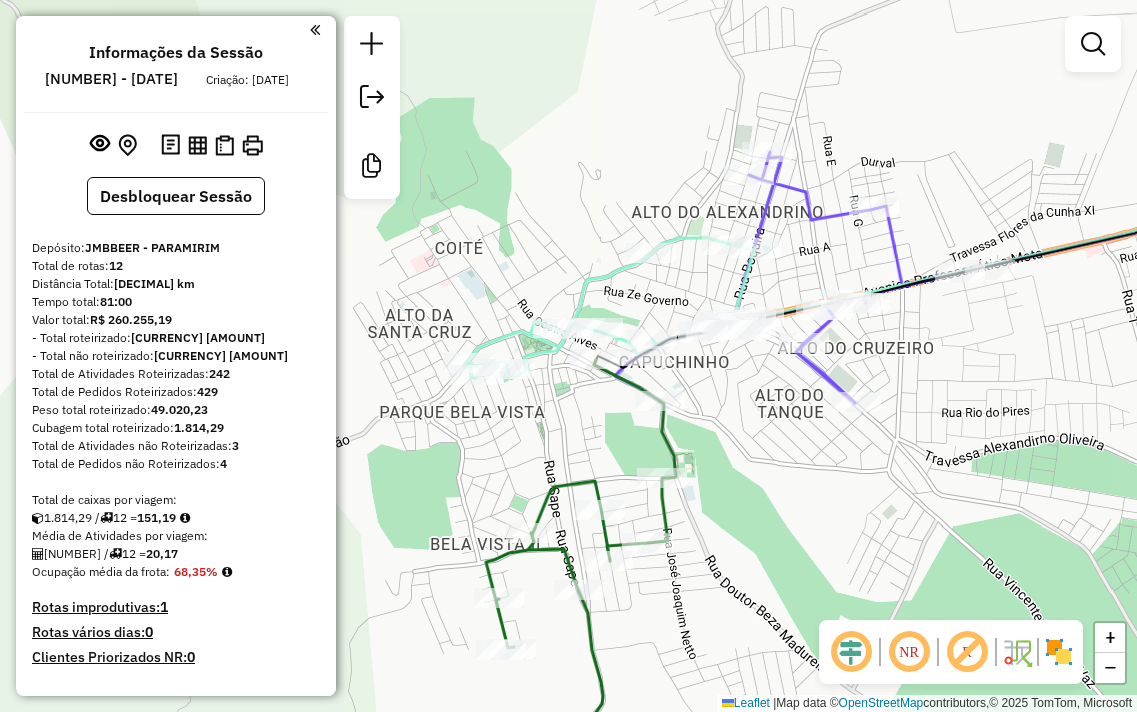 scroll, scrollTop: 0, scrollLeft: 0, axis: both 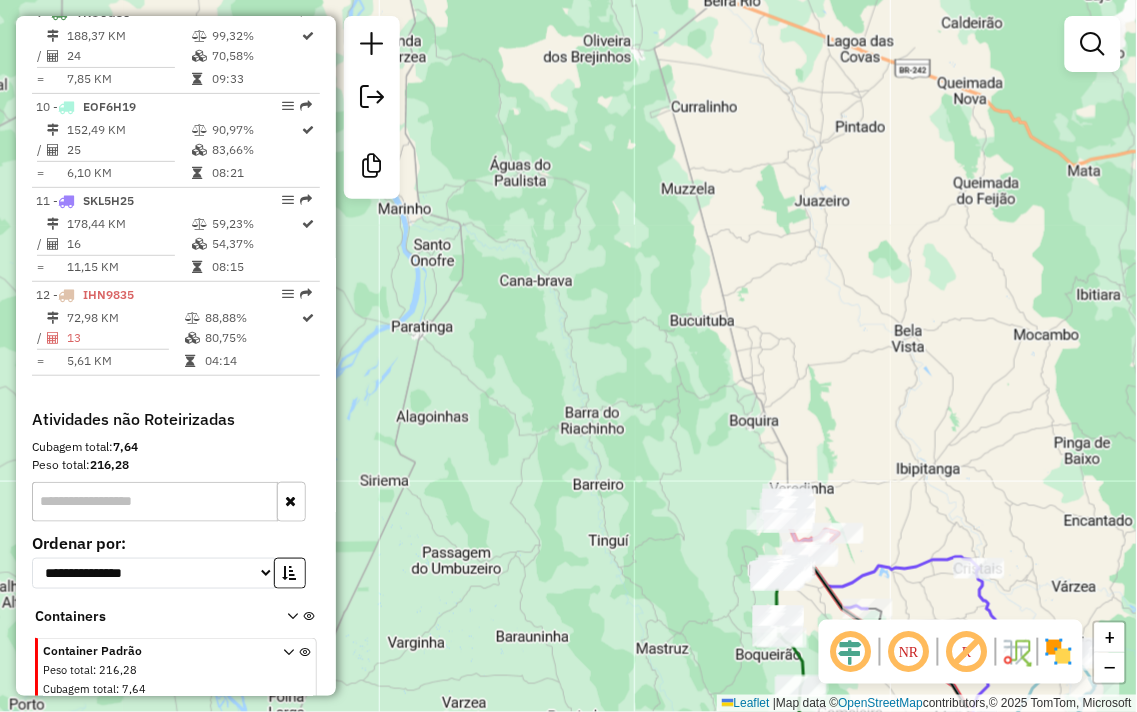 drag, startPoint x: 835, startPoint y: 486, endPoint x: 733, endPoint y: 140, distance: 360.7215 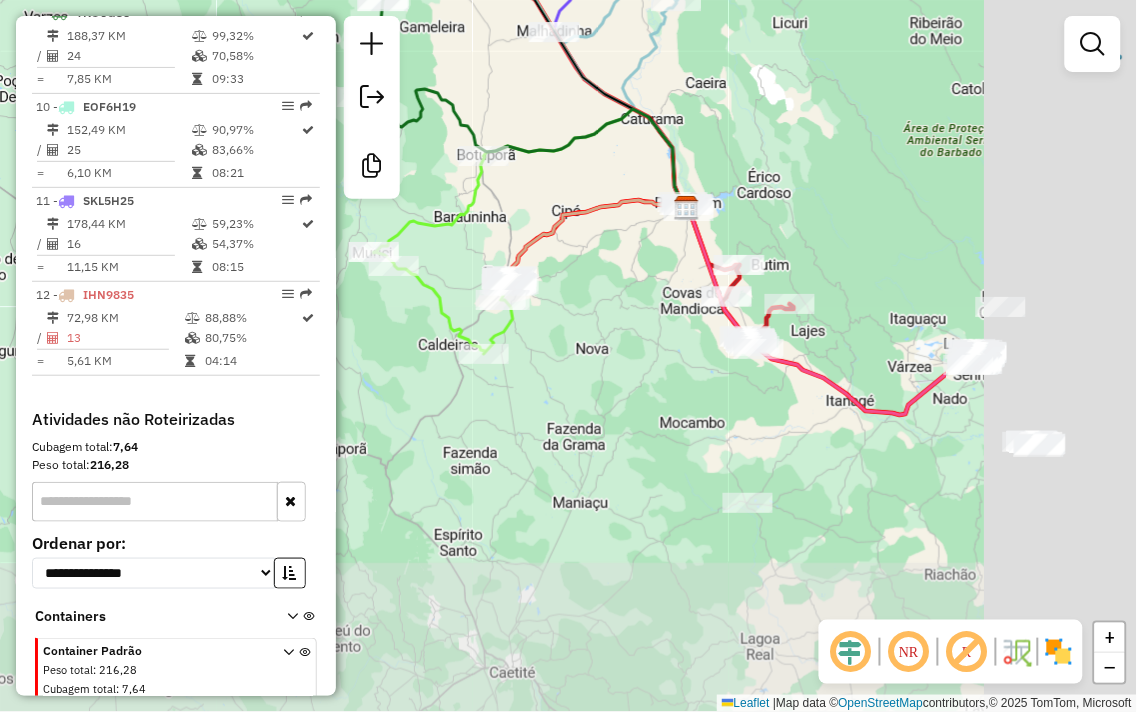 drag, startPoint x: 626, startPoint y: 211, endPoint x: 505, endPoint y: 101, distance: 163.52675 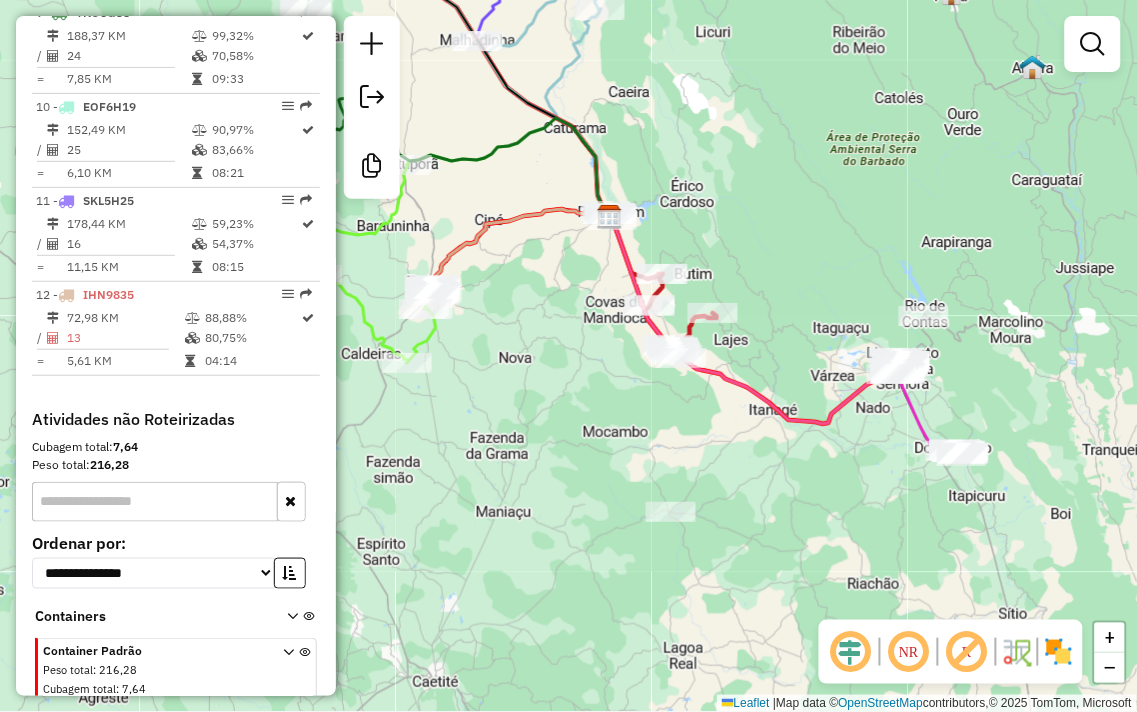 drag, startPoint x: 718, startPoint y: 390, endPoint x: 576, endPoint y: 410, distance: 143.40154 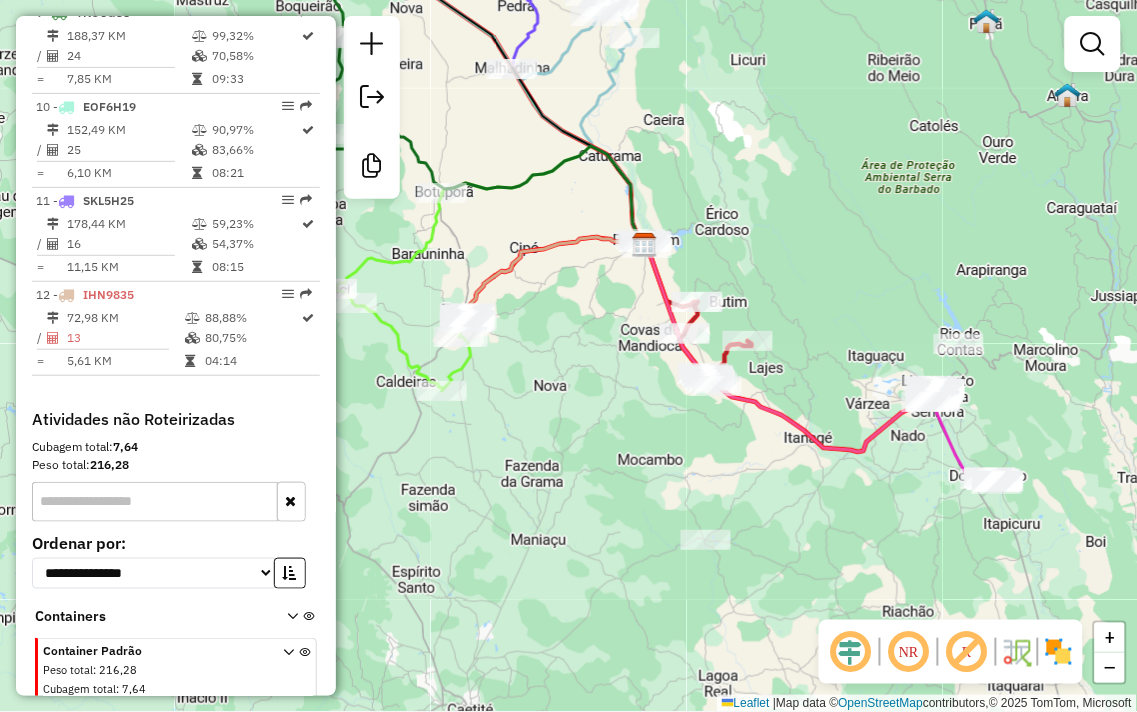 drag, startPoint x: 717, startPoint y: 294, endPoint x: 817, endPoint y: 312, distance: 101.607086 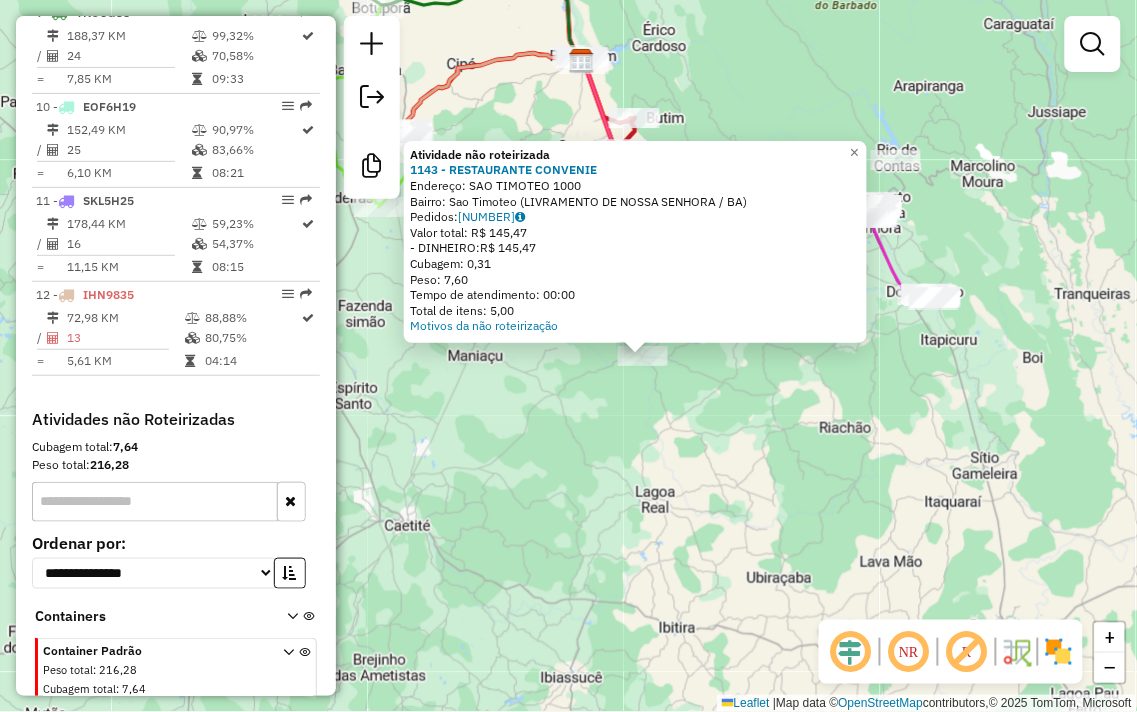 drag, startPoint x: 537, startPoint y: 567, endPoint x: 608, endPoint y: 567, distance: 71 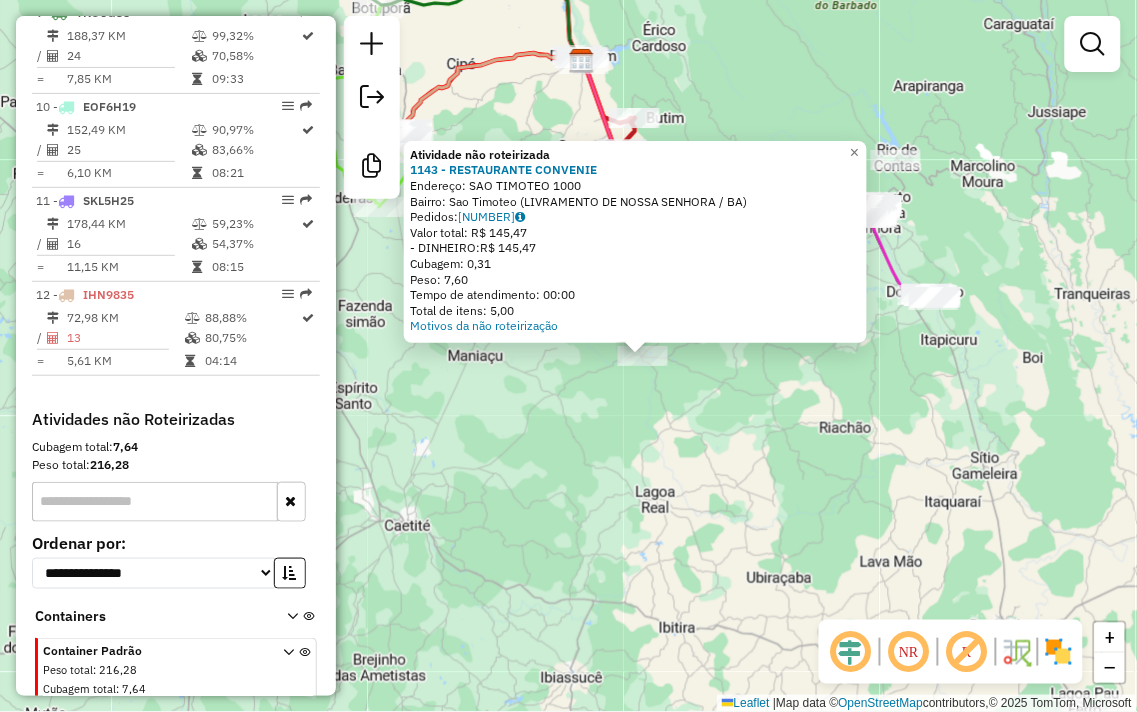 click on "Atividade não roteirizada 1143 - RESTAURANTE CONVENIE  Endereço:  SAO TIMOTEO 1000   Bairro: Sao Timoteo (LIVRAMENTO DE NOSSA SENHORA / BA)   Pedidos:  04086469   Valor total: R$ 145,47   - DINHEIRO:  R$ 145,47   Cubagem: 0,31   Peso: 7,60   Tempo de atendimento: 00:00   Total de itens: 5,00  Motivos da não roteirização × Janela de atendimento Grade de atendimento Capacidade Transportadoras Veículos Cliente Pedidos  Rotas Selecione os dias de semana para filtrar as janelas de atendimento  Seg   Ter   Qua   Qui   Sex   Sáb   Dom  Informe o período da janela de atendimento: De: Até:  Filtrar exatamente a janela do cliente  Considerar janela de atendimento padrão  Selecione os dias de semana para filtrar as grades de atendimento  Seg   Ter   Qua   Qui   Sex   Sáb   Dom   Considerar clientes sem dia de atendimento cadastrado  Clientes fora do dia de atendimento selecionado Filtrar as atividades entre os valores definidos abaixo:  Peso mínimo:   Peso máximo:   Cubagem mínima:   Cubagem máxima:  De:" 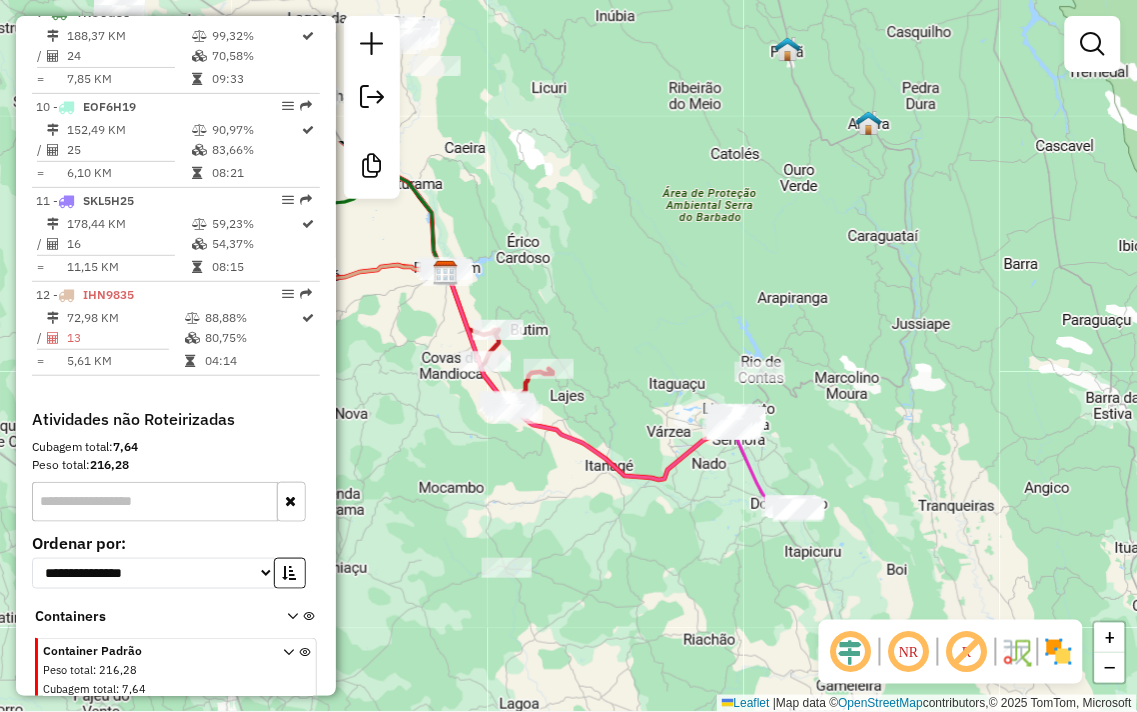 drag, startPoint x: 810, startPoint y: 363, endPoint x: 661, endPoint y: 594, distance: 274.88544 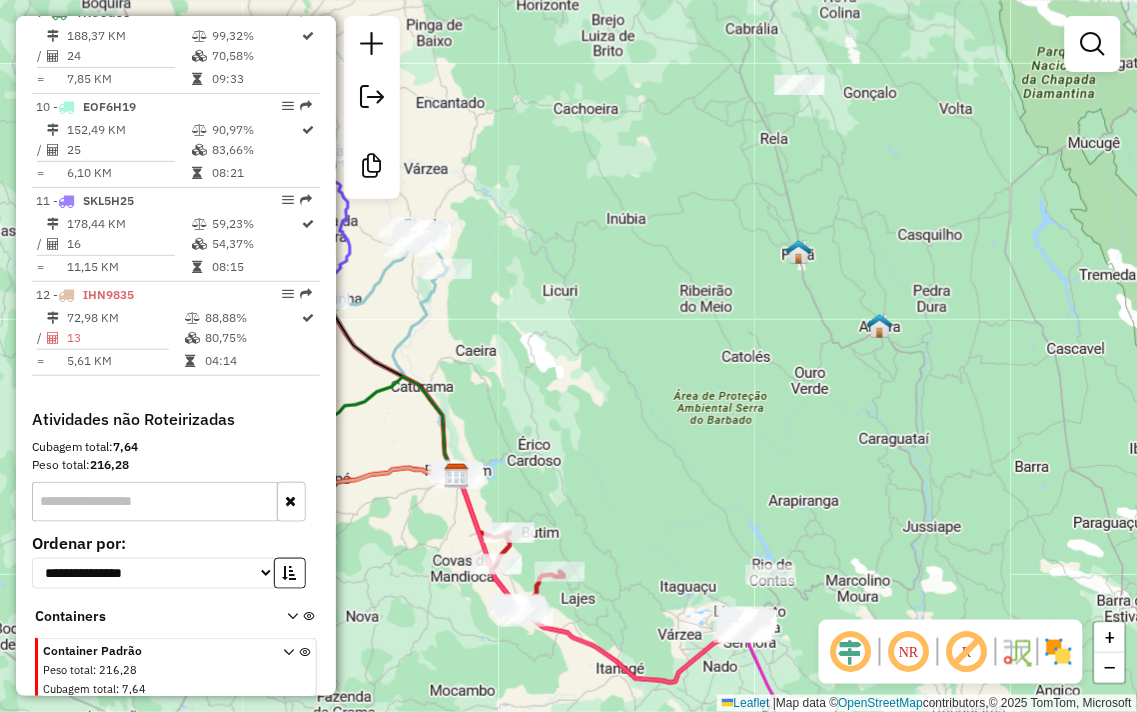 drag, startPoint x: 798, startPoint y: 151, endPoint x: 840, endPoint y: 437, distance: 289.06747 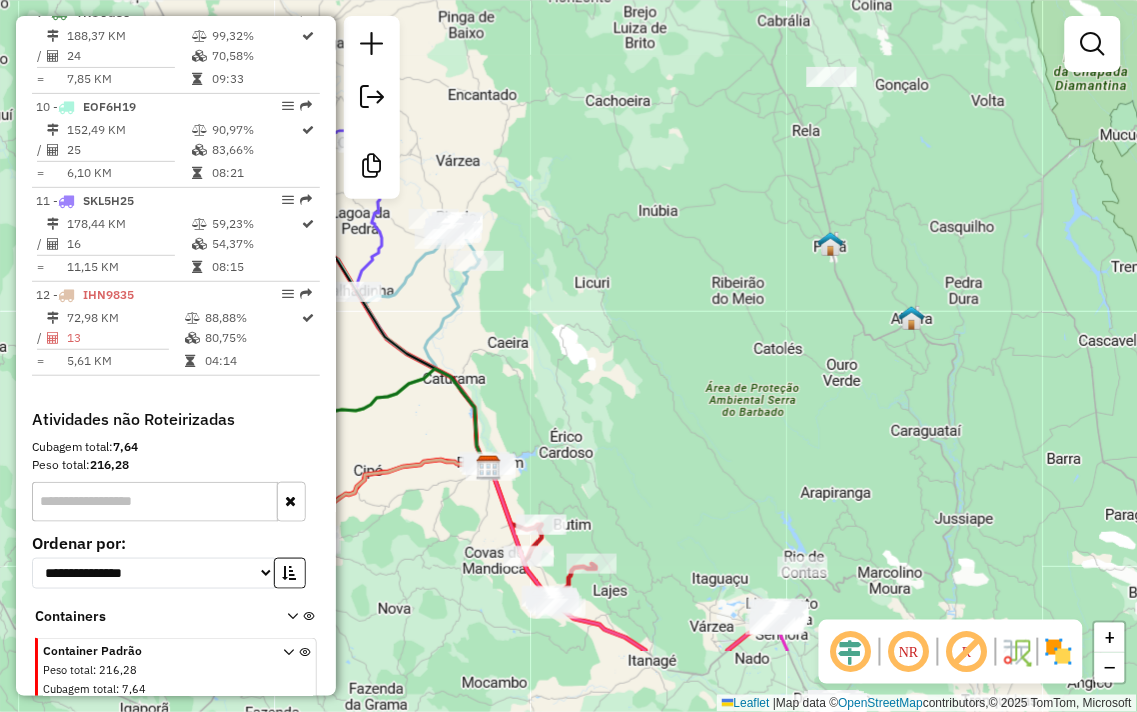 drag, startPoint x: 812, startPoint y: 434, endPoint x: 835, endPoint y: 258, distance: 177.49648 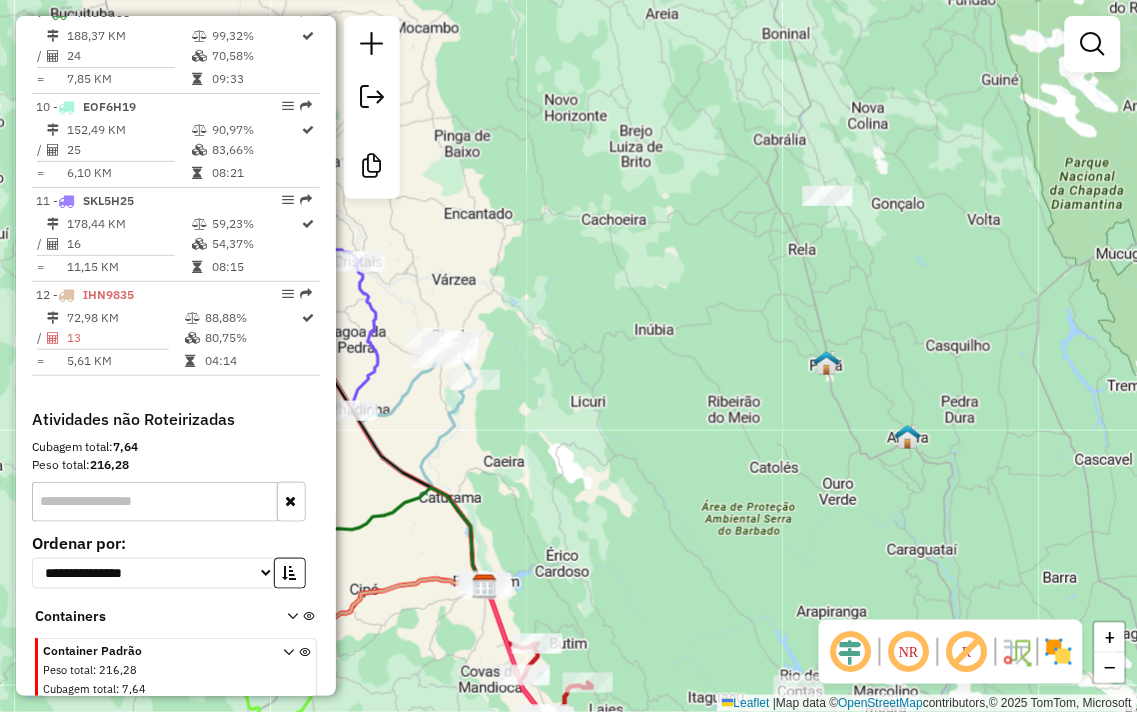 drag, startPoint x: 835, startPoint y: 256, endPoint x: 831, endPoint y: 331, distance: 75.10659 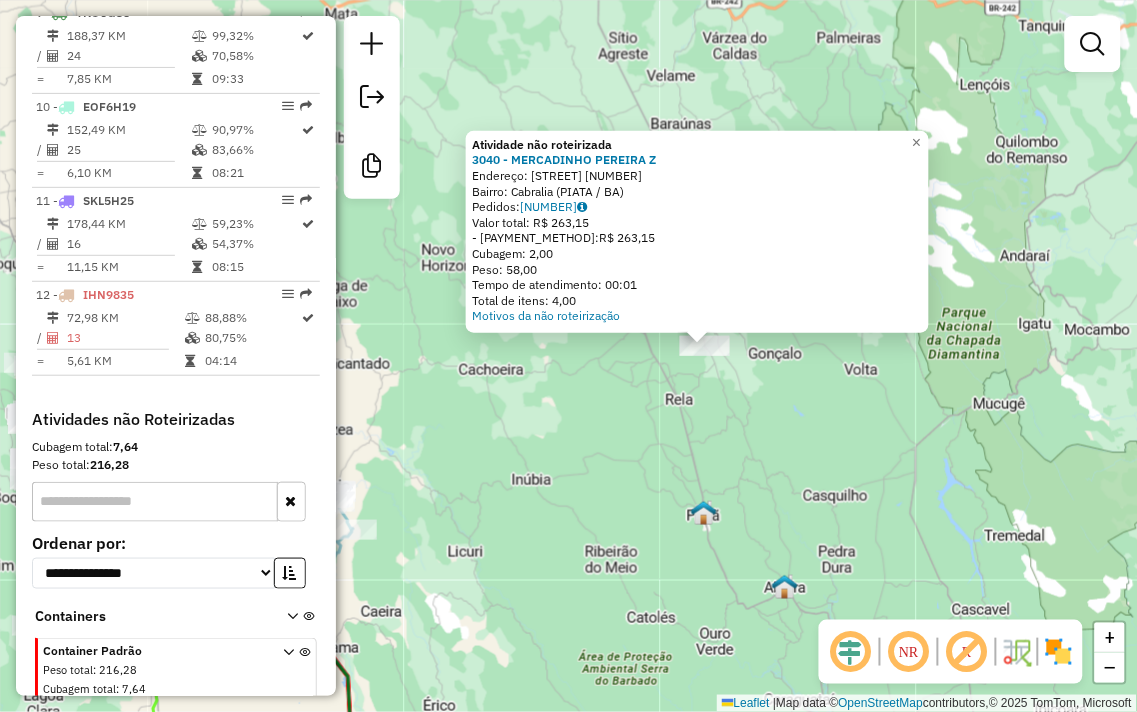 drag, startPoint x: 692, startPoint y: 405, endPoint x: 827, endPoint y: 395, distance: 135.36986 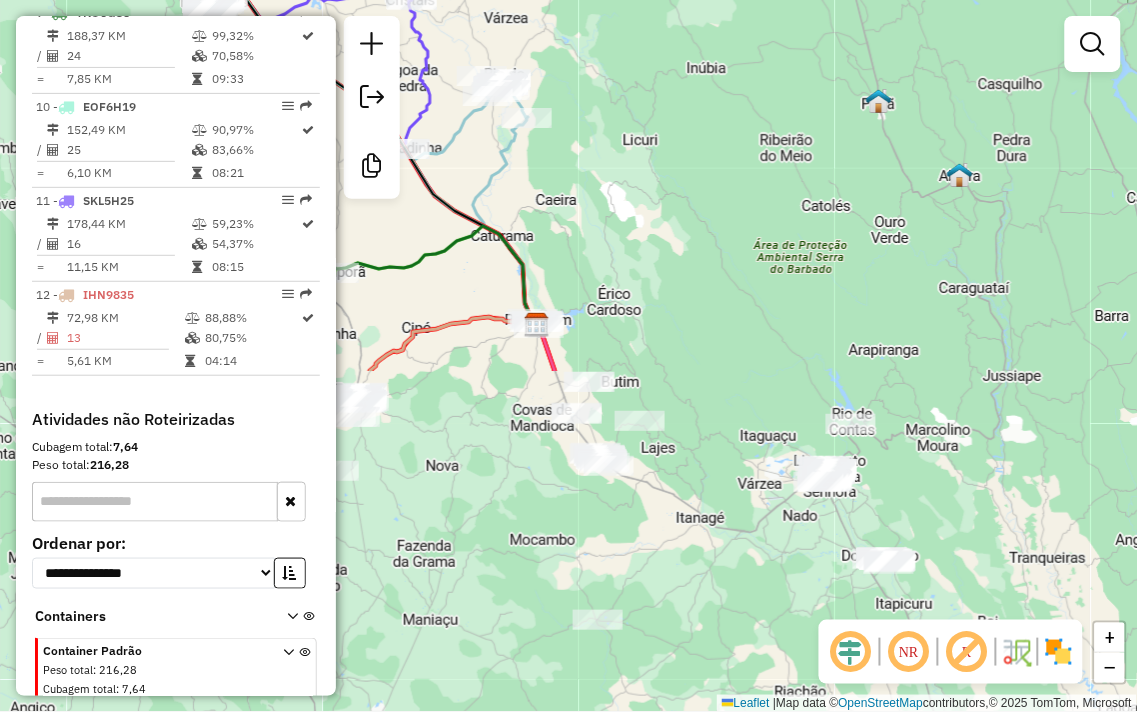 drag, startPoint x: 812, startPoint y: 484, endPoint x: 994, endPoint y: 46, distance: 474.30792 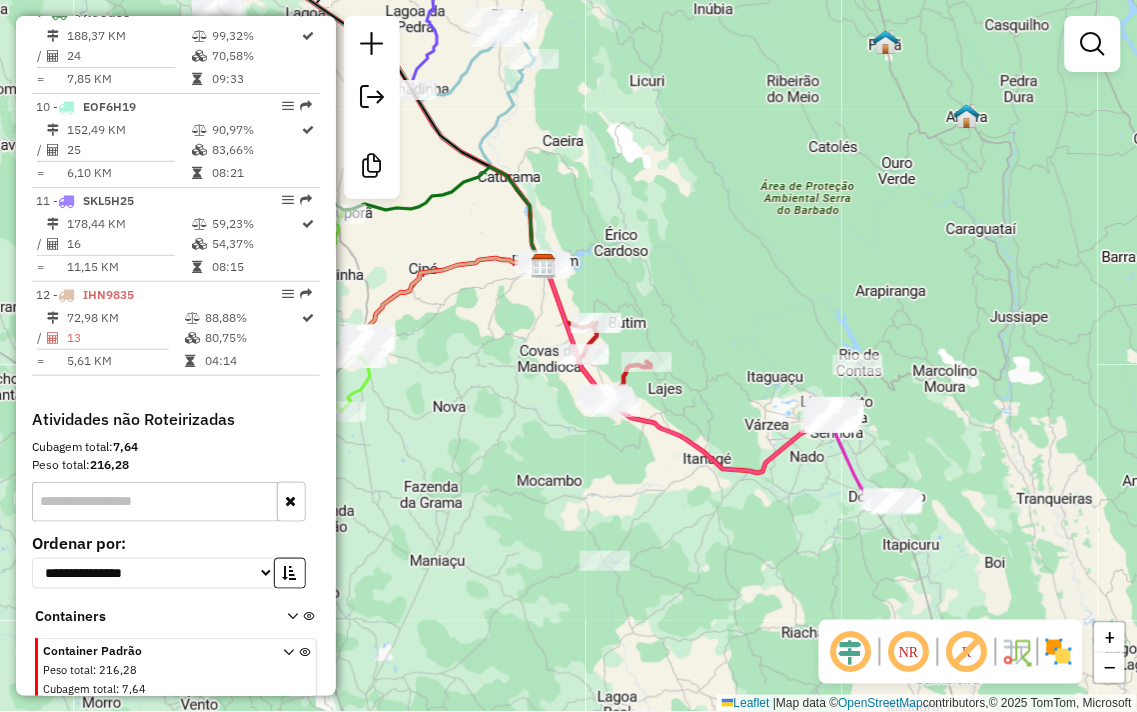drag, startPoint x: 930, startPoint y: 237, endPoint x: 962, endPoint y: 65, distance: 174.95142 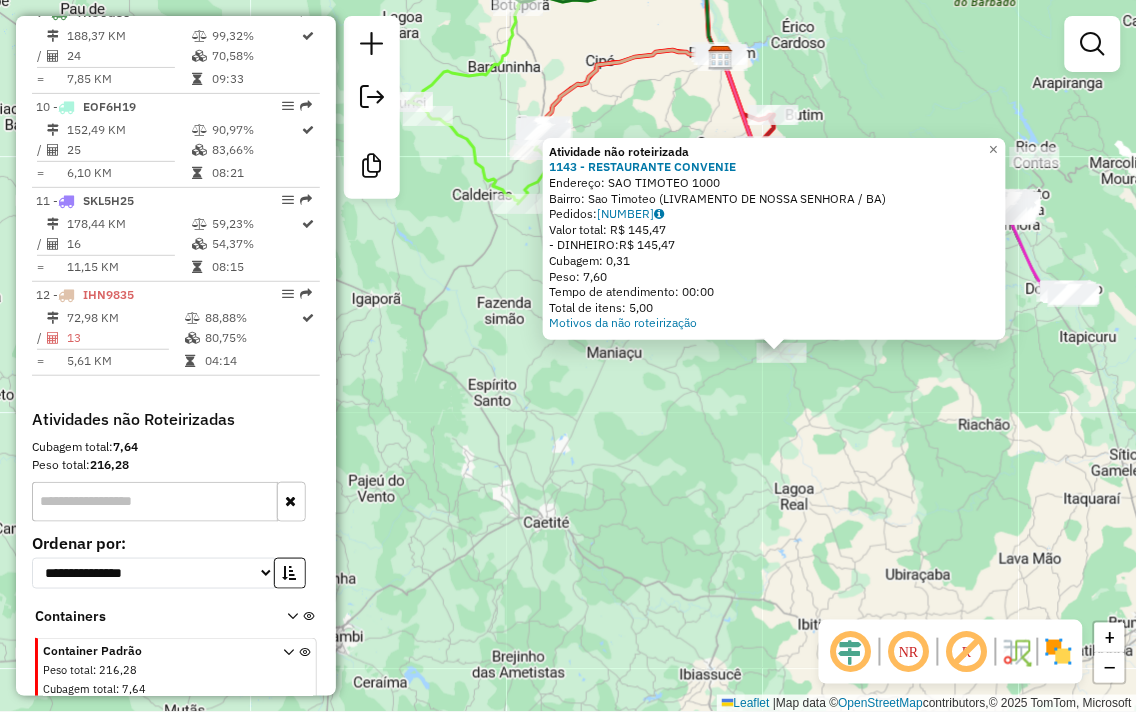 drag, startPoint x: 570, startPoint y: 451, endPoint x: 763, endPoint y: 448, distance: 193.02332 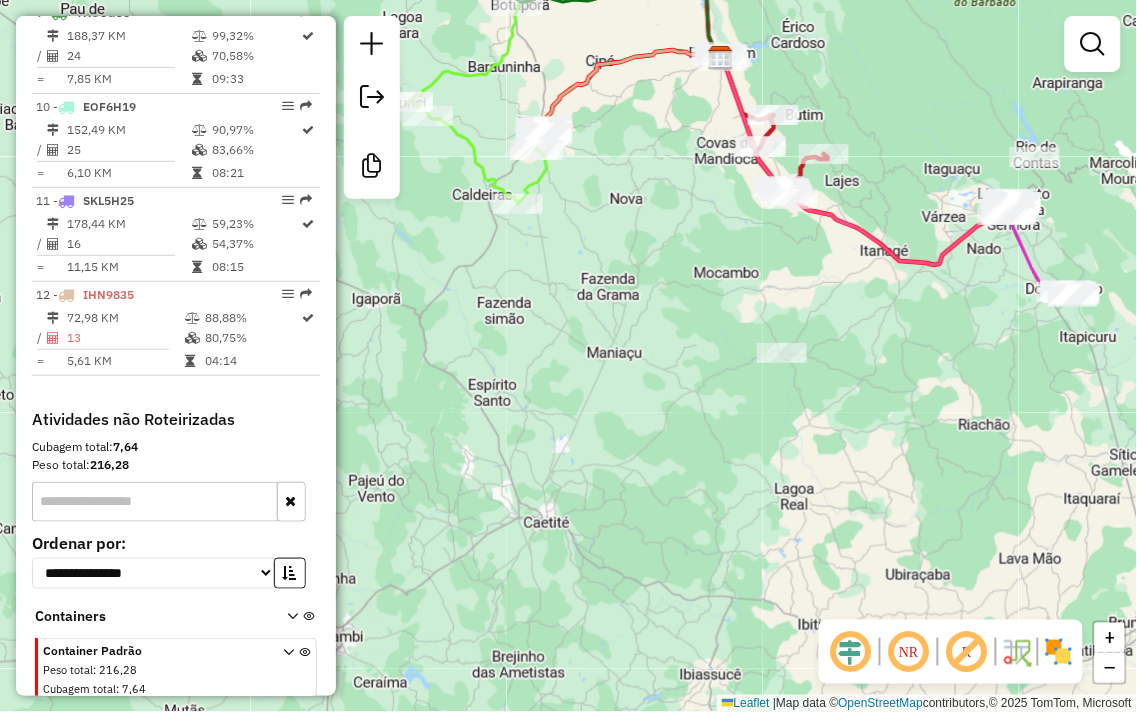 drag, startPoint x: 958, startPoint y: 381, endPoint x: 807, endPoint y: 494, distance: 188.60011 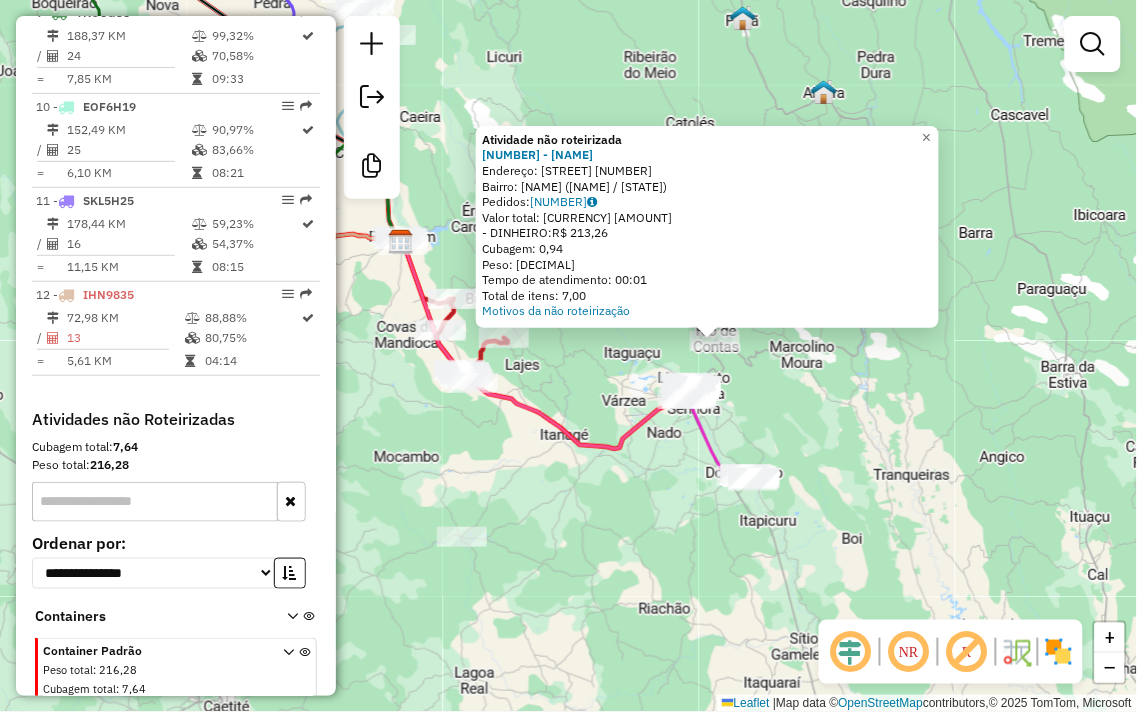drag, startPoint x: 806, startPoint y: 436, endPoint x: 953, endPoint y: 417, distance: 148.22281 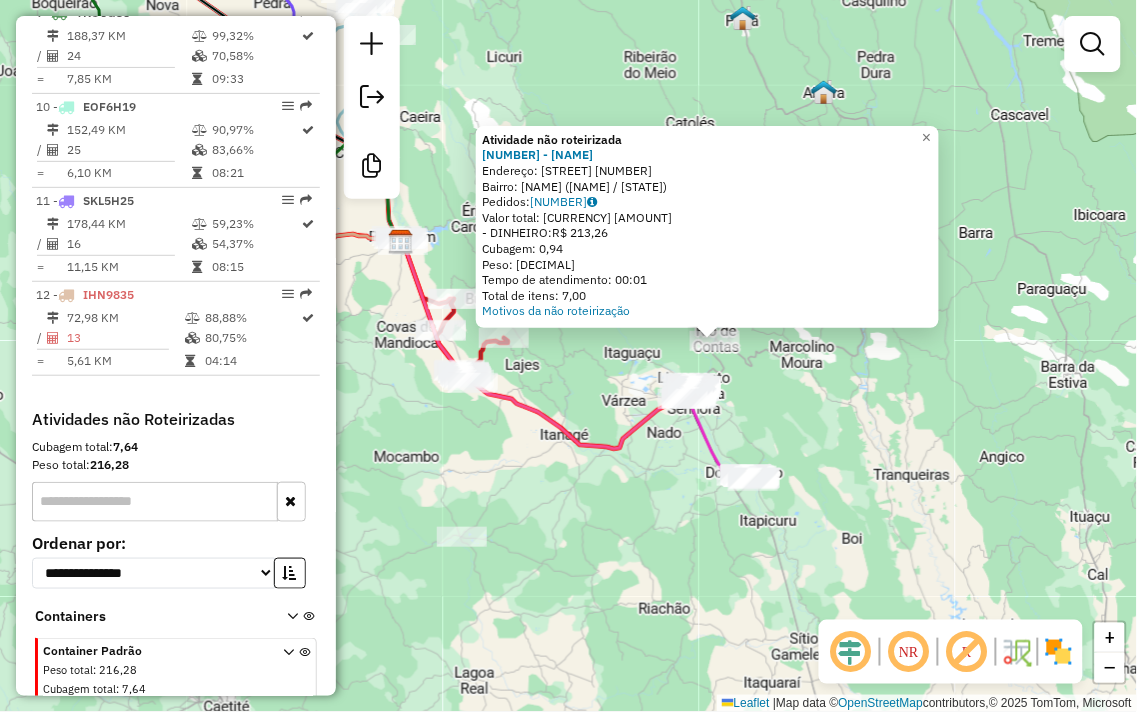 click on "Atividade não roteirizada 206 - FRIGORIFICO IRMAOS  Endereço:  R ALVARO DANTAS 160   Bairro: Centro (RIO DE CONTAS / BA)   Pedidos:  04087177   Valor total: R$ 213,26   - DINHEIRO:  R$ 213,26   Cubagem: 0,94   Peso: 27,80   Tempo de atendimento: 00:01   Total de itens: 7,00  Motivos da não roteirização × Janela de atendimento Grade de atendimento Capacidade Transportadoras Veículos Cliente Pedidos  Rotas Selecione os dias de semana para filtrar as janelas de atendimento  Seg   Ter   Qua   Qui   Sex   Sáb   Dom  Informe o período da janela de atendimento: De: Até:  Filtrar exatamente a janela do cliente  Considerar janela de atendimento padrão  Selecione os dias de semana para filtrar as grades de atendimento  Seg   Ter   Qua   Qui   Sex   Sáb   Dom   Considerar clientes sem dia de atendimento cadastrado  Clientes fora do dia de atendimento selecionado Filtrar as atividades entre os valores definidos abaixo:  Peso mínimo:   Peso máximo:   Cubagem mínima:   Cubagem máxima:   De:   Até:   De:  +" 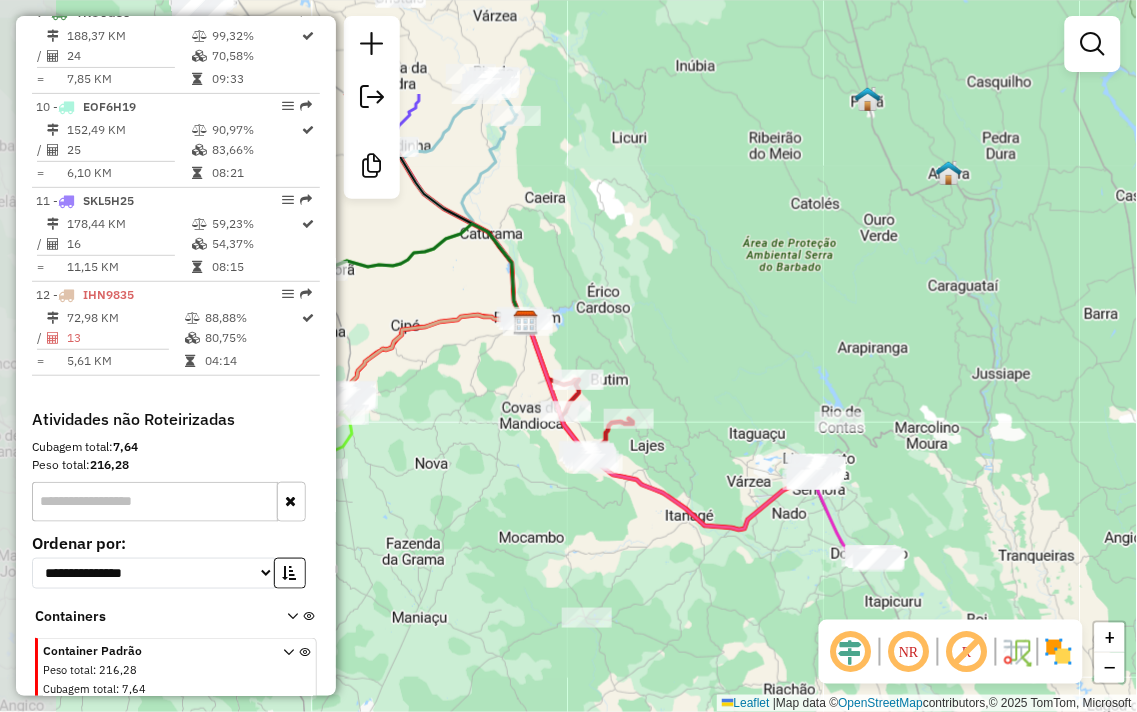 drag, startPoint x: 620, startPoint y: 156, endPoint x: 724, endPoint y: 314, distance: 189.15602 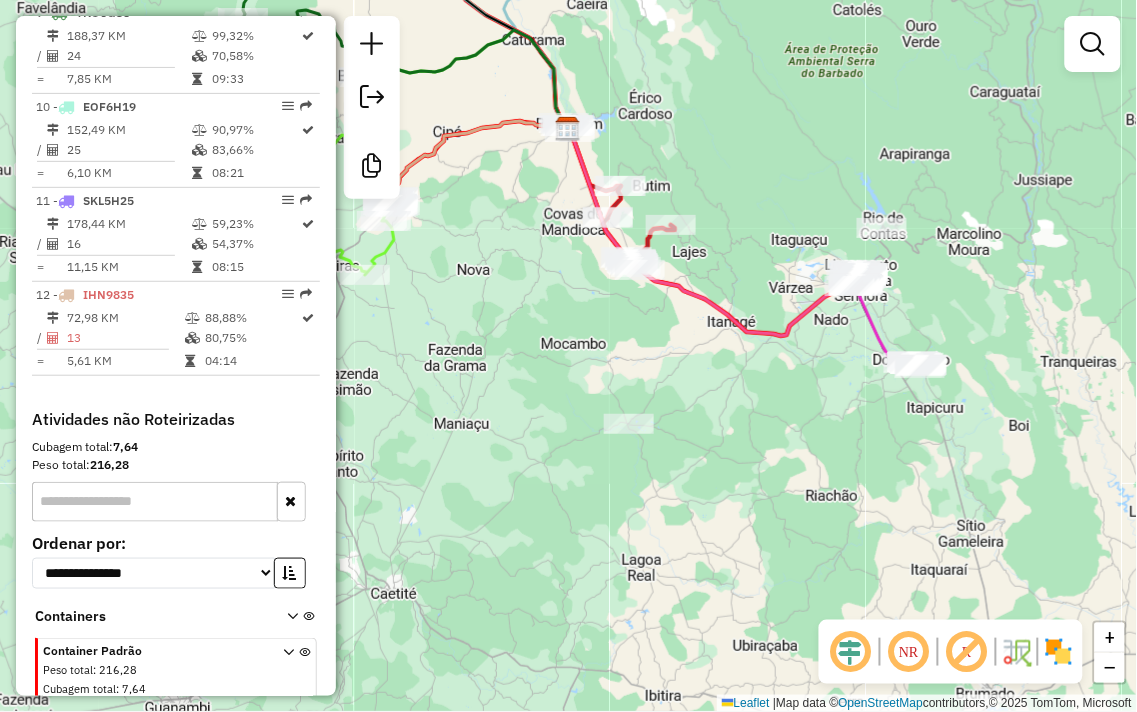 drag, startPoint x: 793, startPoint y: 303, endPoint x: 828, endPoint y: 107, distance: 199.10048 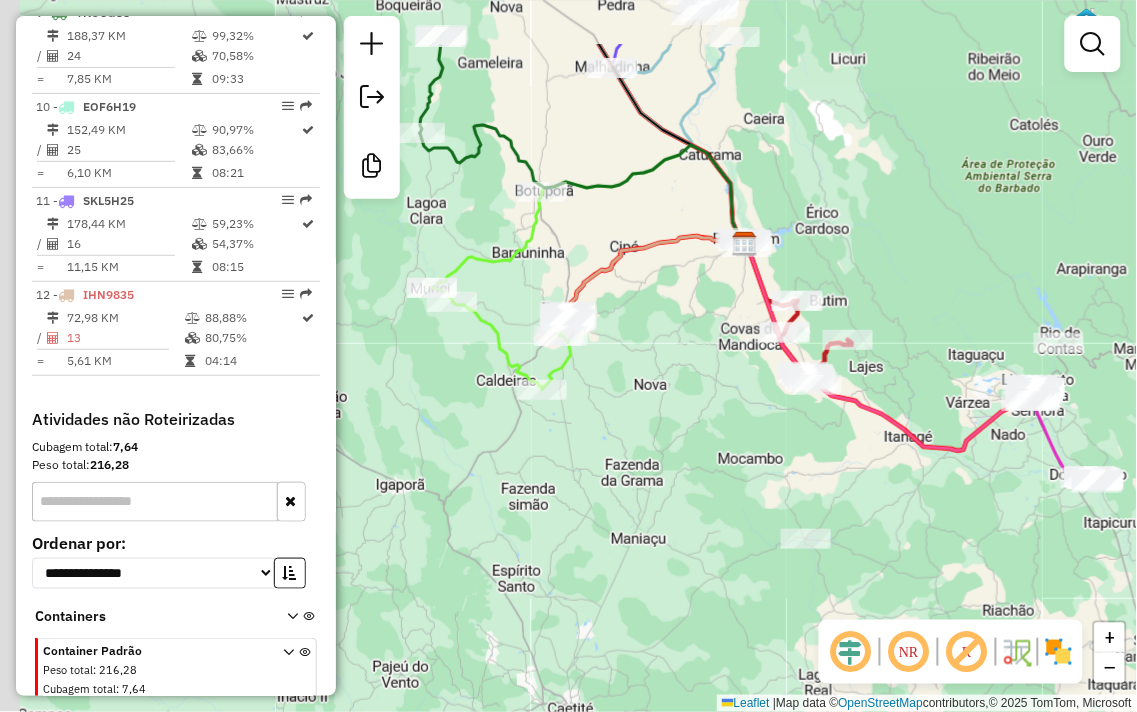 drag, startPoint x: 771, startPoint y: 105, endPoint x: 943, endPoint y: 224, distance: 209.15306 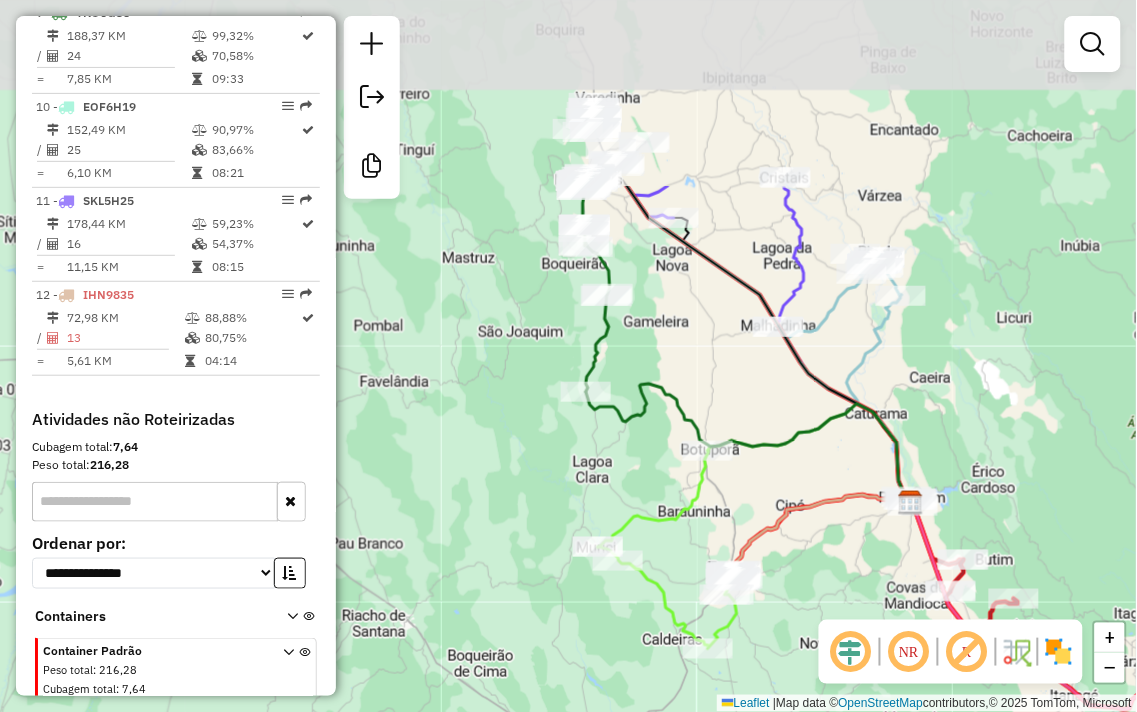 drag, startPoint x: 863, startPoint y: 235, endPoint x: 1003, endPoint y: 472, distance: 275.2617 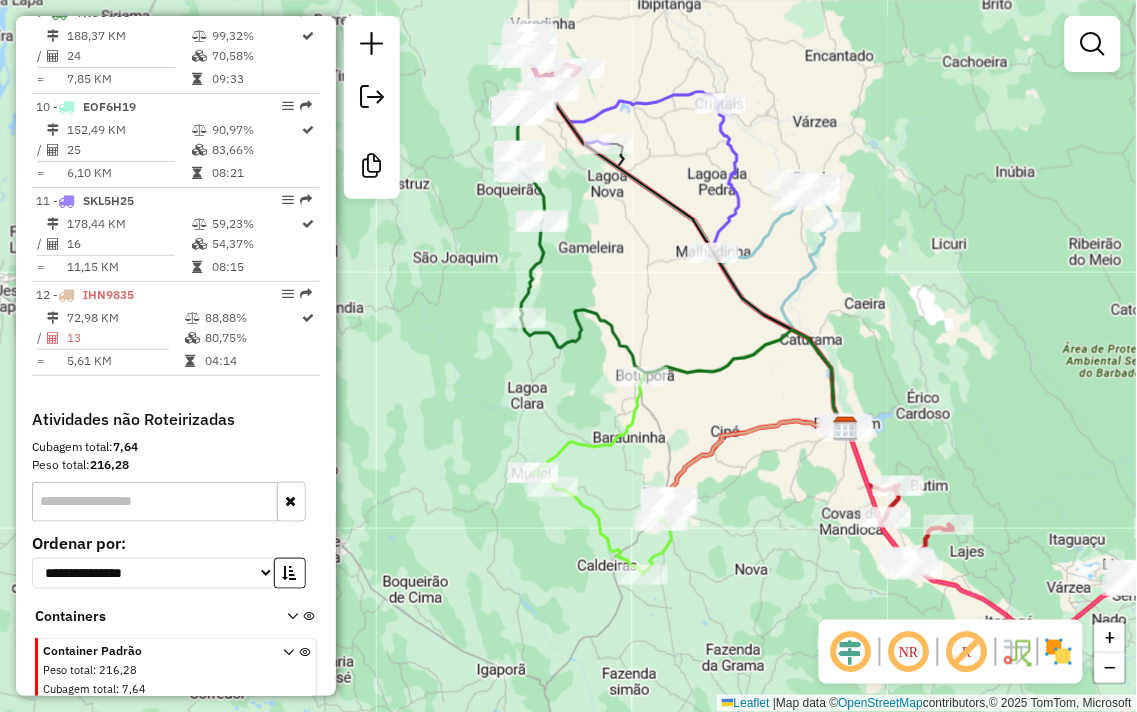 drag, startPoint x: 1004, startPoint y: 271, endPoint x: 706, endPoint y: -43, distance: 432.89722 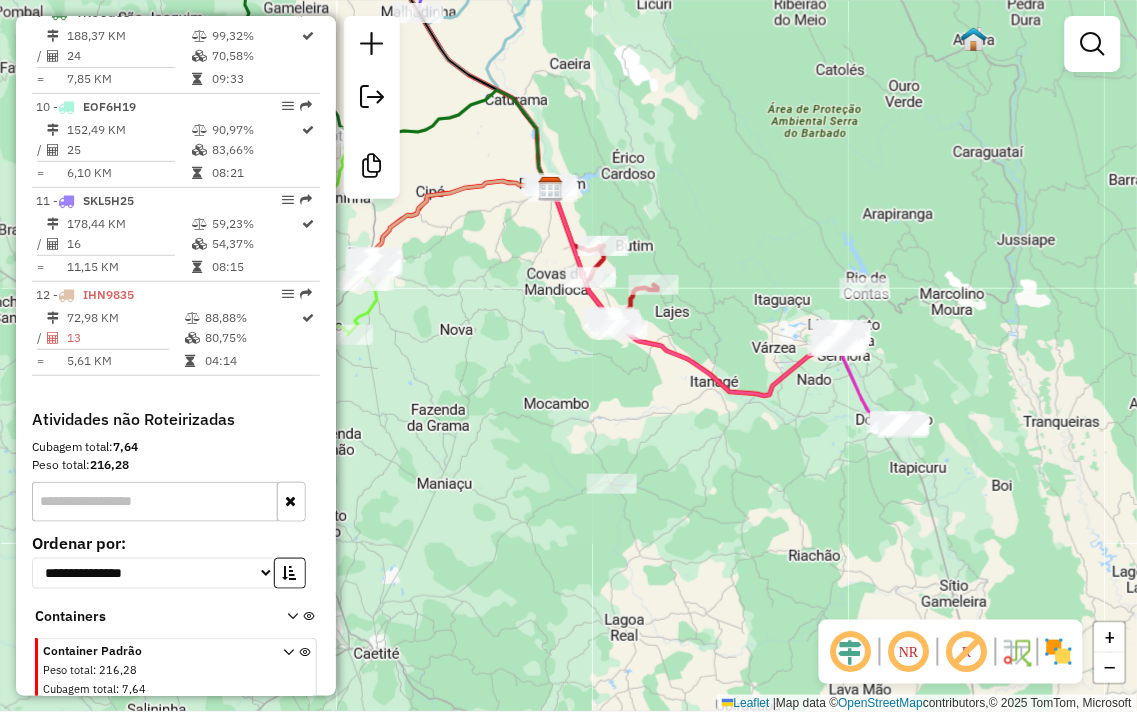 drag, startPoint x: 803, startPoint y: 243, endPoint x: 750, endPoint y: 248, distance: 53.235325 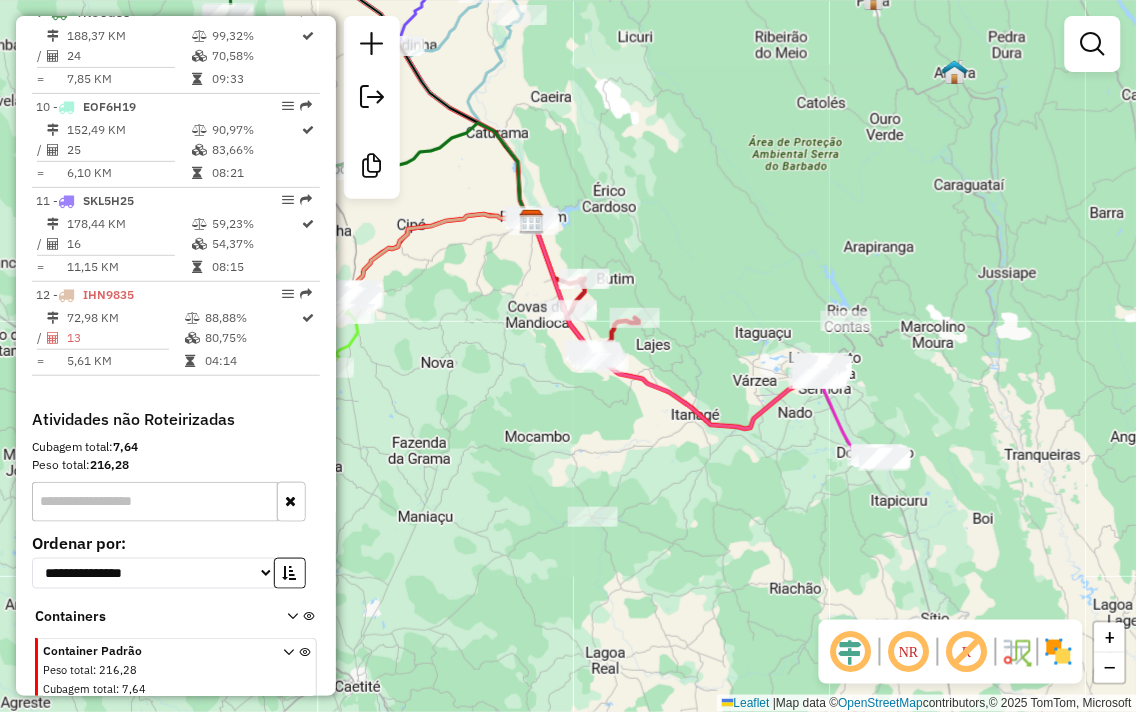 drag, startPoint x: 710, startPoint y: 183, endPoint x: 746, endPoint y: 211, distance: 45.607018 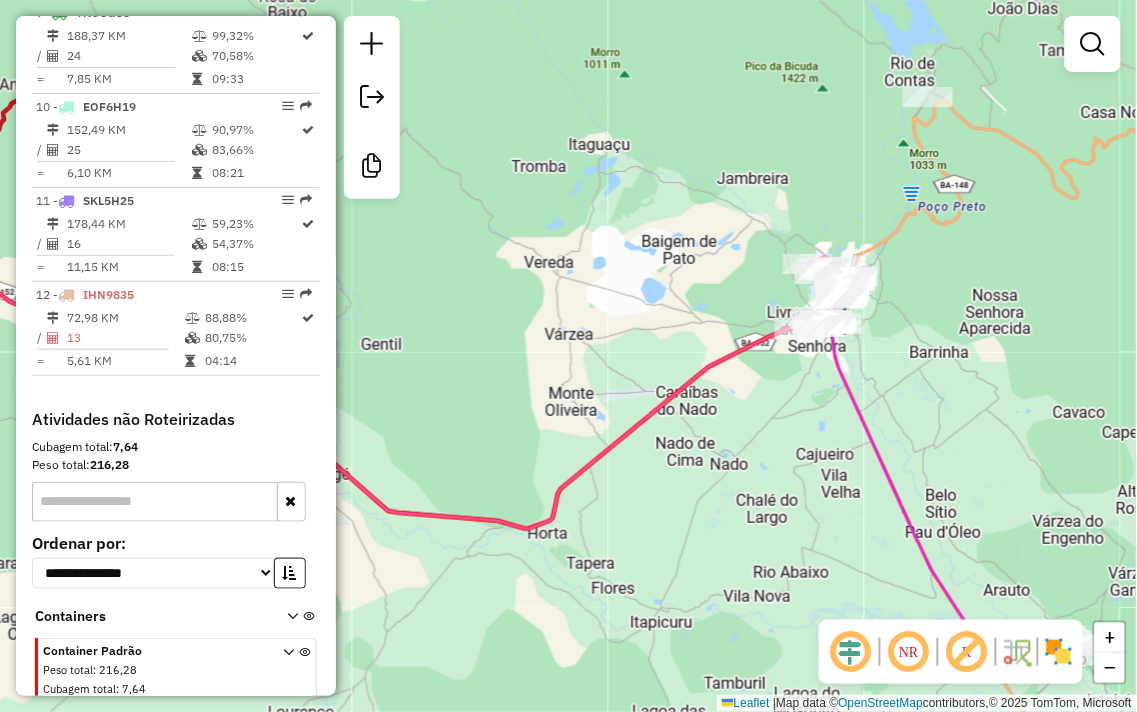 click at bounding box center (1093, 44) 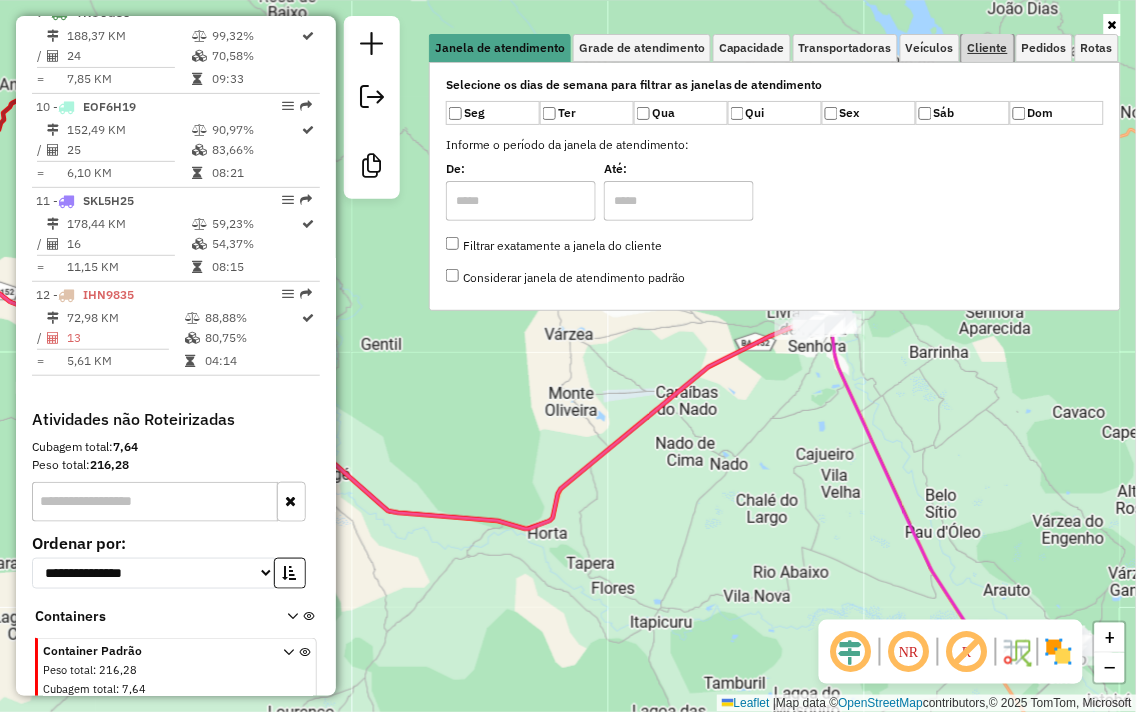 click on "Cliente" at bounding box center [988, 48] 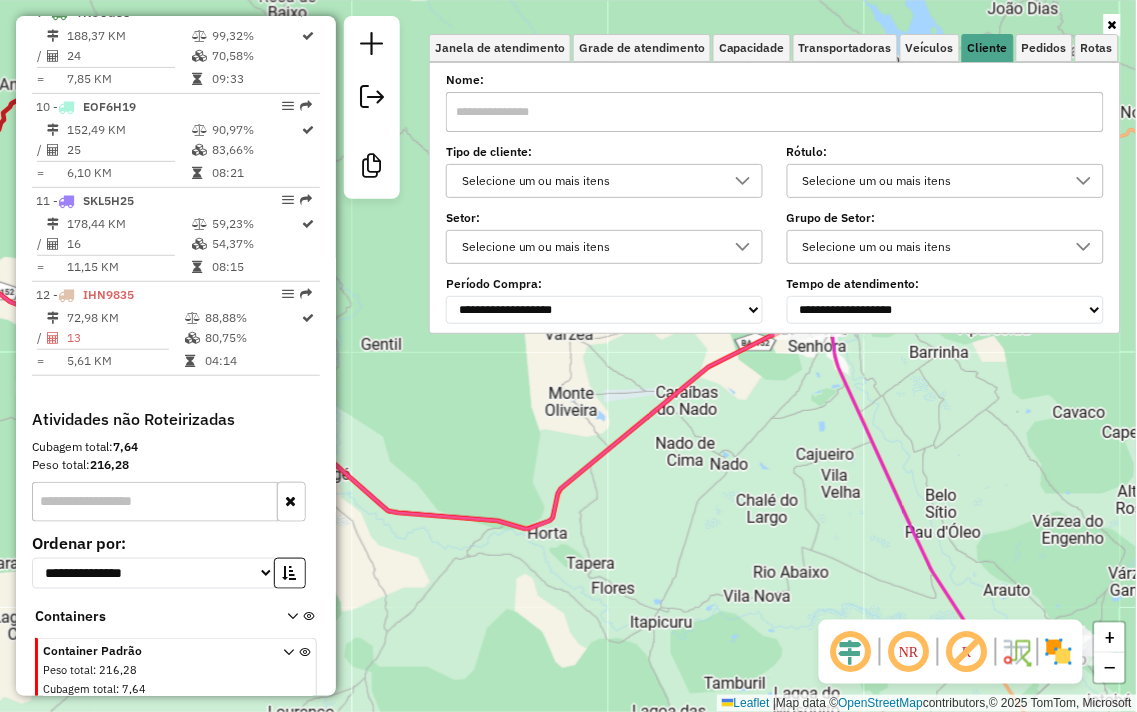 click at bounding box center (775, 112) 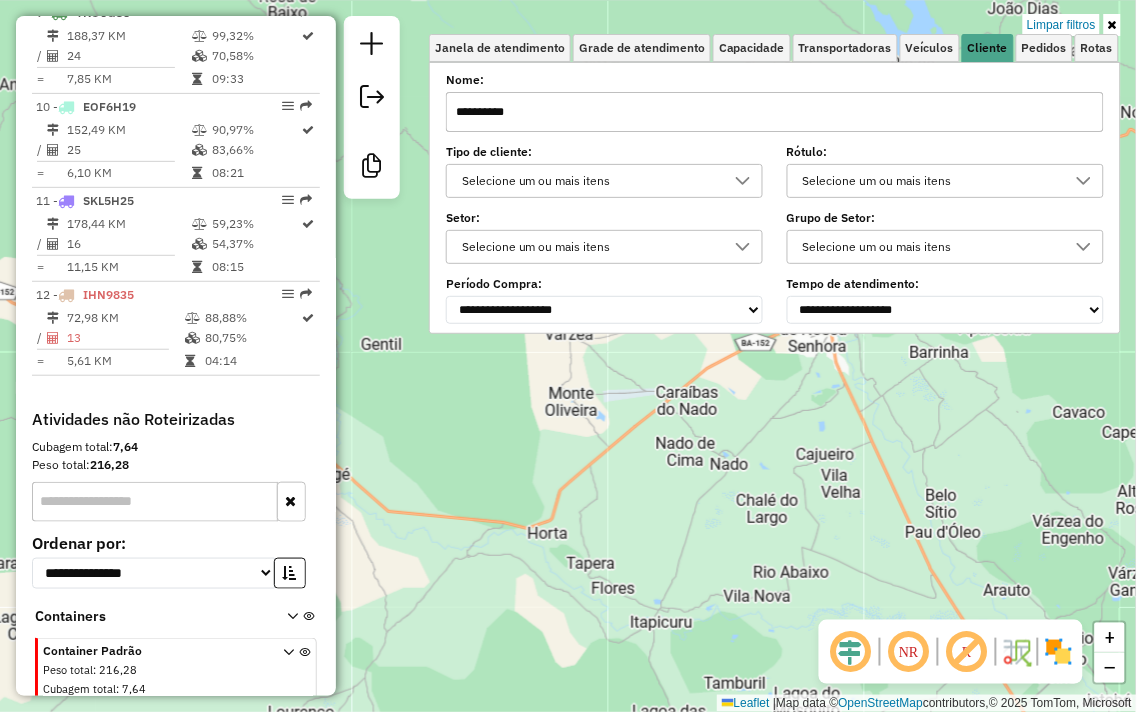 drag, startPoint x: 663, startPoint y: 118, endPoint x: 528, endPoint y: 375, distance: 290.29984 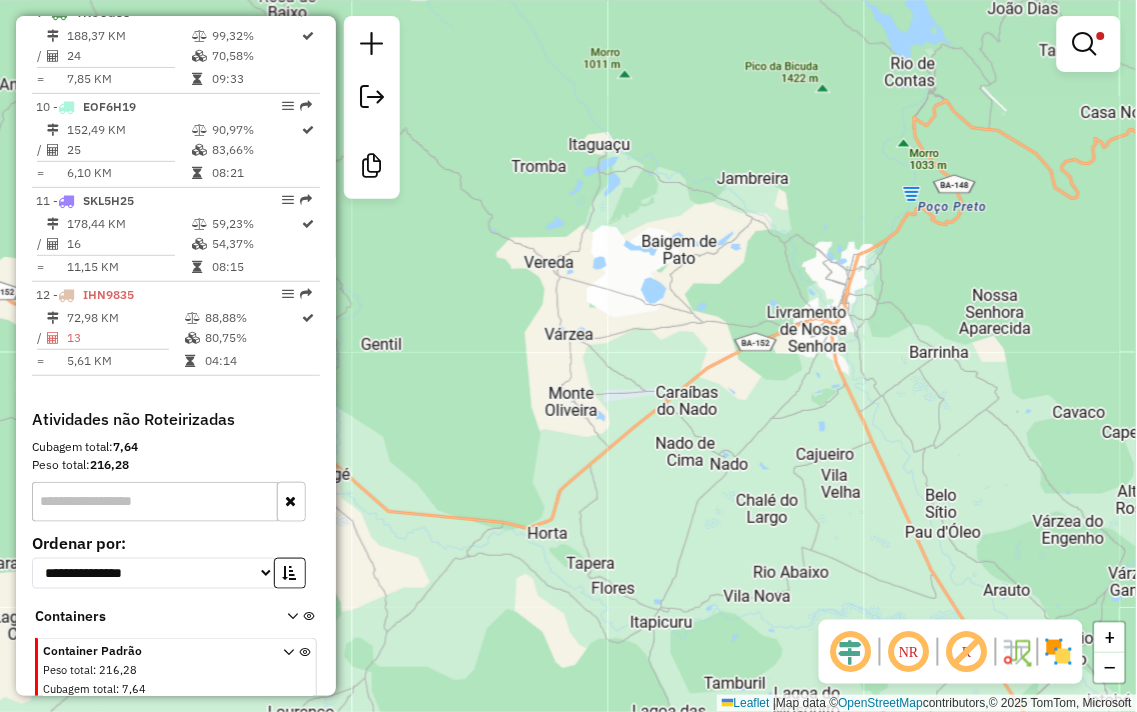 click at bounding box center (1089, 44) 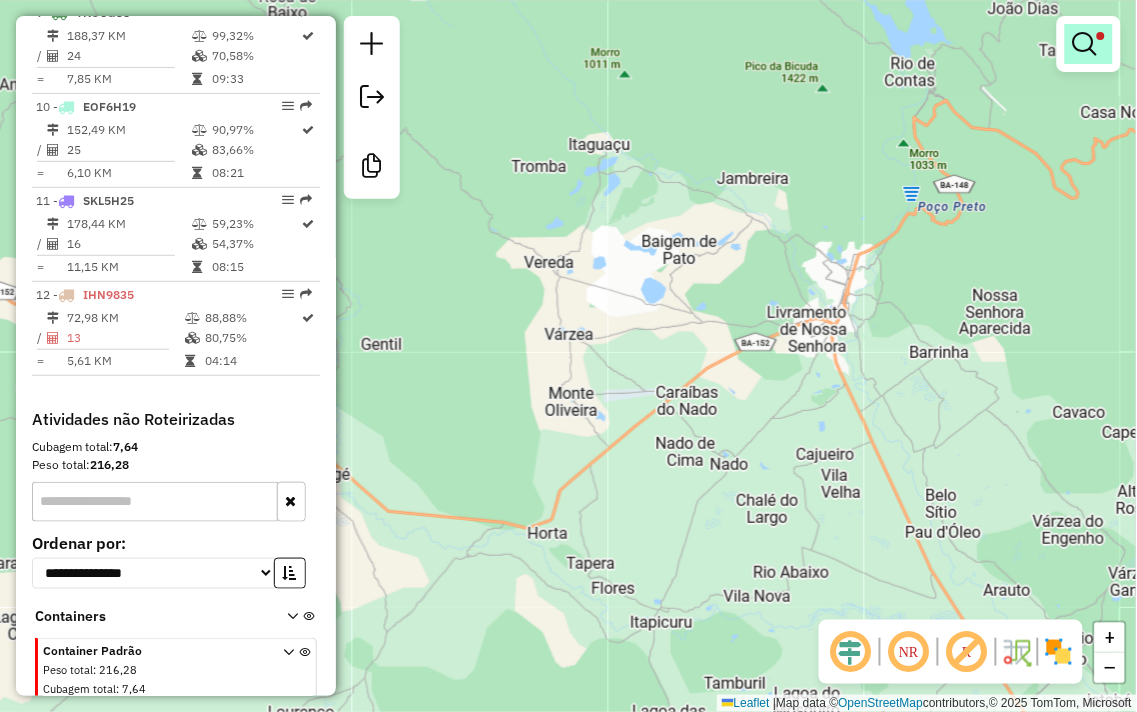 click on "Limpar filtros Janela de atendimento Grade de atendimento Capacidade Transportadoras Veículos Cliente Pedidos  Rotas Selecione os dias de semana para filtrar as janelas de atendimento  Seg   Ter   Qua   Qui   Sex   Sáb   Dom  Informe o período da janela de atendimento: De: Até:  Filtrar exatamente a janela do cliente  Considerar janela de atendimento padrão  Selecione os dias de semana para filtrar as grades de atendimento  Seg   Ter   Qua   Qui   Sex   Sáb   Dom   Considerar clientes sem dia de atendimento cadastrado  Clientes fora do dia de atendimento selecionado Filtrar as atividades entre os valores definidos abaixo:  Peso mínimo:   Peso máximo:   Cubagem mínima:   Cubagem máxima:   De:   Até:  Filtrar as atividades entre o tempo de atendimento definido abaixo:  De:   Até:   Considerar capacidade total dos clientes não roteirizados Transportadora: Selecione um ou mais itens Tipo de veículo: Selecione um ou mais itens Veículo: Selecione um ou mais itens Motorista: Selecione um ou mais itens" 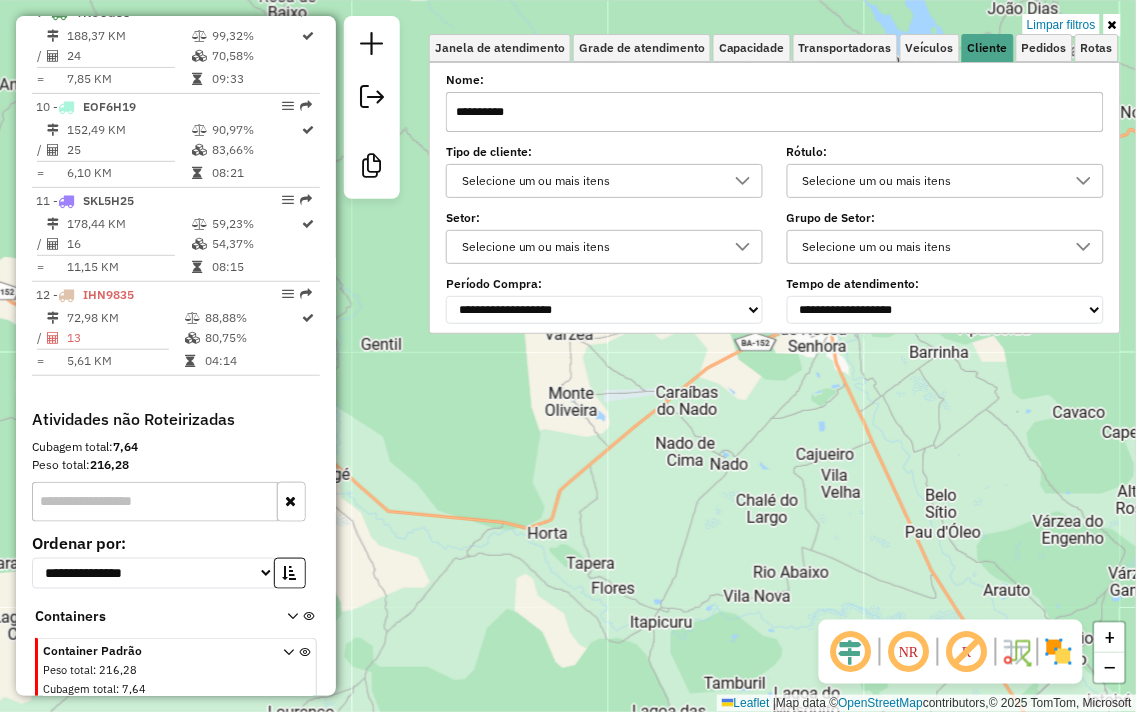 click on "**********" at bounding box center (775, 112) 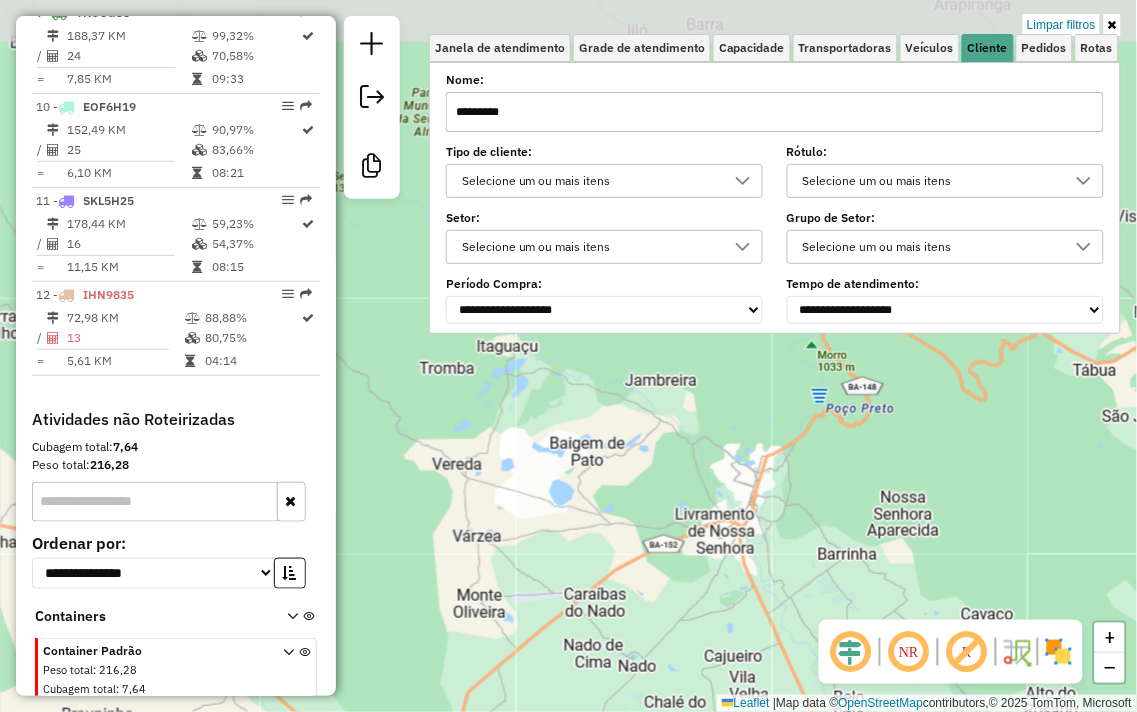 drag, startPoint x: 818, startPoint y: 390, endPoint x: 728, endPoint y: 586, distance: 215.67569 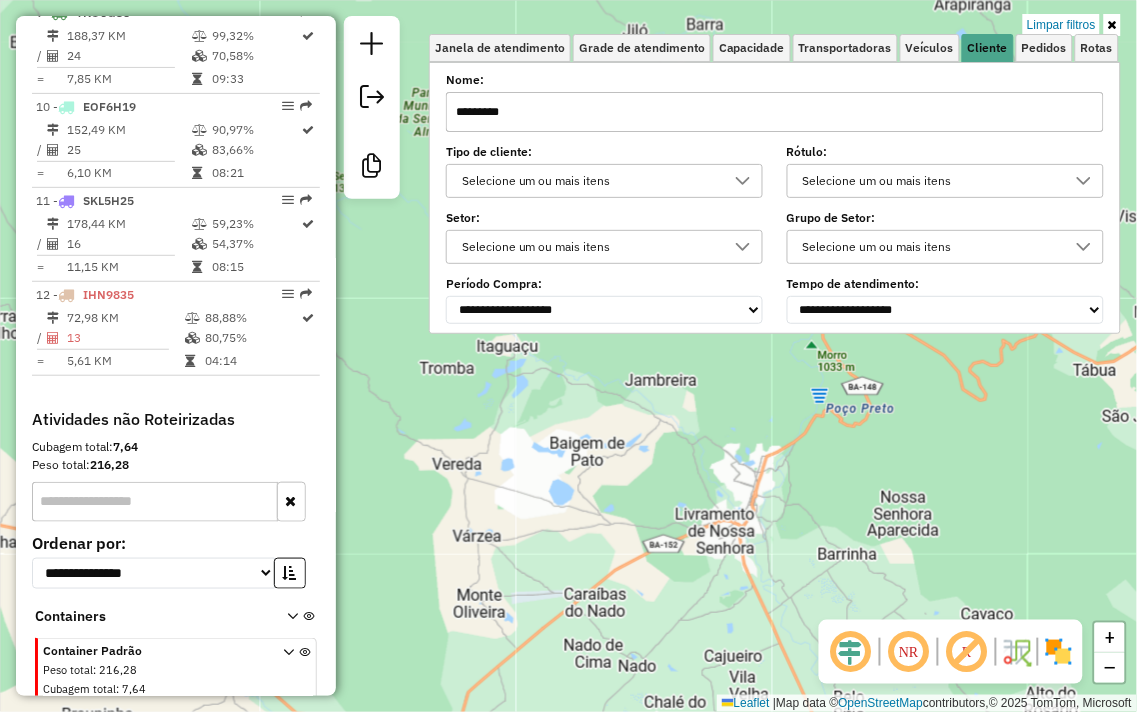 click on "*********" at bounding box center (775, 112) 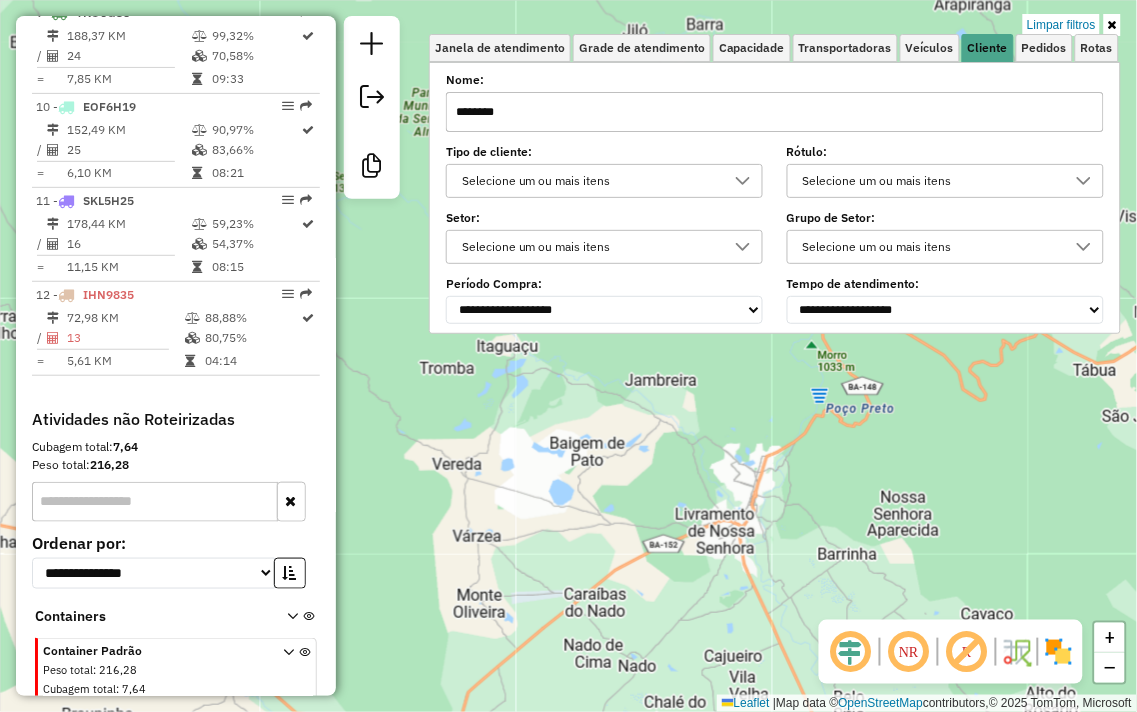 type on "********" 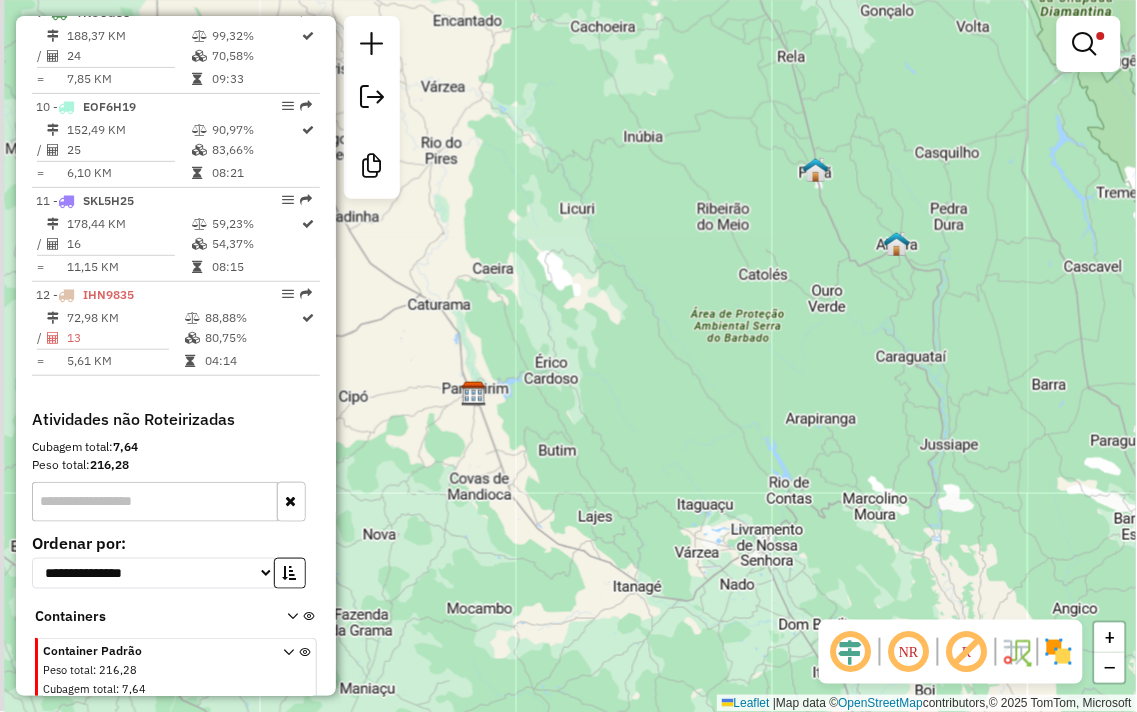 drag, startPoint x: 591, startPoint y: 452, endPoint x: 770, endPoint y: 490, distance: 182.98907 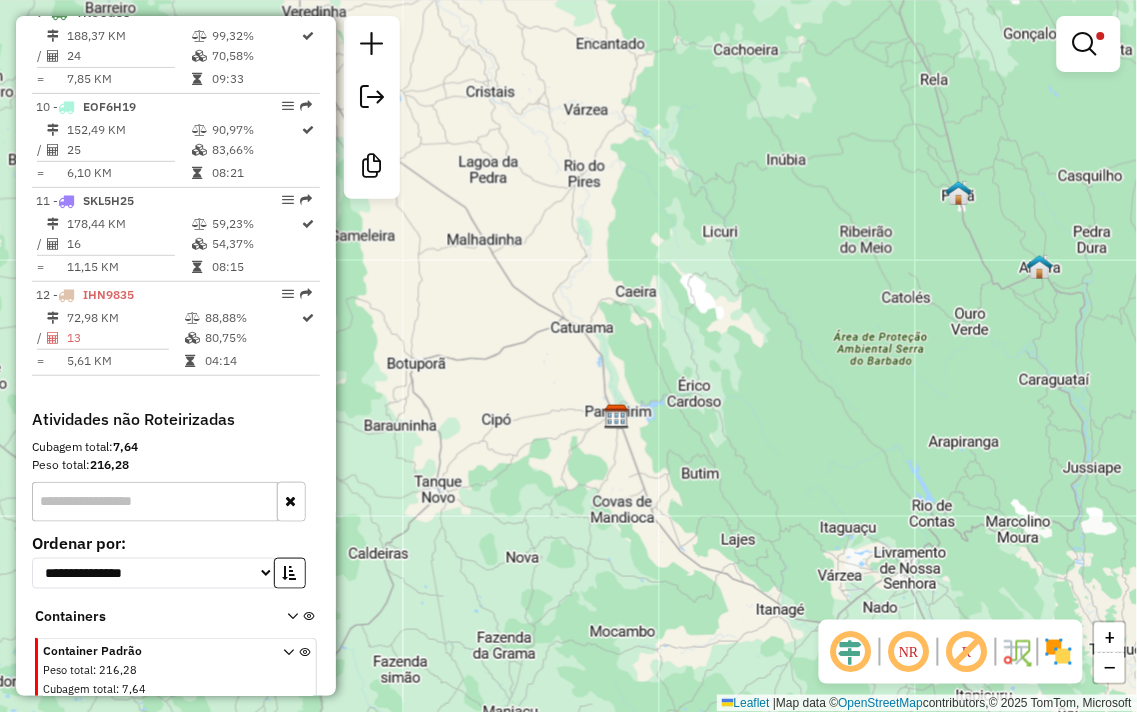 drag, startPoint x: 823, startPoint y: 492, endPoint x: 728, endPoint y: 327, distance: 190.39433 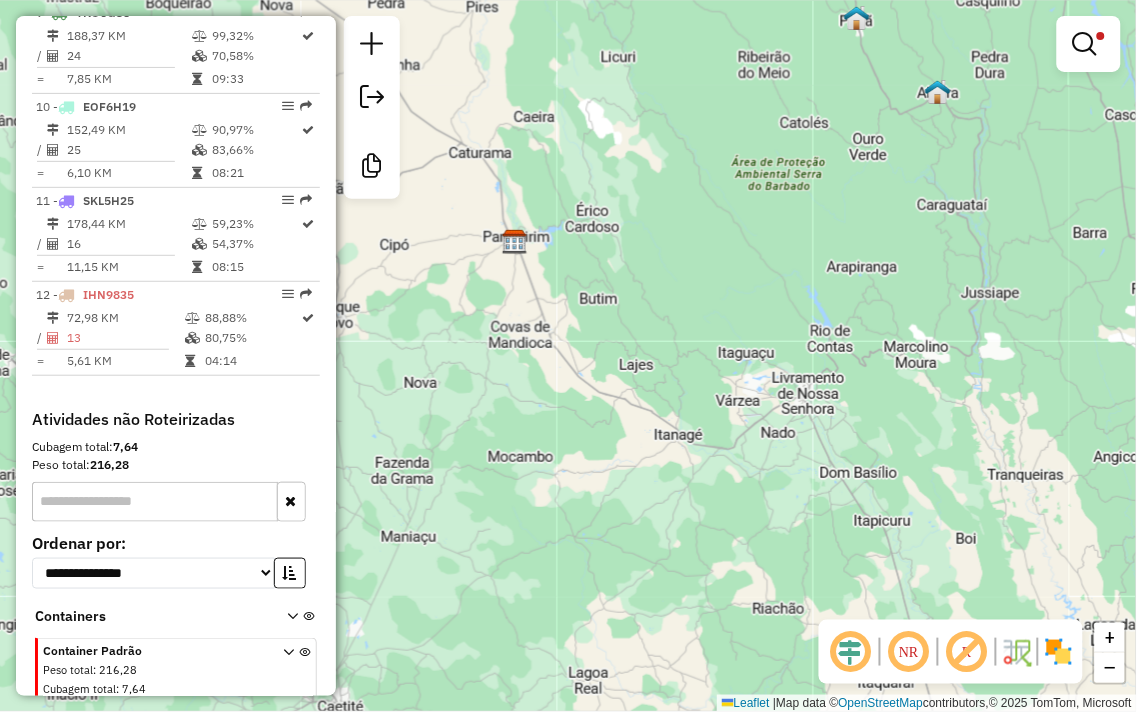 drag, startPoint x: 643, startPoint y: 427, endPoint x: 801, endPoint y: 327, distance: 186.98663 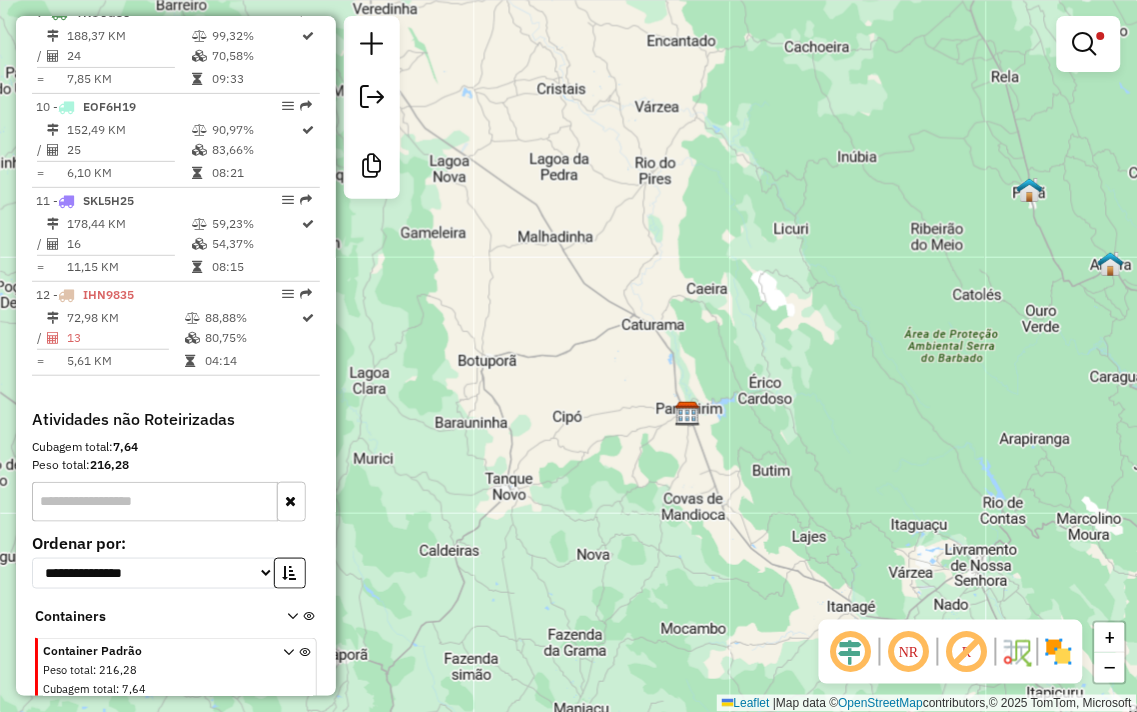 drag, startPoint x: 833, startPoint y: 350, endPoint x: 633, endPoint y: 143, distance: 287.83502 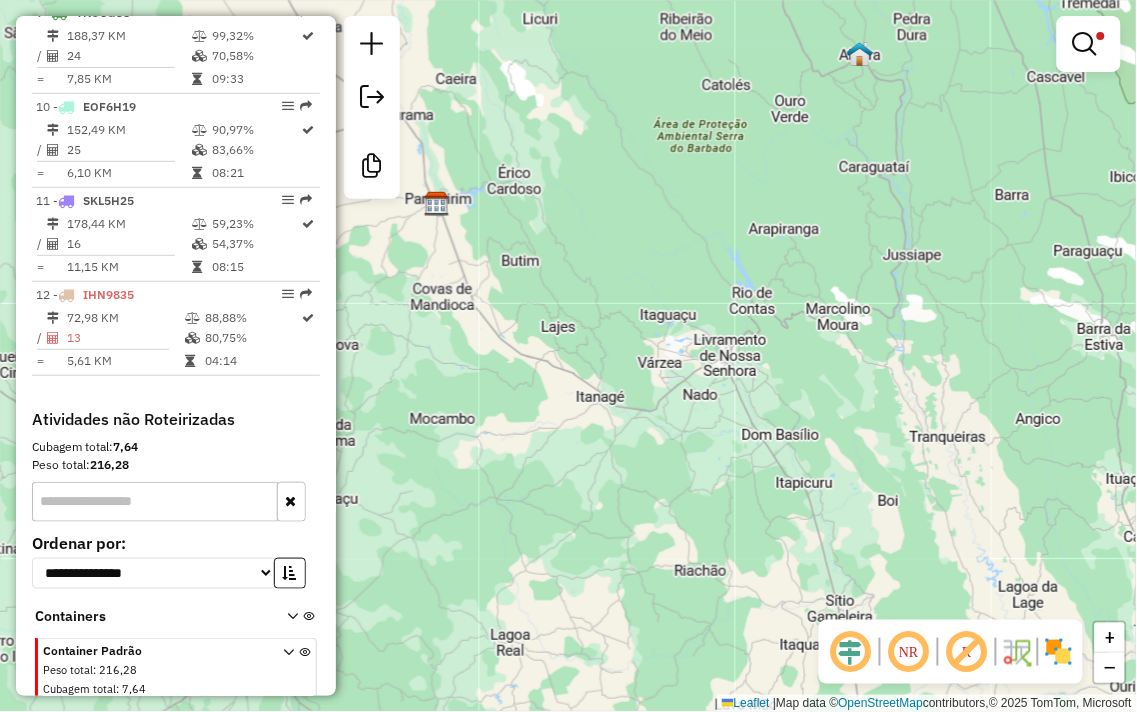 click at bounding box center (1085, 44) 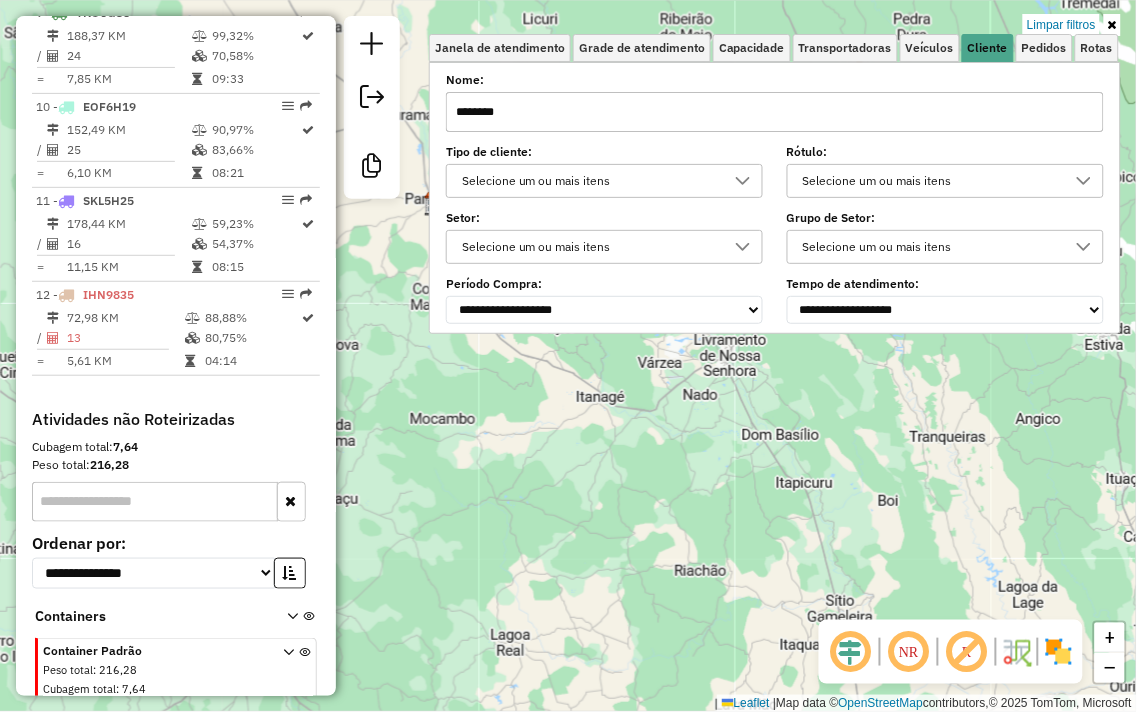 click on "********" at bounding box center (775, 112) 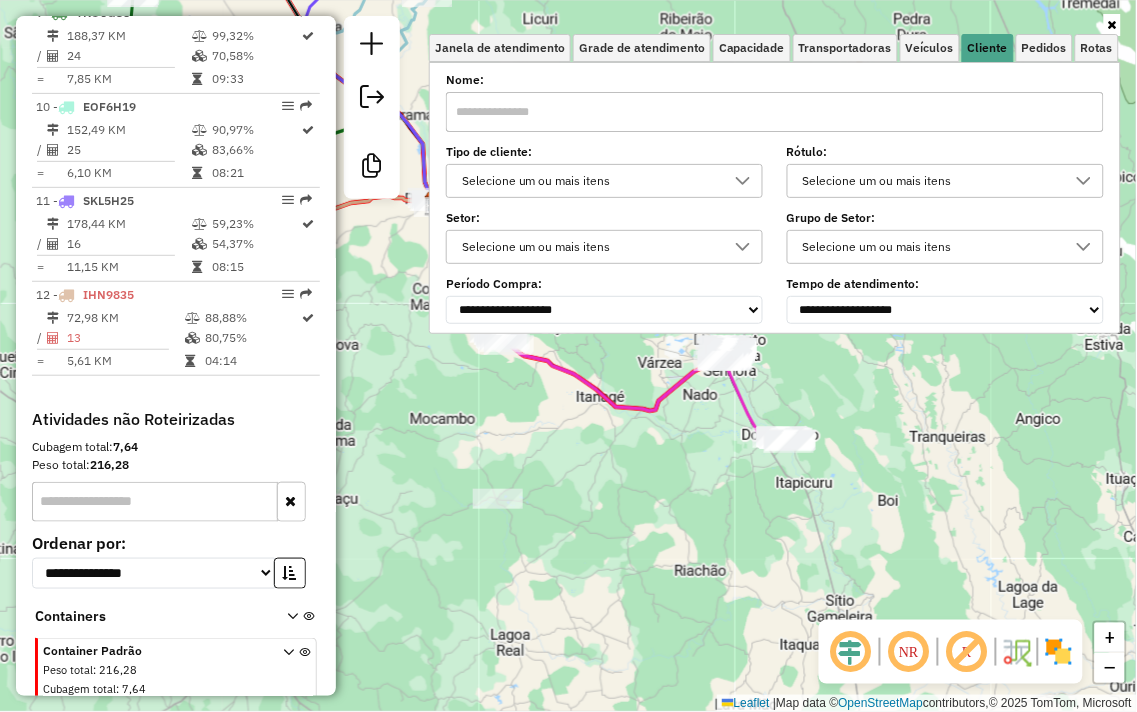 type 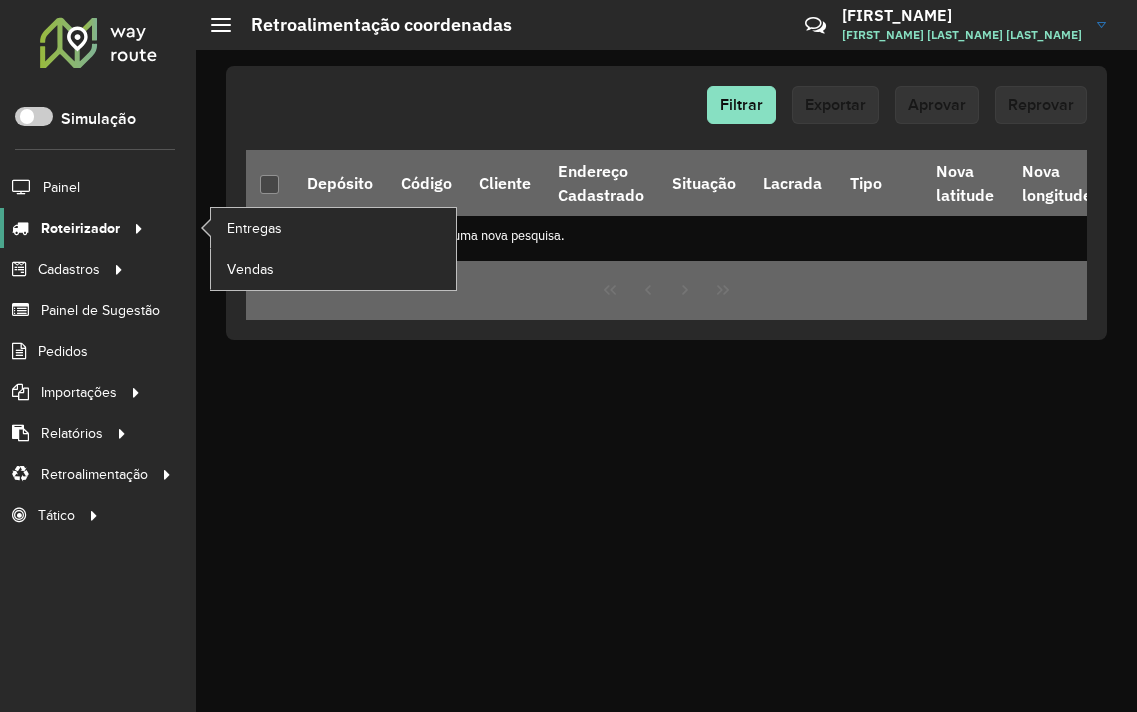 scroll, scrollTop: 0, scrollLeft: 0, axis: both 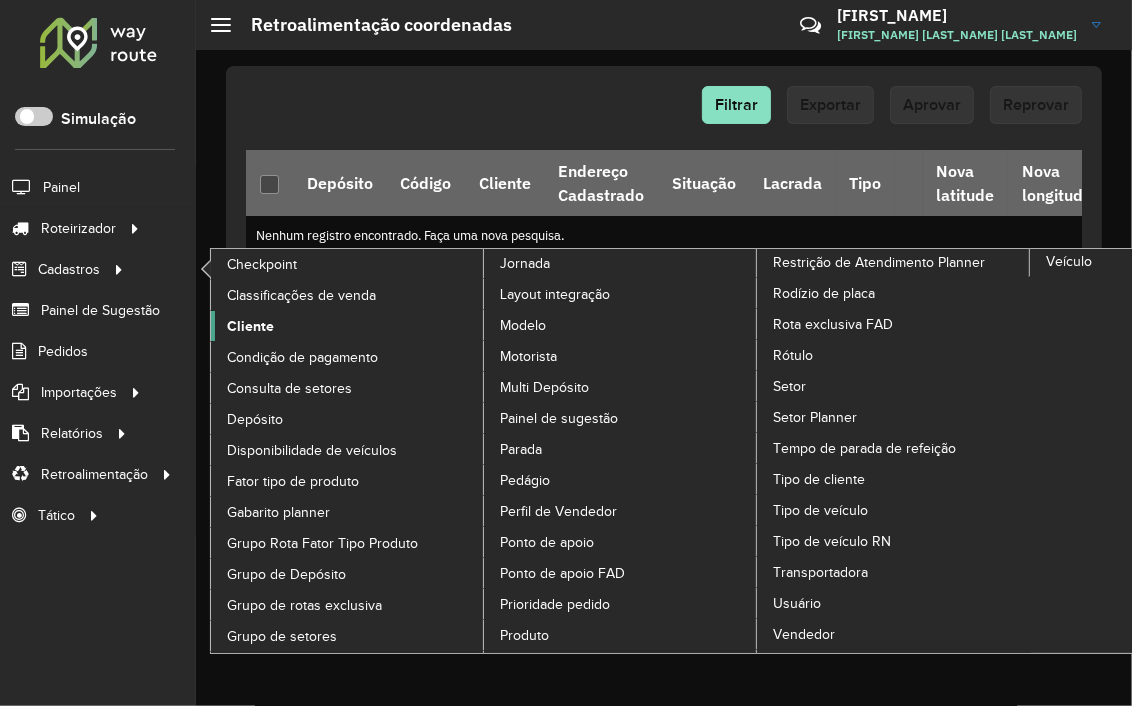 click on "Cliente" 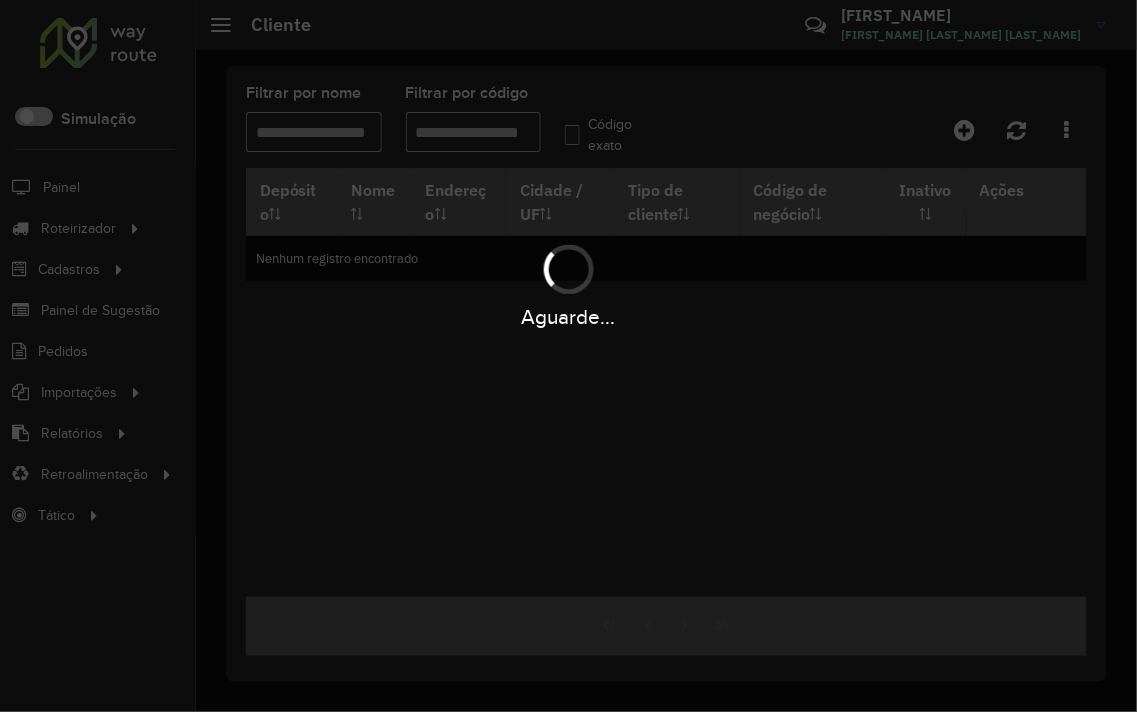 click on "Aguarde..." at bounding box center (568, 356) 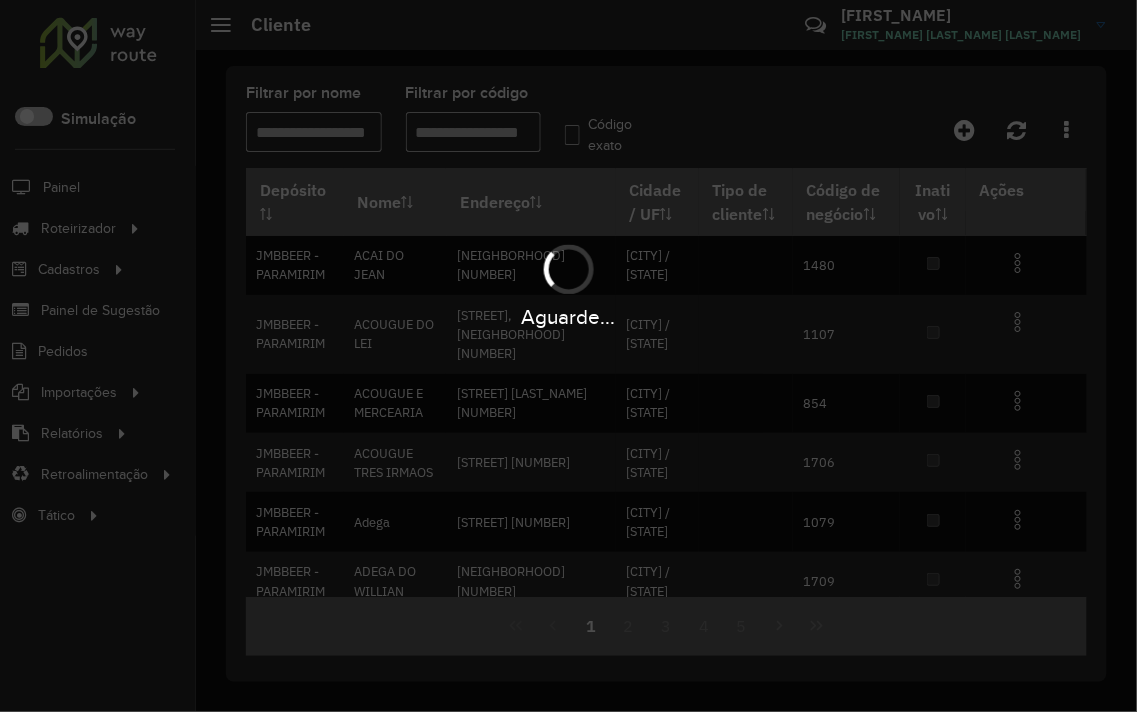 click on "Aguarde..." at bounding box center [568, 356] 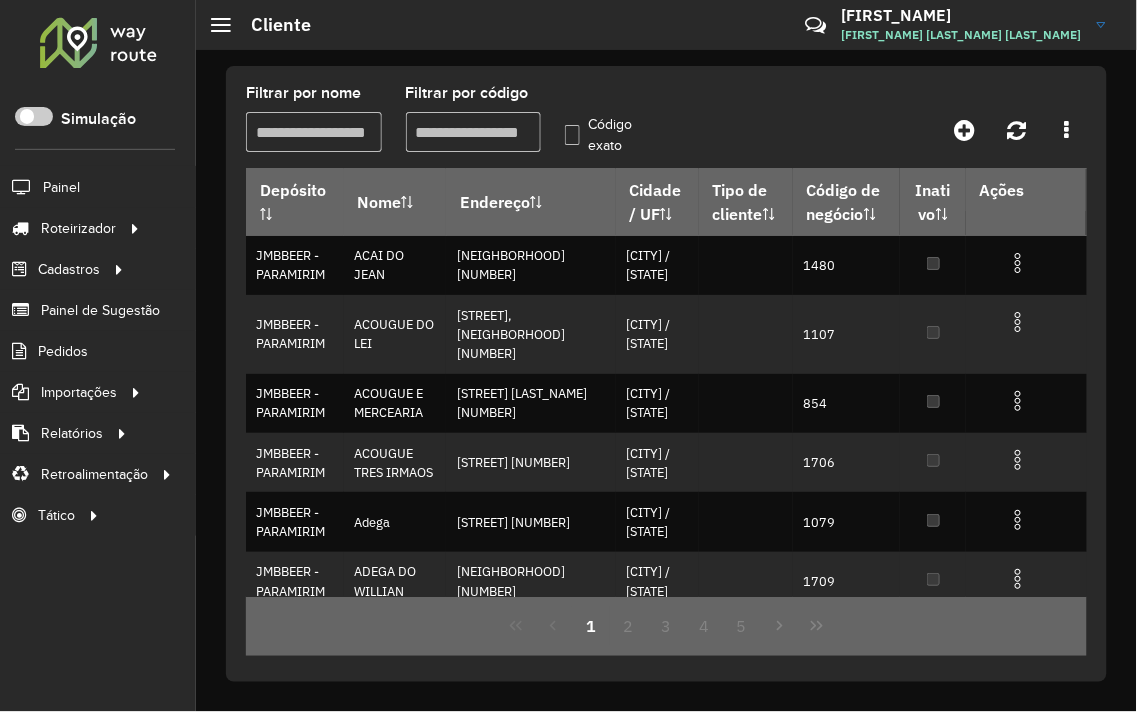 click on "Filtrar por código" at bounding box center [474, 132] 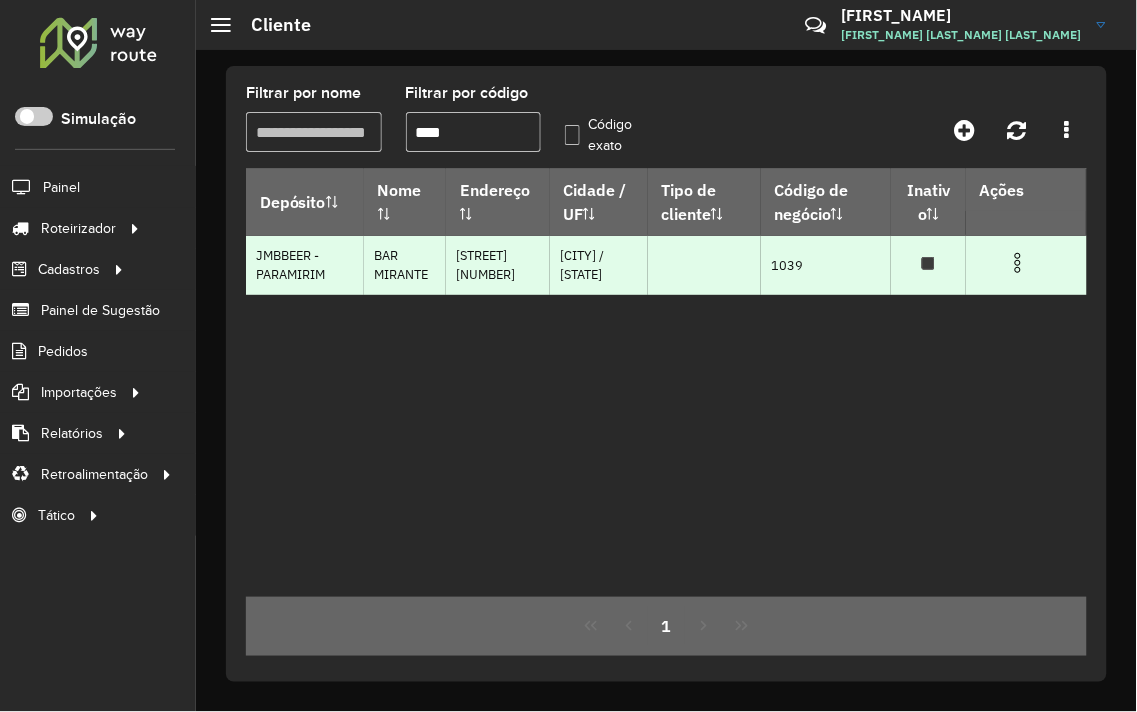 drag, startPoint x: 351, startPoint y: 251, endPoint x: 371, endPoint y: 293, distance: 46.518814 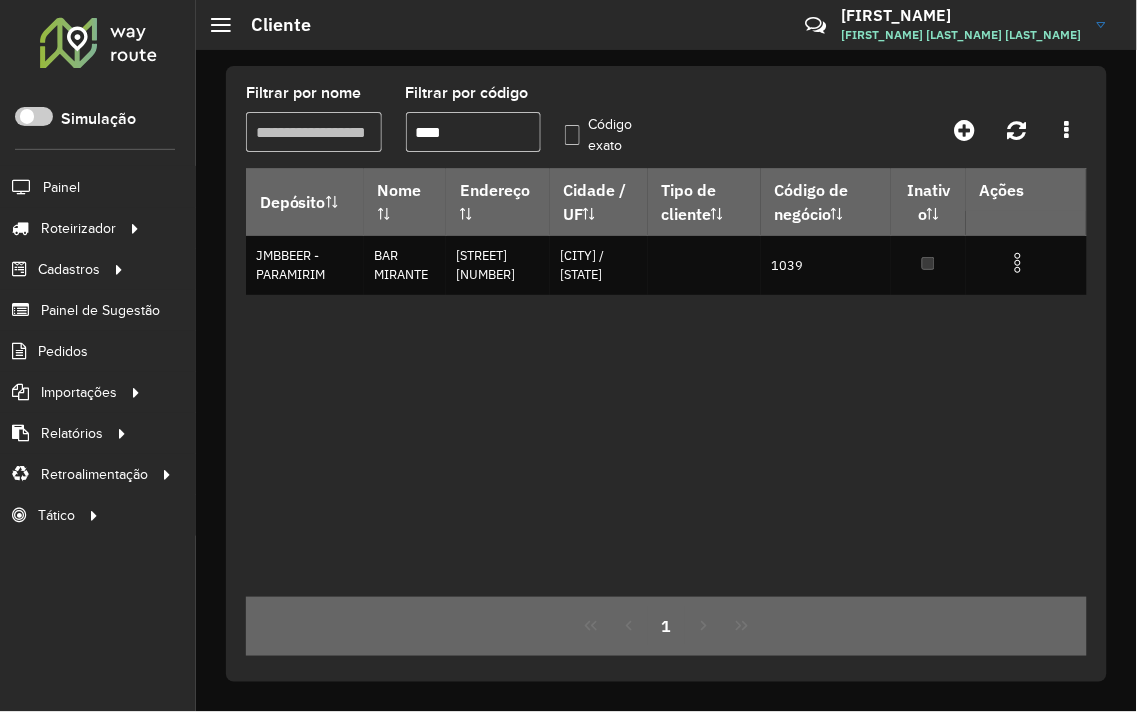 click on "Filtrar por nome   Filtrar por código  ****  Código exato   Depósito   Nome   Endereço   Cidade / UF   Tipo de cliente   Código de negócio   Inativo   Ações   JMBBEER - PARAMIRIM   BAR MIRANTE   DESEMBARGADOR CARLOS SOUTO 777  LIVRAMENTO DE NOSSA SENHORA / BA      1039   1" 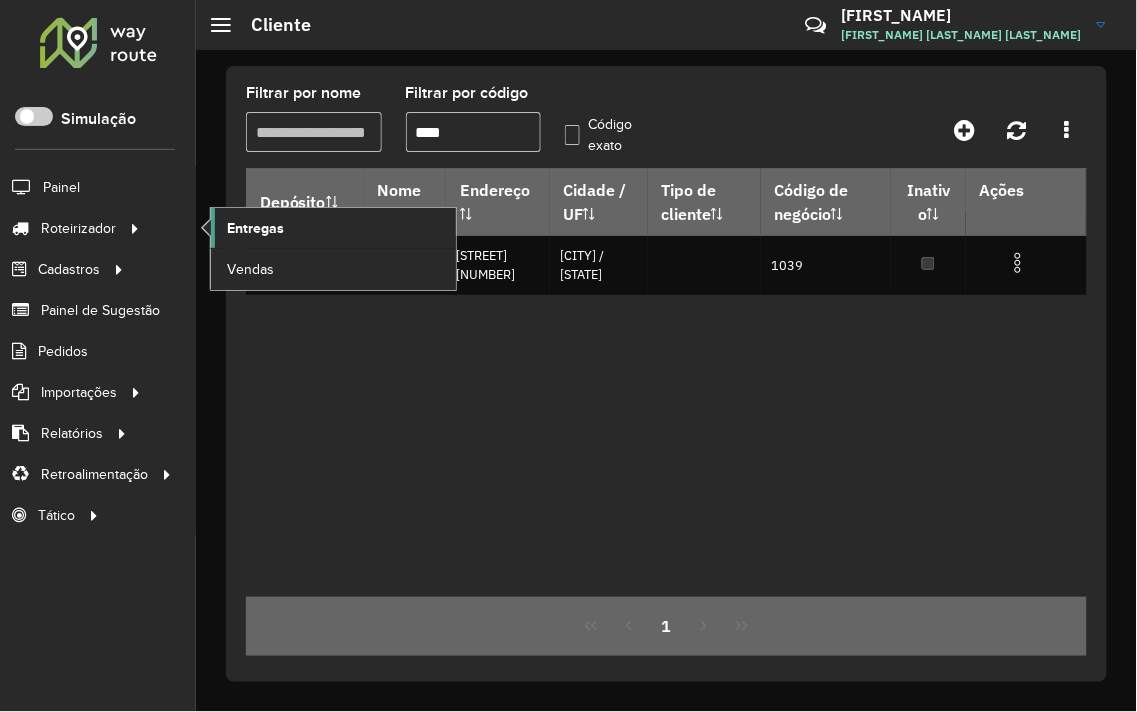 click on "Entregas" 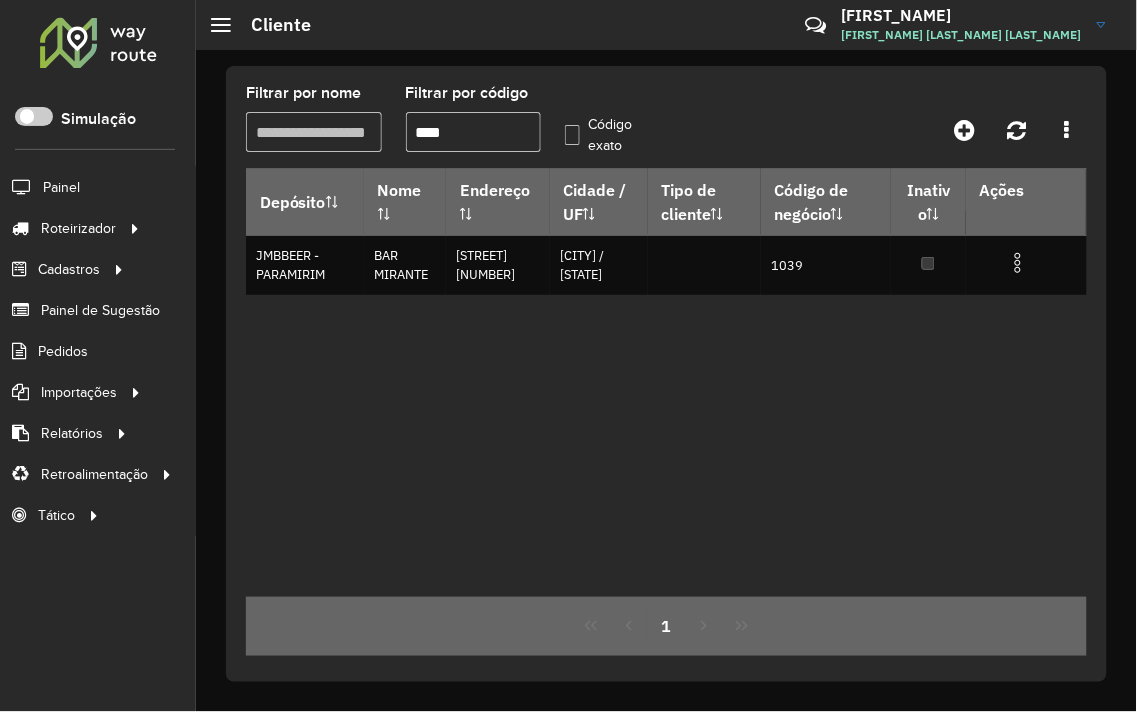 click on "****" at bounding box center [474, 132] 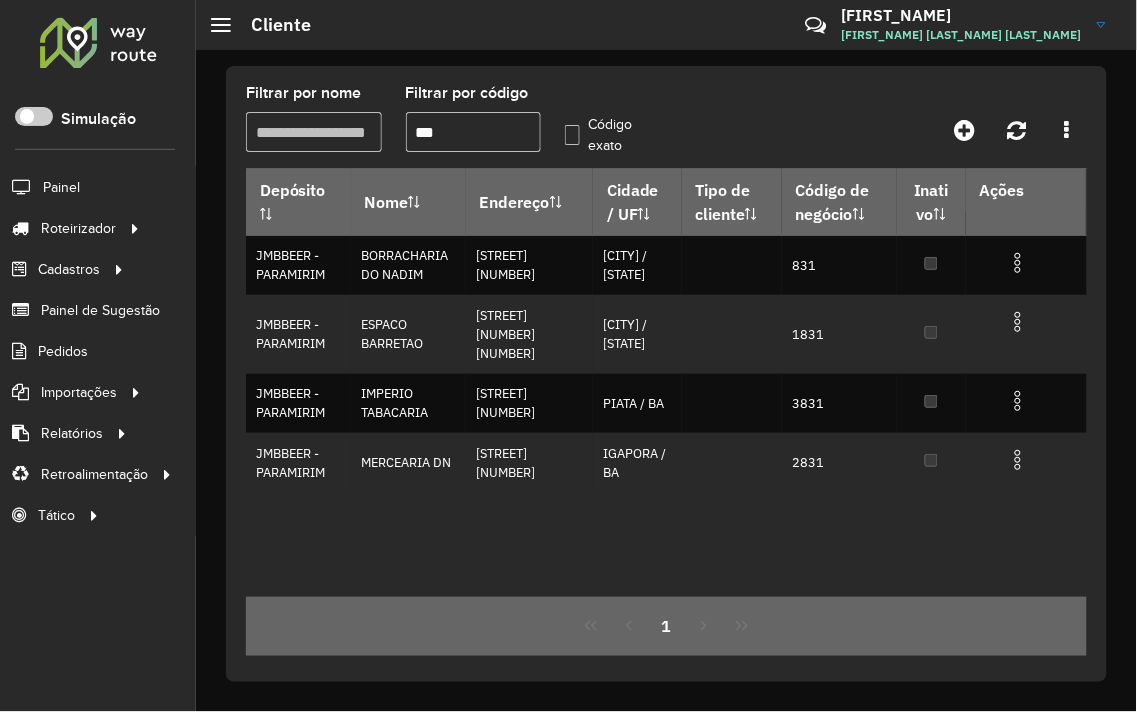 click on "Código exato" 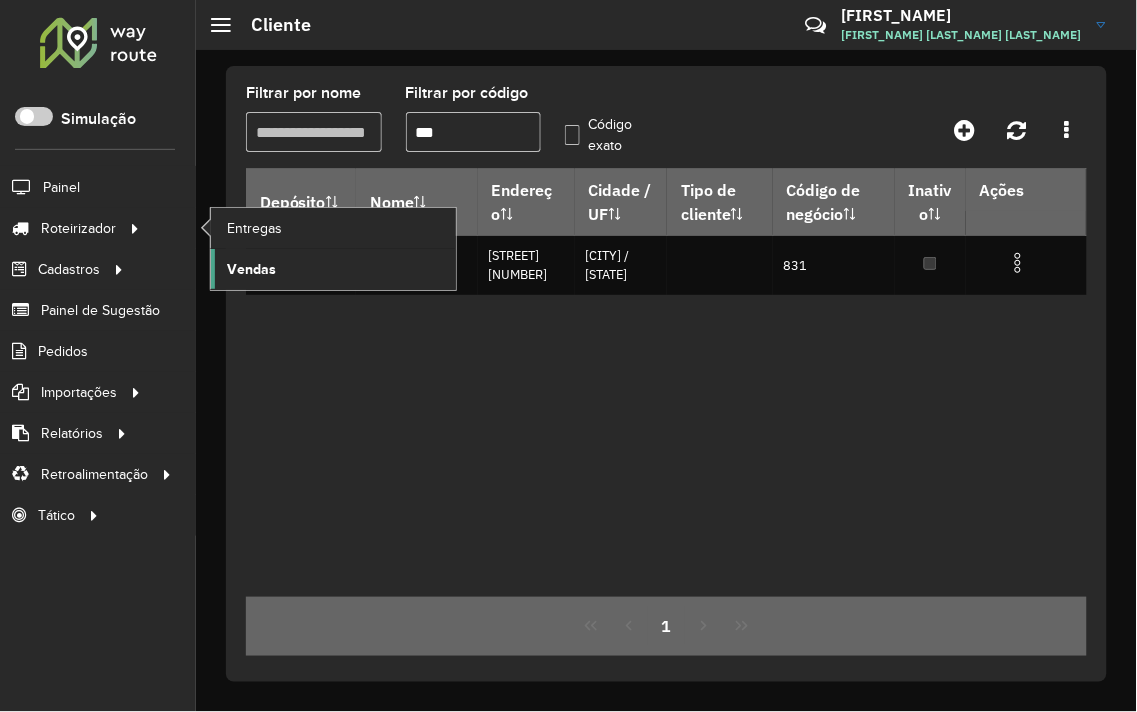 click on "Vendas" 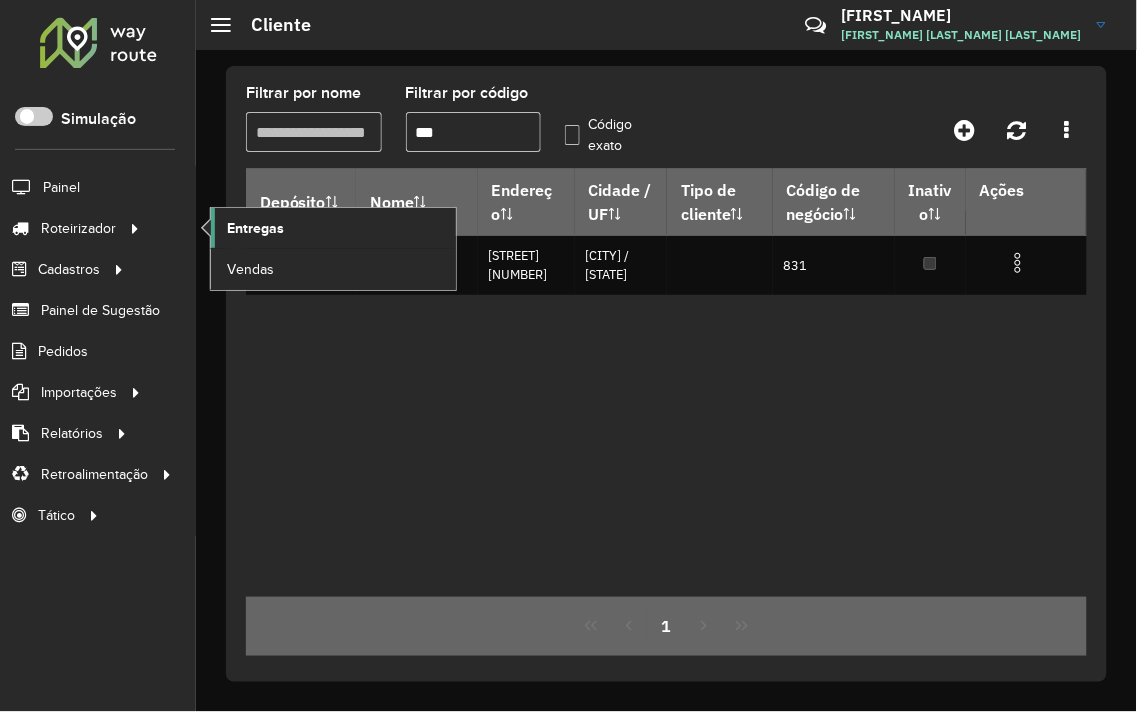 click on "Entregas" 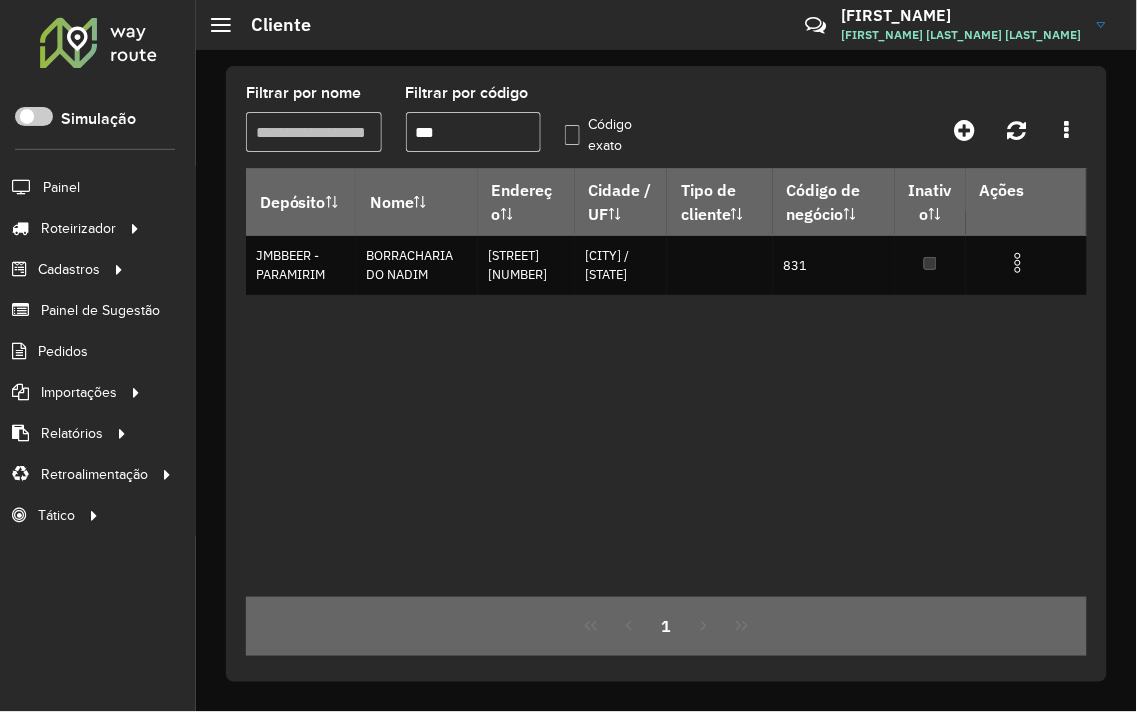 click on "***" at bounding box center [474, 132] 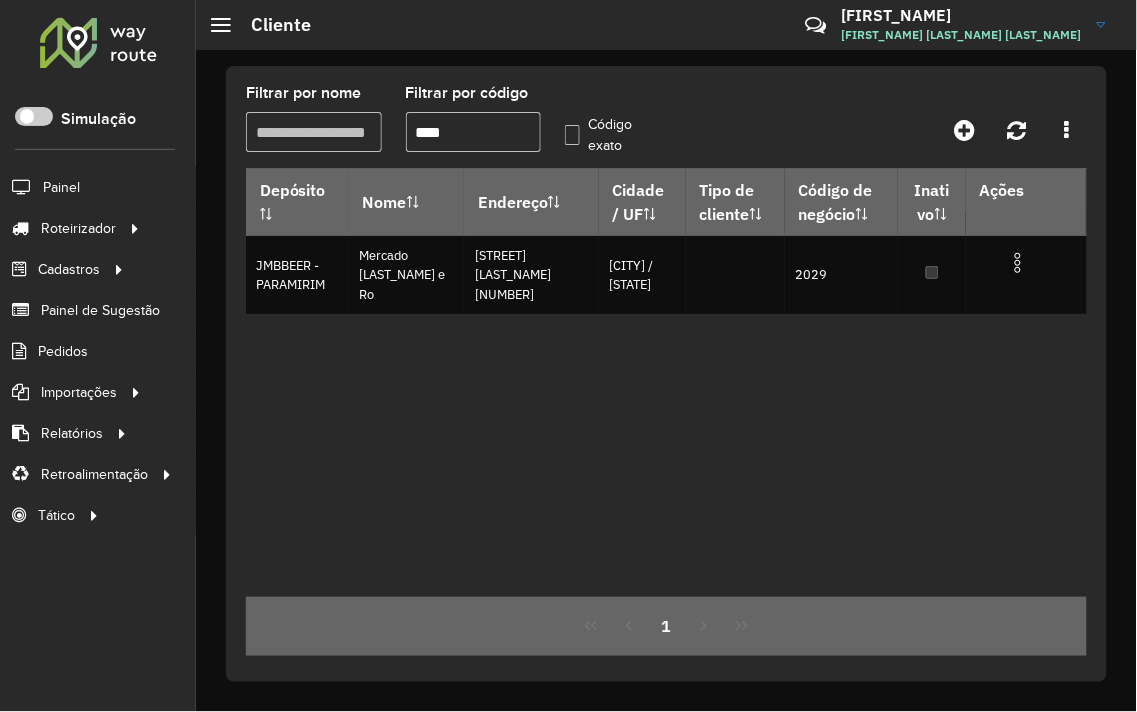 type on "****" 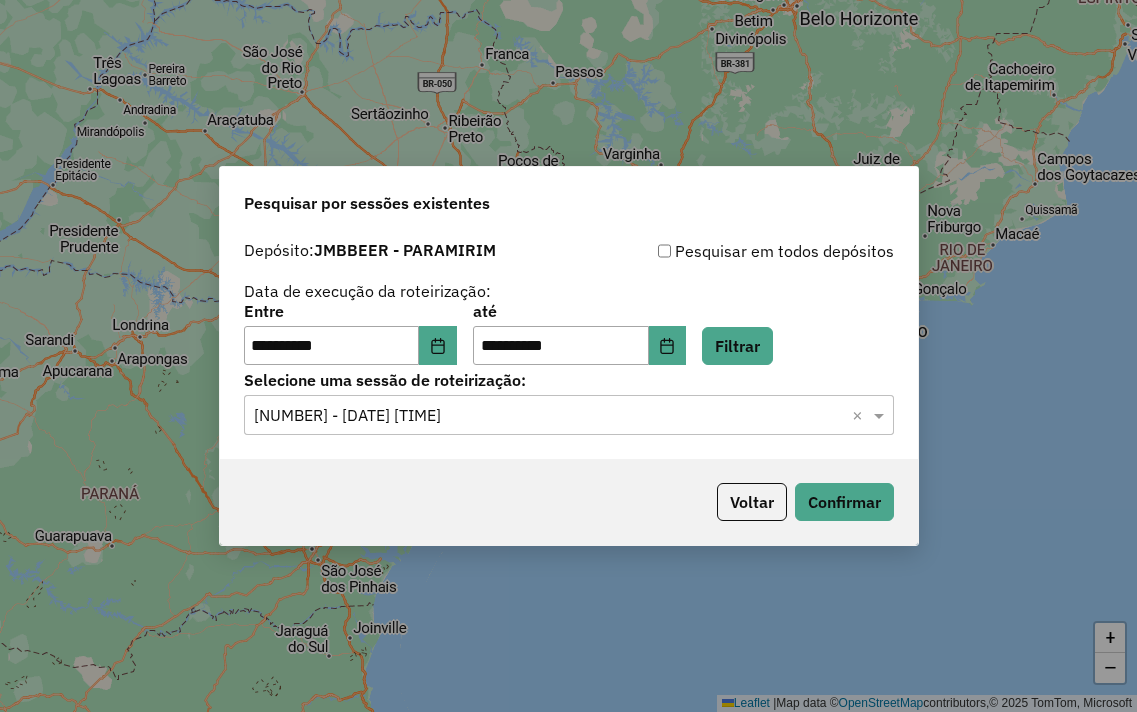 scroll, scrollTop: 0, scrollLeft: 0, axis: both 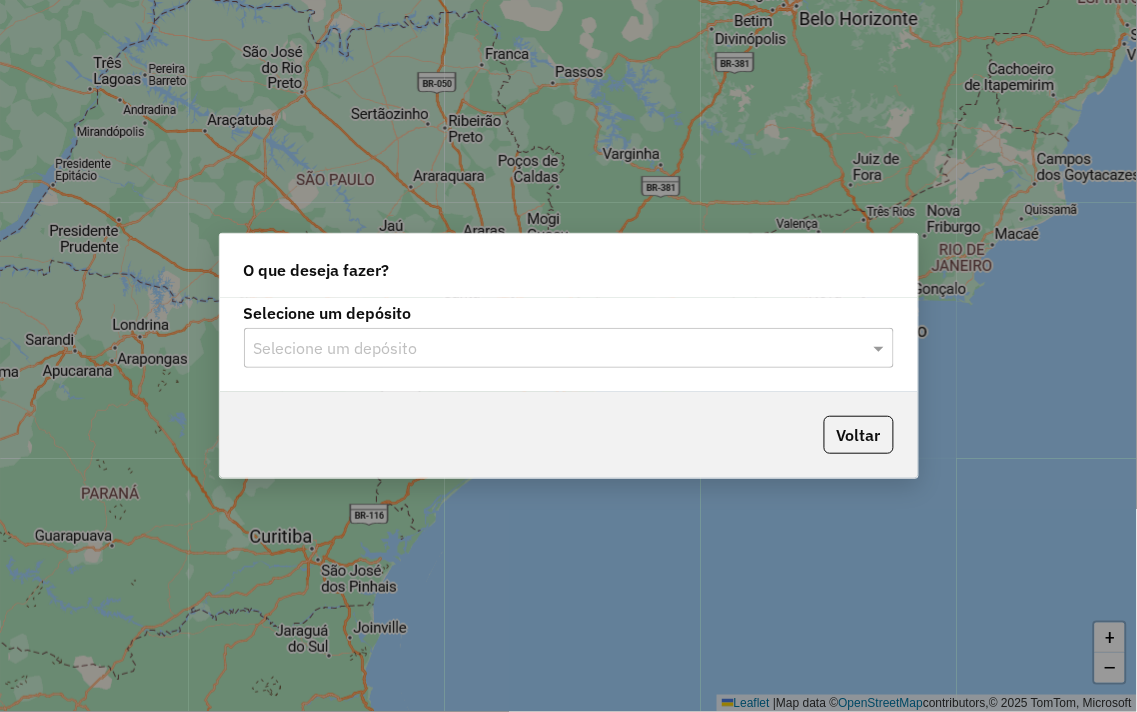 click on "Selecione um depósito" 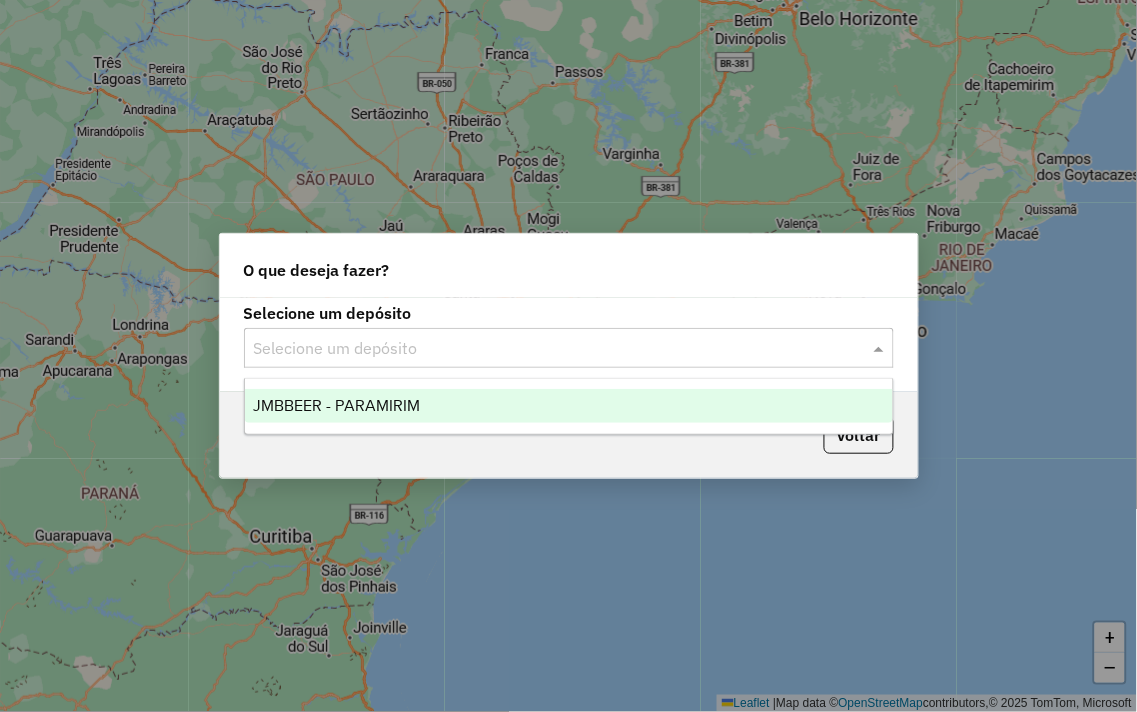 click 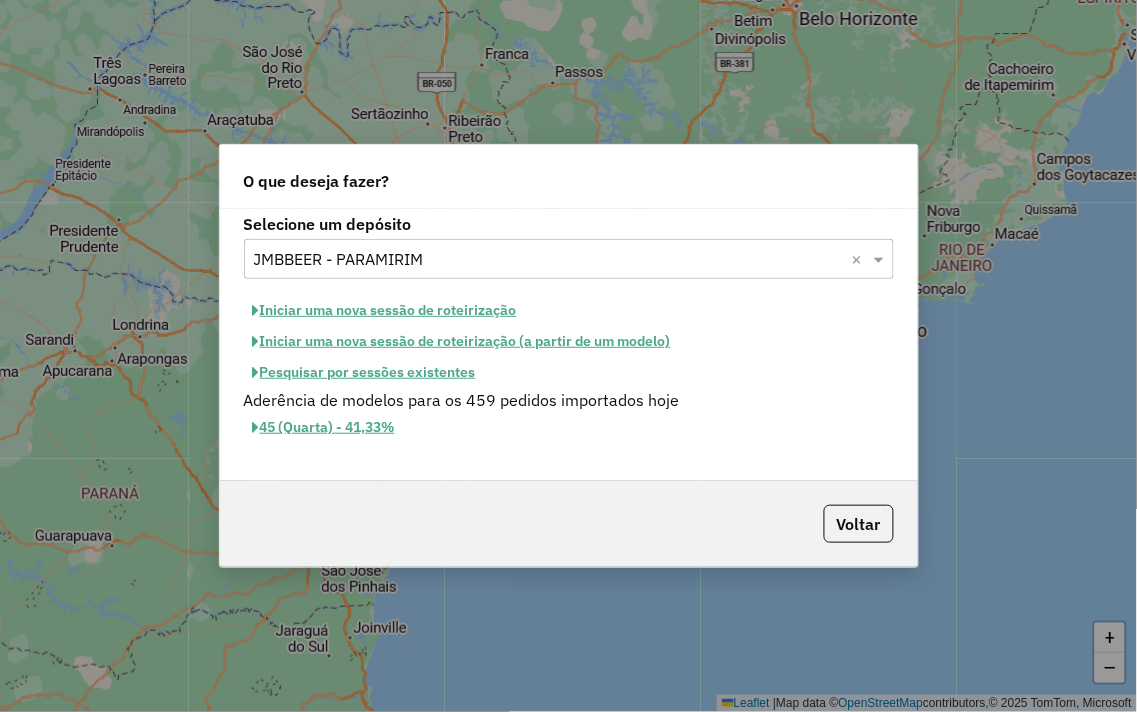 click on "Iniciar uma nova sessão de roteirização" 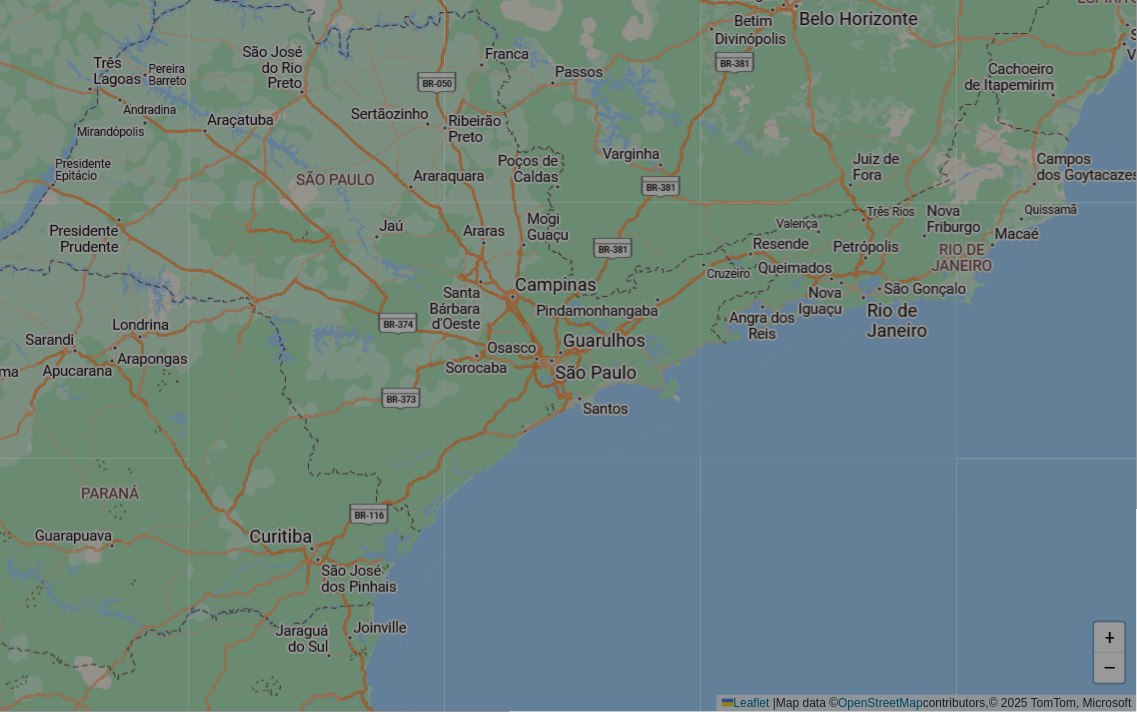 select on "*" 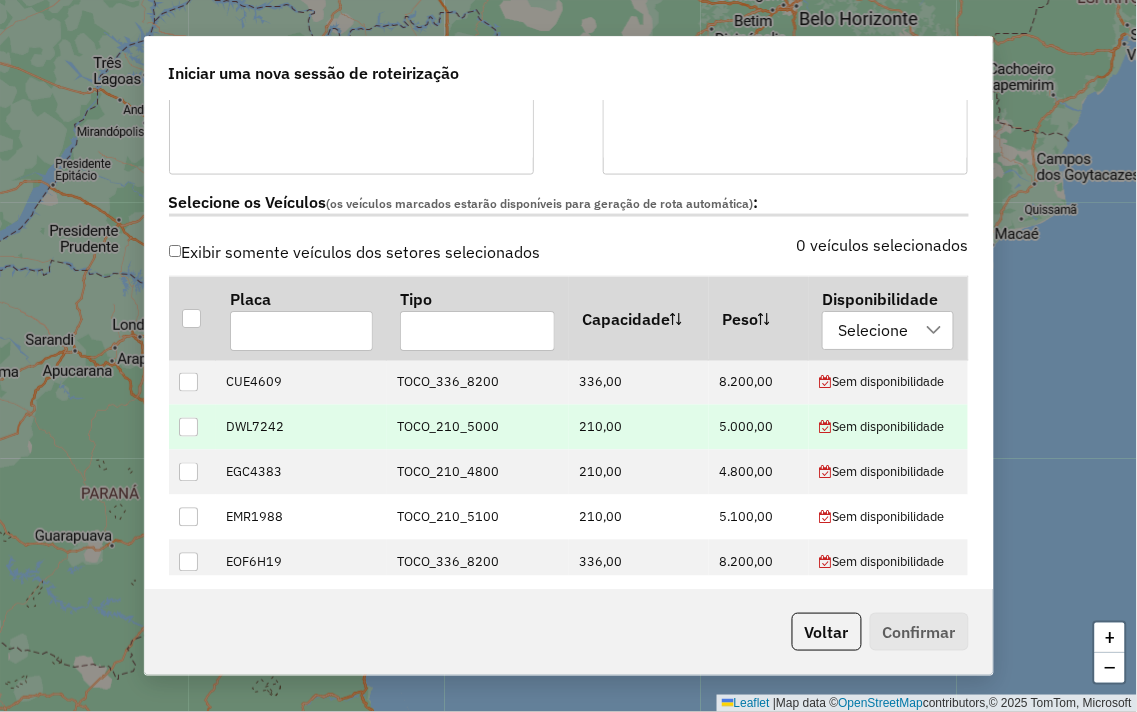 scroll, scrollTop: 555, scrollLeft: 0, axis: vertical 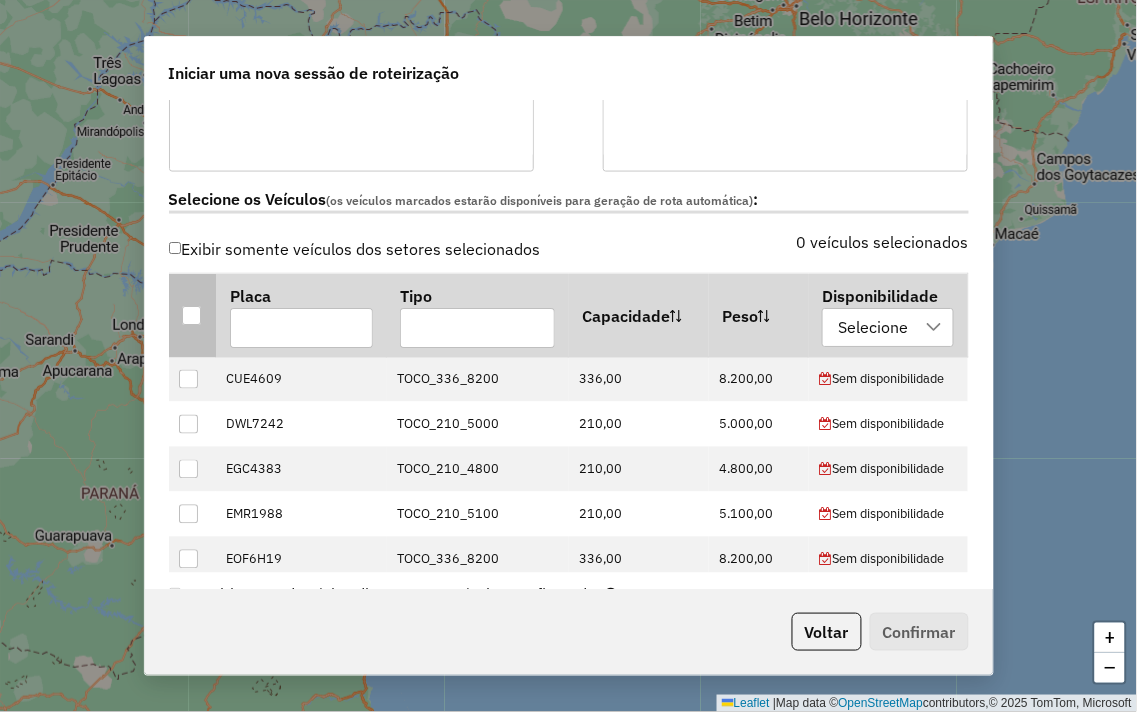 click at bounding box center [191, 315] 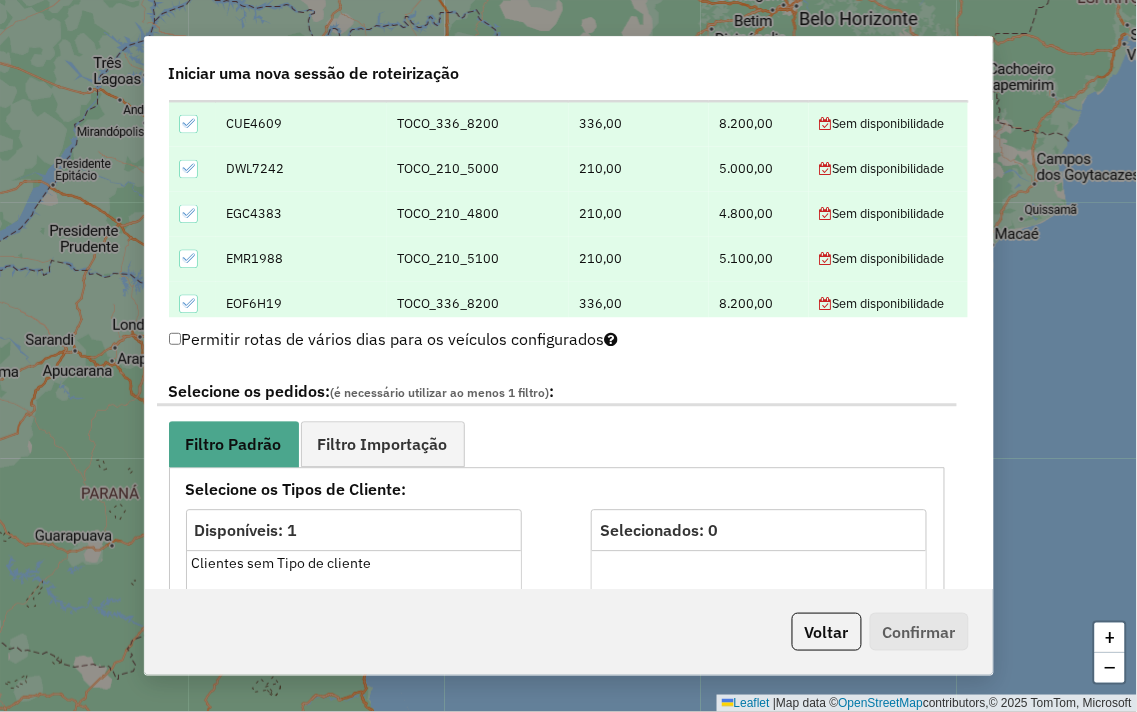 scroll, scrollTop: 888, scrollLeft: 0, axis: vertical 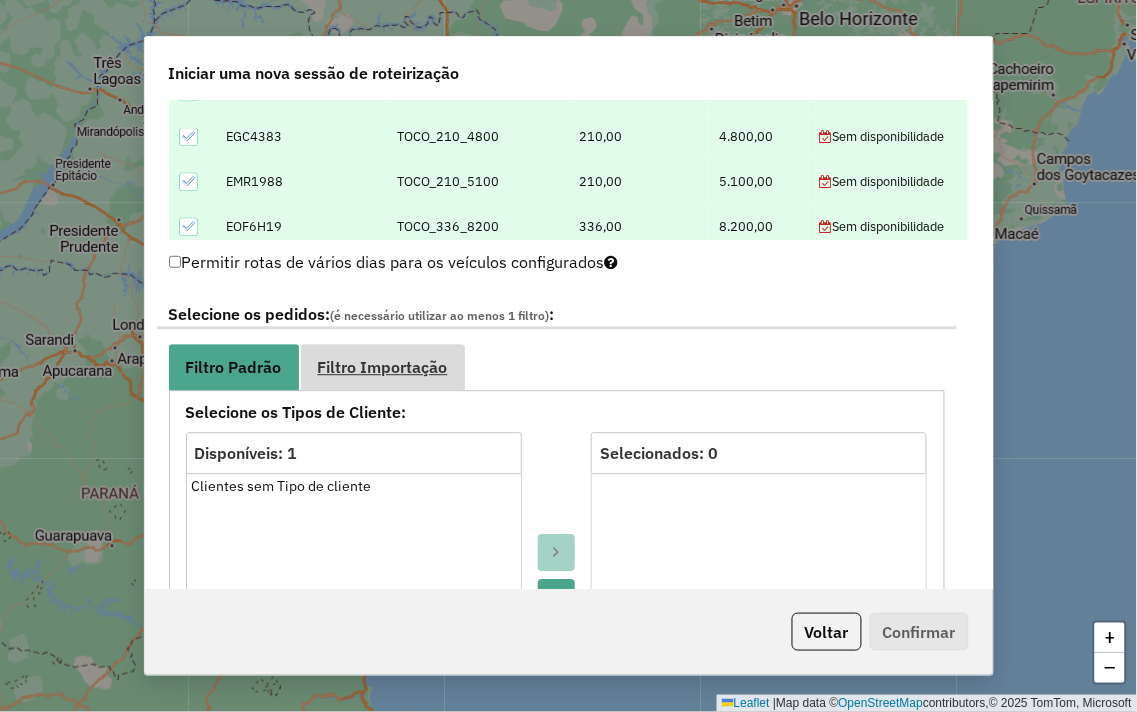 click on "Filtro Importação" at bounding box center [383, 367] 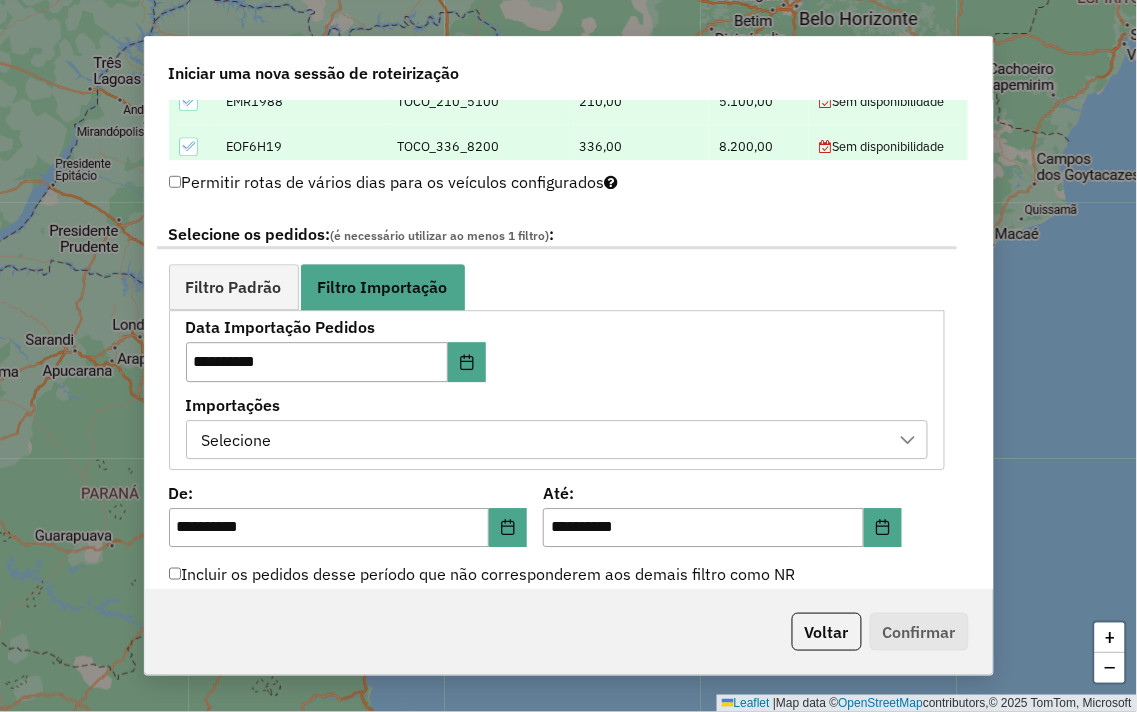 scroll, scrollTop: 1000, scrollLeft: 0, axis: vertical 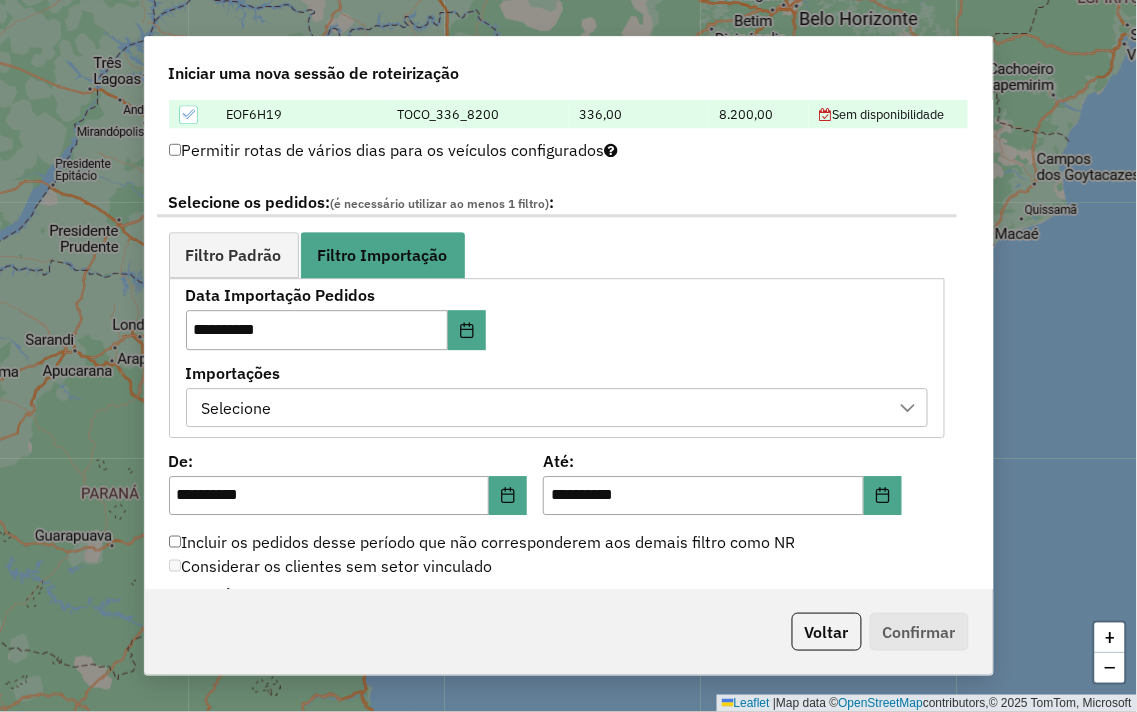 click on "Selecione" at bounding box center [237, 408] 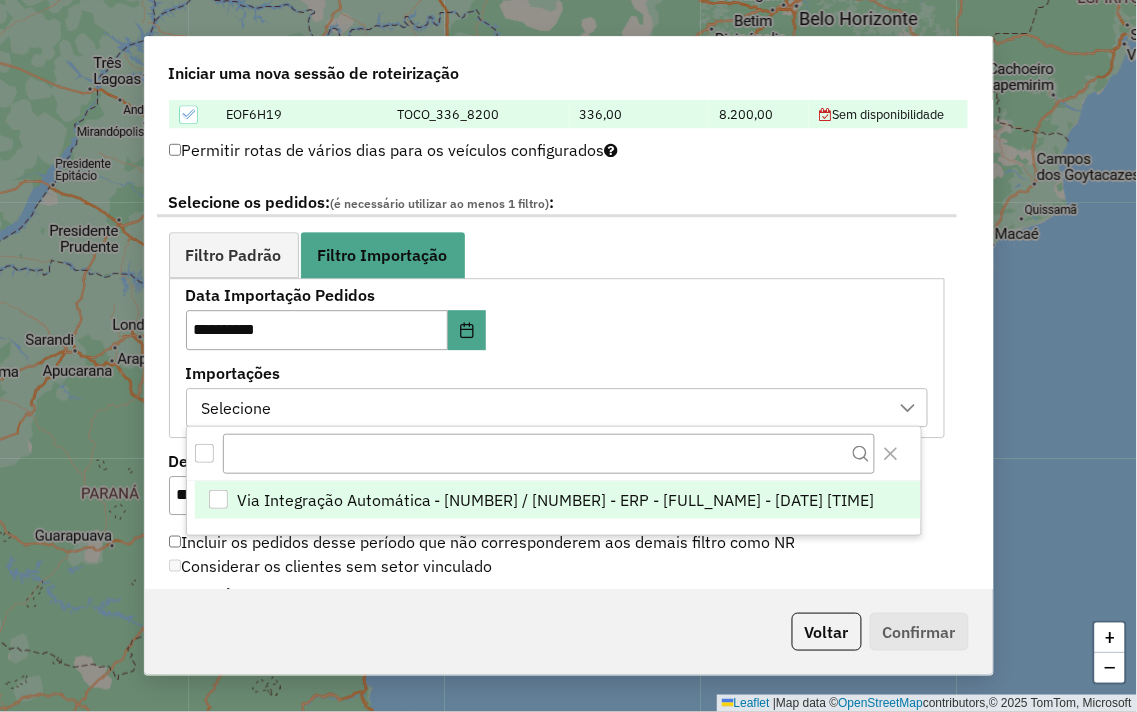 click at bounding box center (218, 499) 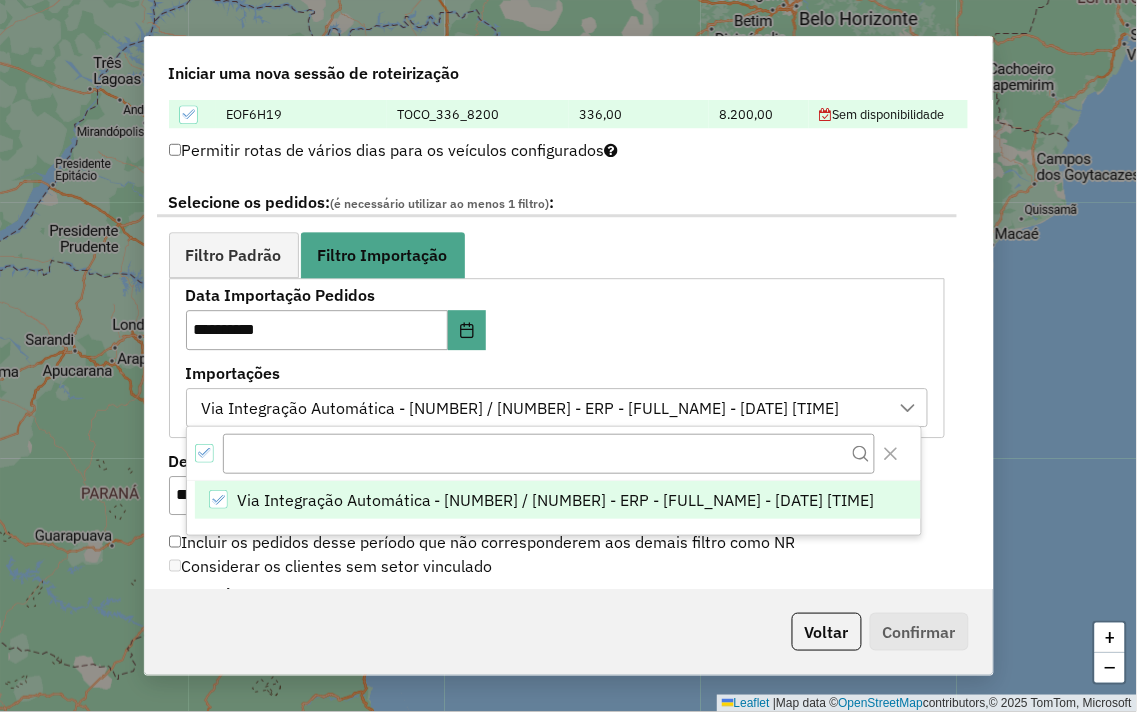 click on "**********" 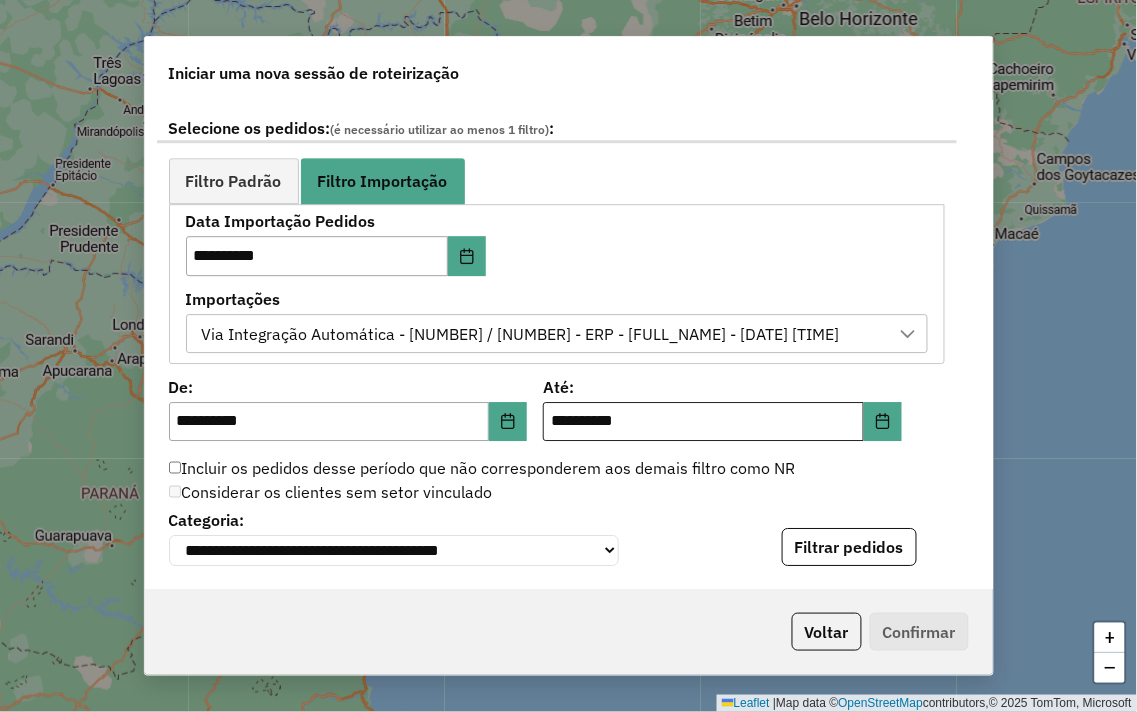 scroll, scrollTop: 1111, scrollLeft: 0, axis: vertical 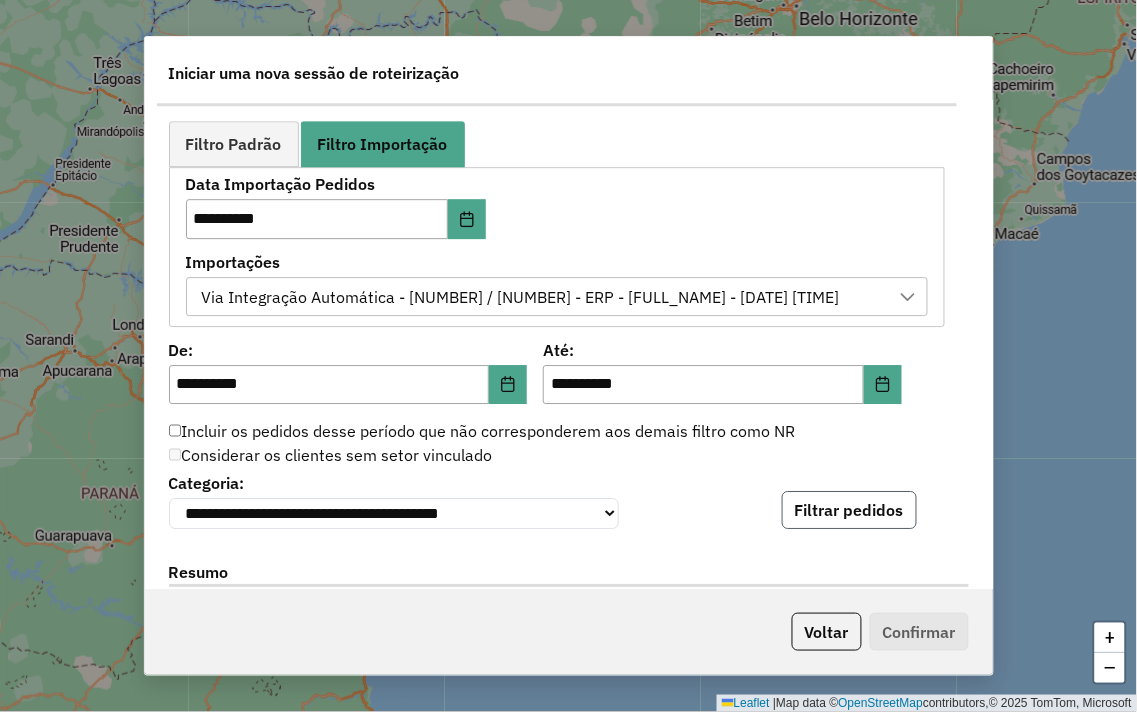 click on "Filtrar pedidos" 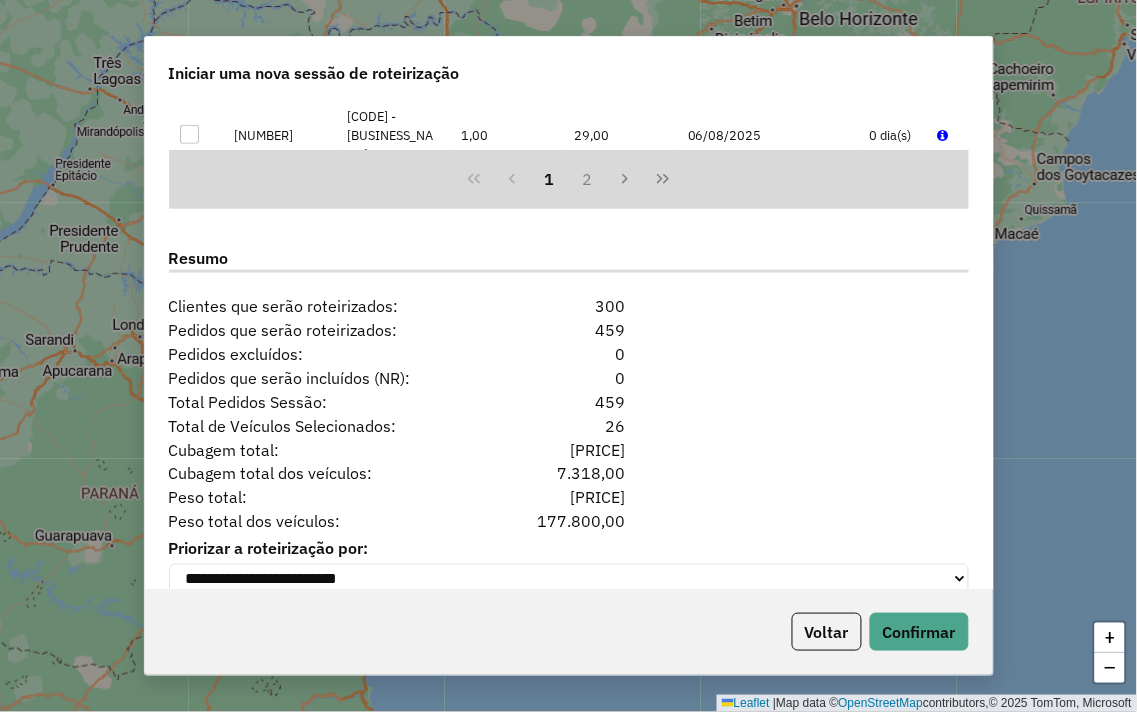 scroll, scrollTop: 1874, scrollLeft: 0, axis: vertical 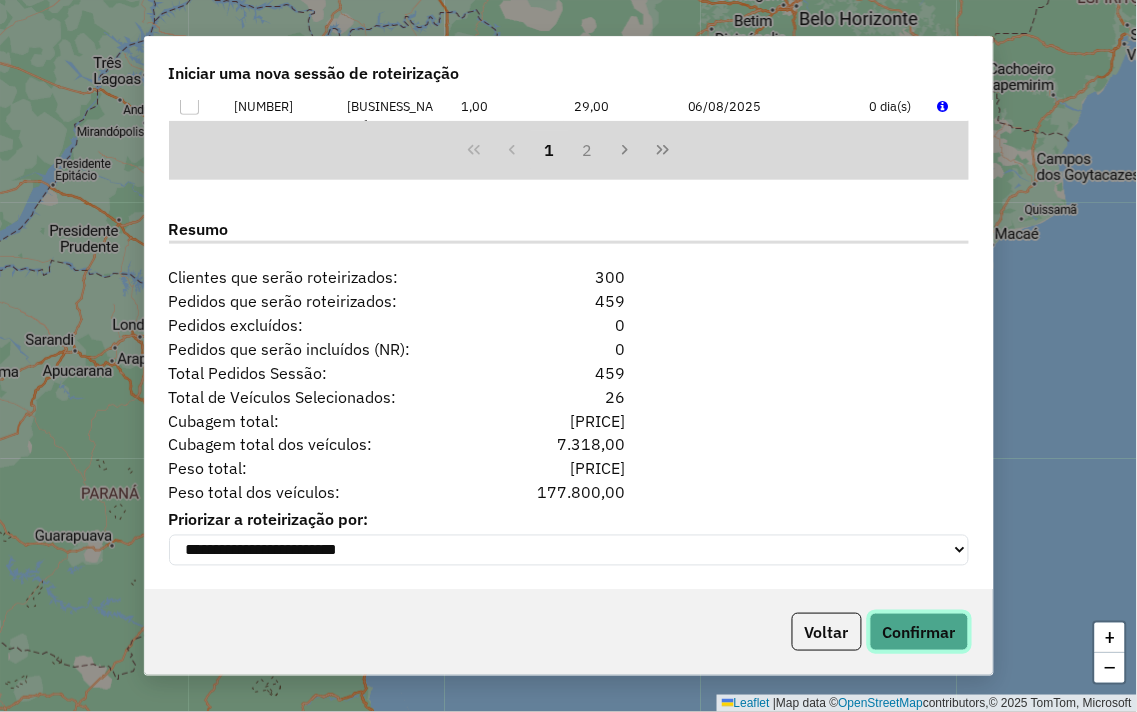click on "Confirmar" 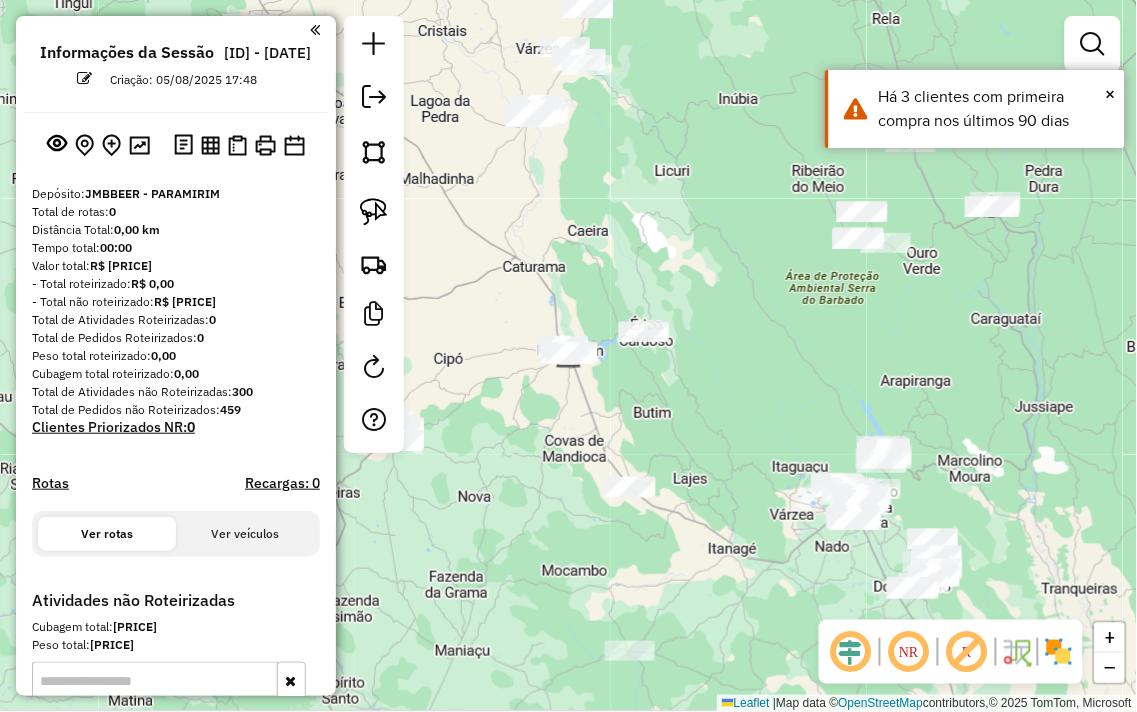 drag, startPoint x: 743, startPoint y: 290, endPoint x: 690, endPoint y: 267, distance: 57.77543 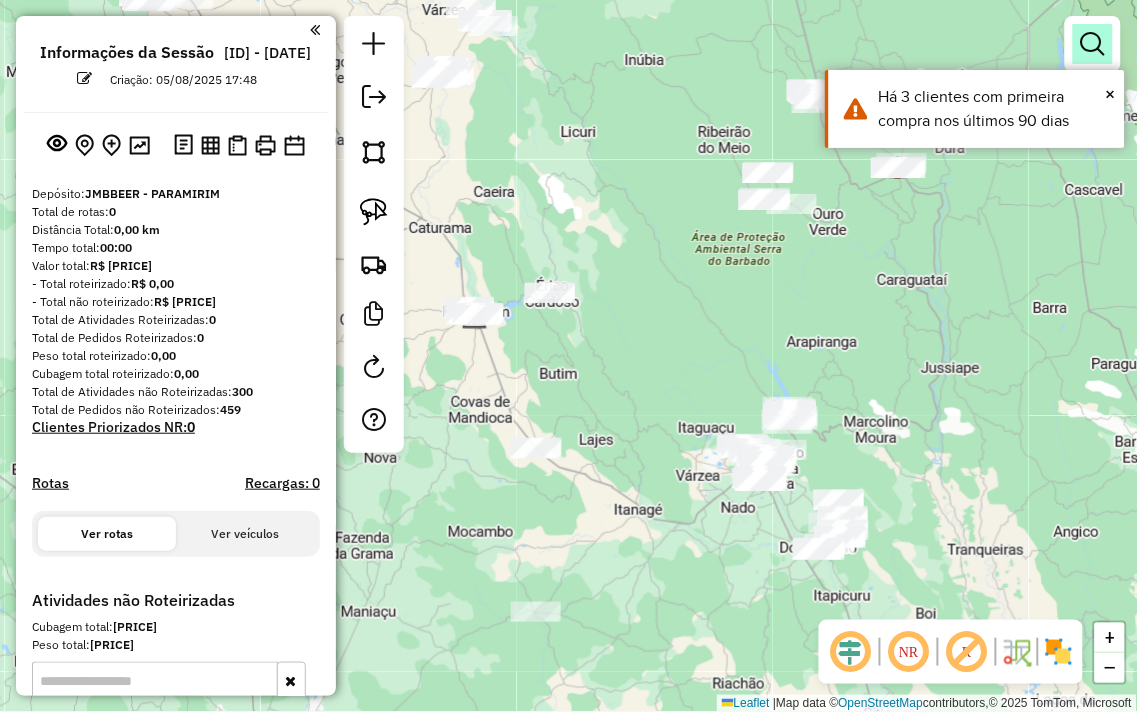 click at bounding box center (1093, 44) 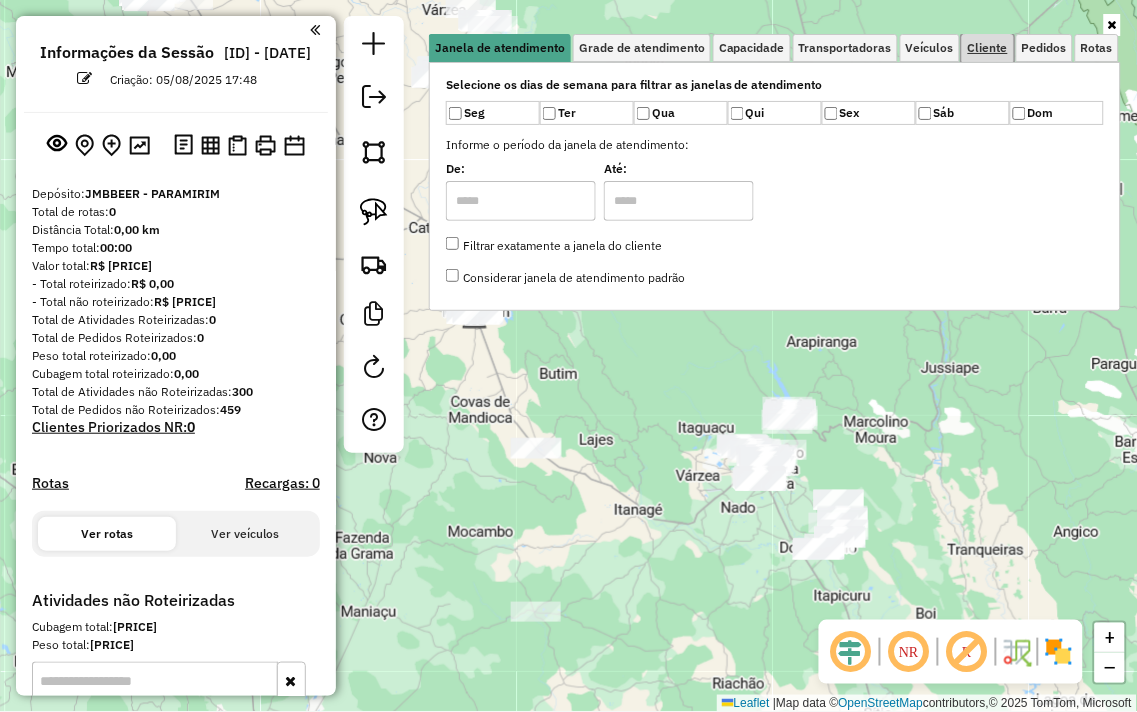 click on "Cliente" at bounding box center [988, 48] 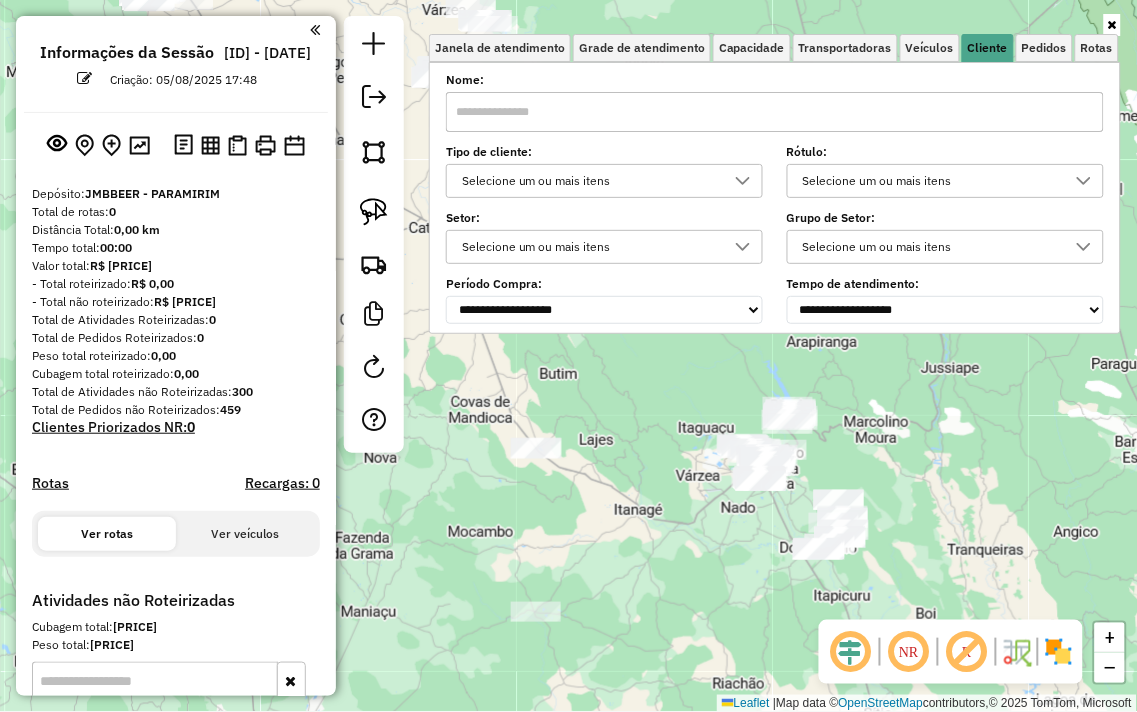 click at bounding box center (775, 112) 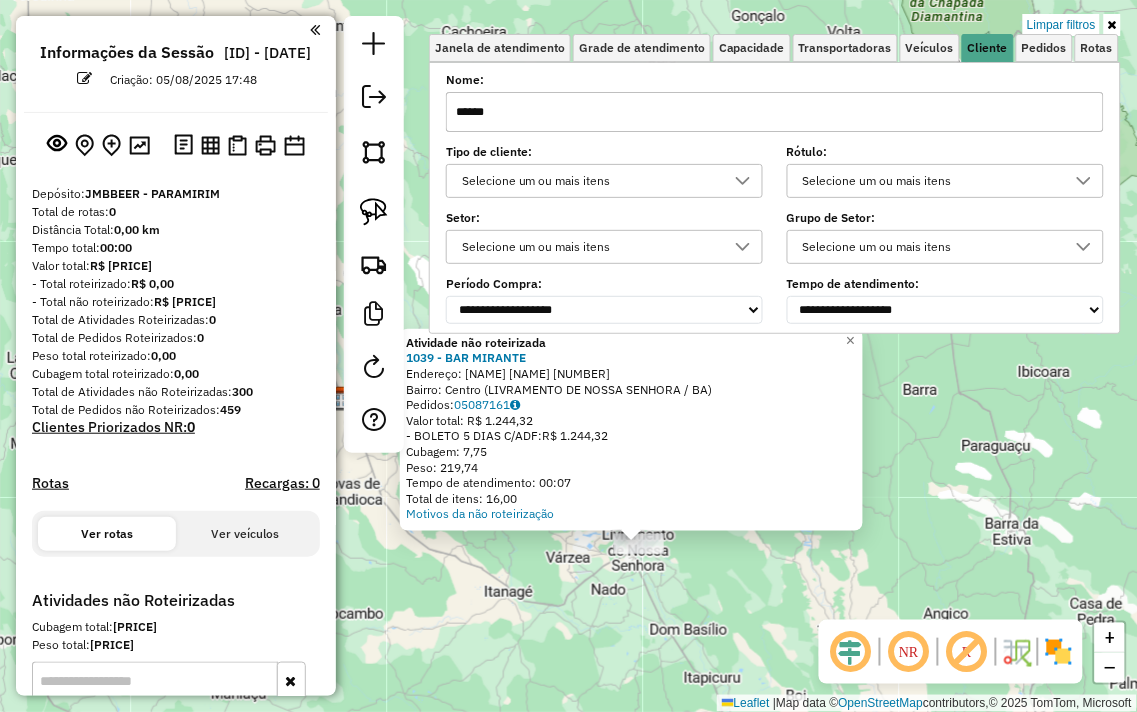 drag, startPoint x: 623, startPoint y: 498, endPoint x: 685, endPoint y: 694, distance: 205.57237 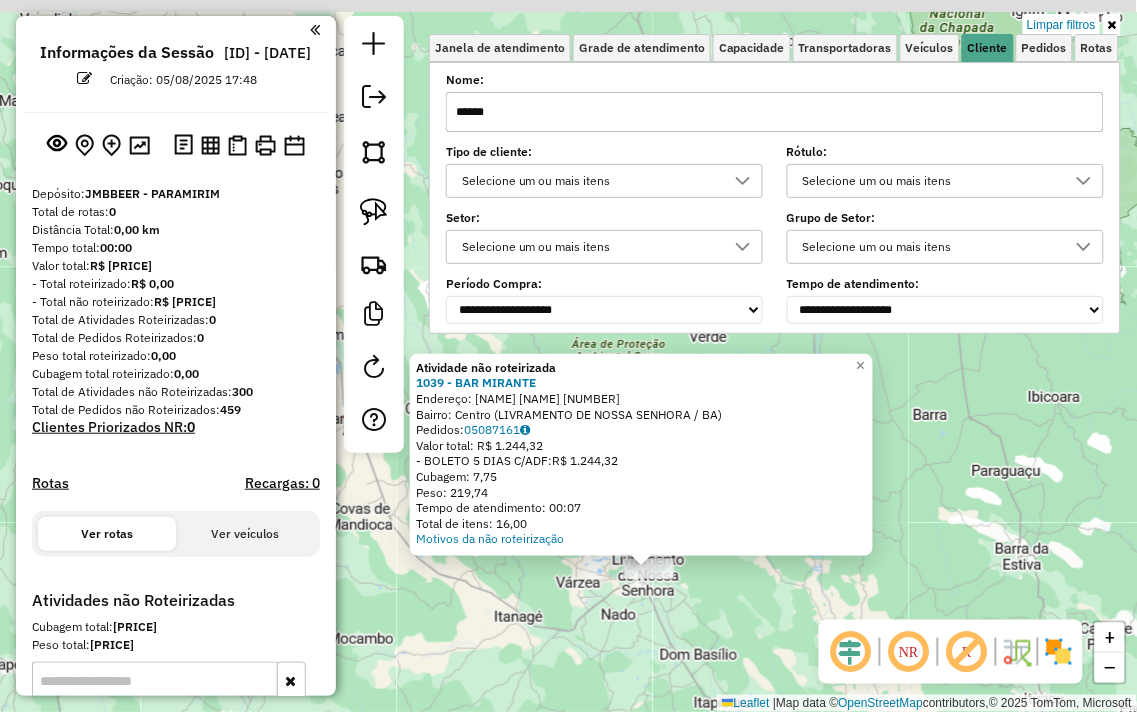 drag, startPoint x: 568, startPoint y: 605, endPoint x: 585, endPoint y: 623, distance: 24.758837 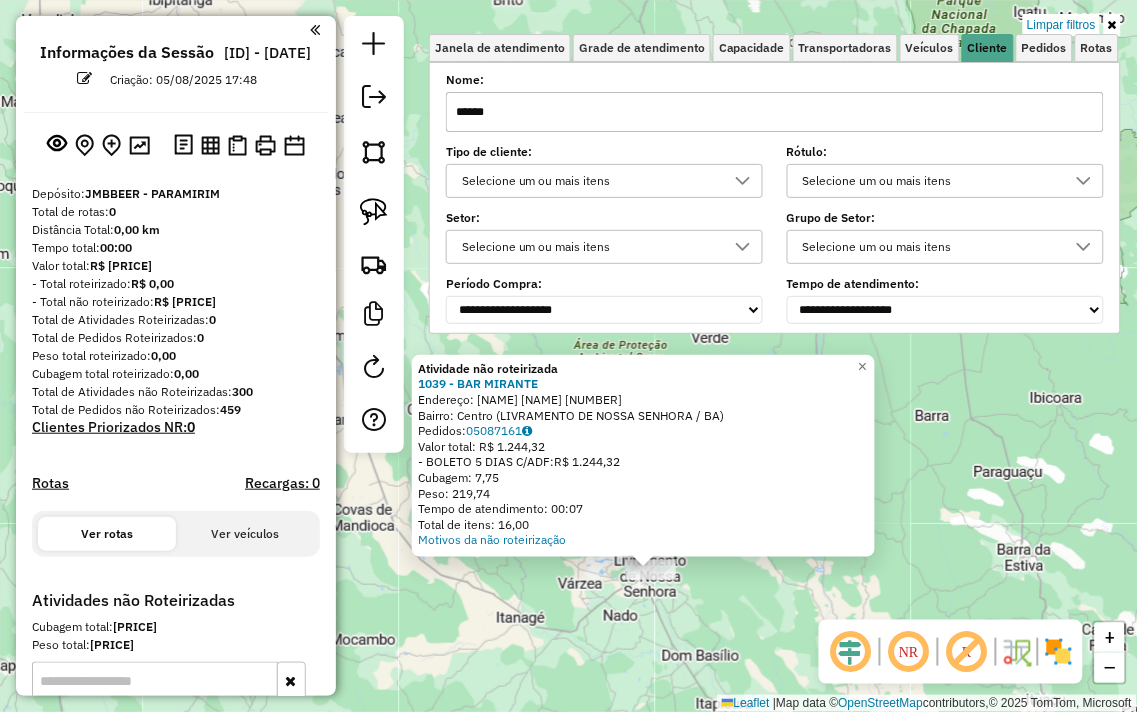 click on "Atividade não roteirizada 1039 - BAR MIRANTE  Endereço:  DESEMBARGADOR CARLOS SOUTO 777   Bairro: Centro (LIVRAMENTO DE NOSSA SENHORA / BA)   Pedidos:  05087161   Valor total: R$ 1.244,32   - BOLETO 5 DIAS C/ADF:  R$ 1.244,32   Cubagem: 7,75   Peso: 219,74   Tempo de atendimento: 00:07   Total de itens: 16,00  Motivos da não roteirização × Limpar filtros Janela de atendimento Grade de atendimento Capacidade Transportadoras Veículos Cliente Pedidos  Rotas Selecione os dias de semana para filtrar as janelas de atendimento  Seg   Ter   Qua   Qui   Sex   Sáb   Dom  Informe o período da janela de atendimento: De: Até:  Filtrar exatamente a janela do cliente  Considerar janela de atendimento padrão  Selecione os dias de semana para filtrar as grades de atendimento  Seg   Ter   Qua   Qui   Sex   Sáb   Dom   Considerar clientes sem dia de atendimento cadastrado  Clientes fora do dia de atendimento selecionado Filtrar as atividades entre os valores definidos abaixo:  Peso mínimo:   Peso máximo:   De:  +" 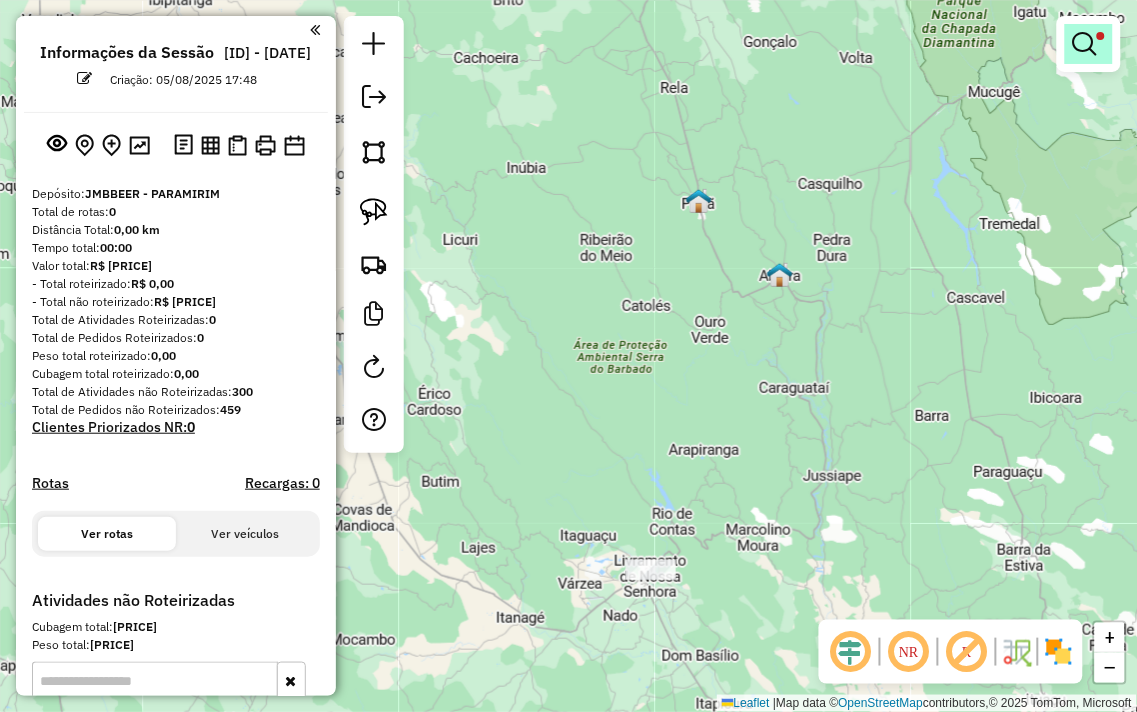click at bounding box center [1085, 44] 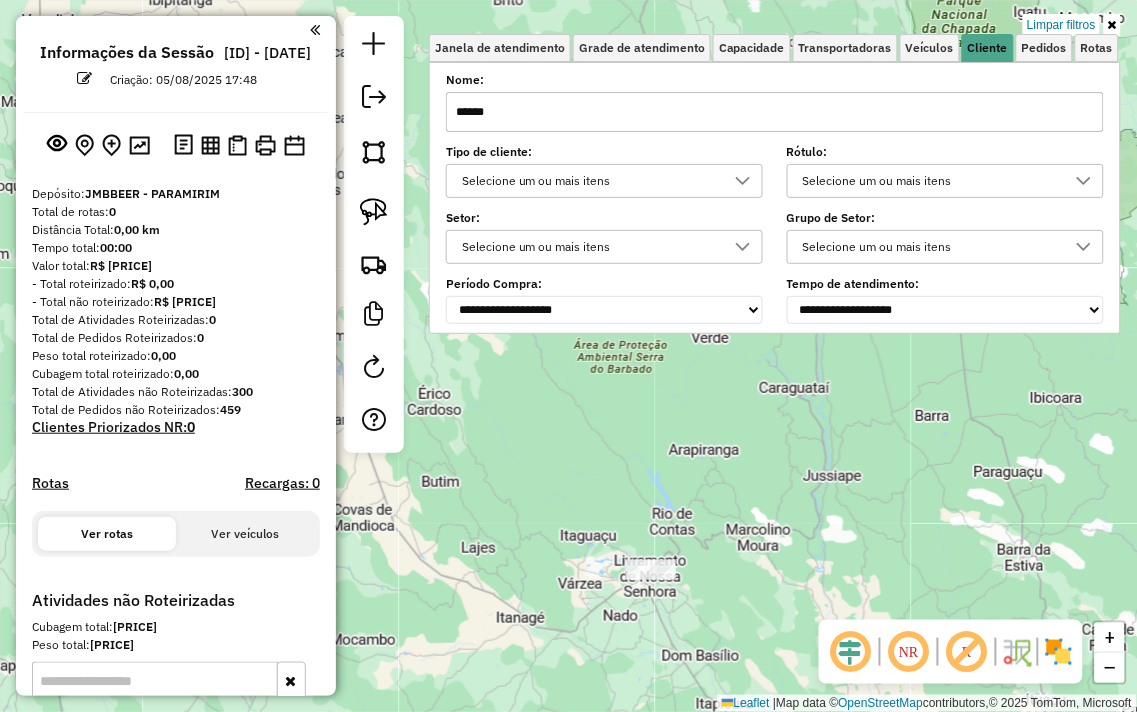 click on "******" at bounding box center [775, 112] 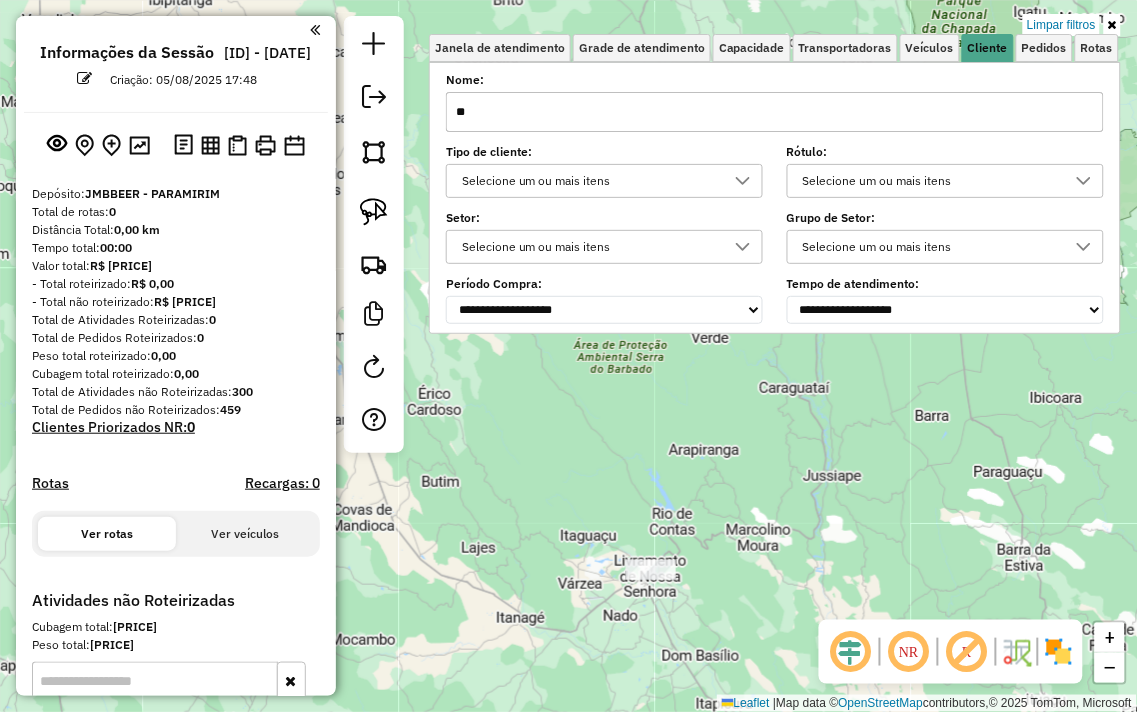 type on "*" 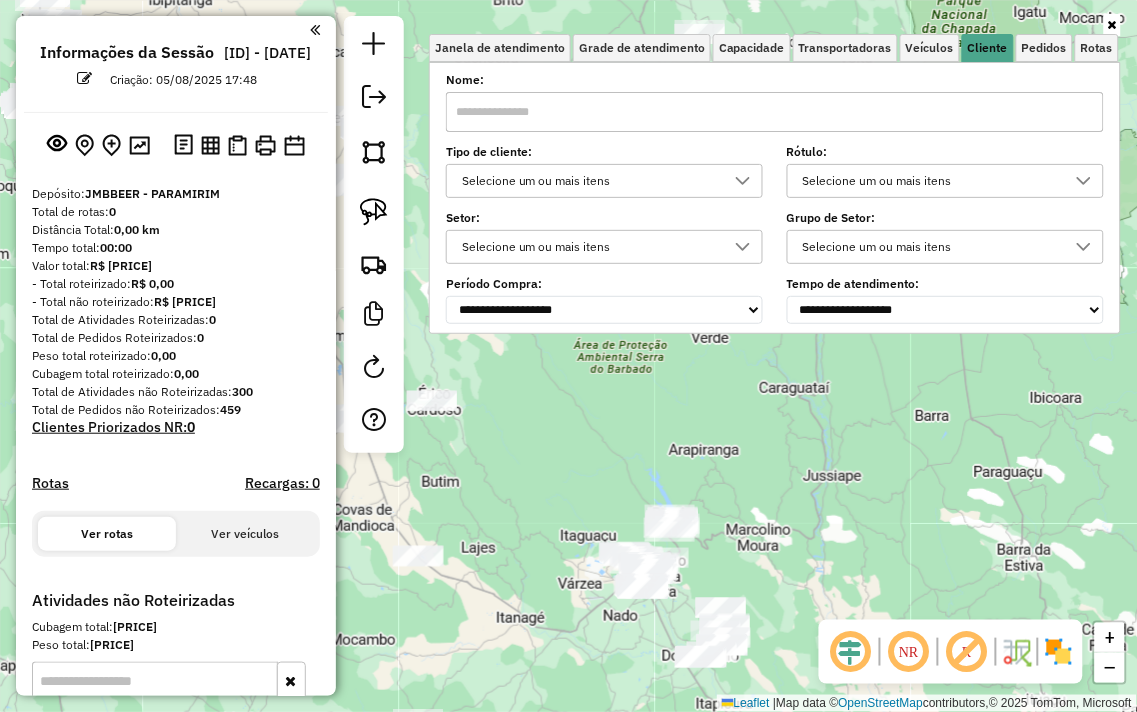 type 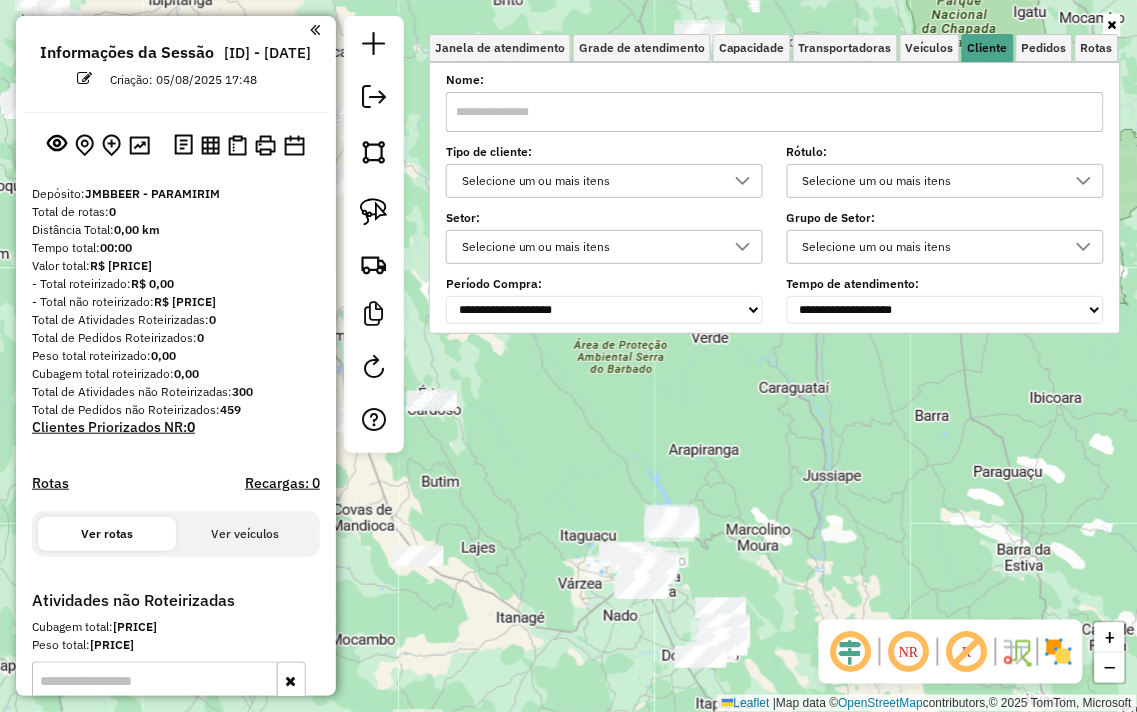 click on "Janela de atendimento Grade de atendimento Capacidade Transportadoras Veículos Cliente Pedidos  Rotas Selecione os dias de semana para filtrar as janelas de atendimento  Seg   Ter   Qua   Qui   Sex   Sáb   Dom  Informe o período da janela de atendimento: De: Até:  Filtrar exatamente a janela do cliente  Considerar janela de atendimento padrão  Selecione os dias de semana para filtrar as grades de atendimento  Seg   Ter   Qua   Qui   Sex   Sáb   Dom   Considerar clientes sem dia de atendimento cadastrado  Clientes fora do dia de atendimento selecionado Filtrar as atividades entre os valores definidos abaixo:  Peso mínimo:   Peso máximo:   Cubagem mínima:   Cubagem máxima:   De:   Até:  Filtrar as atividades entre o tempo de atendimento definido abaixo:  De:   Até:   Considerar capacidade total dos clientes não roteirizados Transportadora: Selecione um ou mais itens Tipo de veículo: Selecione um ou mais itens Veículo: Selecione um ou mais itens Motorista: Selecione um ou mais itens Nome: Rótulo:" 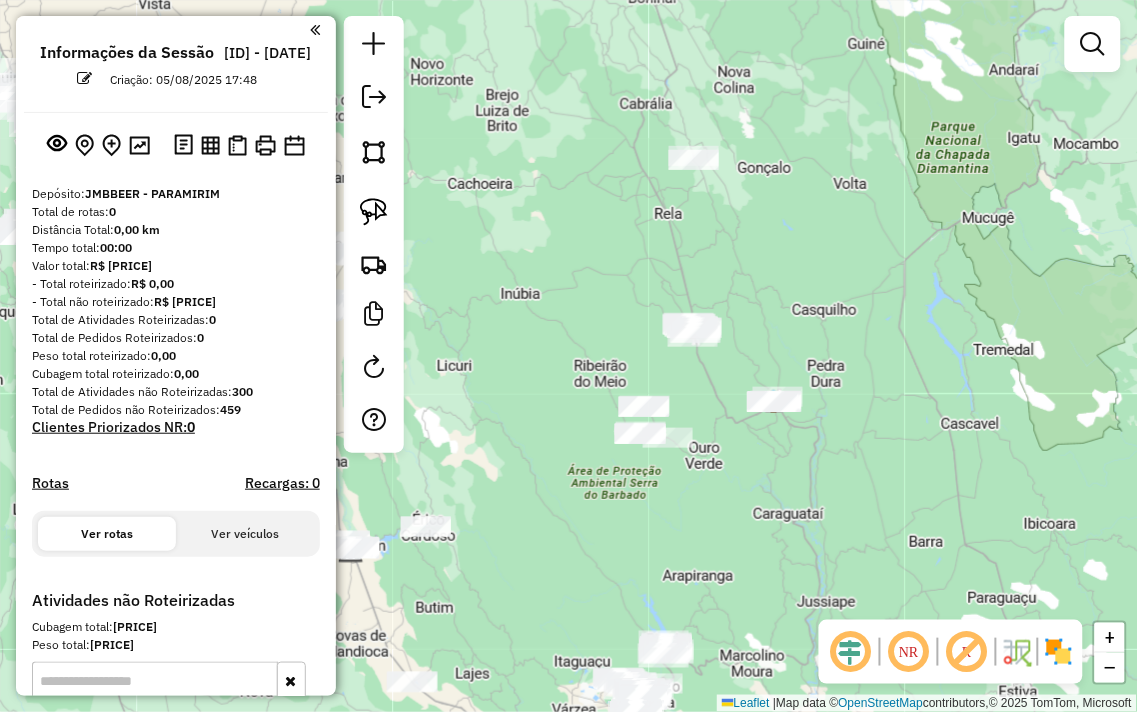drag, startPoint x: 742, startPoint y: 407, endPoint x: 737, endPoint y: 553, distance: 146.08559 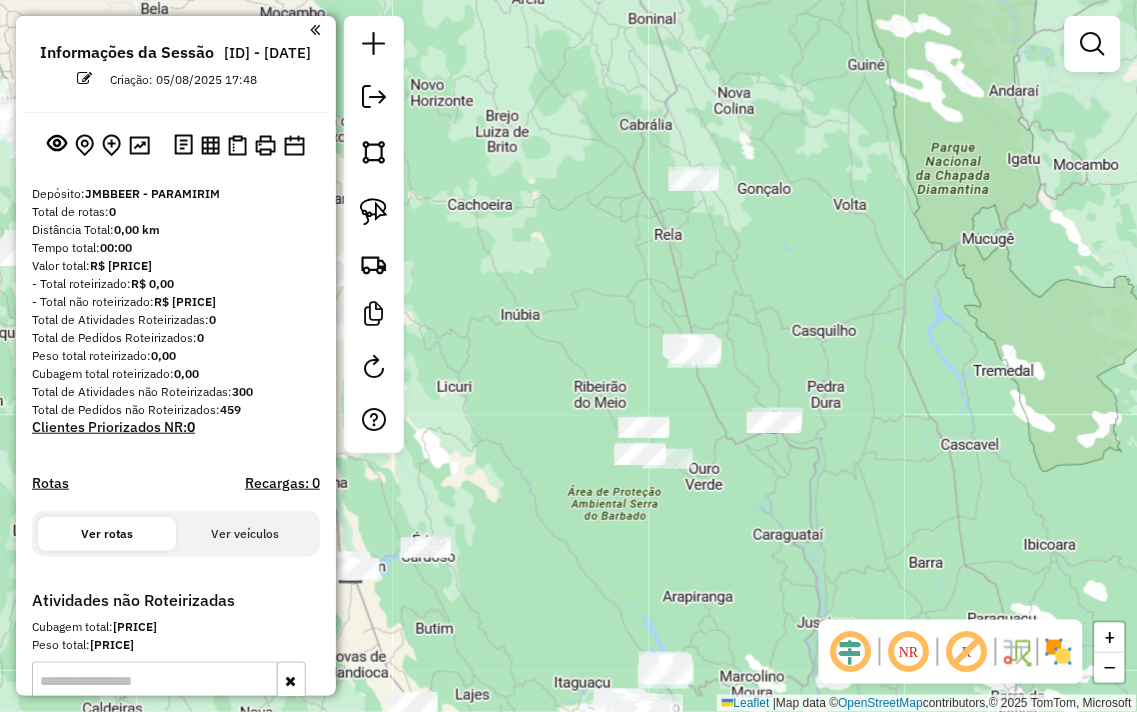 drag, startPoint x: 773, startPoint y: 284, endPoint x: 778, endPoint y: 307, distance: 23.537205 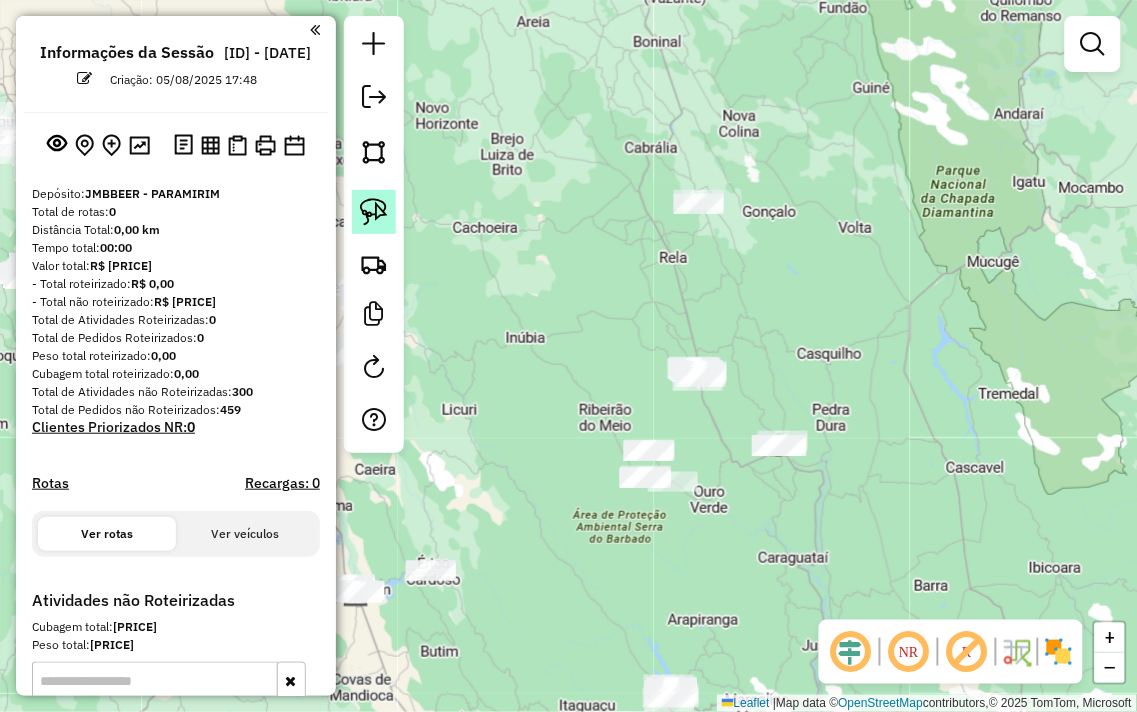 click 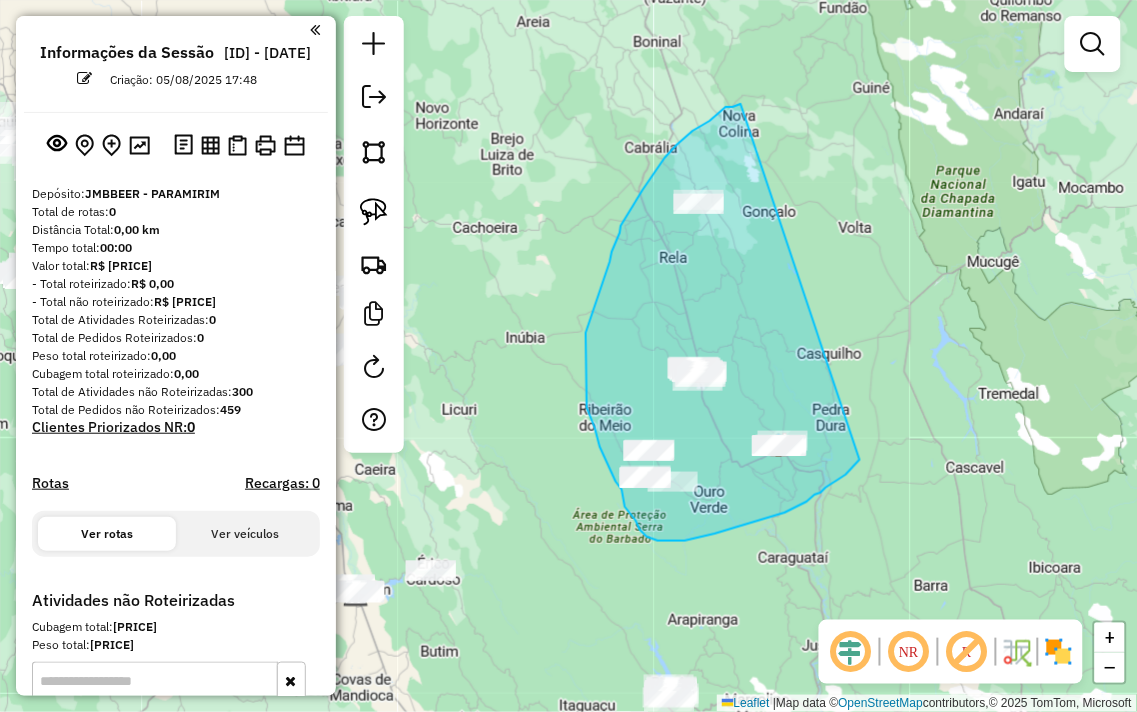 drag, startPoint x: 740, startPoint y: 104, endPoint x: 860, endPoint y: 460, distance: 375.68073 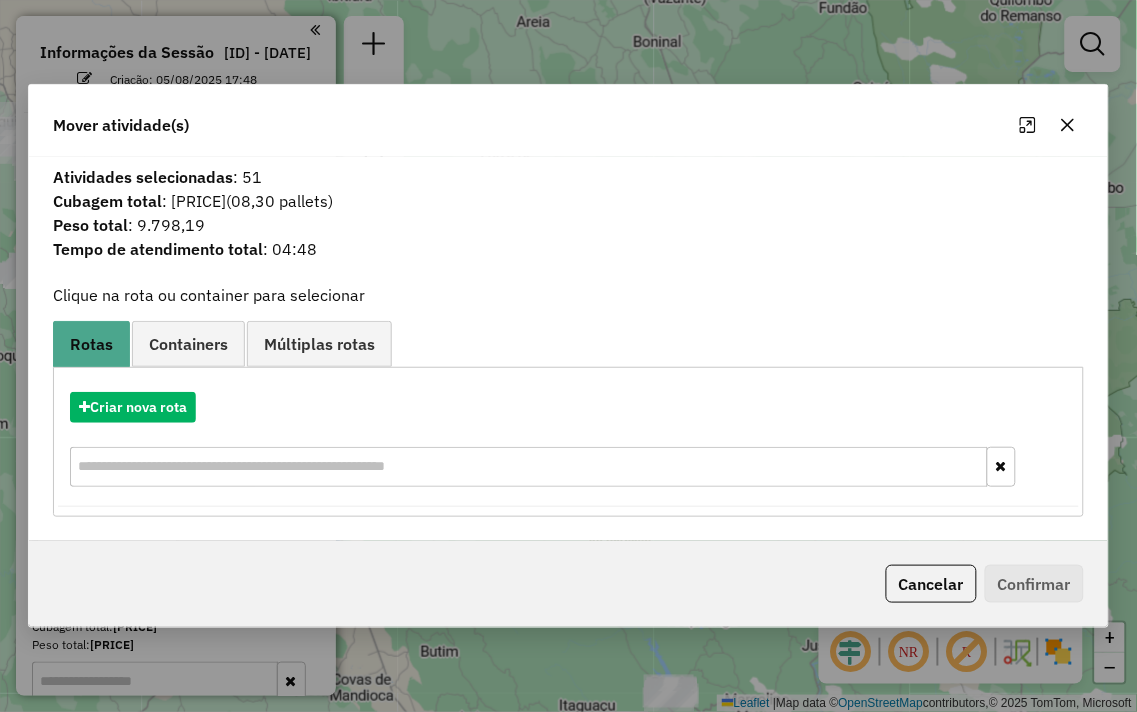 click 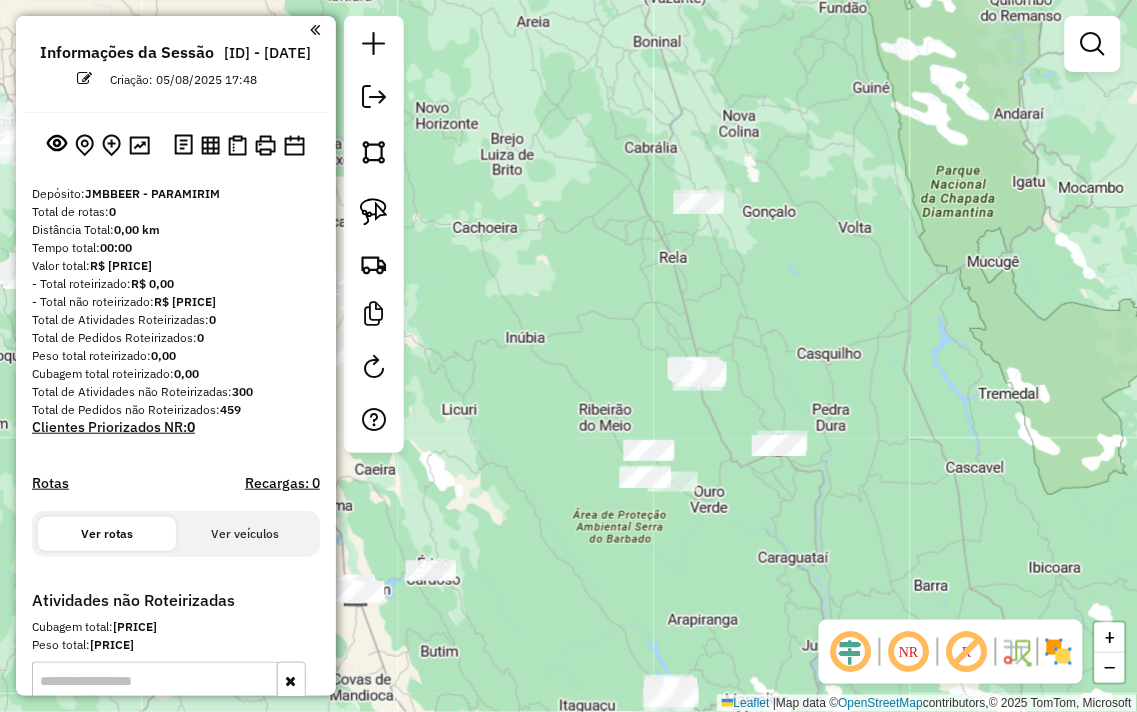 click 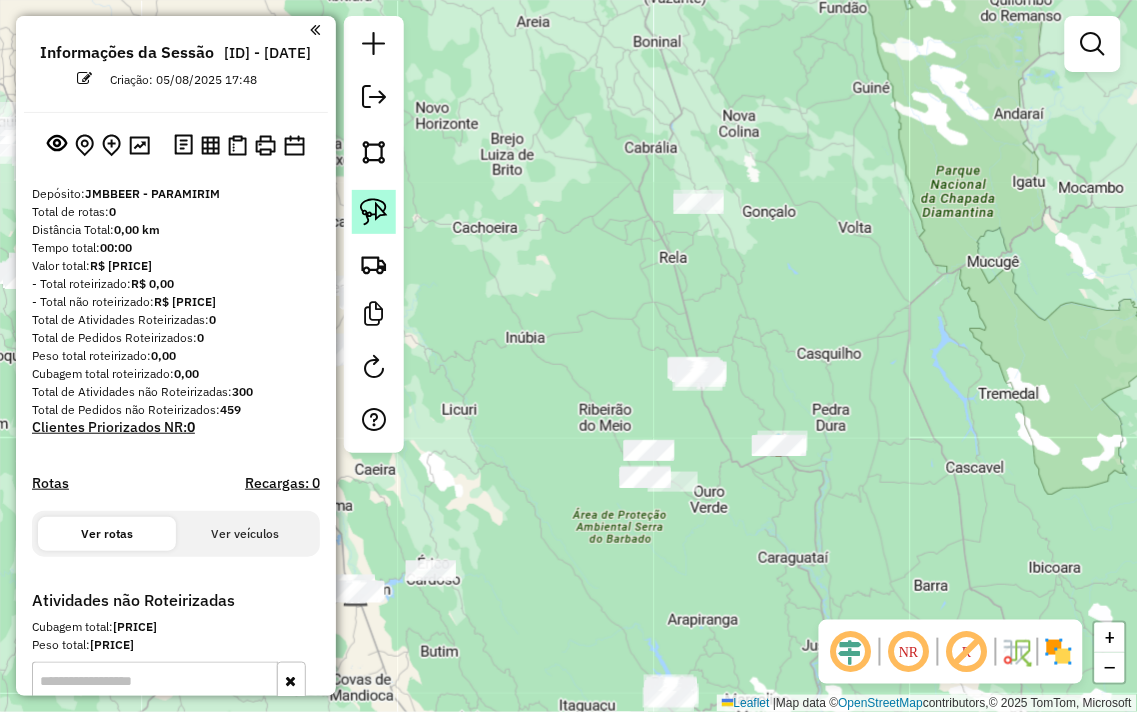 click 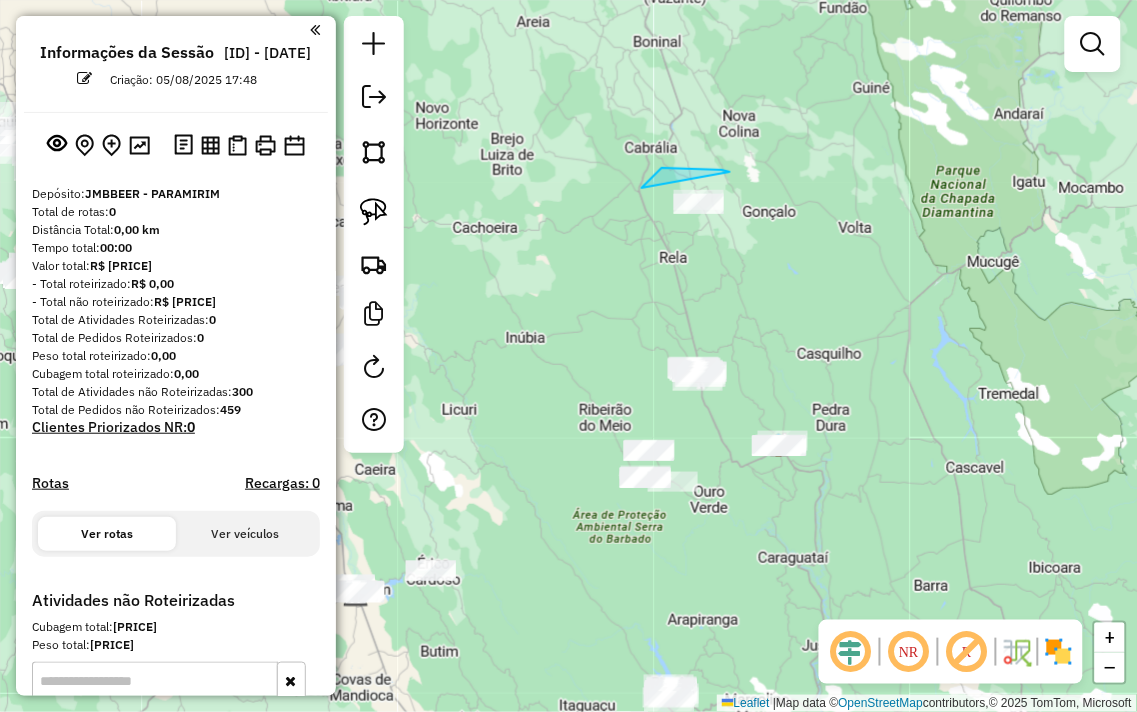drag, startPoint x: 730, startPoint y: 172, endPoint x: 786, endPoint y: 210, distance: 67.6757 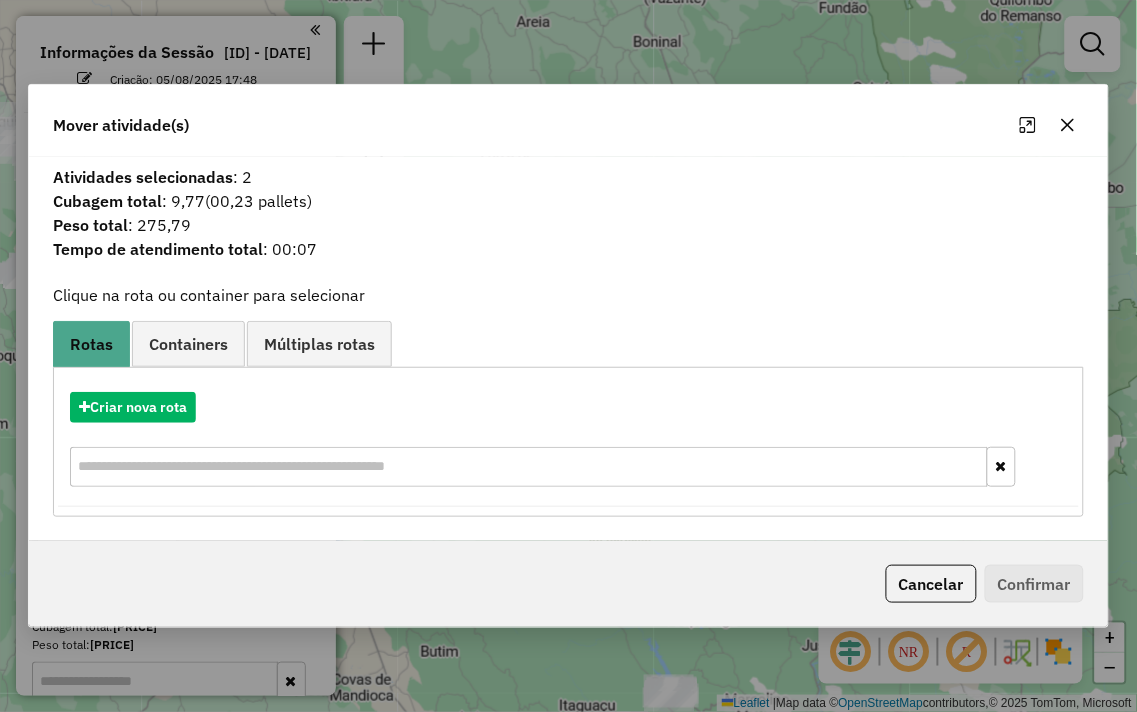 click 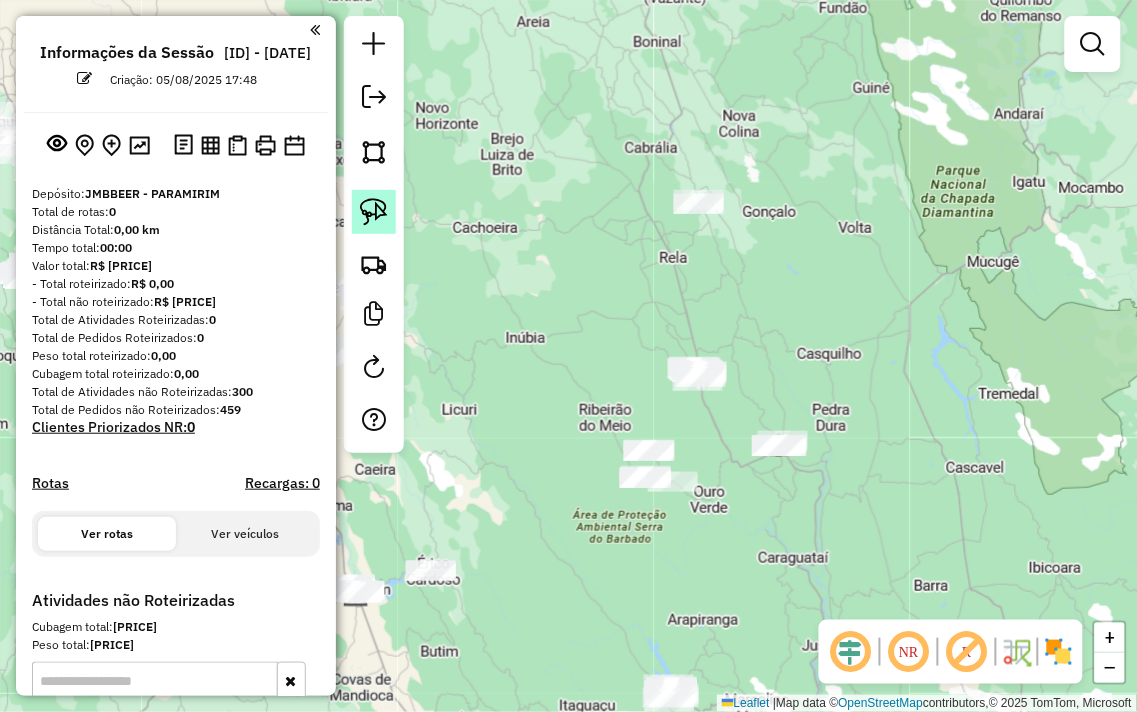 click 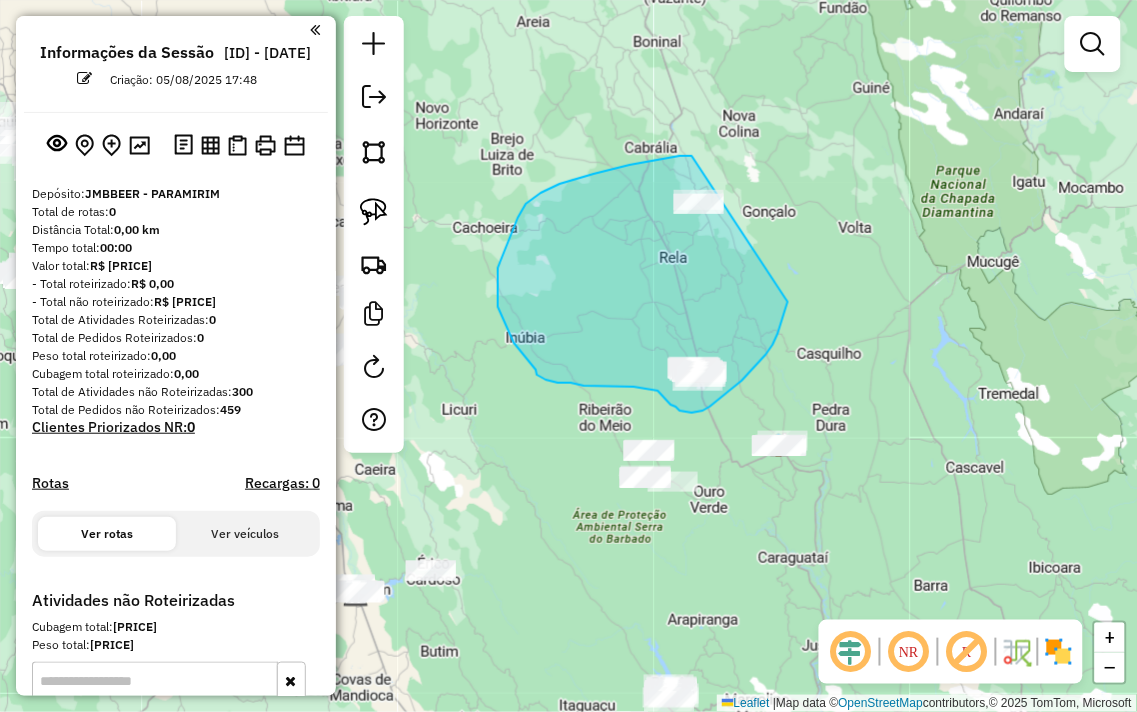 drag, startPoint x: 692, startPoint y: 156, endPoint x: 788, endPoint y: 297, distance: 170.57843 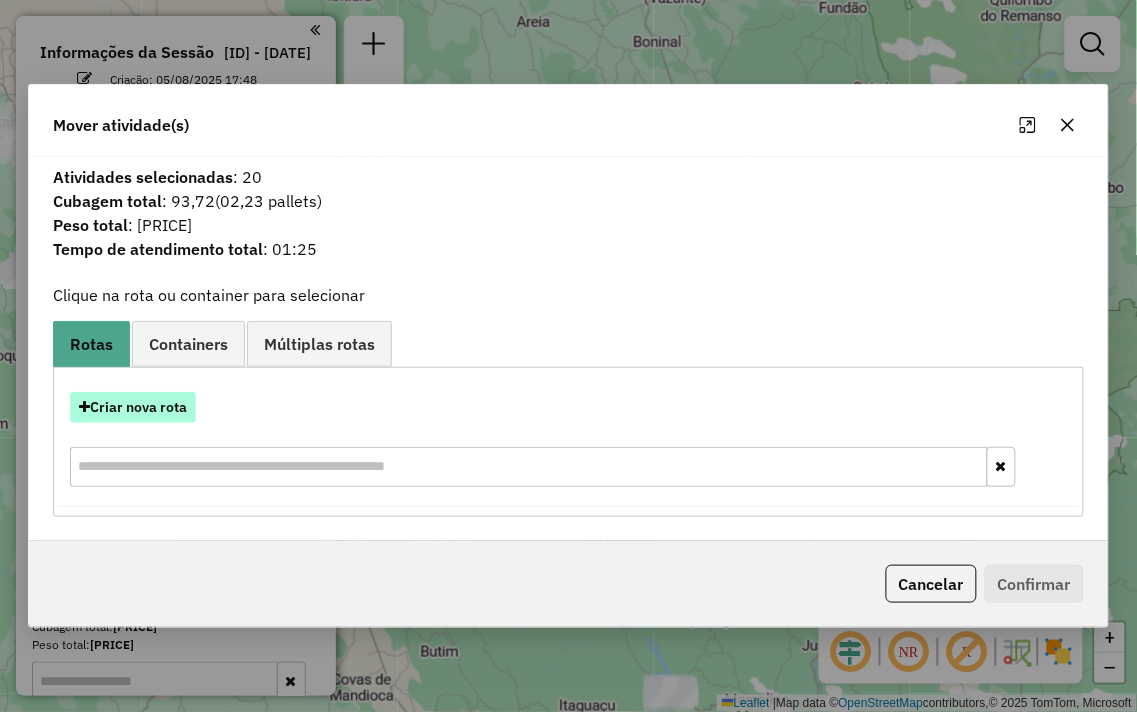 click at bounding box center [84, 407] 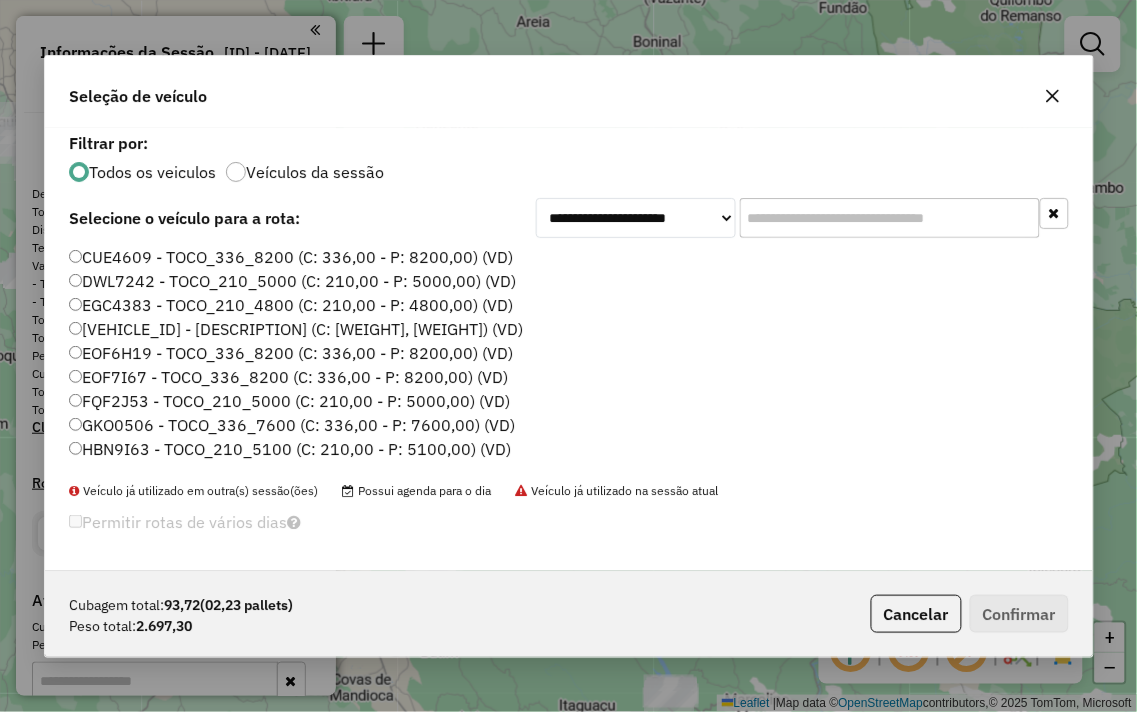 scroll, scrollTop: 11, scrollLeft: 5, axis: both 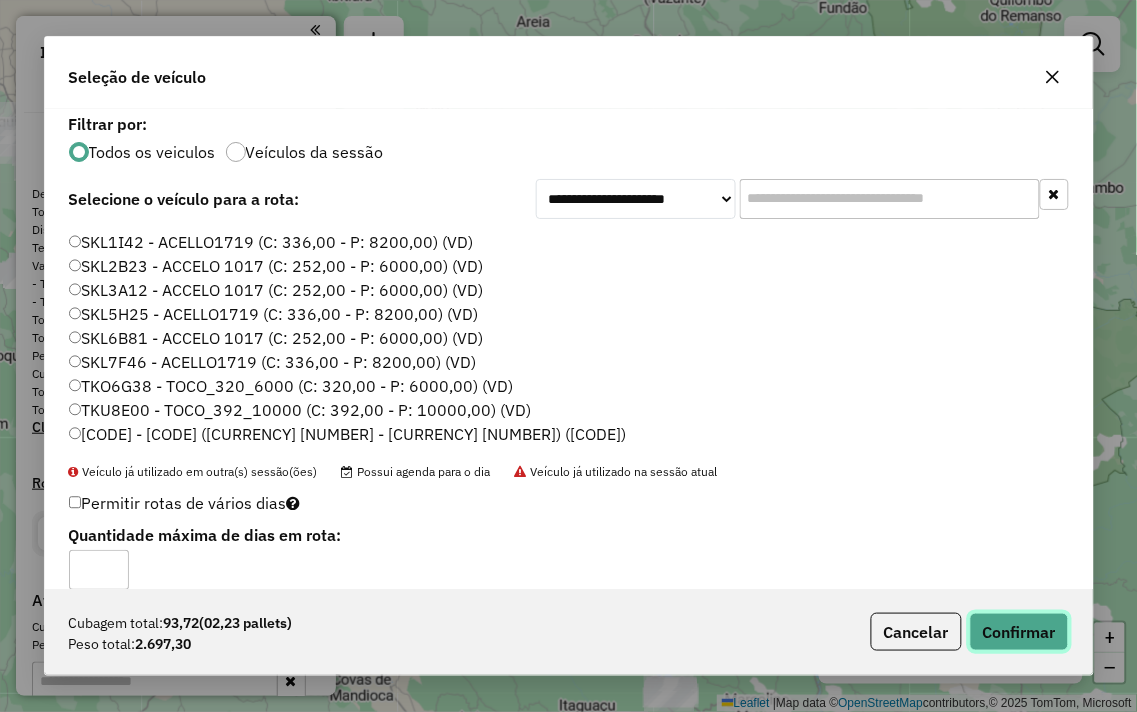 click on "Confirmar" 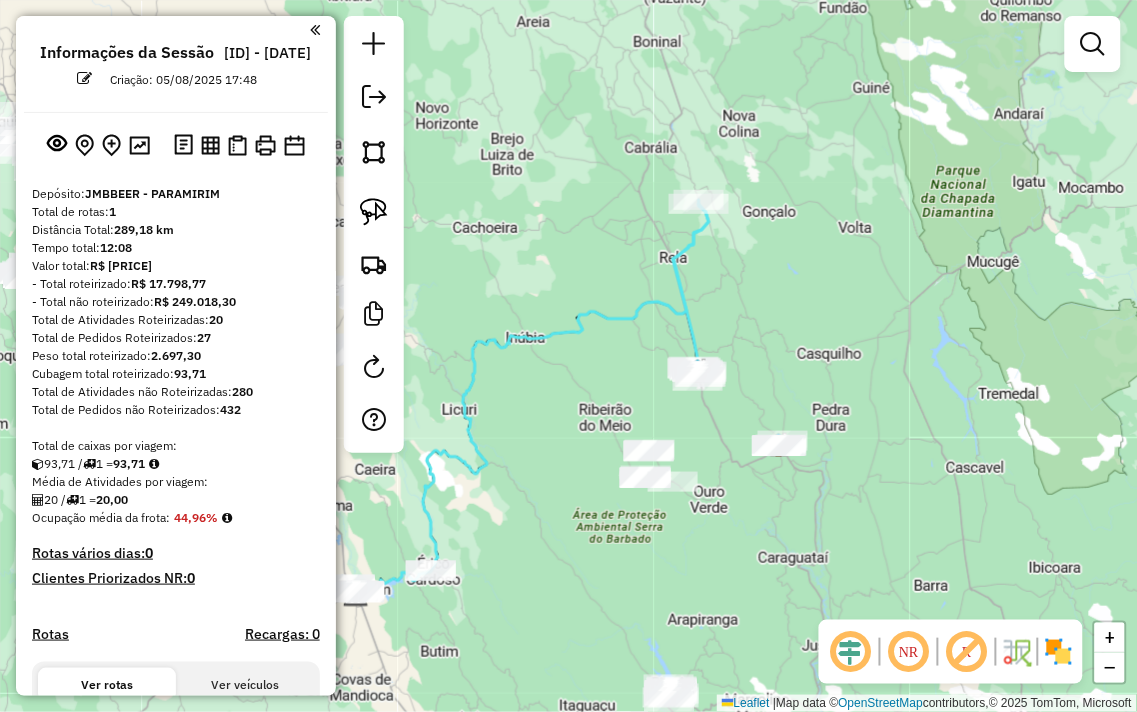 drag, startPoint x: 750, startPoint y: 242, endPoint x: 717, endPoint y: 123, distance: 123.49089 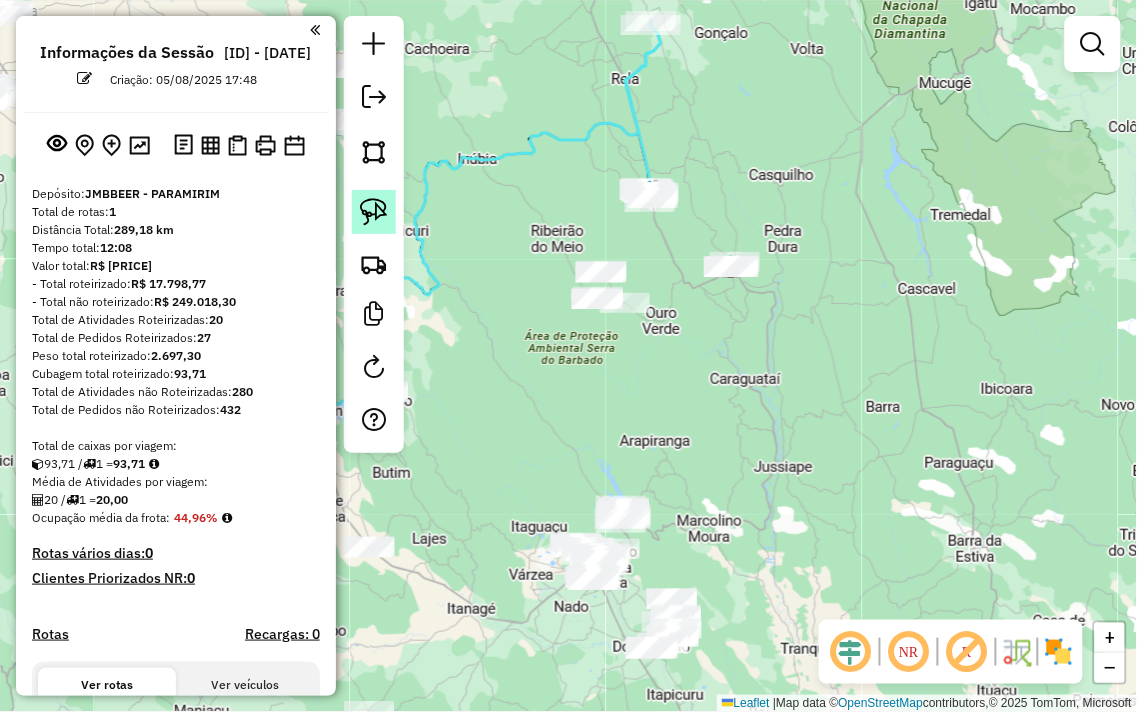 click 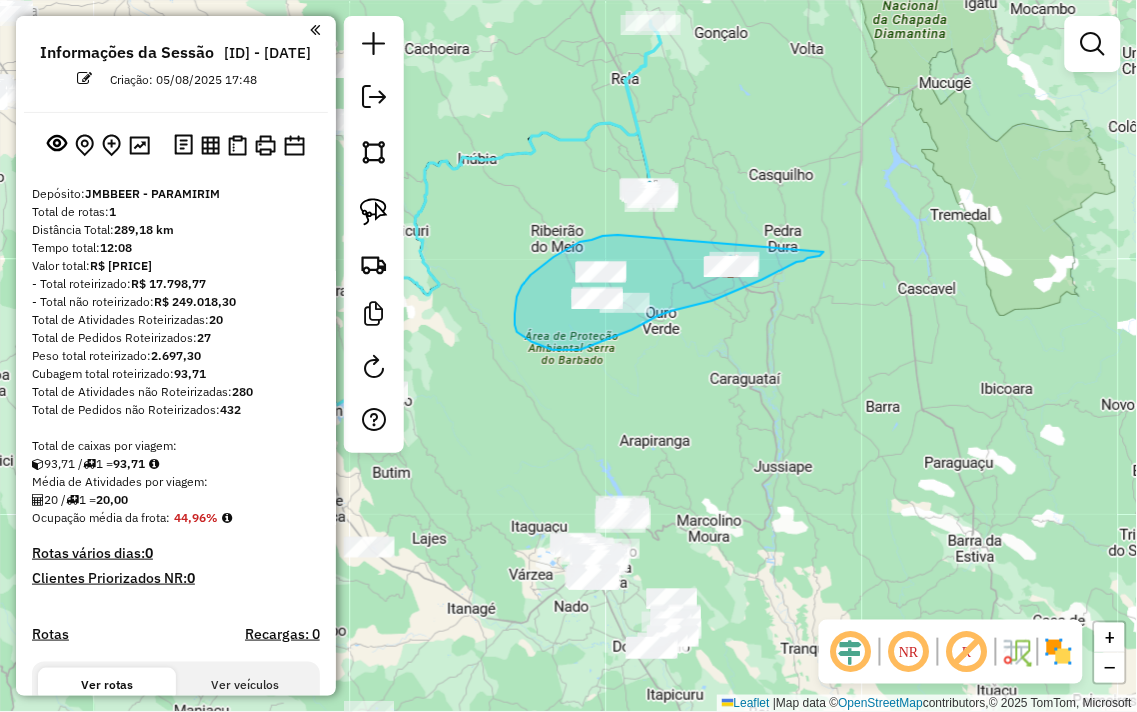 drag, startPoint x: 618, startPoint y: 235, endPoint x: 826, endPoint y: 244, distance: 208.19463 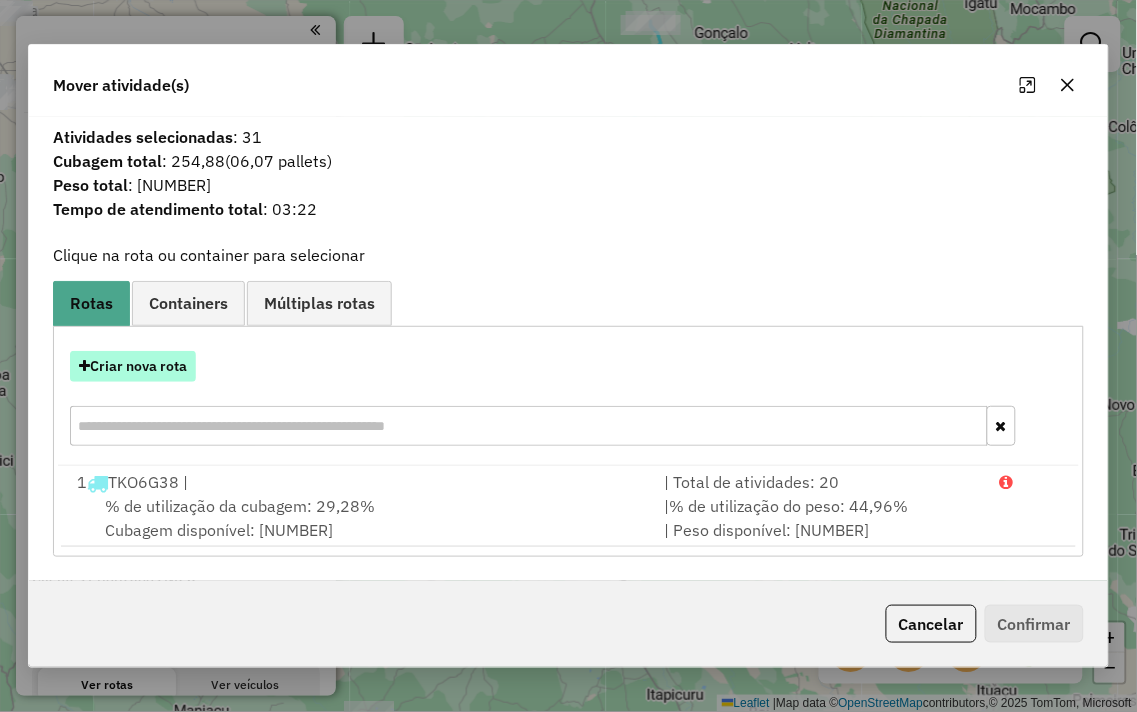 click on "Criar nova rota" at bounding box center (133, 366) 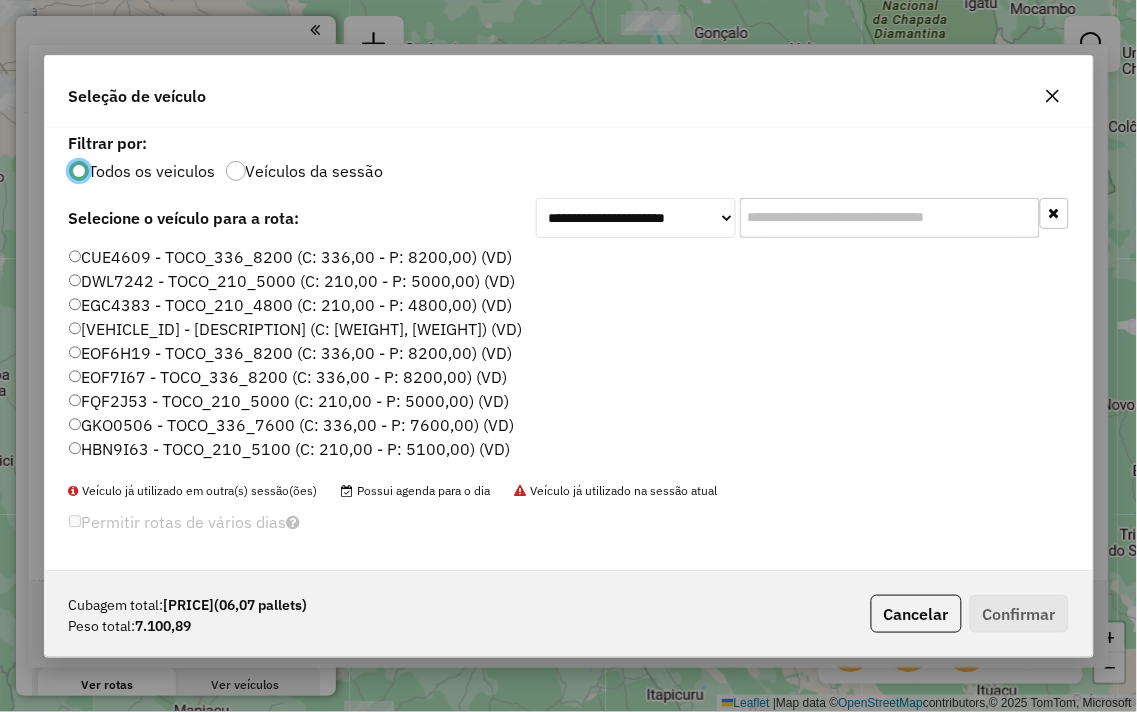 scroll, scrollTop: 11, scrollLeft: 5, axis: both 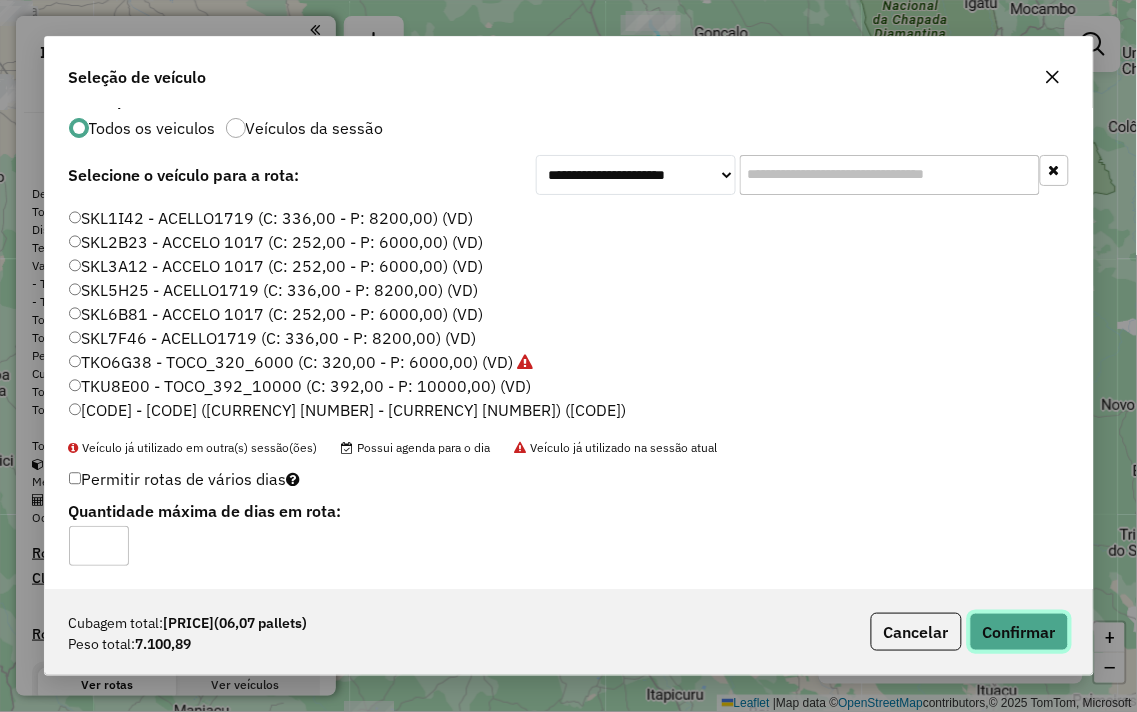 click on "Confirmar" 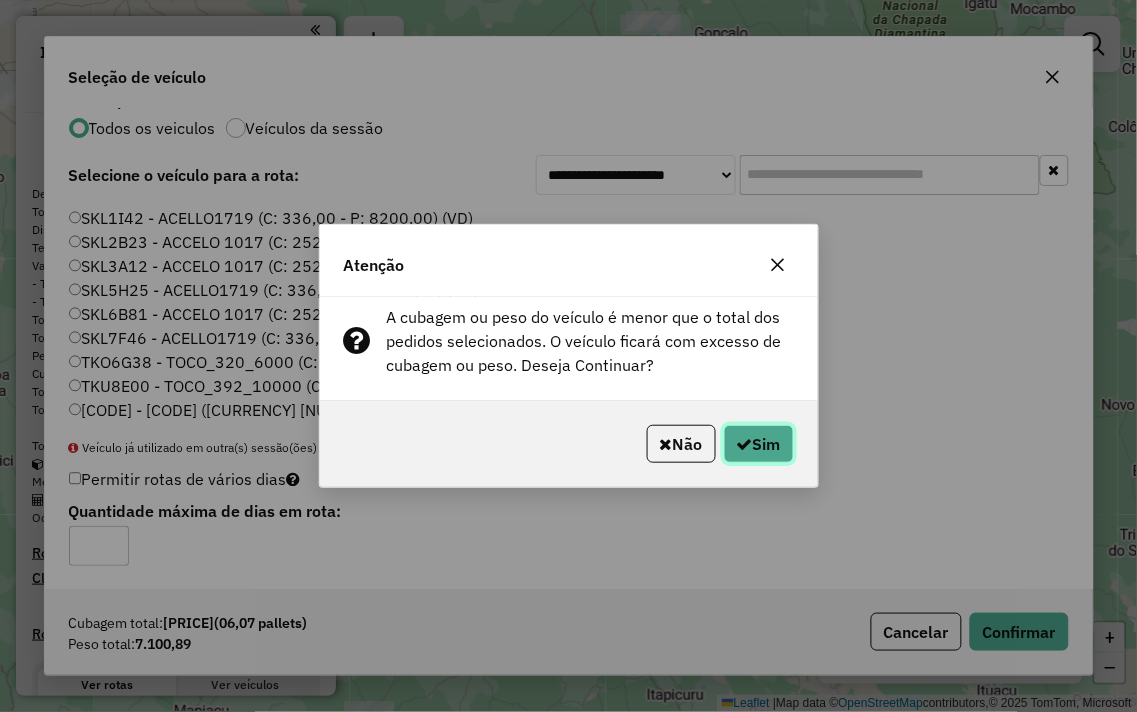 click on "Sim" 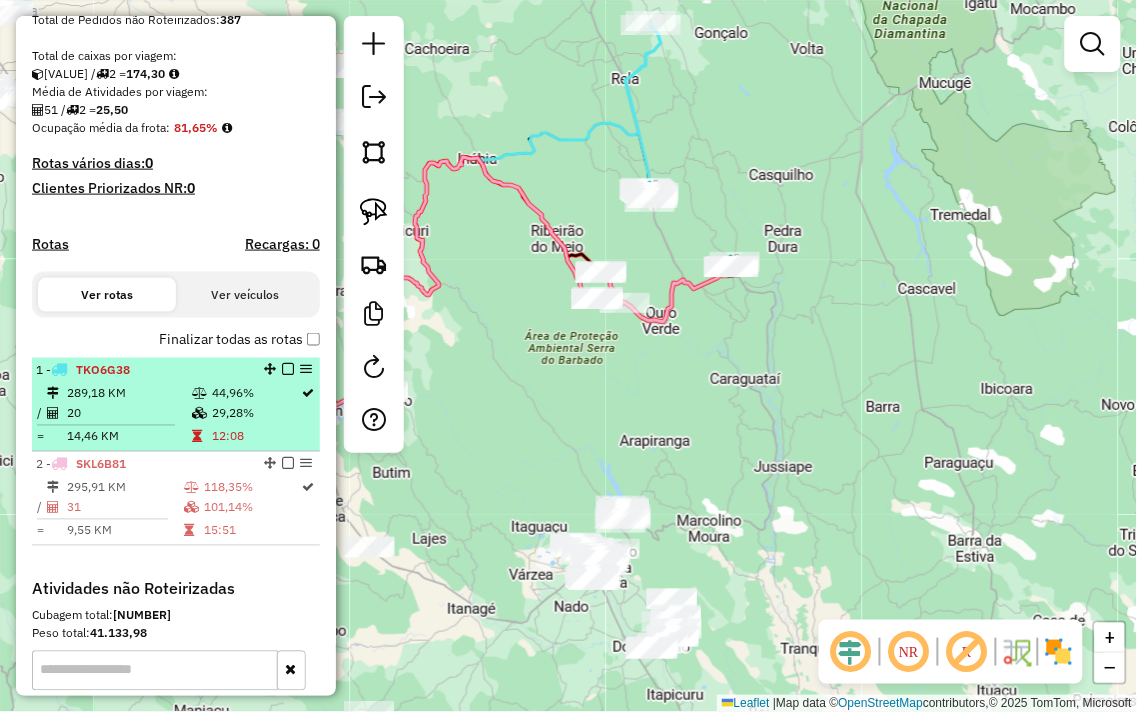 scroll, scrollTop: 444, scrollLeft: 0, axis: vertical 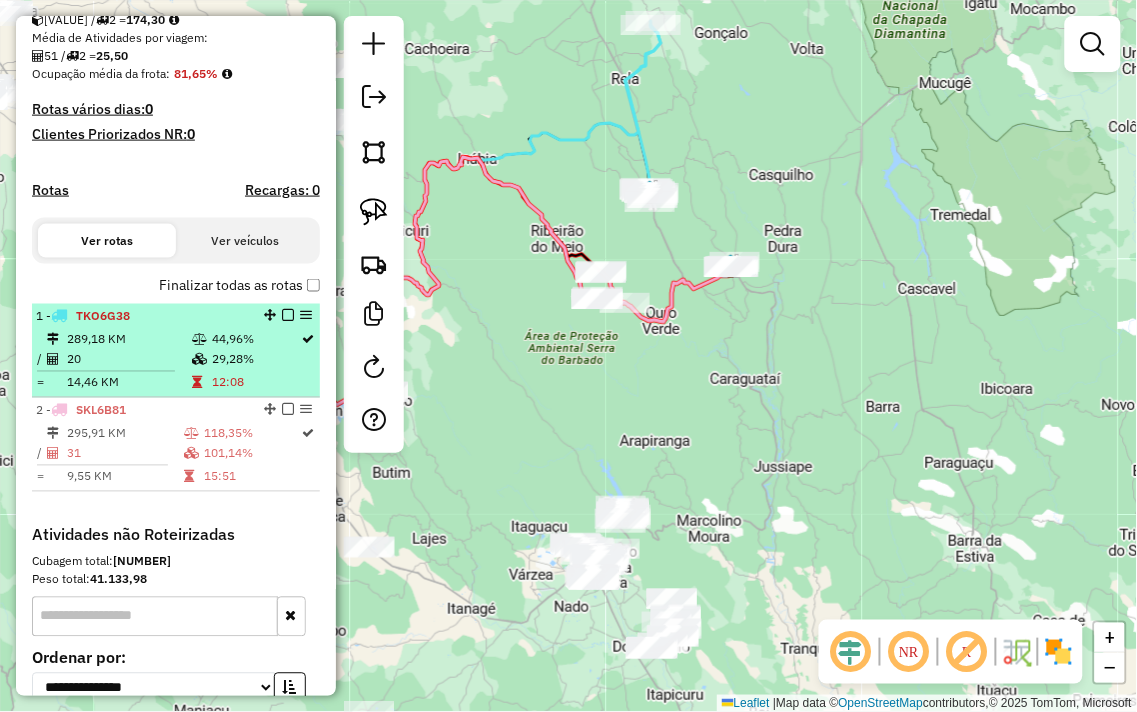 select on "**********" 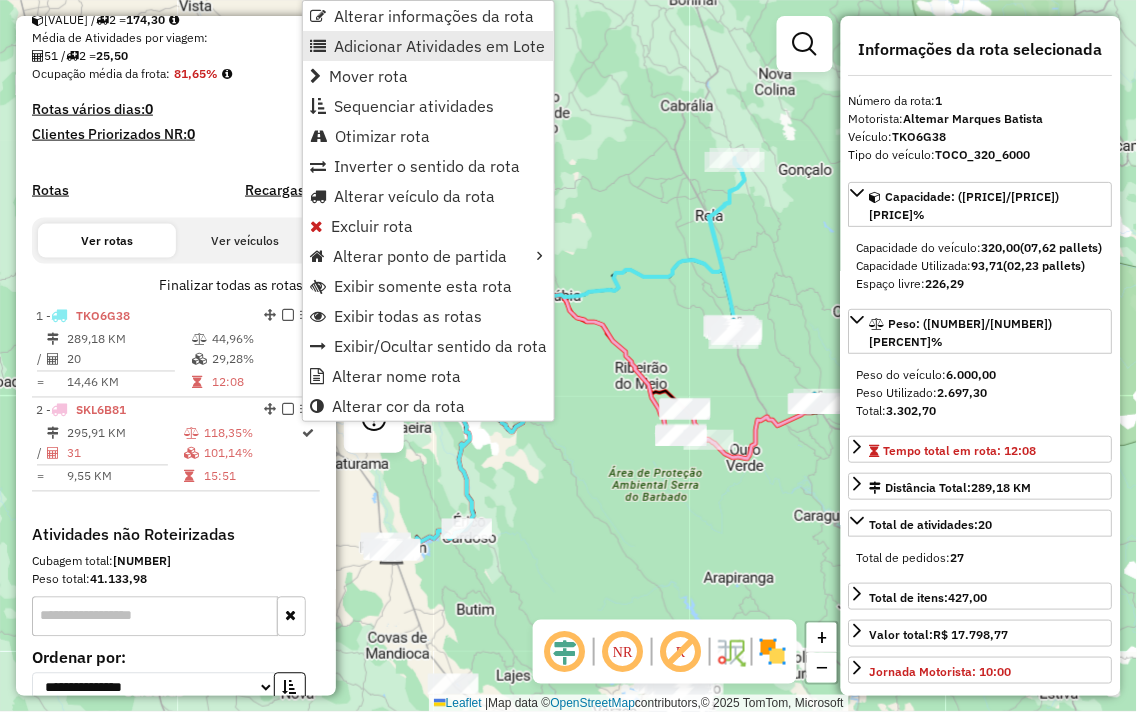 click on "Adicionar Atividades em Lote" at bounding box center (439, 46) 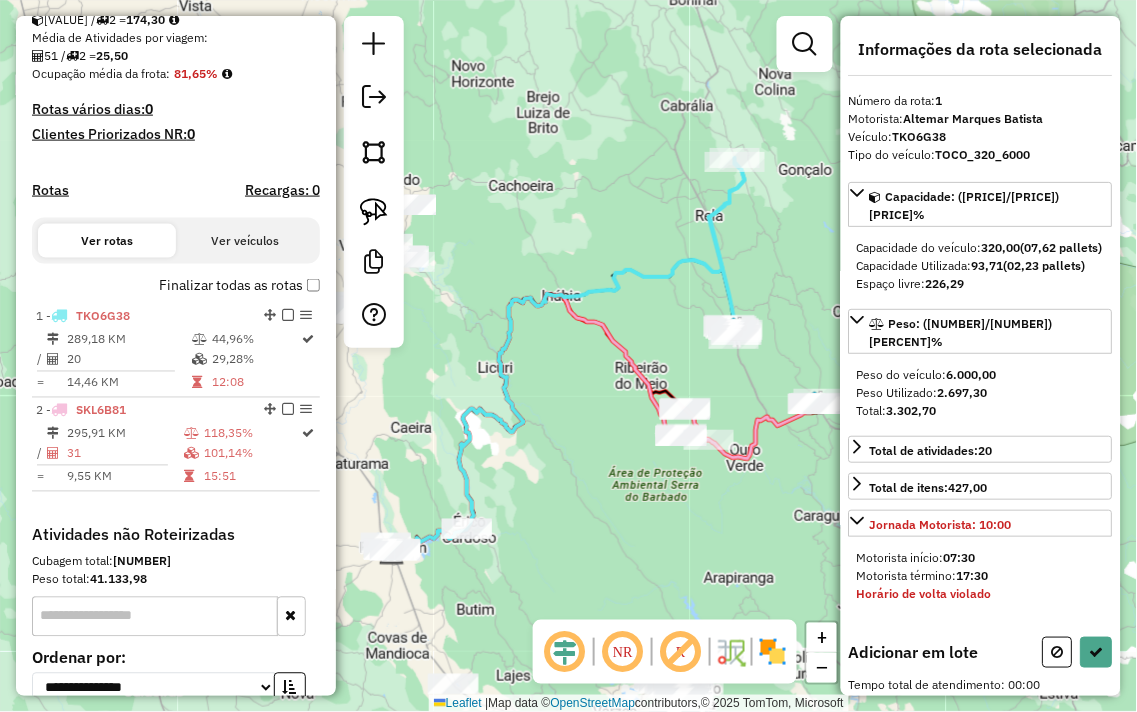 drag, startPoint x: 786, startPoint y: 266, endPoint x: 711, endPoint y: 144, distance: 143.20964 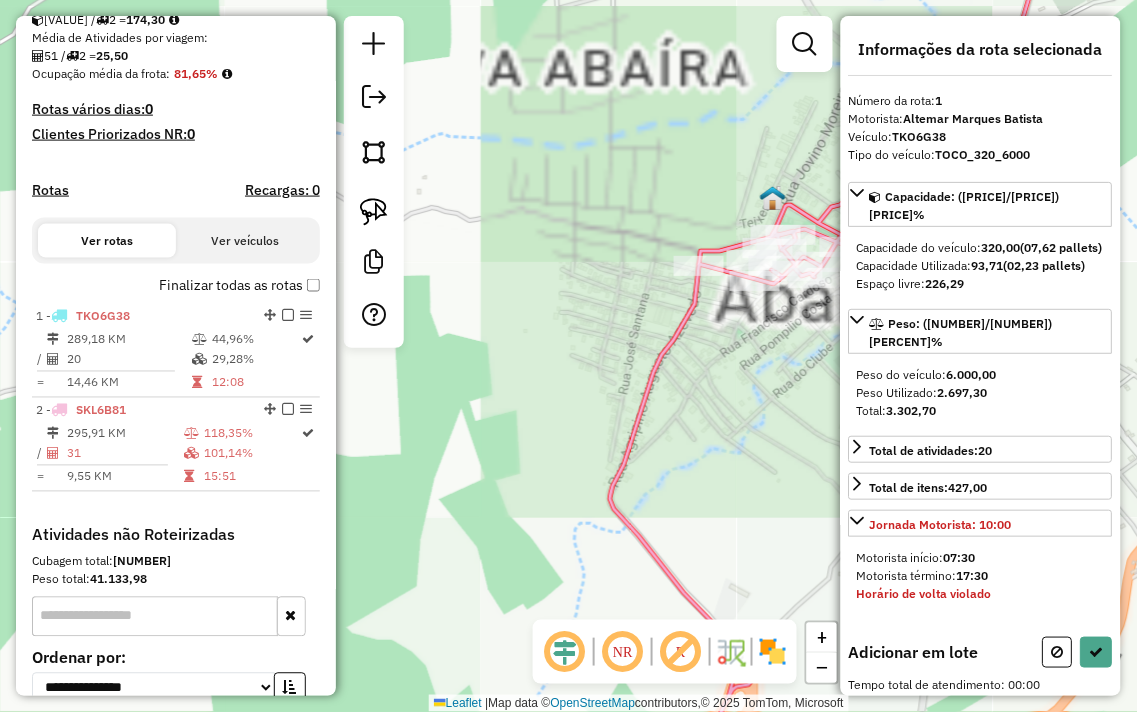 drag, startPoint x: 642, startPoint y: 133, endPoint x: 487, endPoint y: 83, distance: 162.86497 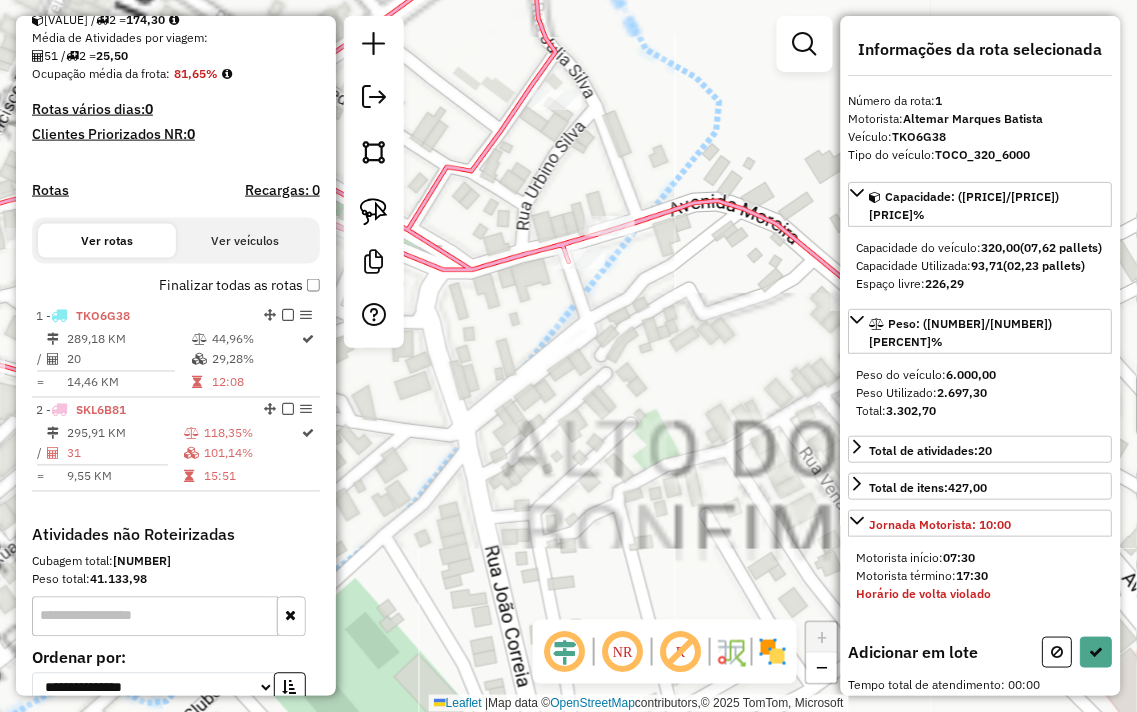 drag, startPoint x: 718, startPoint y: 302, endPoint x: 537, endPoint y: 335, distance: 183.98369 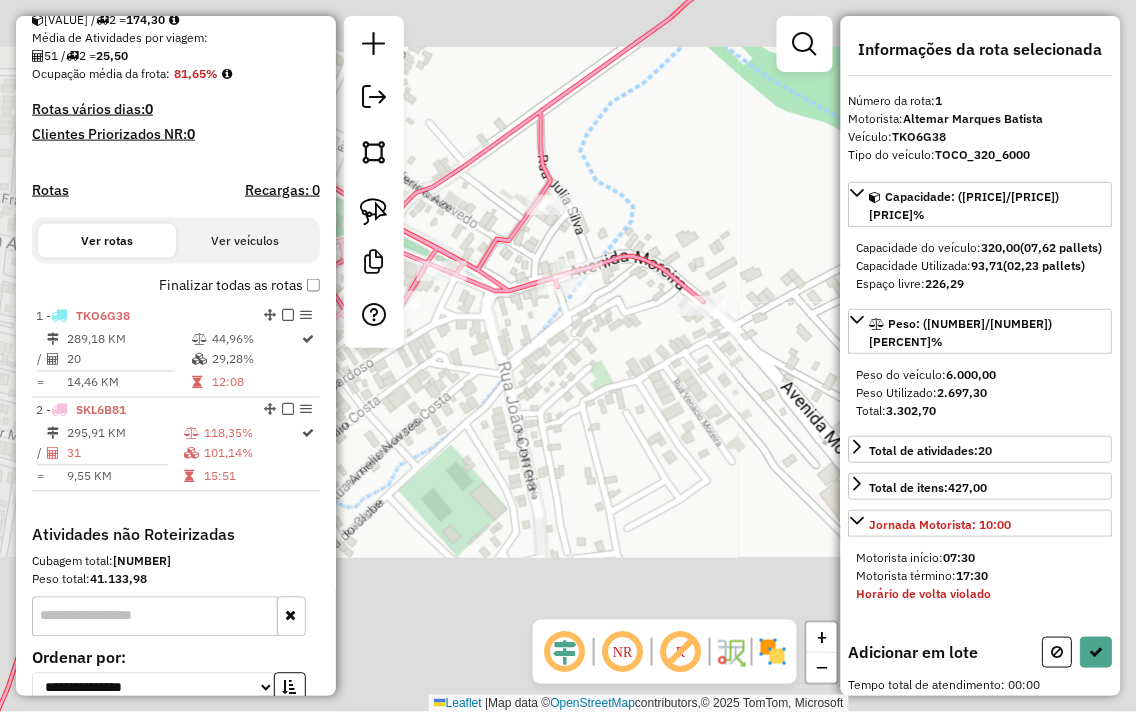 drag, startPoint x: 662, startPoint y: 307, endPoint x: 603, endPoint y: 301, distance: 59.3043 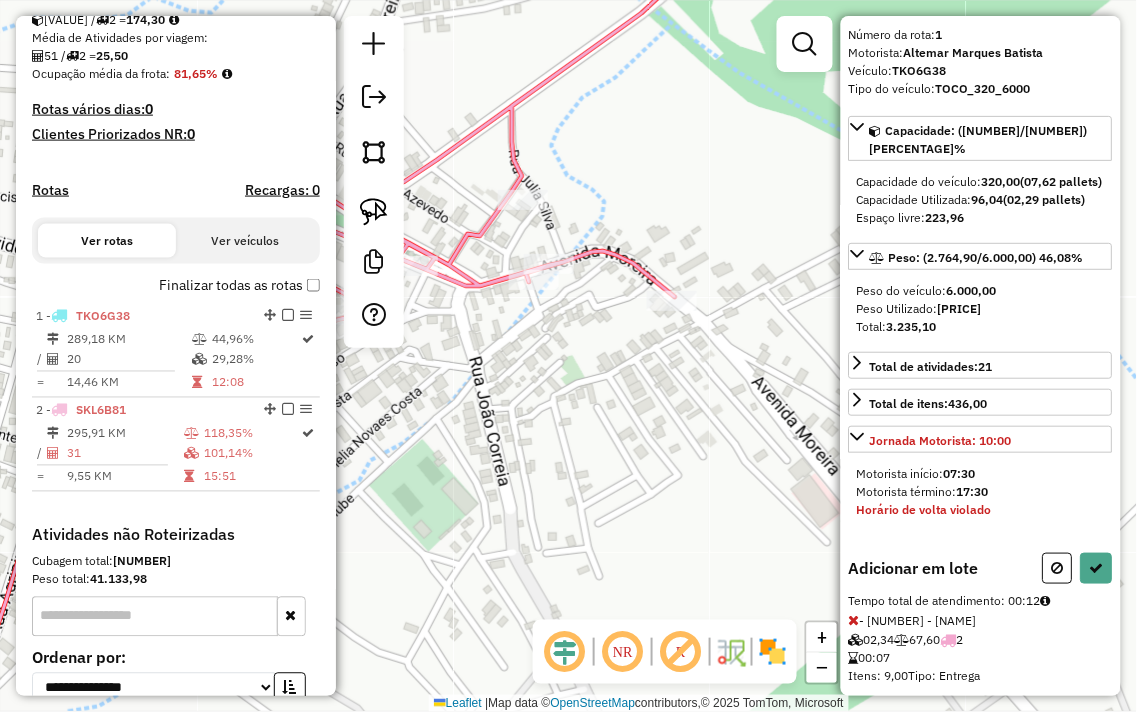 scroll, scrollTop: 94, scrollLeft: 0, axis: vertical 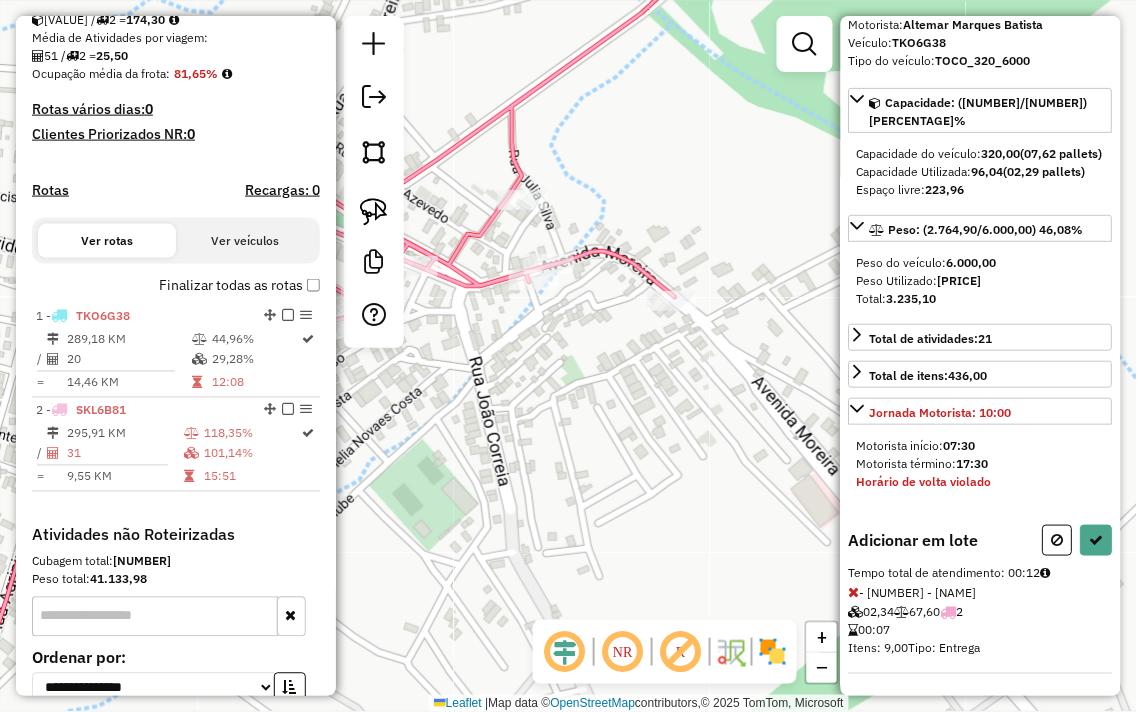 click at bounding box center [854, 592] 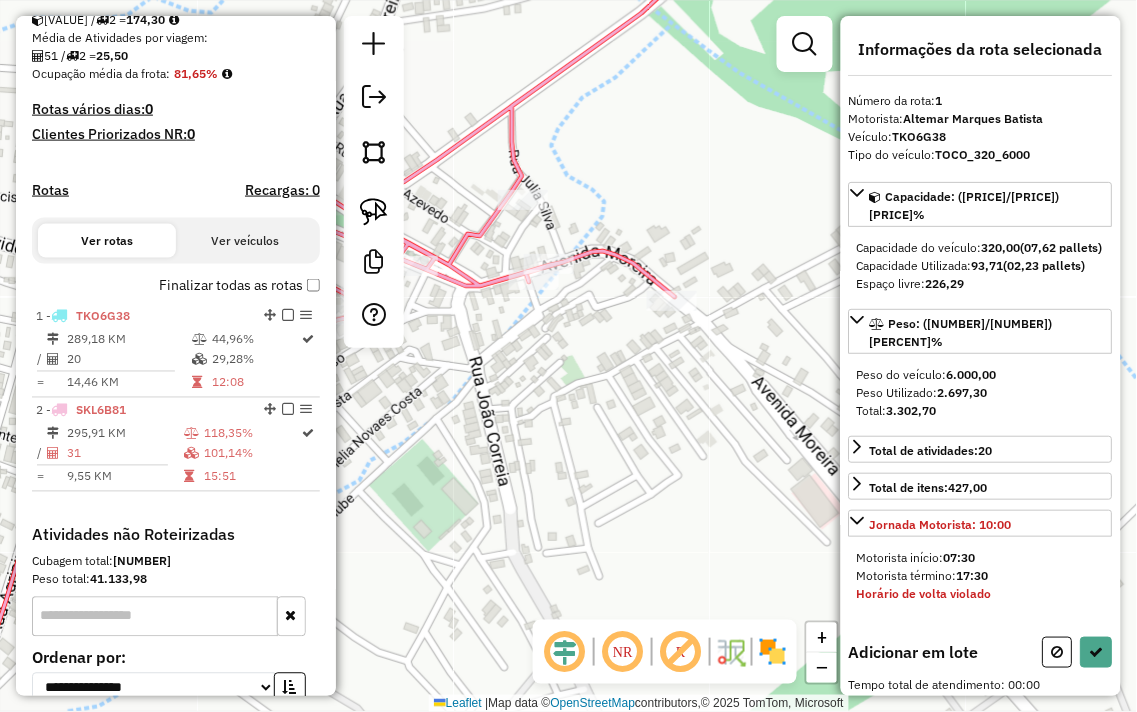 drag, startPoint x: 535, startPoint y: 335, endPoint x: 624, endPoint y: 441, distance: 138.40881 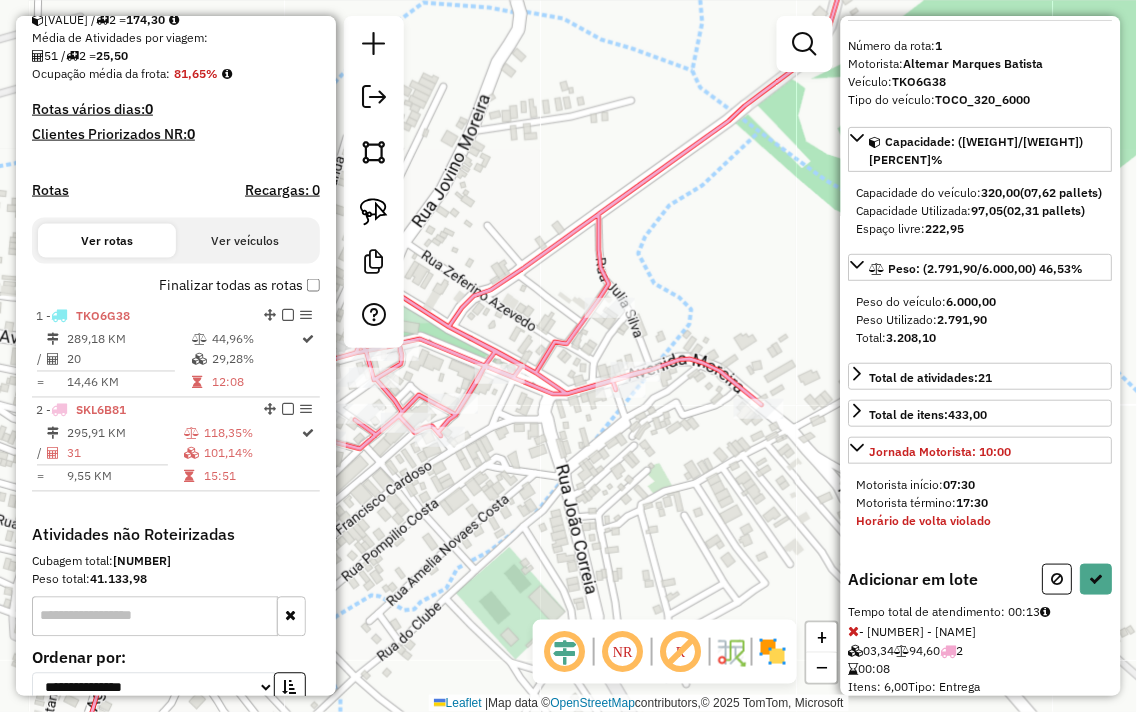 scroll, scrollTop: 94, scrollLeft: 0, axis: vertical 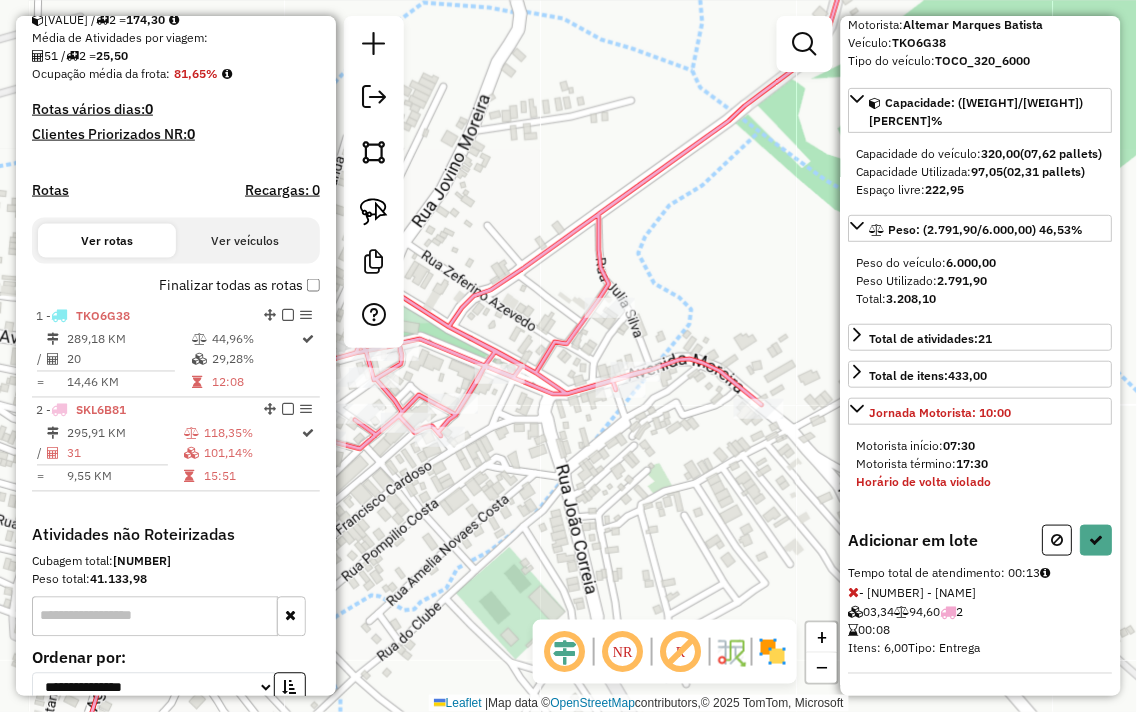 click at bounding box center [854, 592] 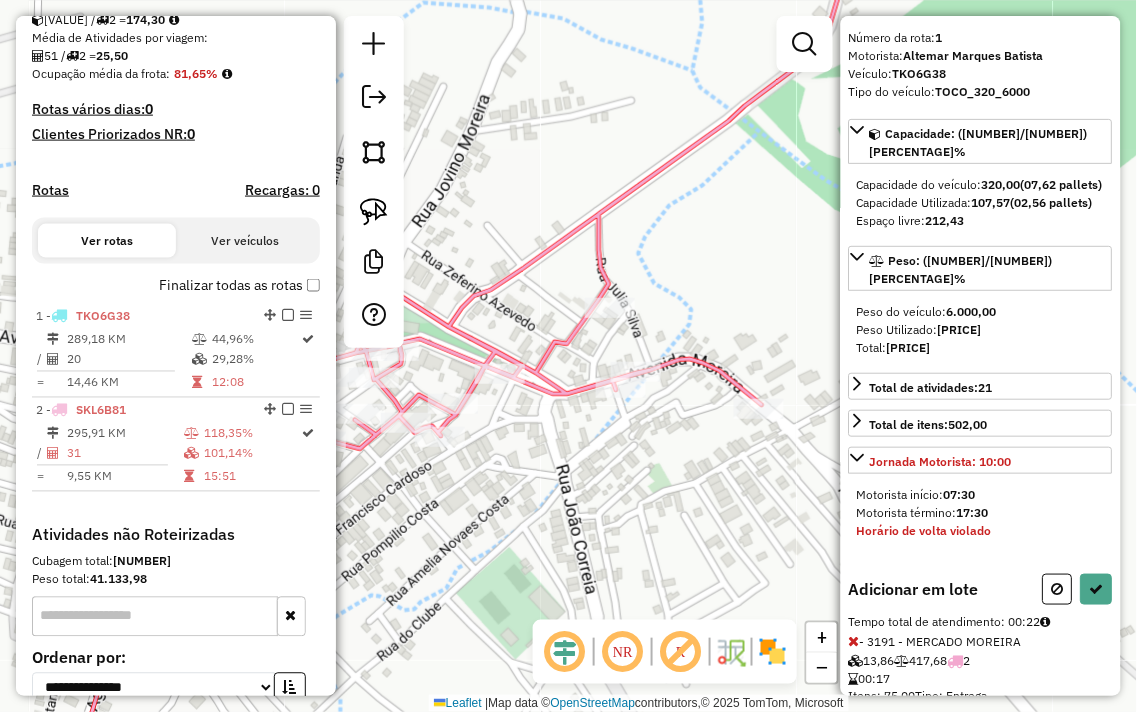scroll, scrollTop: 112, scrollLeft: 0, axis: vertical 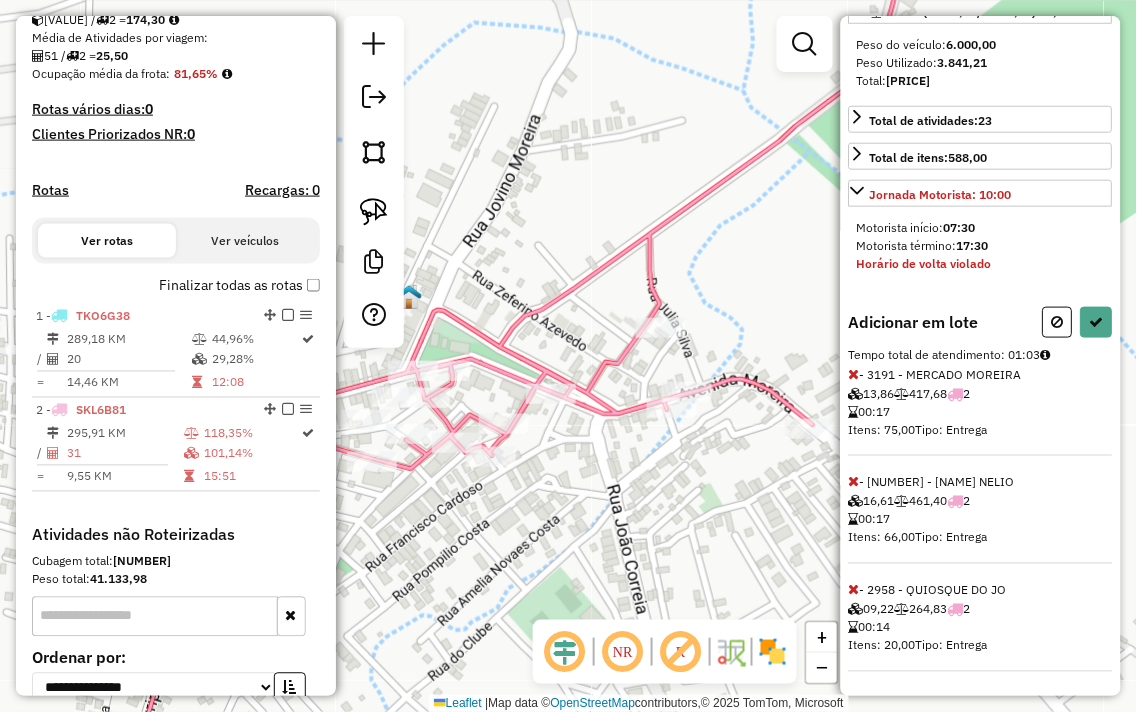 drag, startPoint x: 524, startPoint y: 473, endPoint x: 672, endPoint y: 510, distance: 152.5549 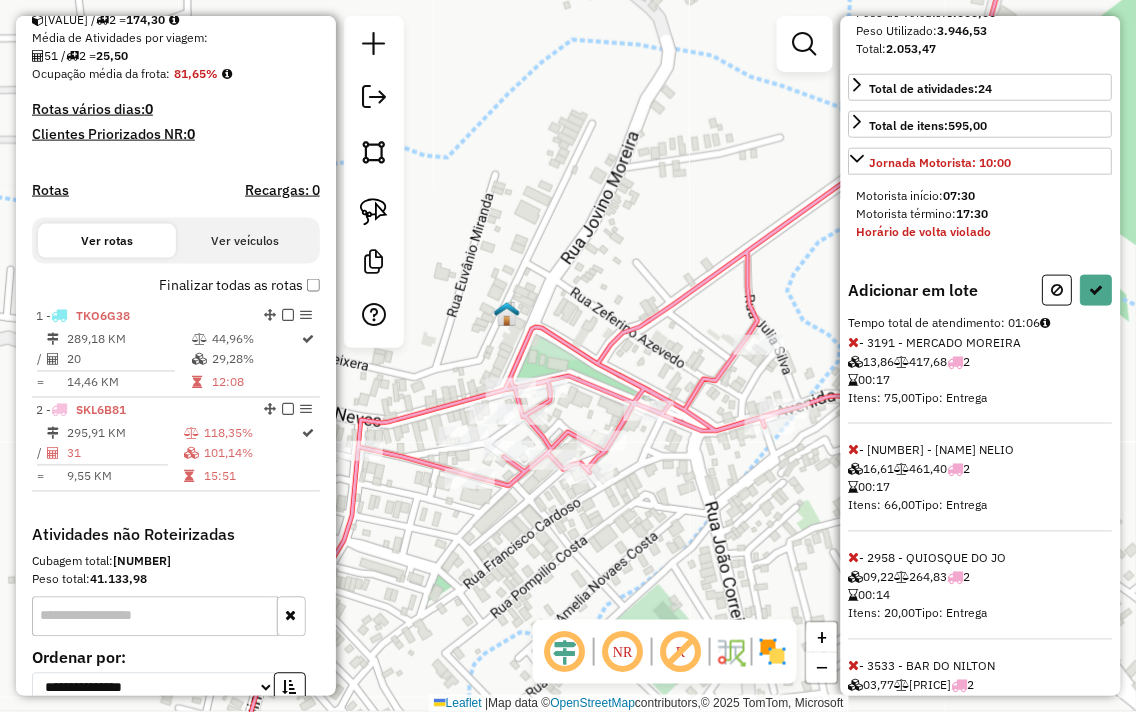 scroll, scrollTop: 0, scrollLeft: 0, axis: both 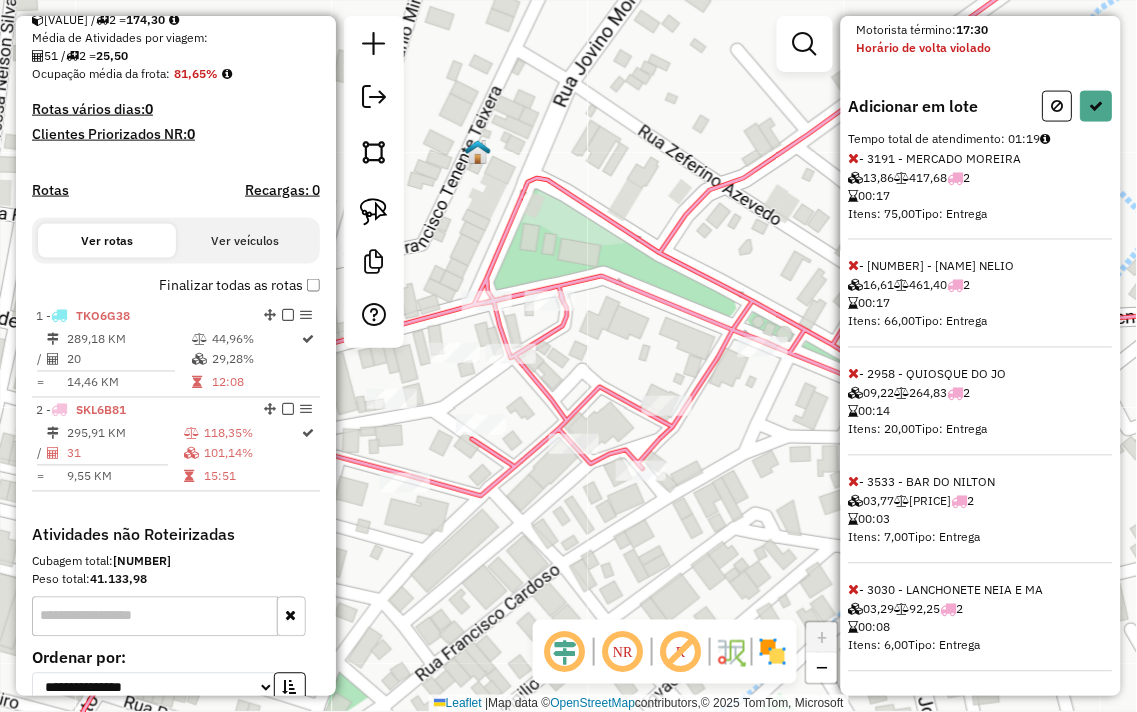 click at bounding box center (854, 590) 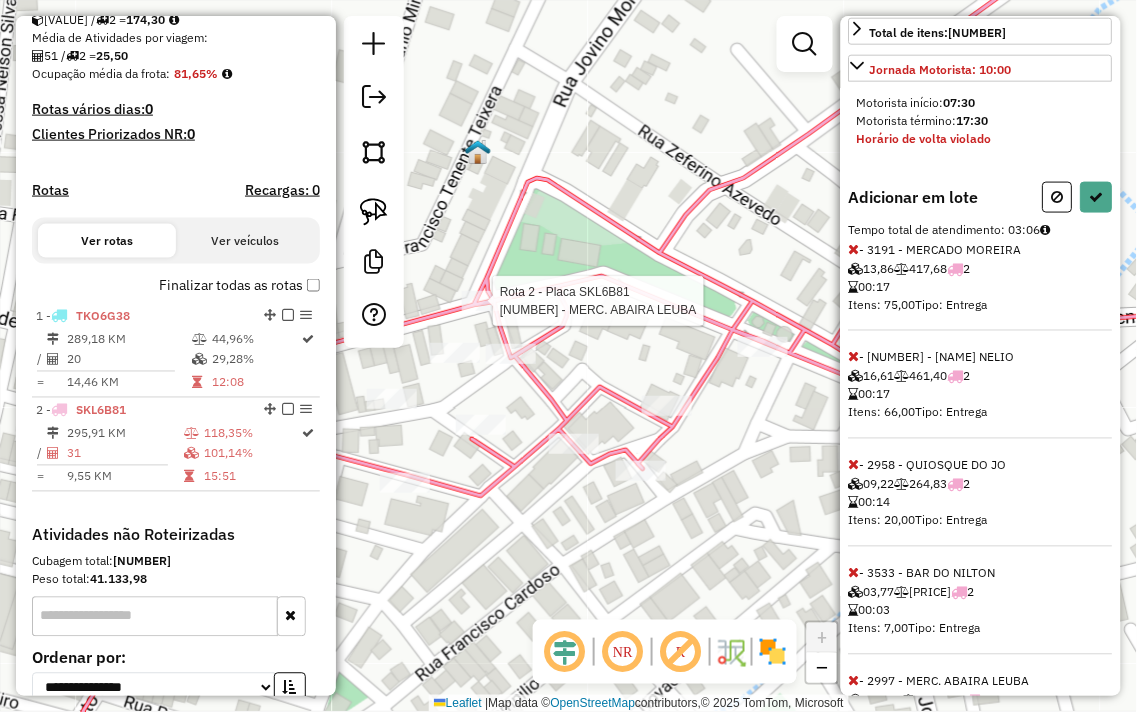 scroll, scrollTop: 544, scrollLeft: 0, axis: vertical 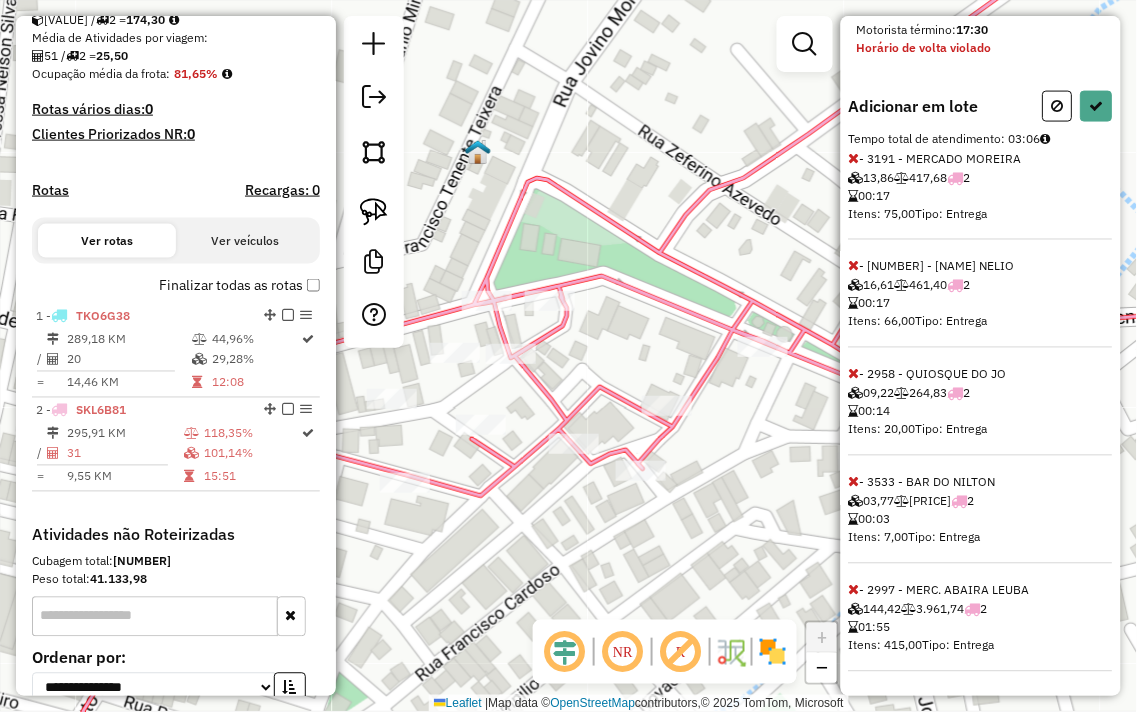 click at bounding box center (854, 590) 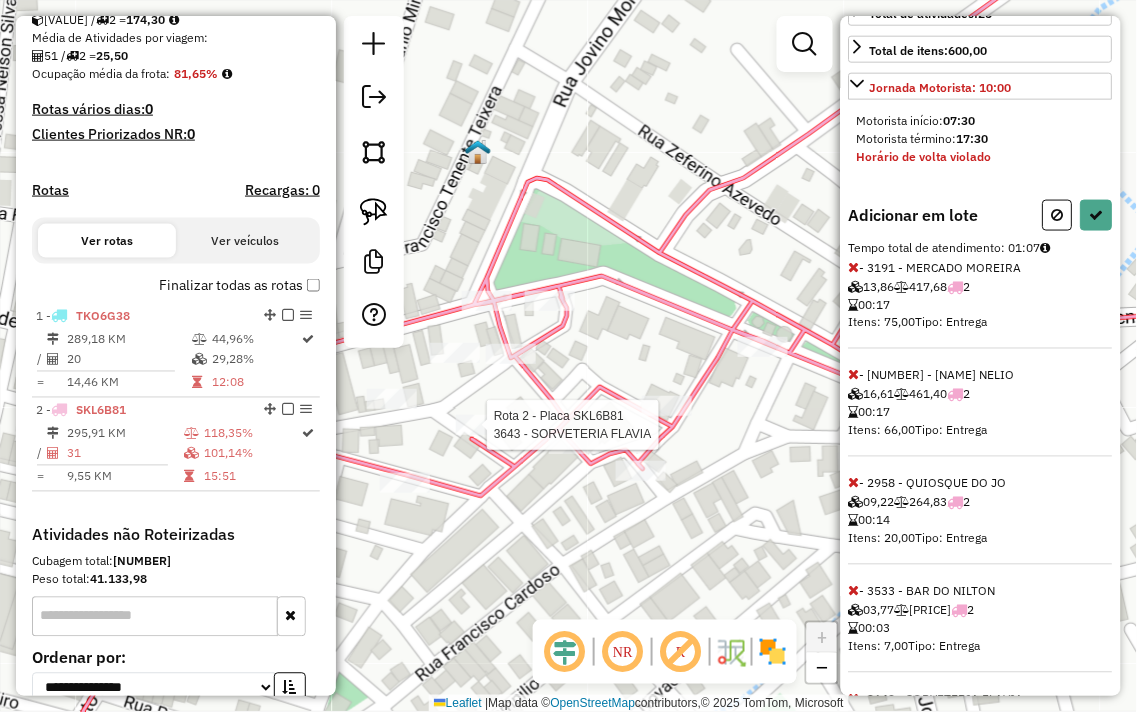 scroll, scrollTop: 544, scrollLeft: 0, axis: vertical 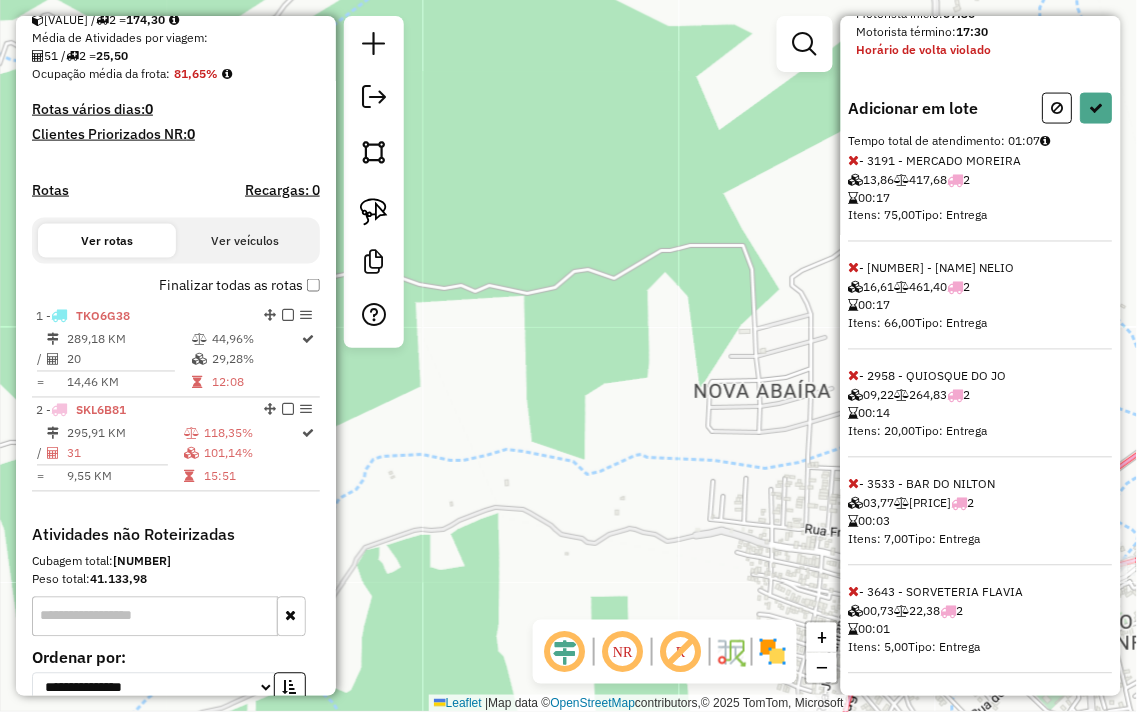 click at bounding box center (854, 592) 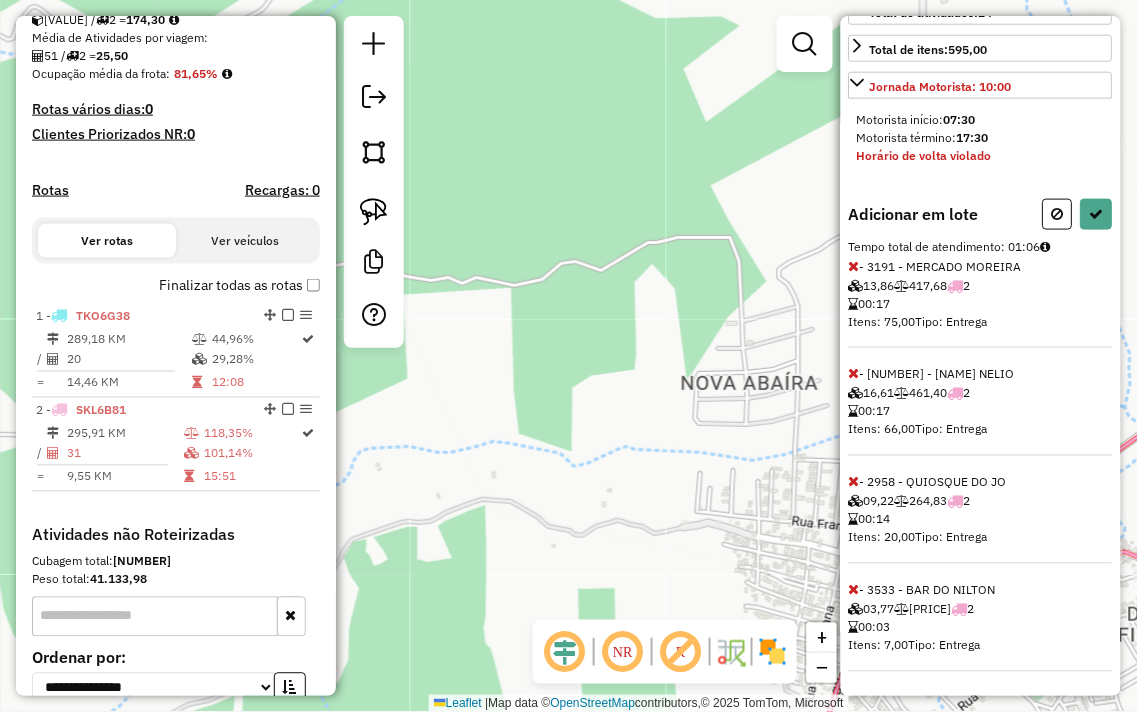 drag, startPoint x: 724, startPoint y: 514, endPoint x: 598, endPoint y: 473, distance: 132.50282 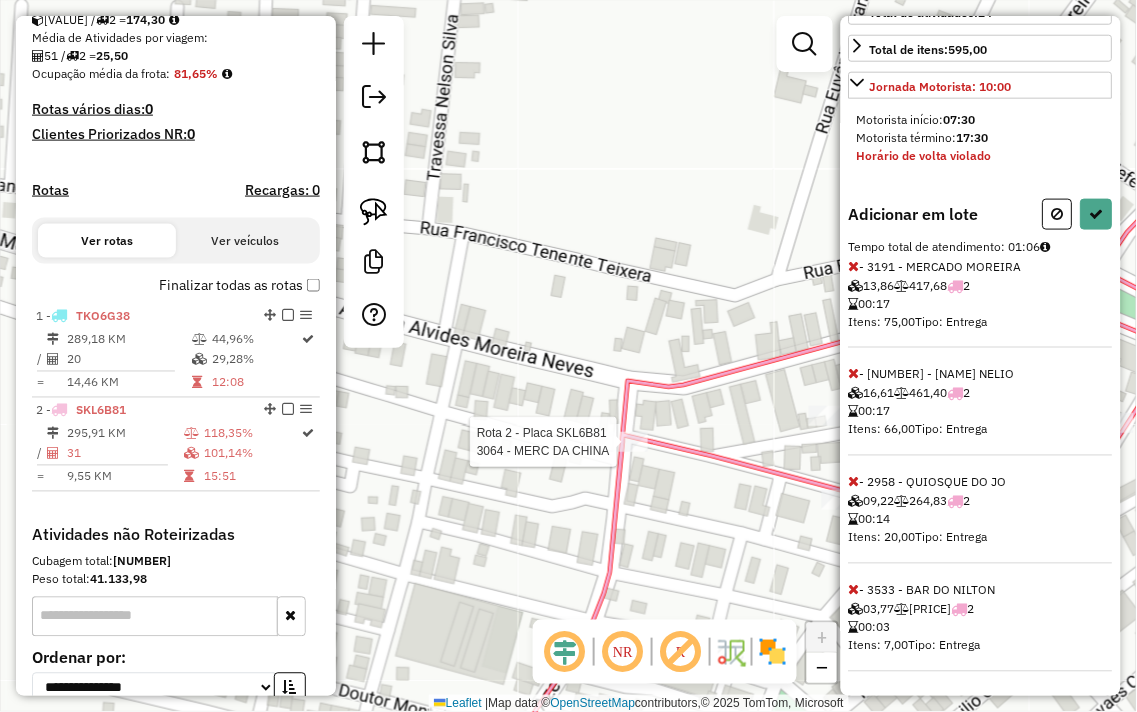 scroll, scrollTop: 544, scrollLeft: 0, axis: vertical 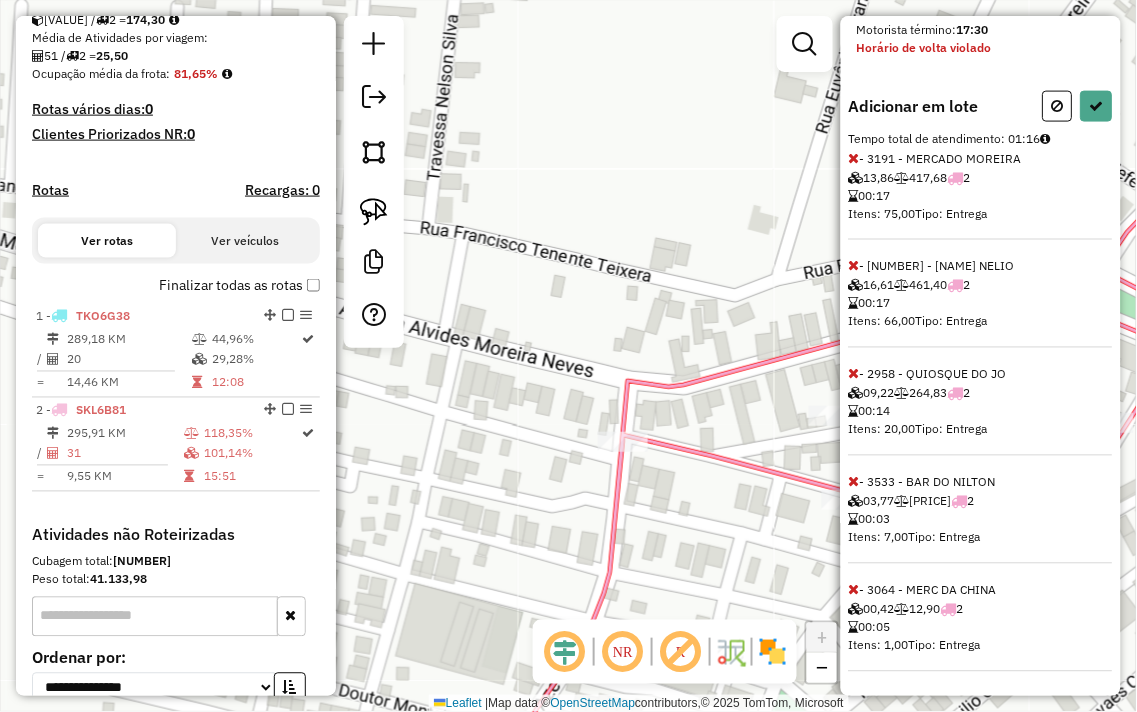 click at bounding box center (854, 590) 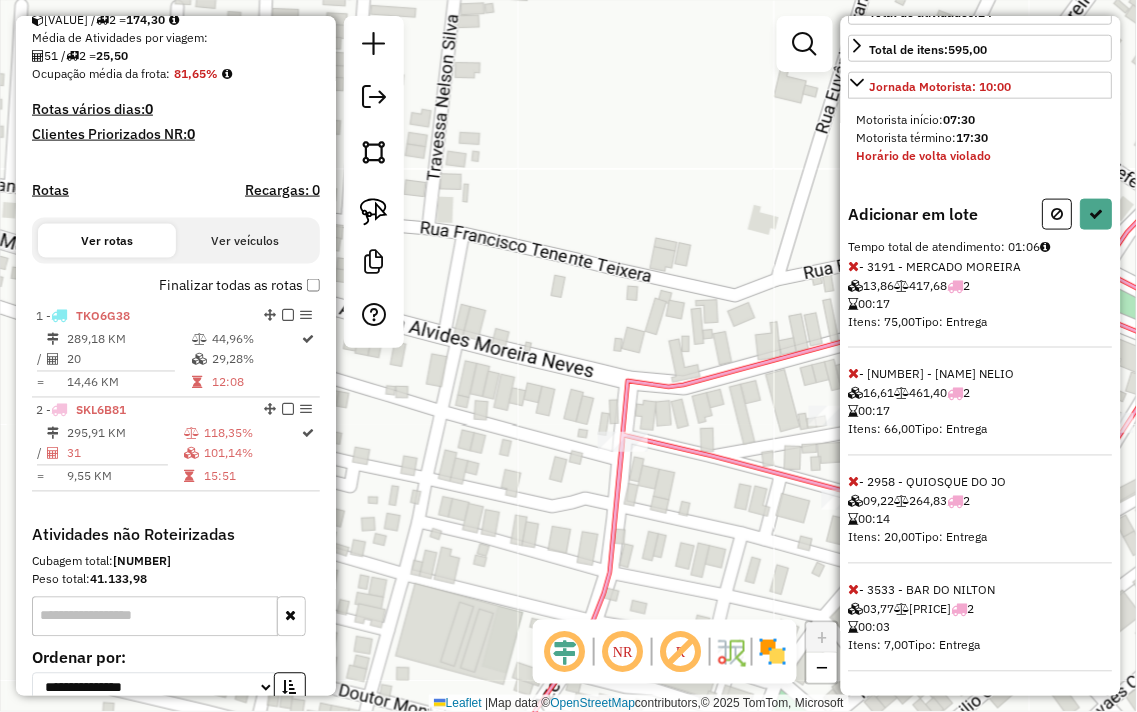 scroll, scrollTop: 437, scrollLeft: 0, axis: vertical 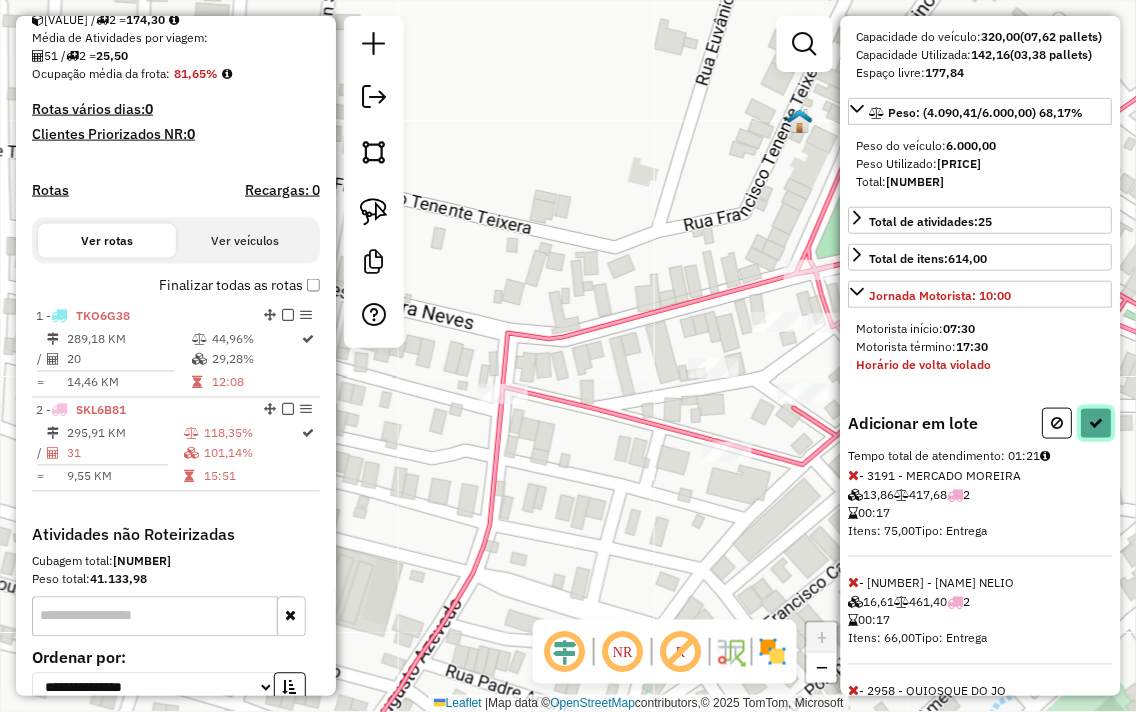 click at bounding box center (1097, 423) 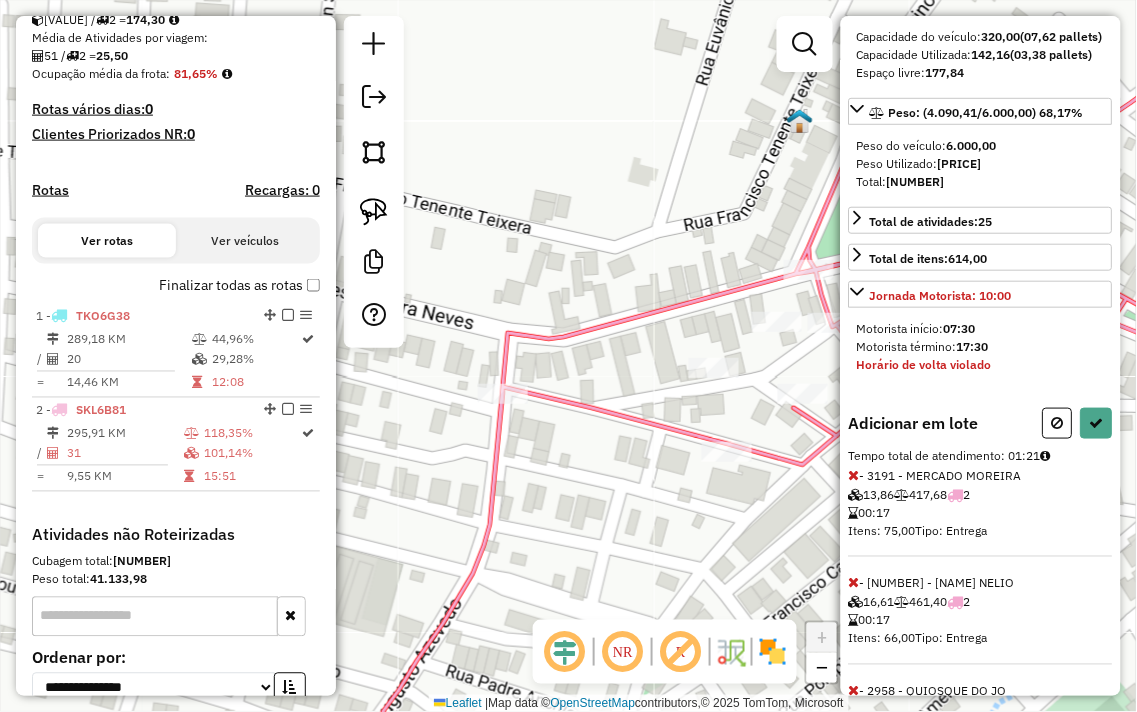 select on "**********" 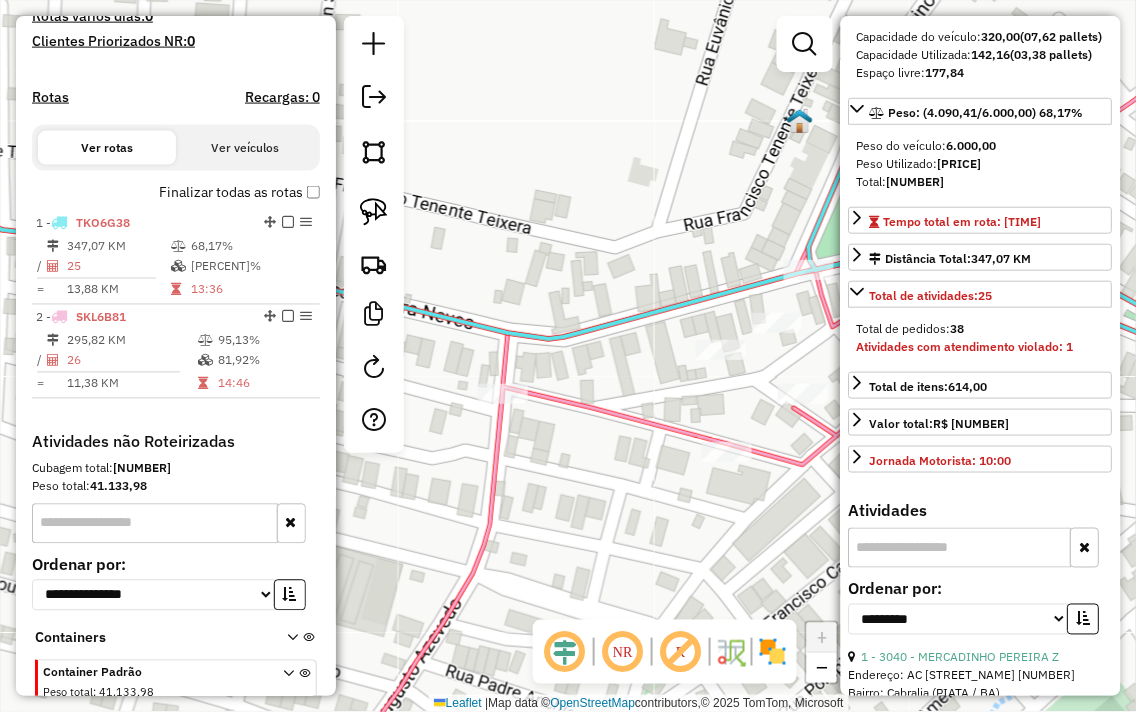 scroll, scrollTop: 650, scrollLeft: 0, axis: vertical 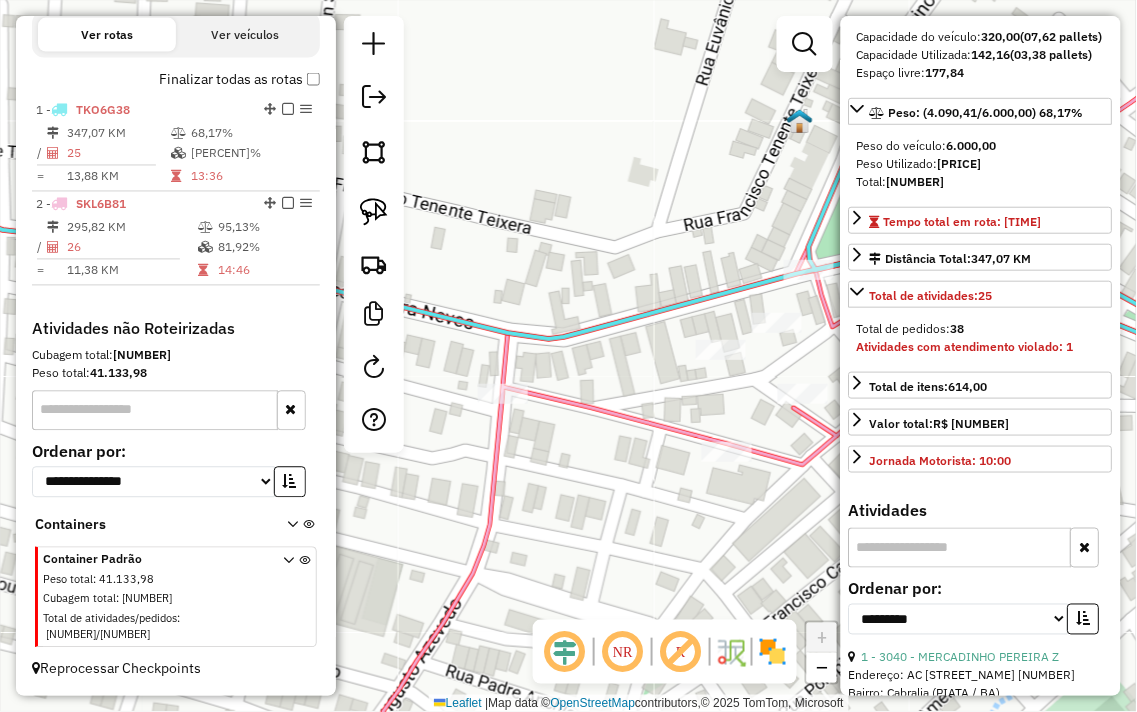 click on "Janela de atendimento Grade de atendimento Capacidade Transportadoras Veículos Cliente Pedidos  Rotas Selecione os dias de semana para filtrar as janelas de atendimento  Seg   Ter   Qua   Qui   Sex   Sáb   Dom  Informe o período da janela de atendimento: De: Até:  Filtrar exatamente a janela do cliente  Considerar janela de atendimento padrão  Selecione os dias de semana para filtrar as grades de atendimento  Seg   Ter   Qua   Qui   Sex   Sáb   Dom   Considerar clientes sem dia de atendimento cadastrado  Clientes fora do dia de atendimento selecionado Filtrar as atividades entre os valores definidos abaixo:  Peso mínimo:   Peso máximo:   Cubagem mínima:   Cubagem máxima:   De:   Até:  Filtrar as atividades entre o tempo de atendimento definido abaixo:  De:   Até:   Considerar capacidade total dos clientes não roteirizados Transportadora: Selecione um ou mais itens Tipo de veículo: Selecione um ou mais itens Veículo: Selecione um ou mais itens Motorista: Selecione um ou mais itens Nome: Rótulo:" 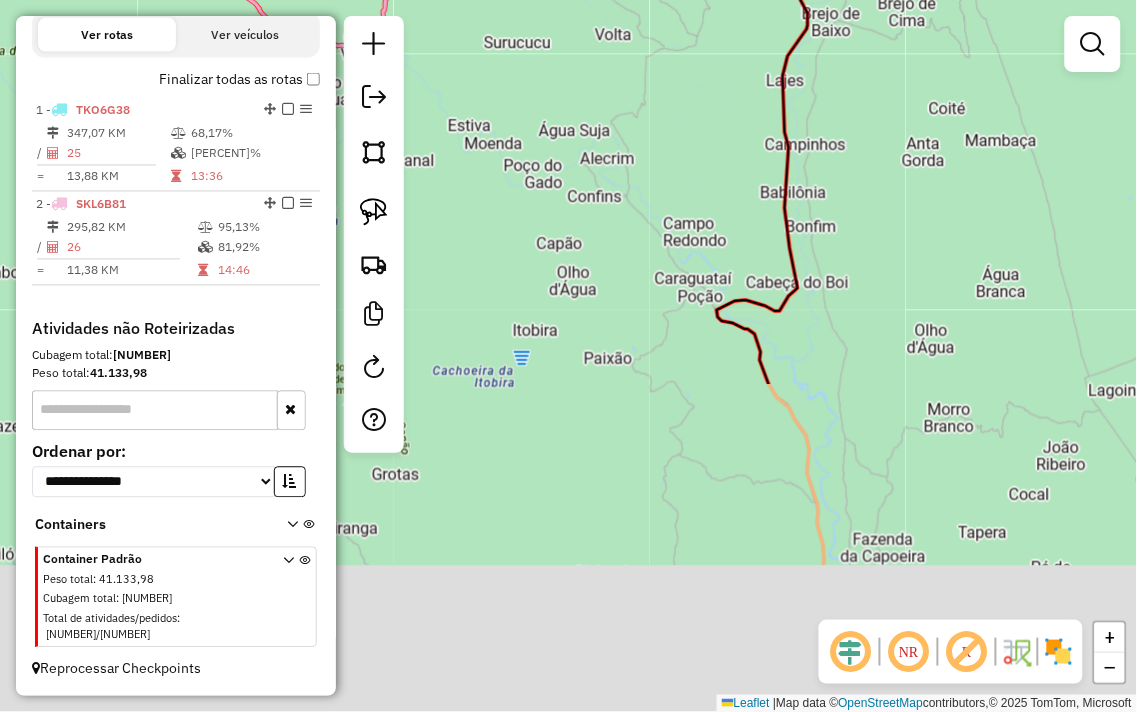 drag, startPoint x: 640, startPoint y: 222, endPoint x: 690, endPoint y: -97, distance: 322.8947 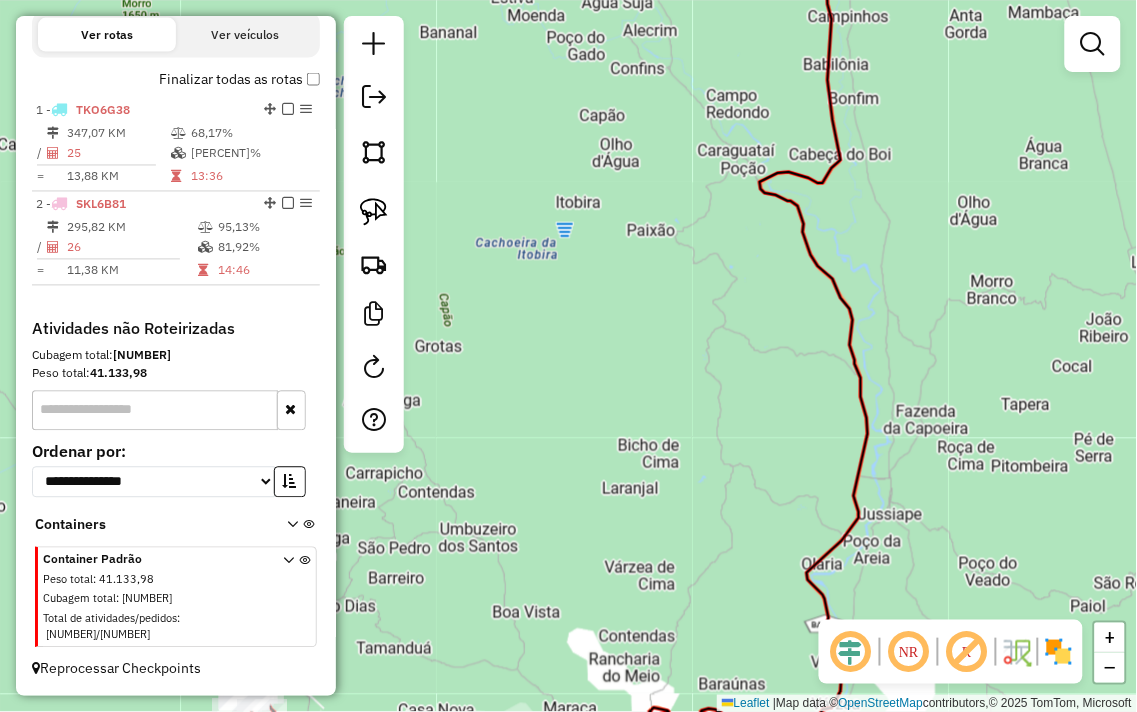 drag, startPoint x: 716, startPoint y: 353, endPoint x: 856, endPoint y: 50, distance: 333.77988 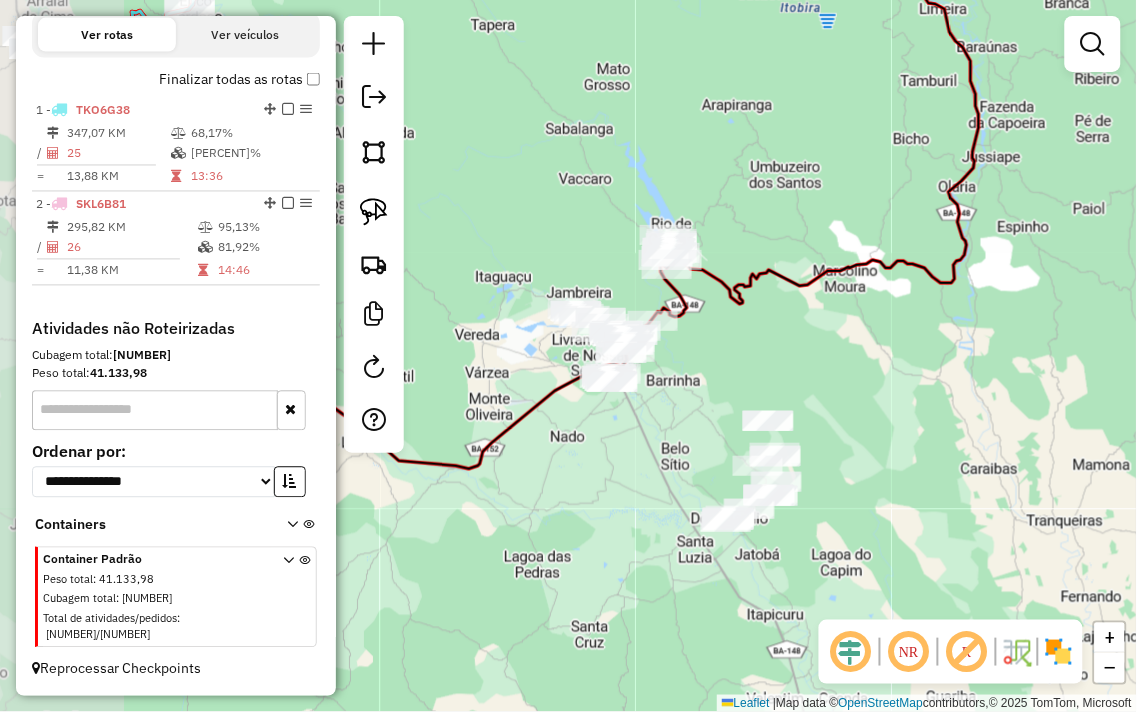 drag, startPoint x: 666, startPoint y: 247, endPoint x: 726, endPoint y: 237, distance: 60.827625 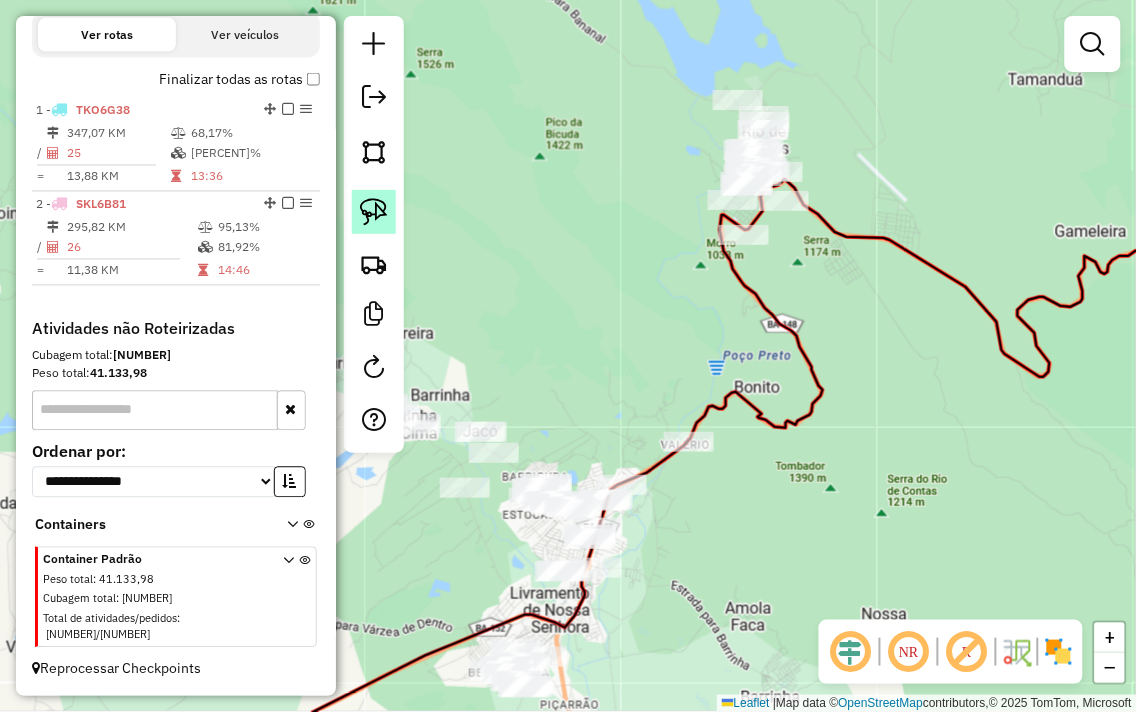 click 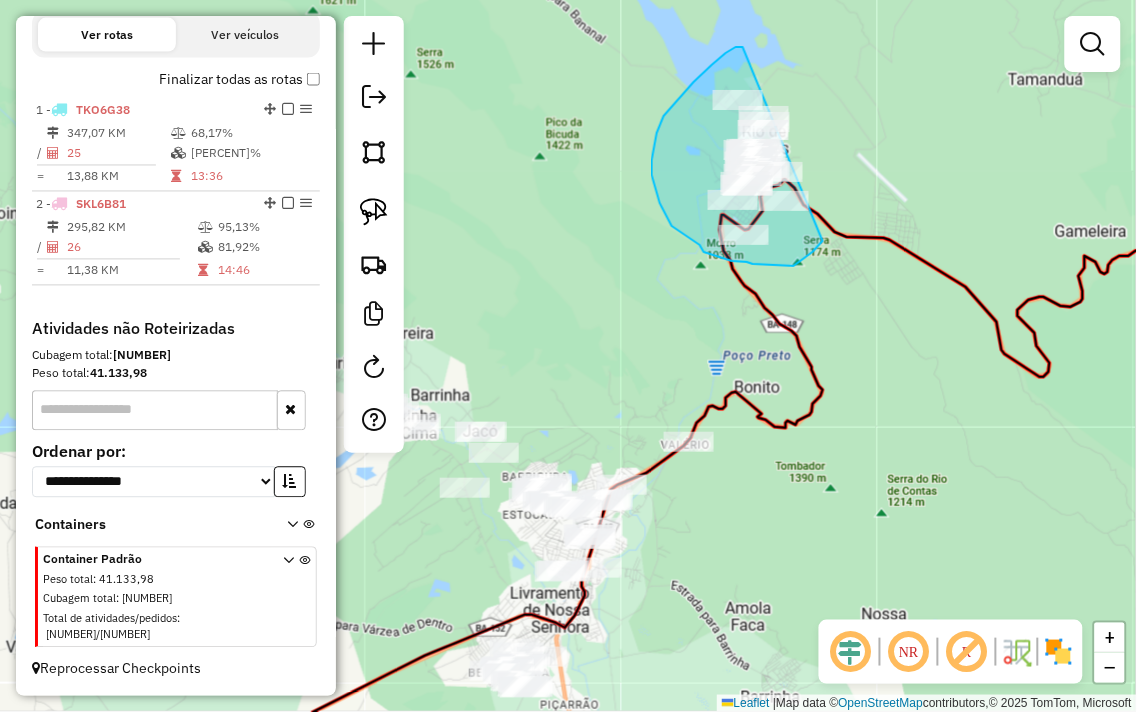 drag, startPoint x: 743, startPoint y: 47, endPoint x: 856, endPoint y: 197, distance: 187.80043 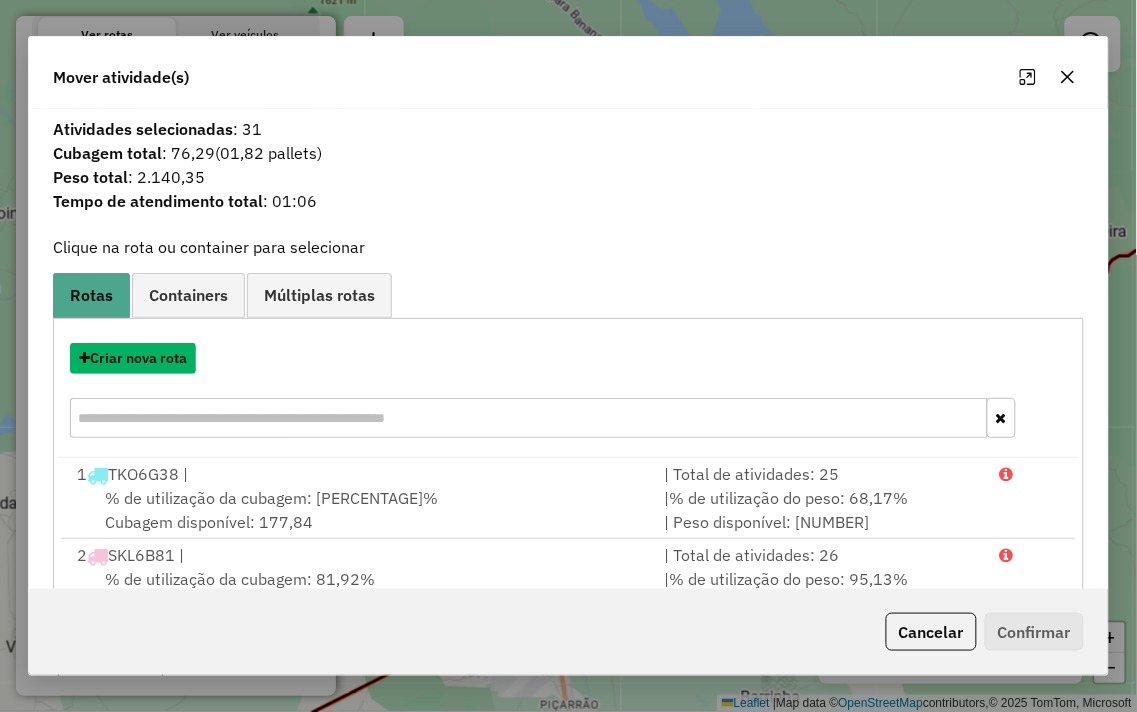 click on "Criar nova rota" at bounding box center [133, 358] 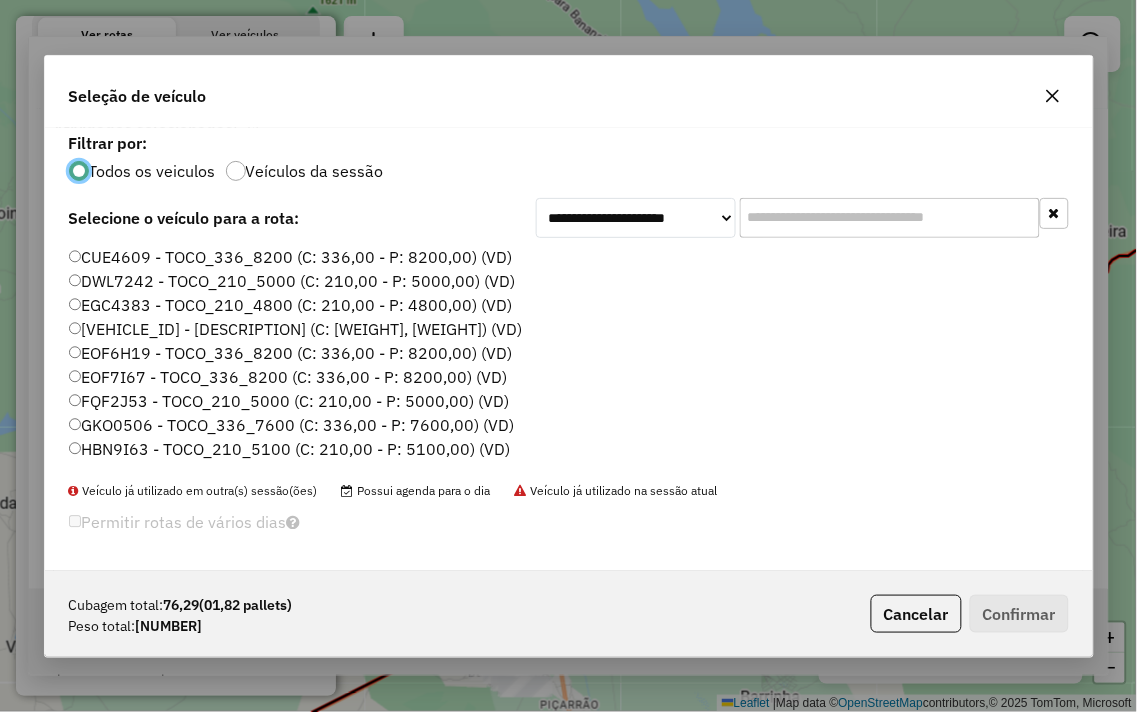 scroll, scrollTop: 11, scrollLeft: 5, axis: both 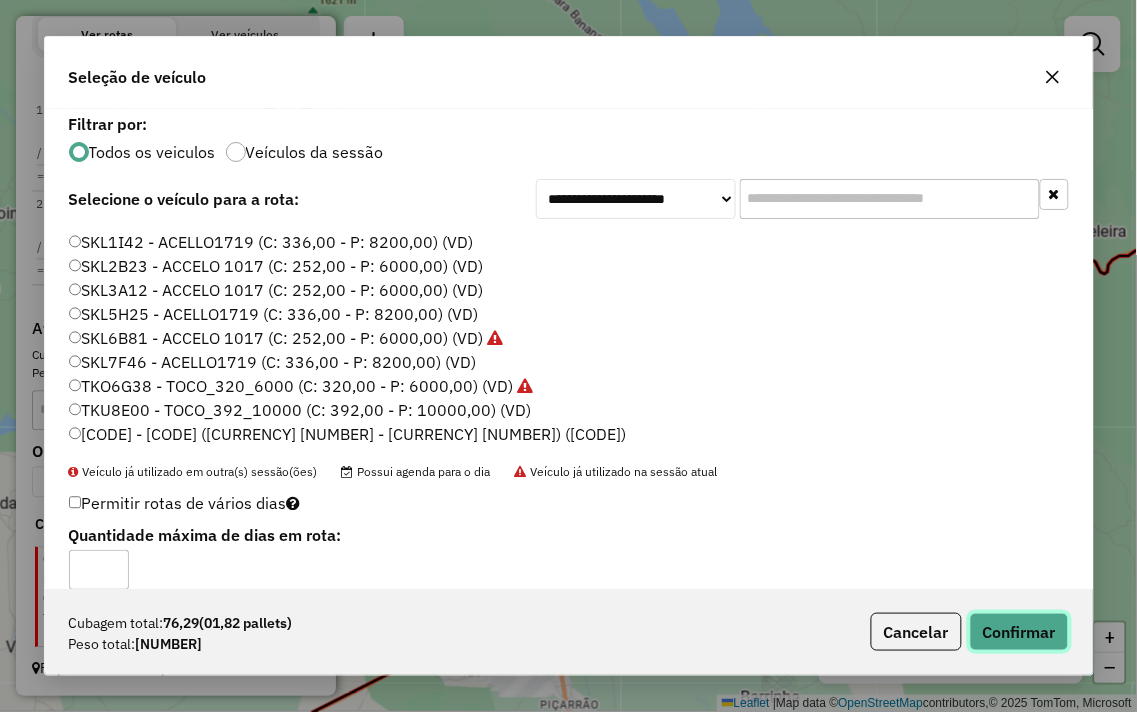 click on "Confirmar" 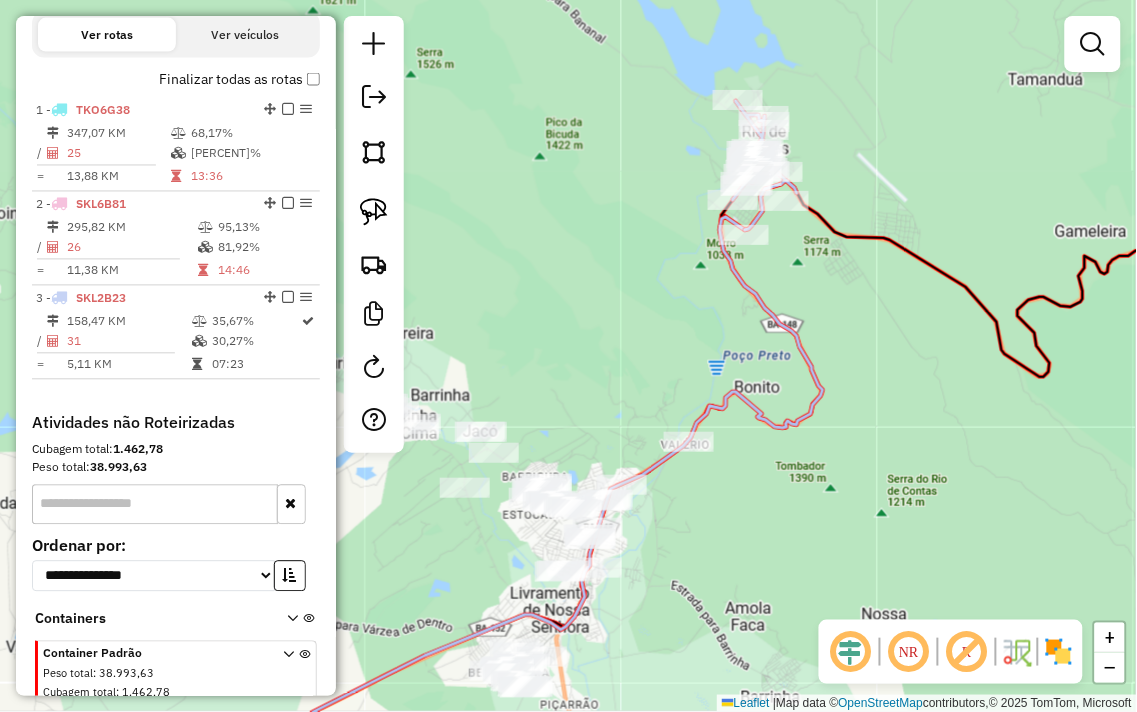 drag, startPoint x: 544, startPoint y: 260, endPoint x: 471, endPoint y: 241, distance: 75.43209 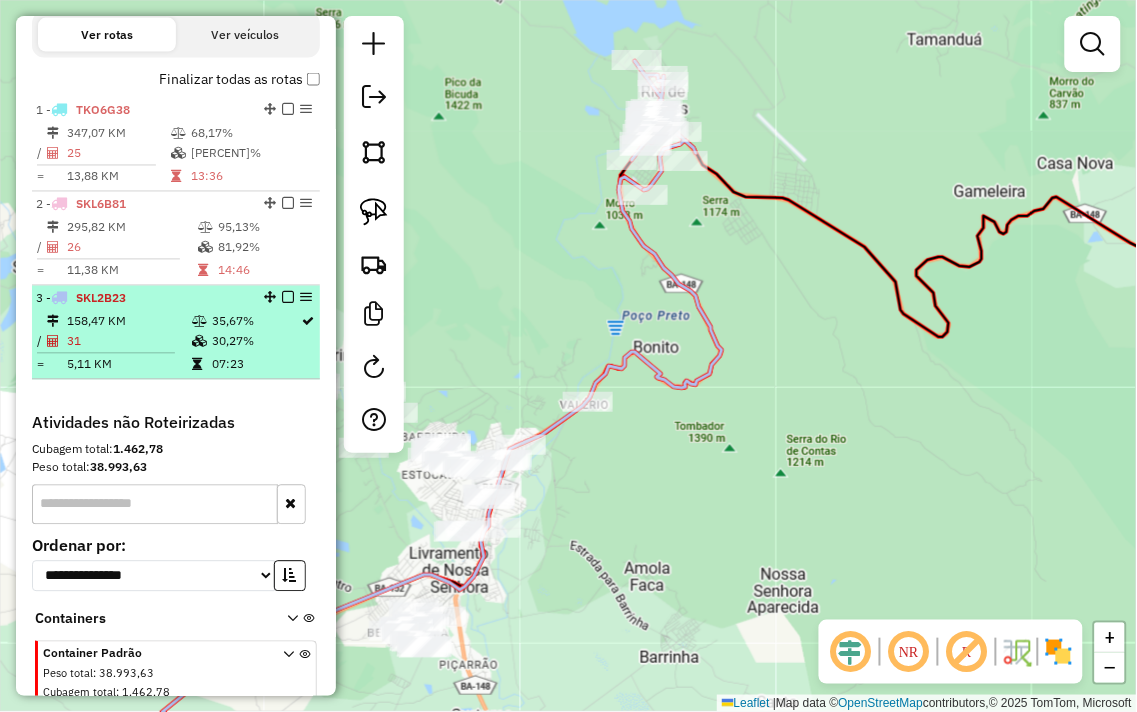 select on "**********" 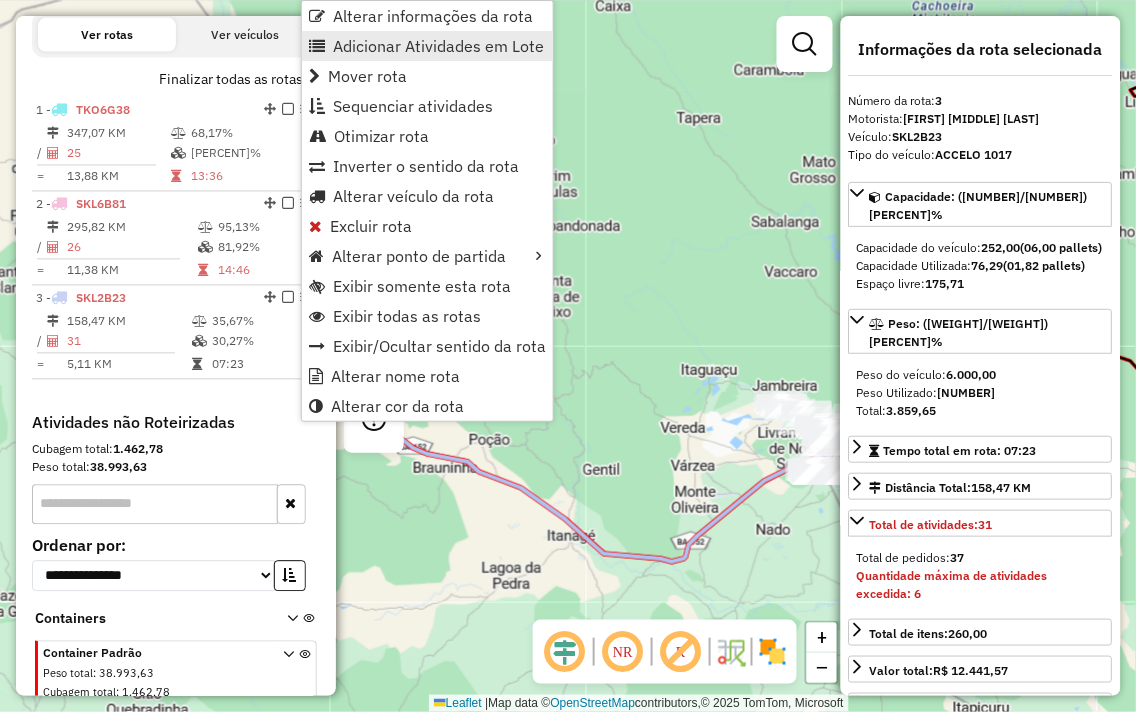 click on "Adicionar Atividades em Lote" at bounding box center (438, 46) 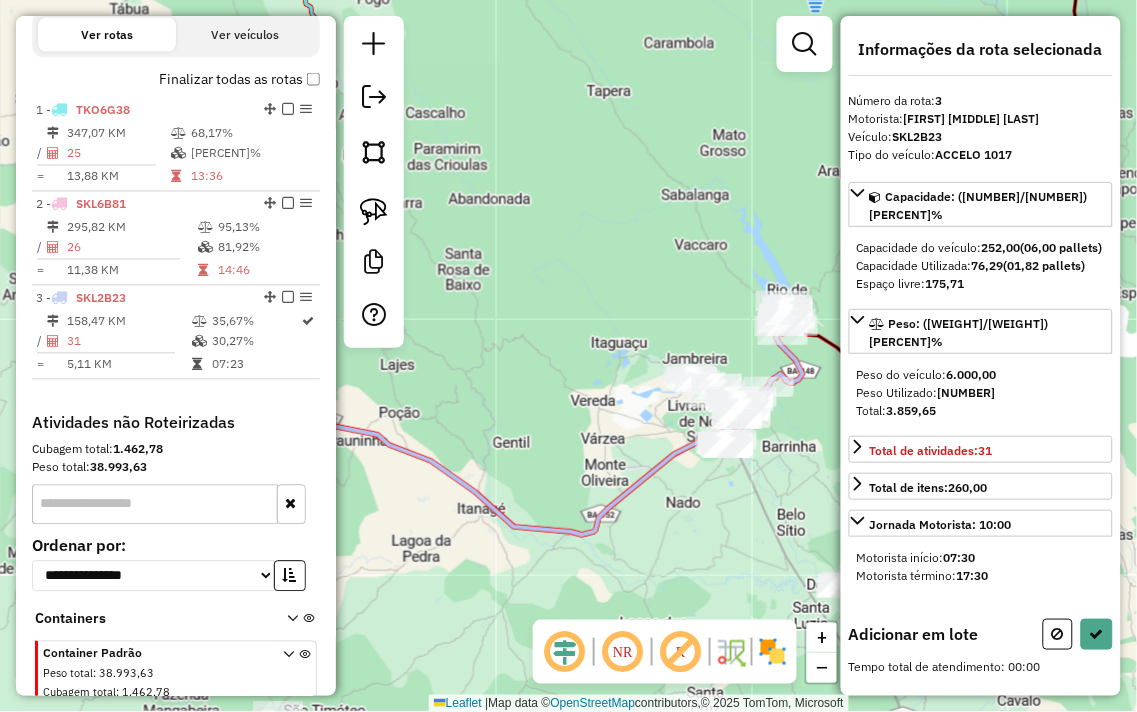 drag, startPoint x: 746, startPoint y: 341, endPoint x: 561, endPoint y: 322, distance: 185.97311 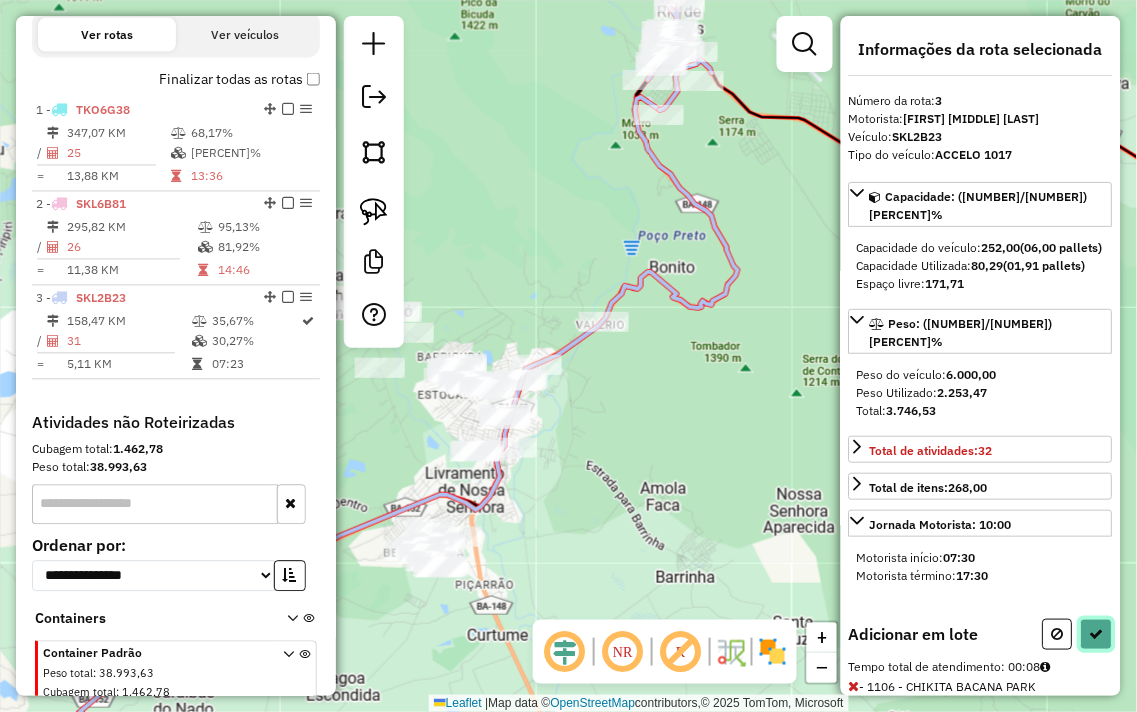 drag, startPoint x: 1097, startPoint y: 621, endPoint x: 1066, endPoint y: 617, distance: 31.257 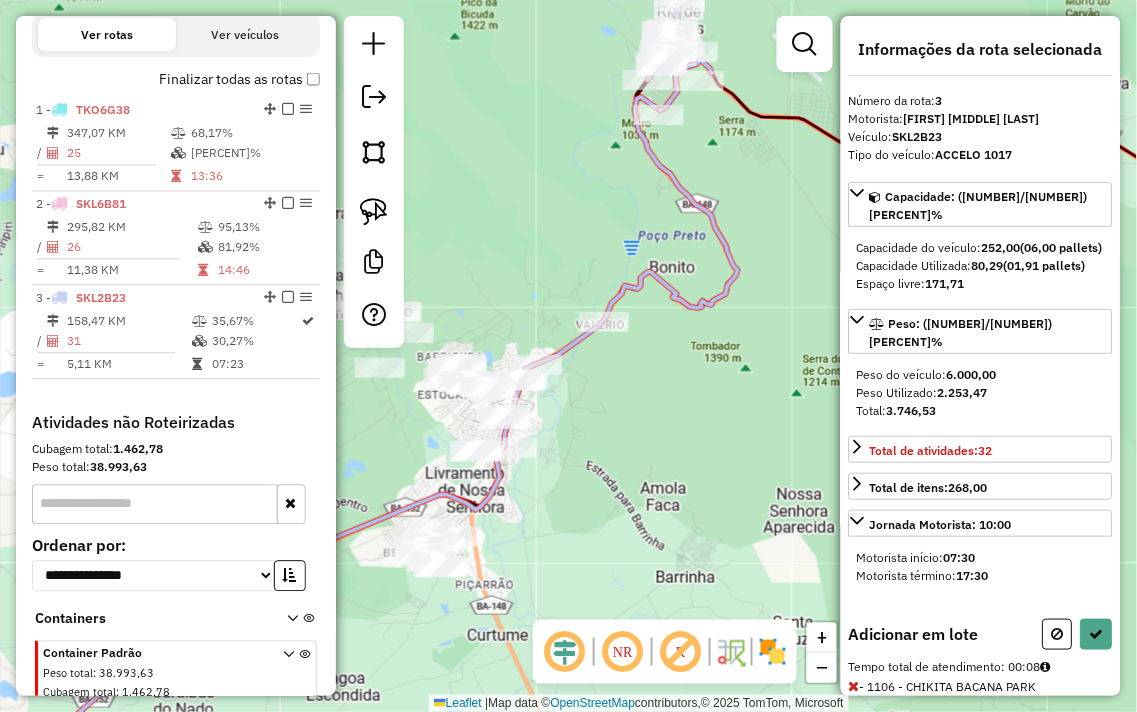 select on "**********" 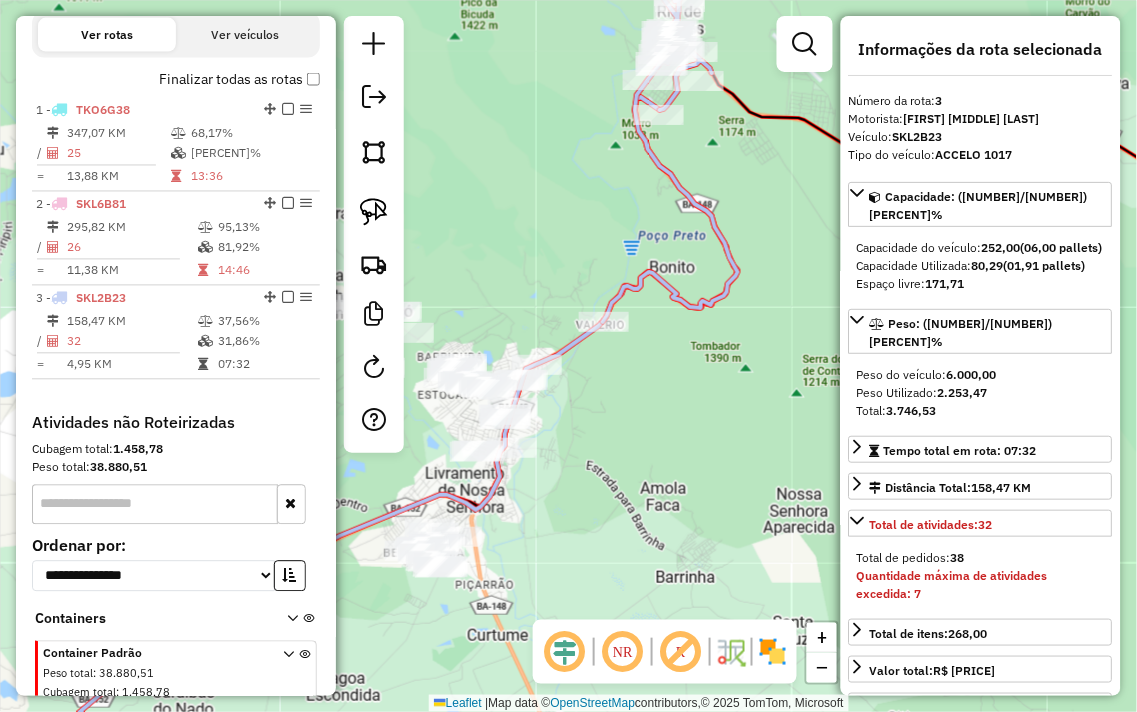 scroll, scrollTop: 744, scrollLeft: 0, axis: vertical 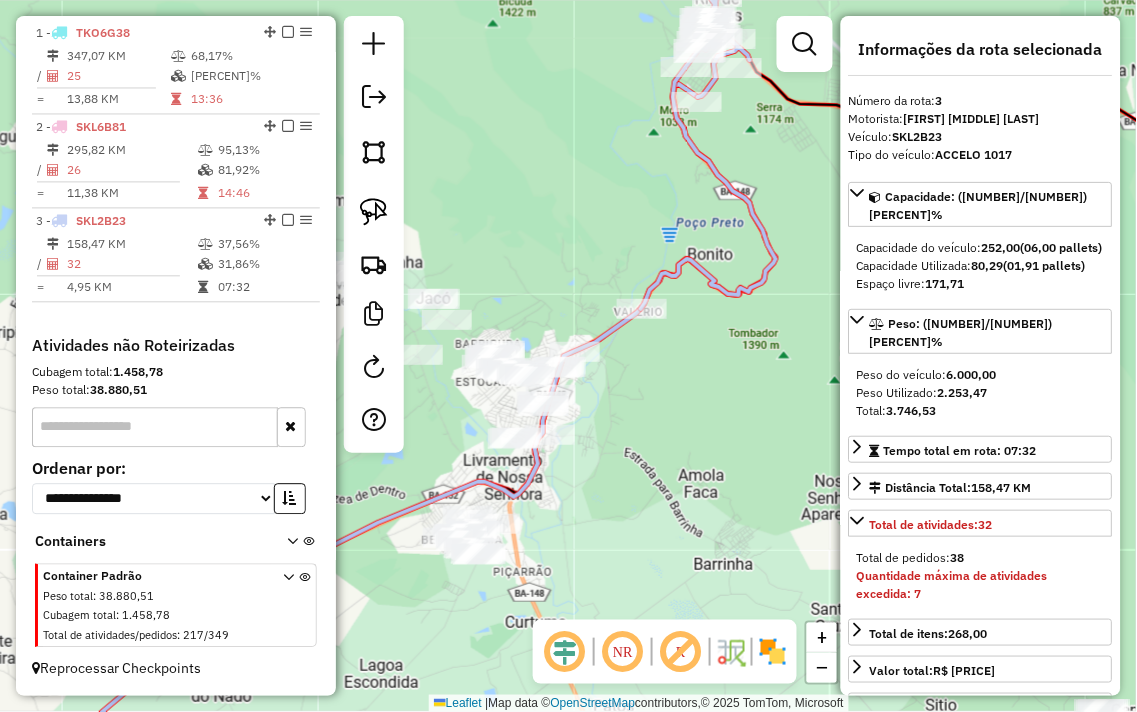 drag, startPoint x: 614, startPoint y: 390, endPoint x: 755, endPoint y: 322, distance: 156.54073 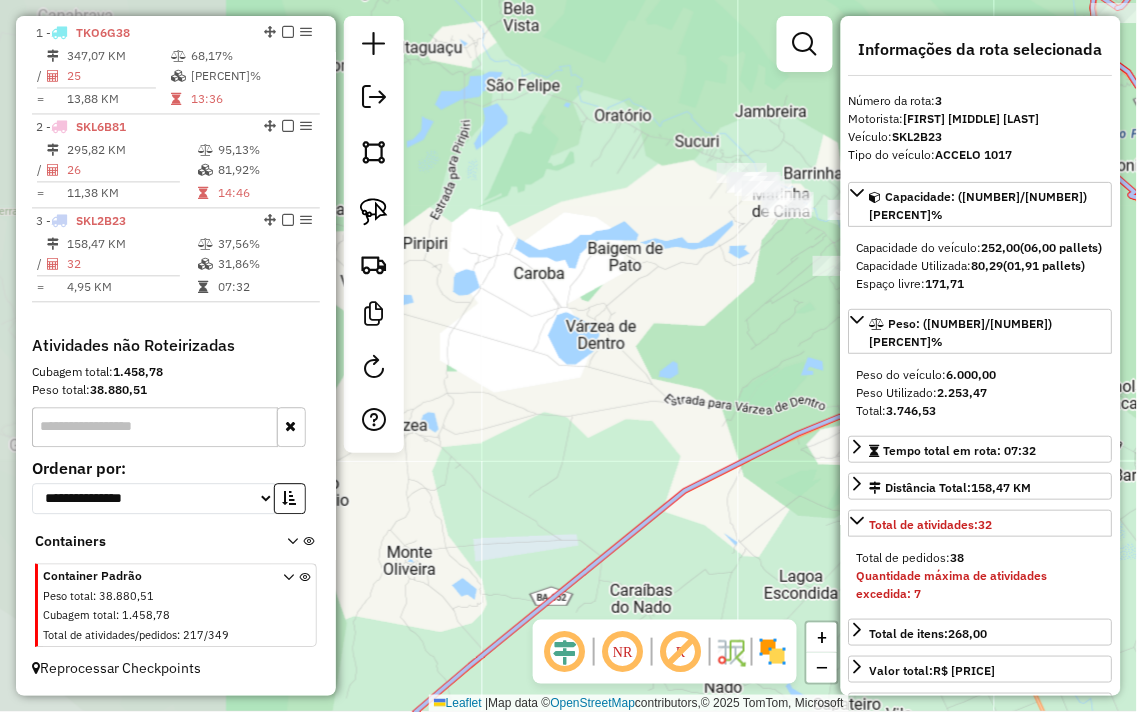 drag, startPoint x: 593, startPoint y: 365, endPoint x: 901, endPoint y: 331, distance: 309.87094 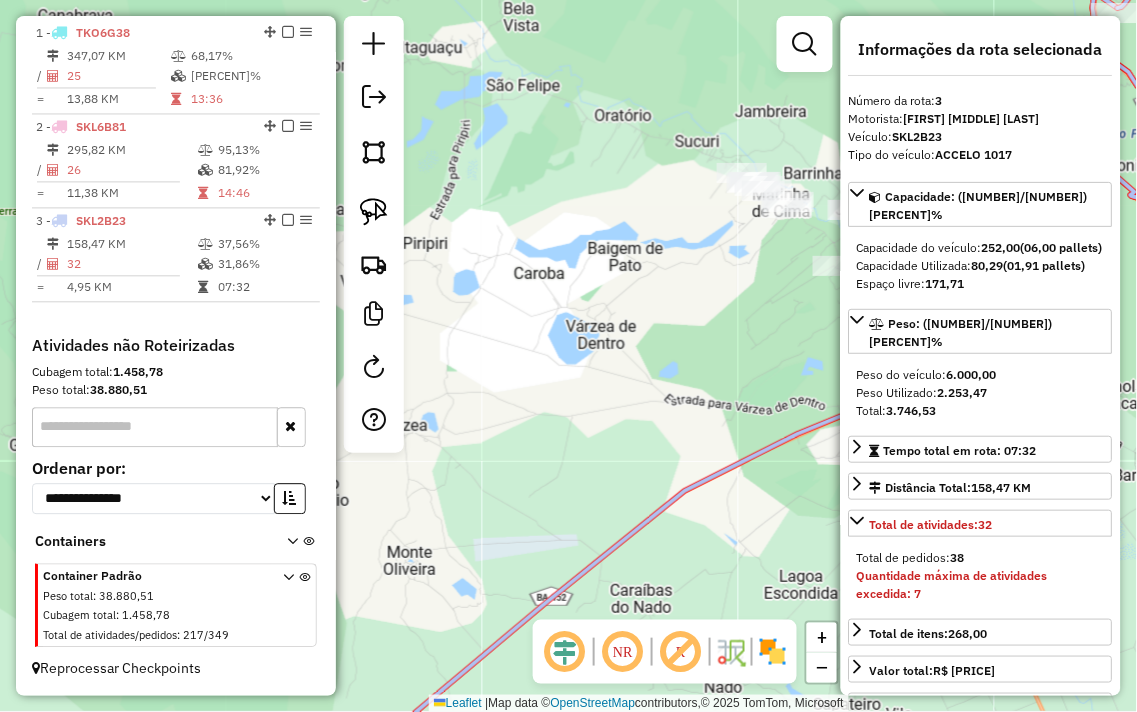 click on "Janela de atendimento Grade de atendimento Capacidade Transportadoras Veículos Cliente Pedidos  Rotas Selecione os dias de semana para filtrar as janelas de atendimento  Seg   Ter   Qua   Qui   Sex   Sáb   Dom  Informe o período da janela de atendimento: De: Até:  Filtrar exatamente a janela do cliente  Considerar janela de atendimento padrão  Selecione os dias de semana para filtrar as grades de atendimento  Seg   Ter   Qua   Qui   Sex   Sáb   Dom   Considerar clientes sem dia de atendimento cadastrado  Clientes fora do dia de atendimento selecionado Filtrar as atividades entre os valores definidos abaixo:  Peso mínimo:   Peso máximo:   Cubagem mínima:   Cubagem máxima:   De:   Até:  Filtrar as atividades entre o tempo de atendimento definido abaixo:  De:   Até:   Considerar capacidade total dos clientes não roteirizados Transportadora: Selecione um ou mais itens Tipo de veículo: Selecione um ou mais itens Veículo: Selecione um ou mais itens Motorista: Selecione um ou mais itens Nome: Rótulo:" 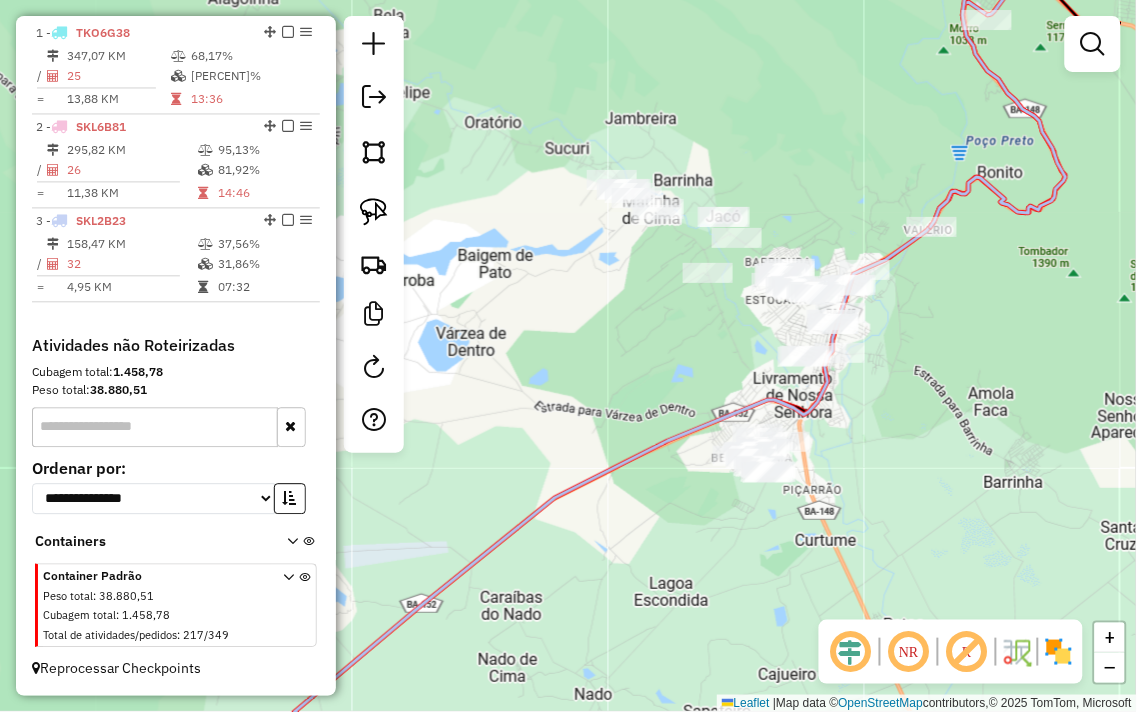 drag, startPoint x: 774, startPoint y: 343, endPoint x: 567, endPoint y: 345, distance: 207.00966 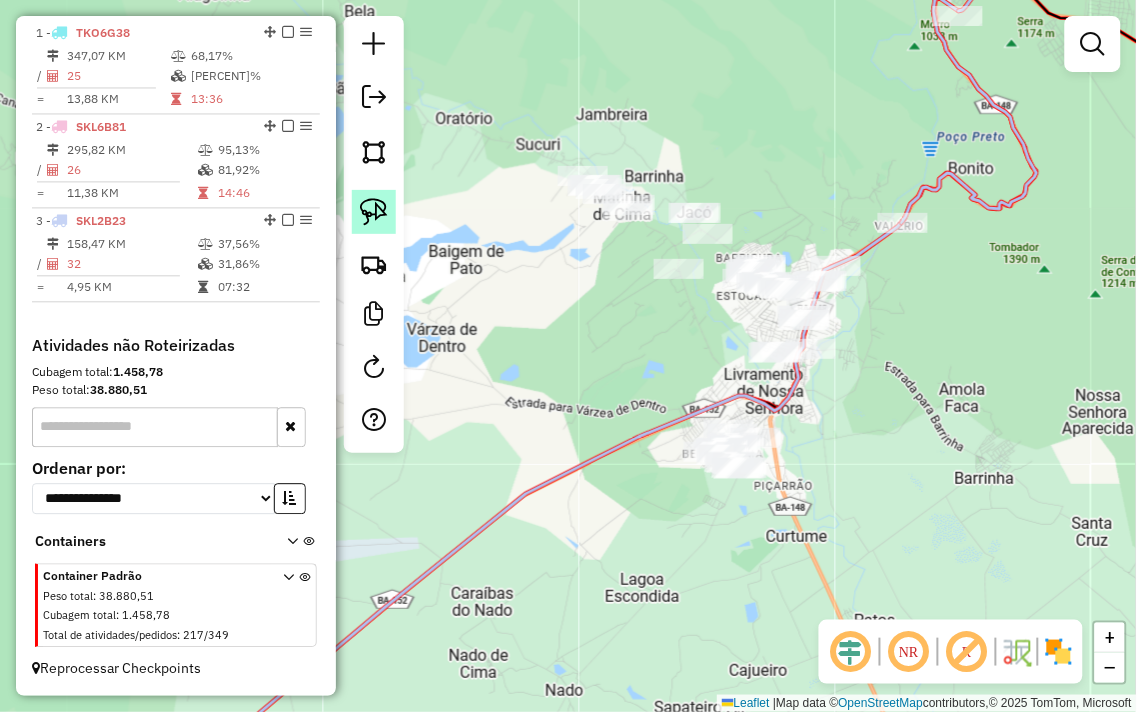 click 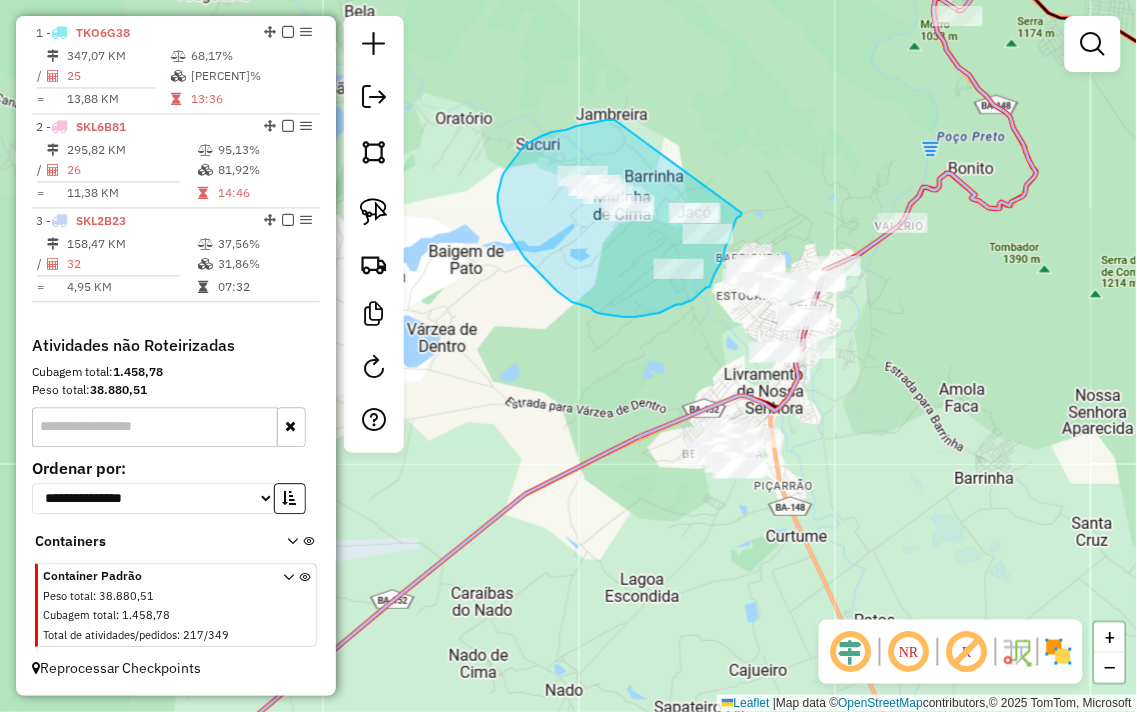 drag, startPoint x: 615, startPoint y: 120, endPoint x: 742, endPoint y: 213, distance: 157.4103 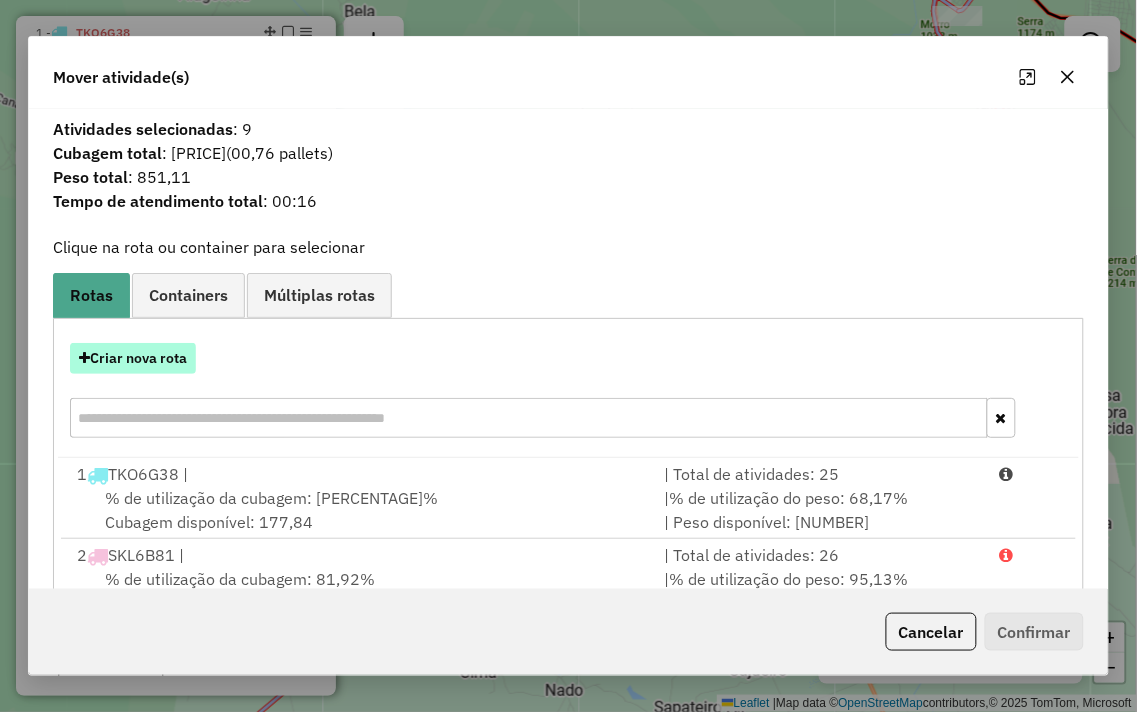 click on "Criar nova rota" at bounding box center (133, 358) 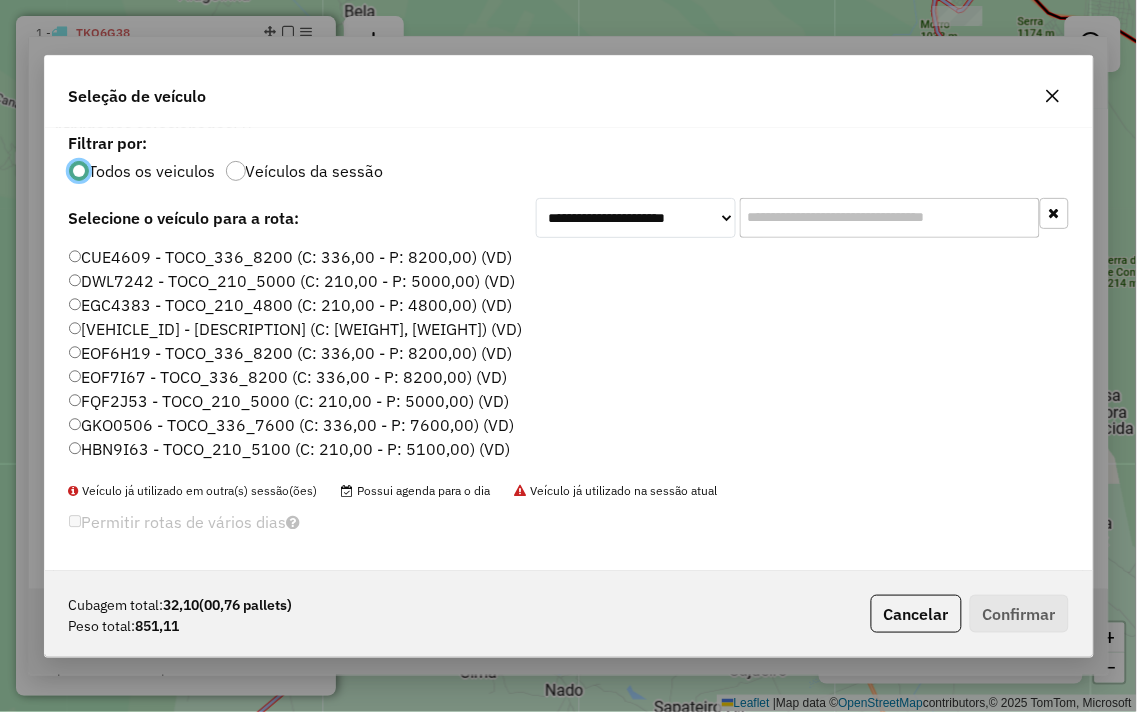 scroll, scrollTop: 11, scrollLeft: 5, axis: both 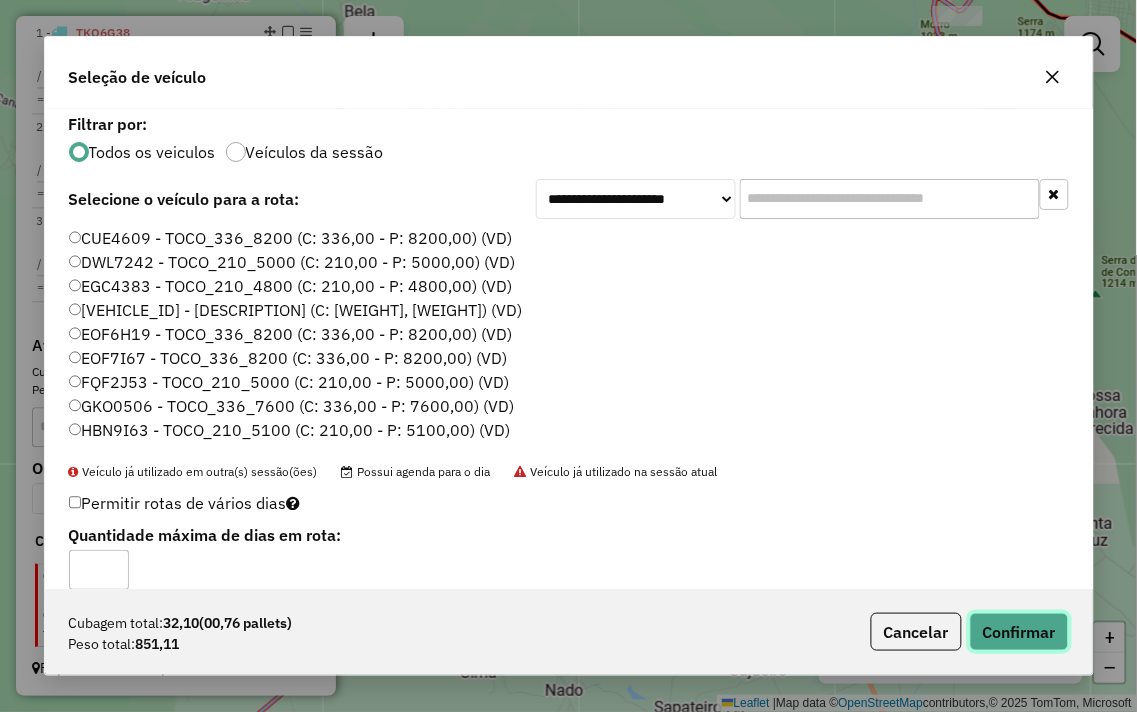 click on "Confirmar" 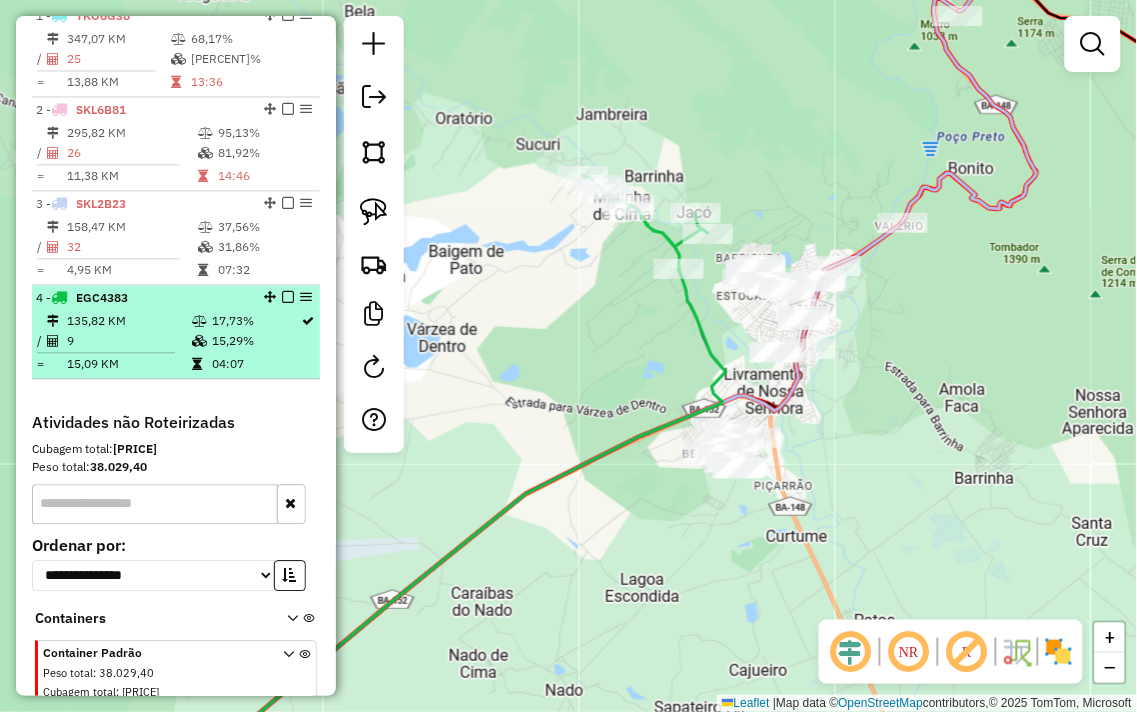 select on "**********" 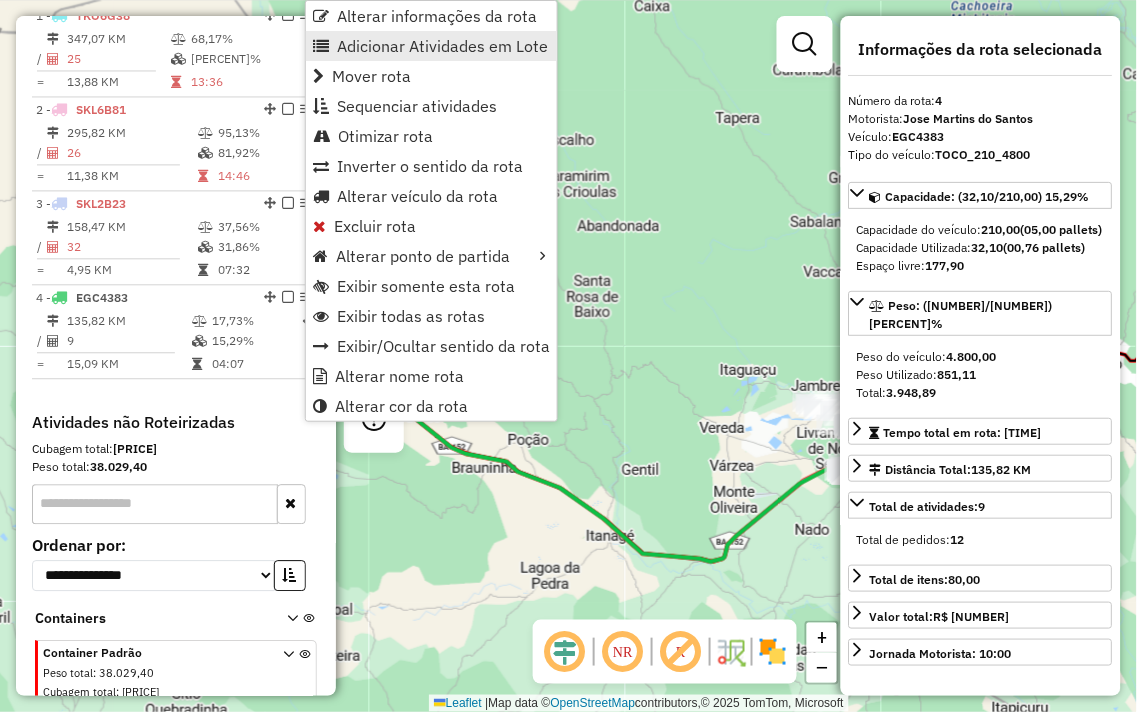 click on "Adicionar Atividades em Lote" at bounding box center (442, 46) 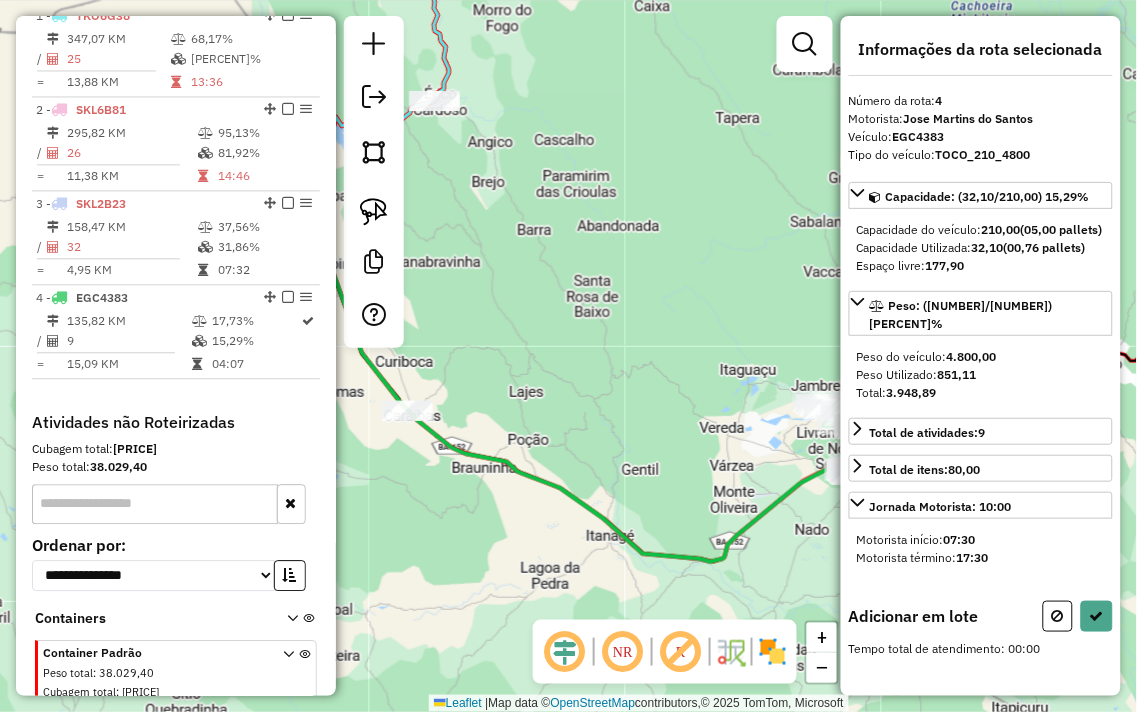 click on "Capacidade: (32,10/210,00) 15,29%   Capacidade do veículo:  210,00  (05,00 pallets)  Capacidade Utilizada:  32,10  (00,76 pallets)  Espaço livre:   177,90      Peso: (851,11/4.800,00) 17,73%   Peso do veículo:  4.800,00  Peso Utilizado:  851,11  Total:  3.948,89     Total de atividades:  9  Total de pedidos:  12     Total de itens:  80,00     Jornada Motorista: 10:00   Motorista início:  07:30  Motorista término:   17:30" at bounding box center (981, 378) 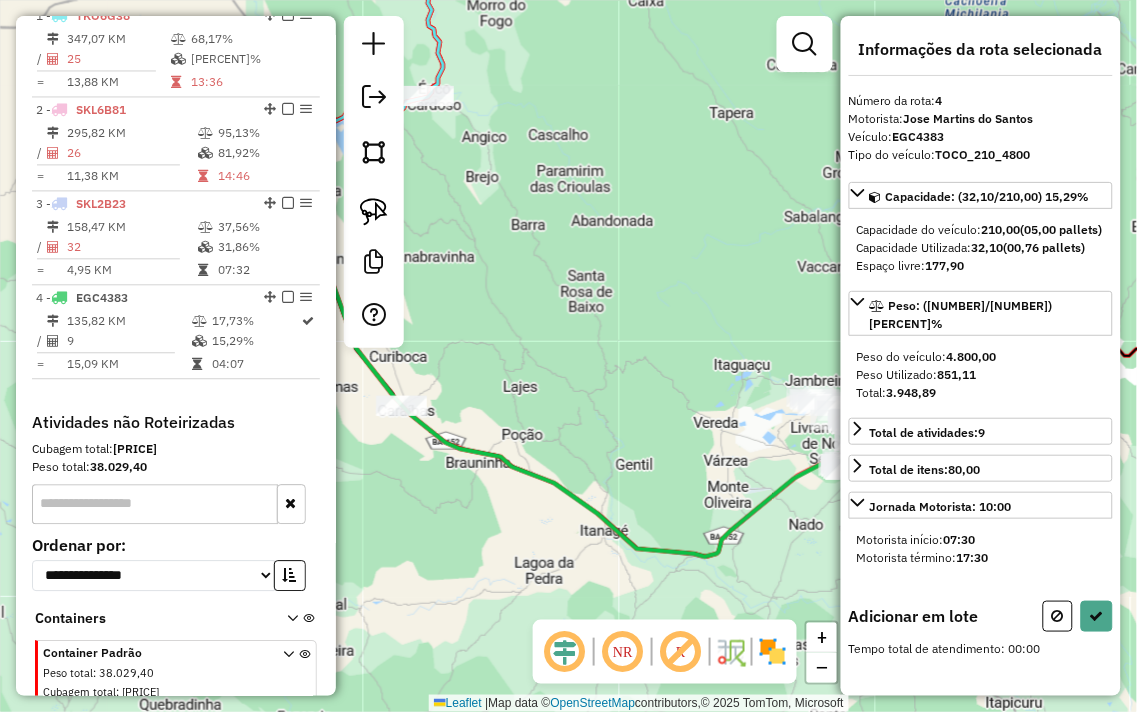 drag, startPoint x: 724, startPoint y: 345, endPoint x: 627, endPoint y: 317, distance: 100.96039 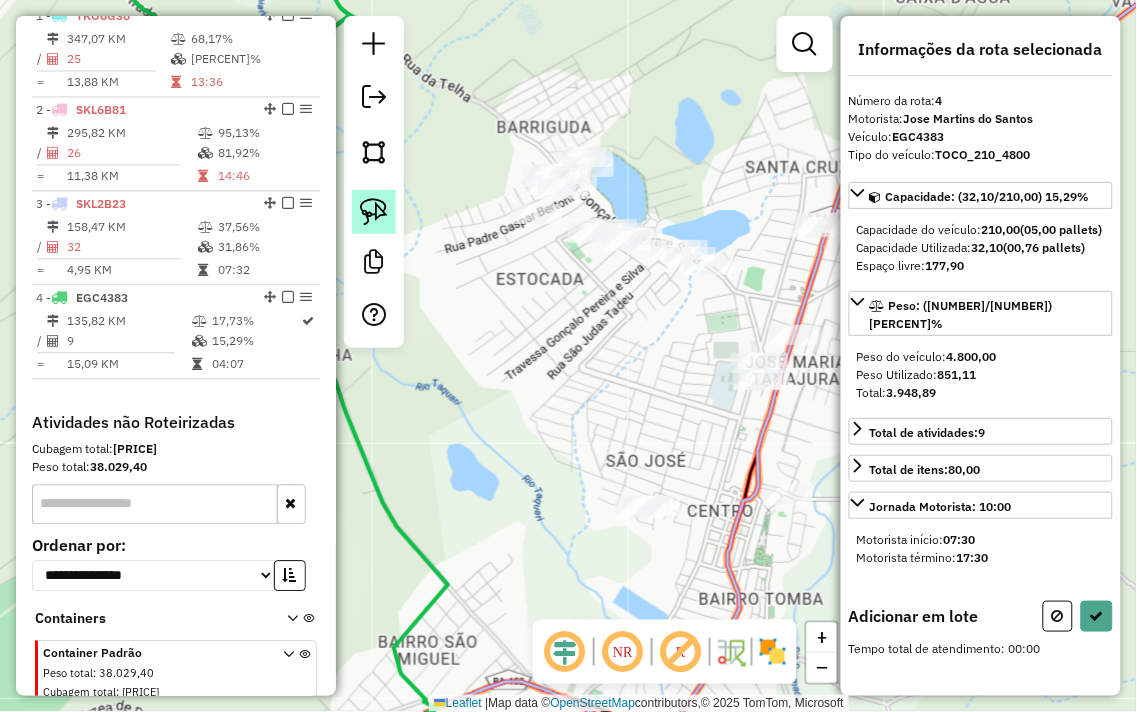 click 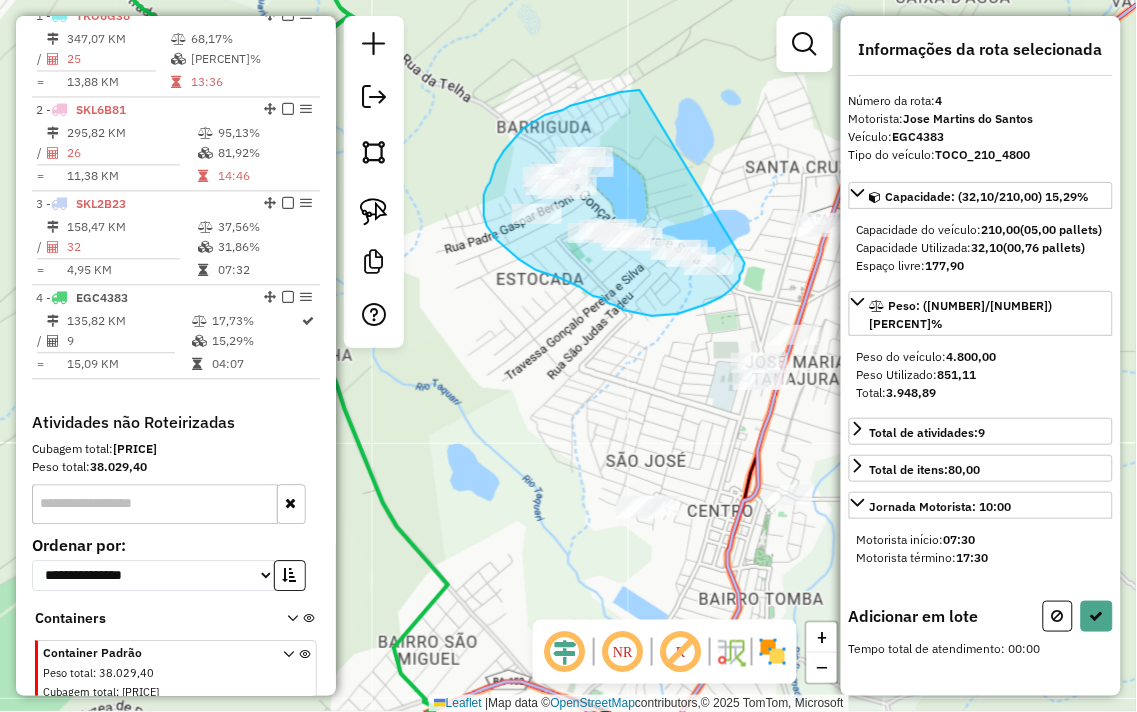 drag, startPoint x: 640, startPoint y: 90, endPoint x: 750, endPoint y: 256, distance: 199.13814 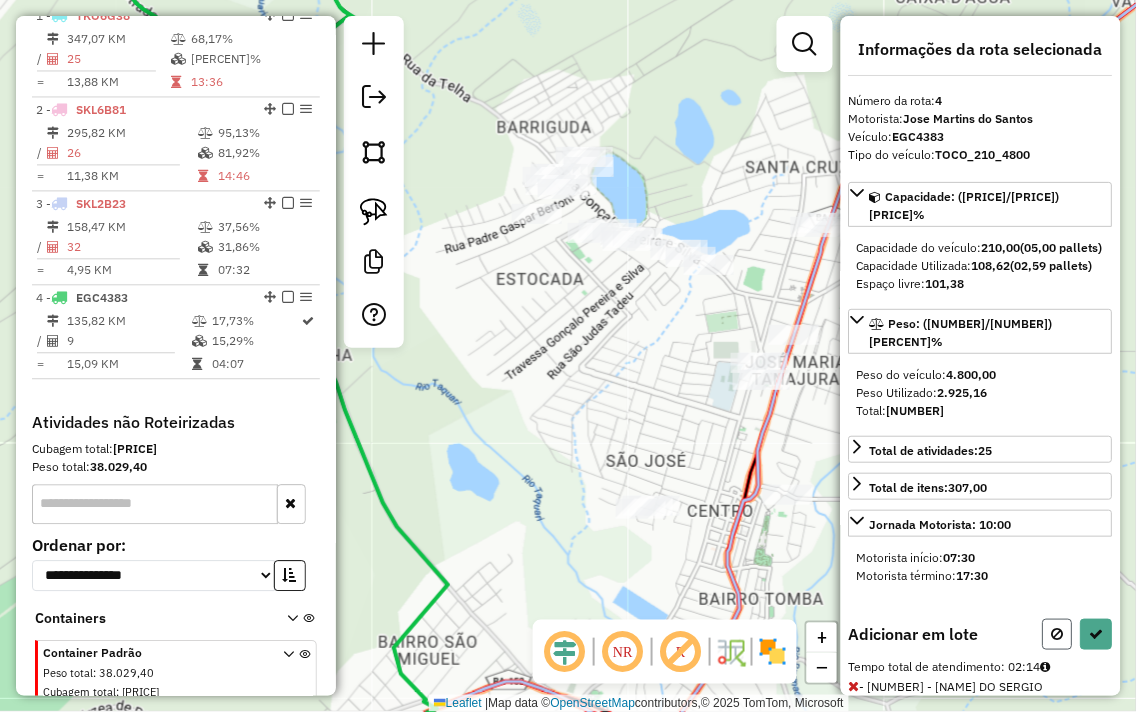 click at bounding box center (1058, 634) 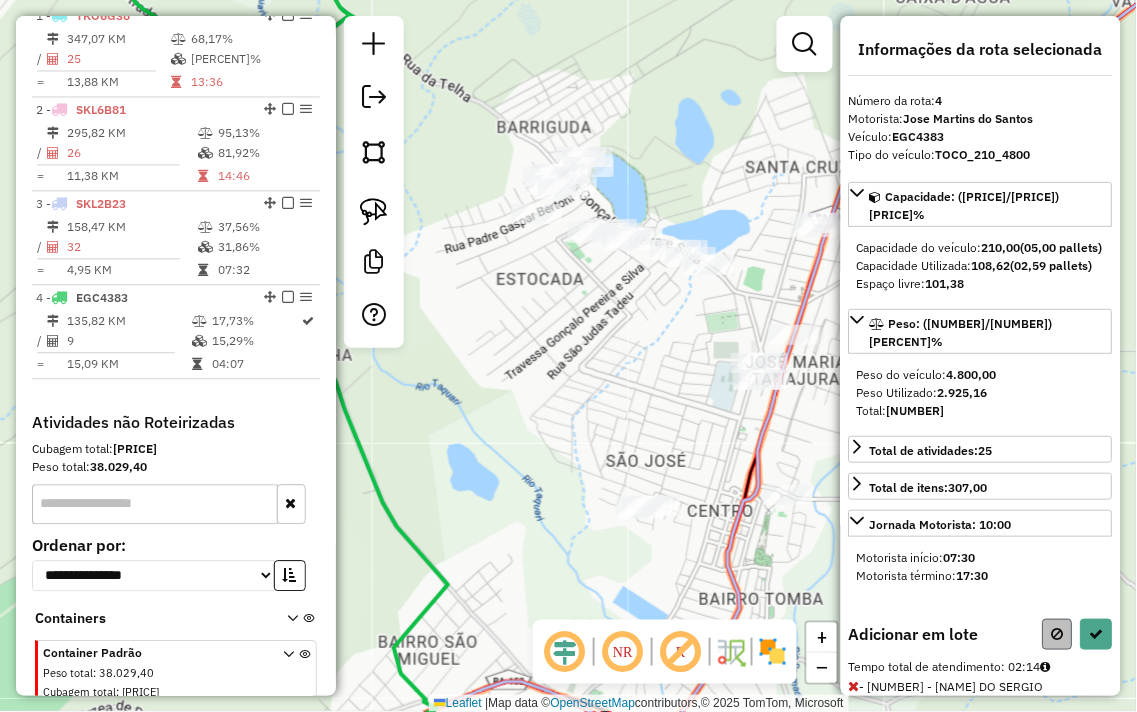 select on "**********" 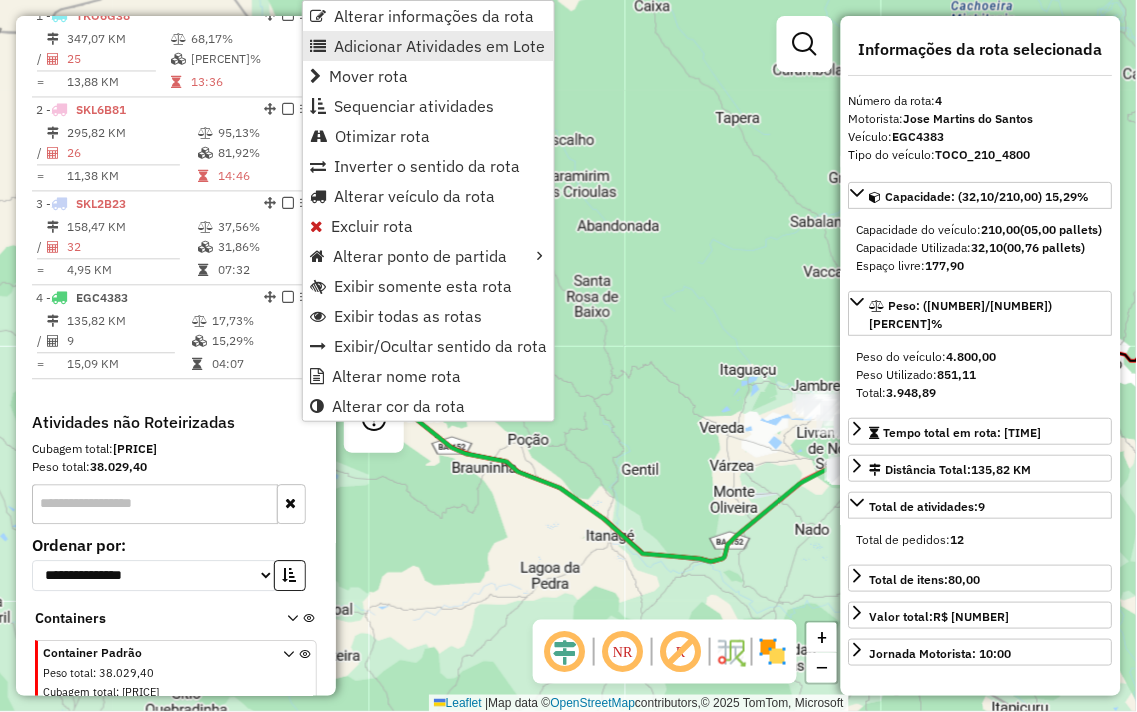 click on "Adicionar Atividades em Lote" at bounding box center (439, 46) 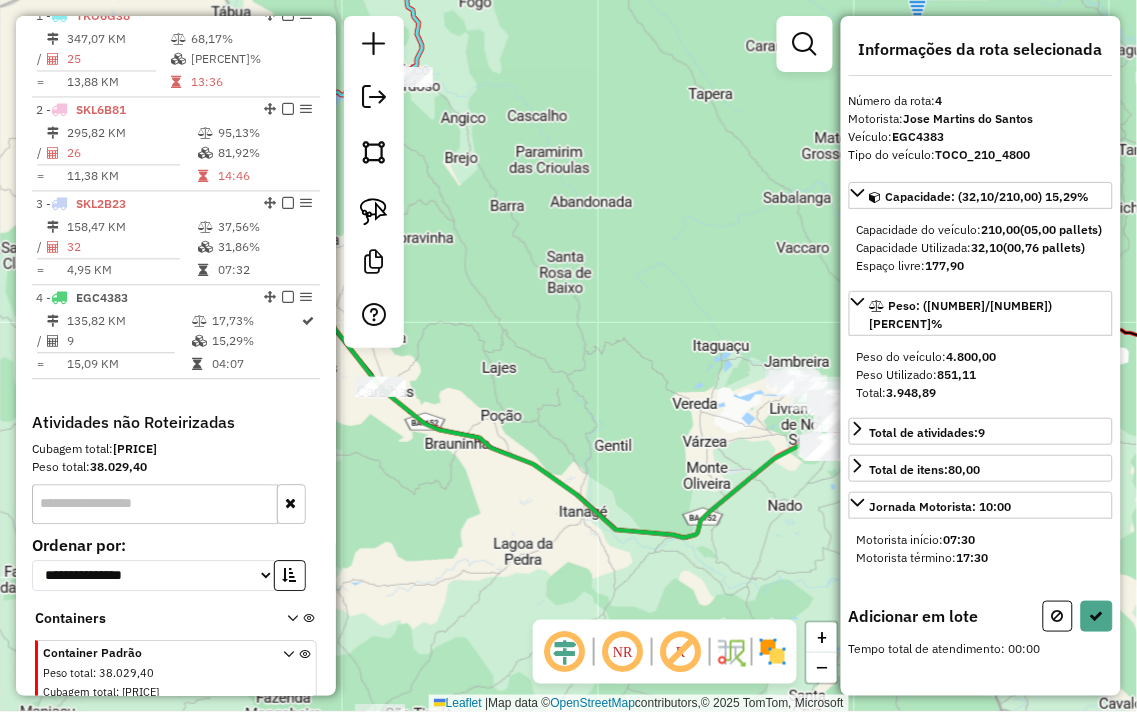 drag, startPoint x: 695, startPoint y: 276, endPoint x: 515, endPoint y: 180, distance: 204 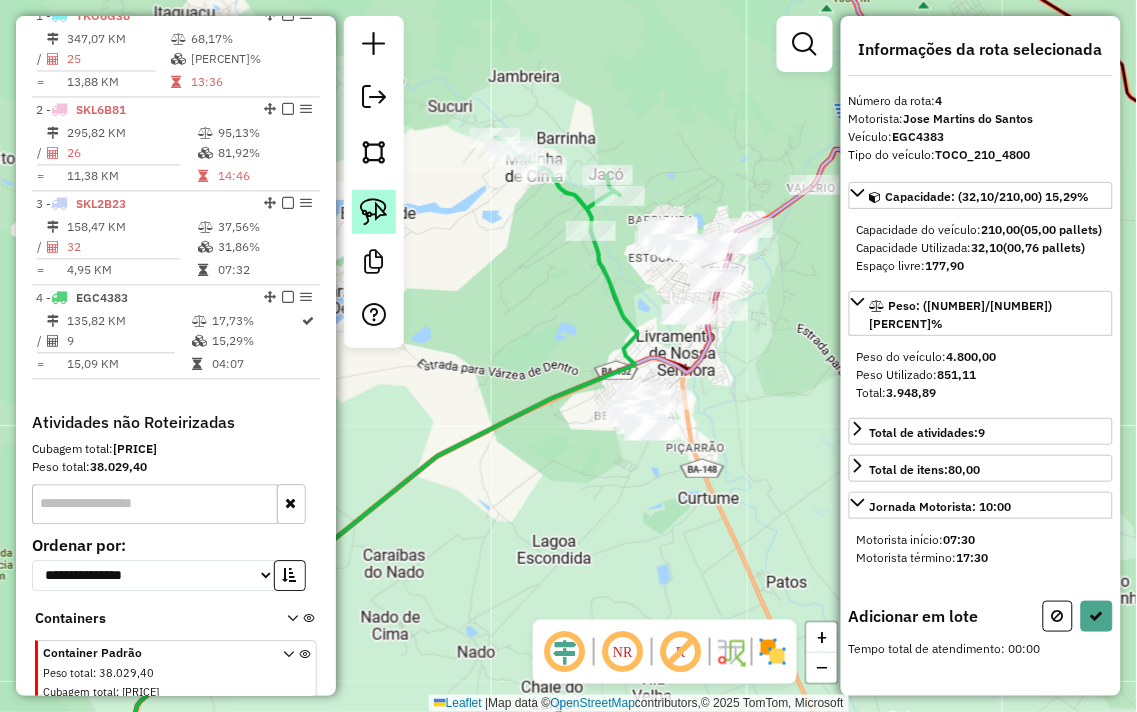 click 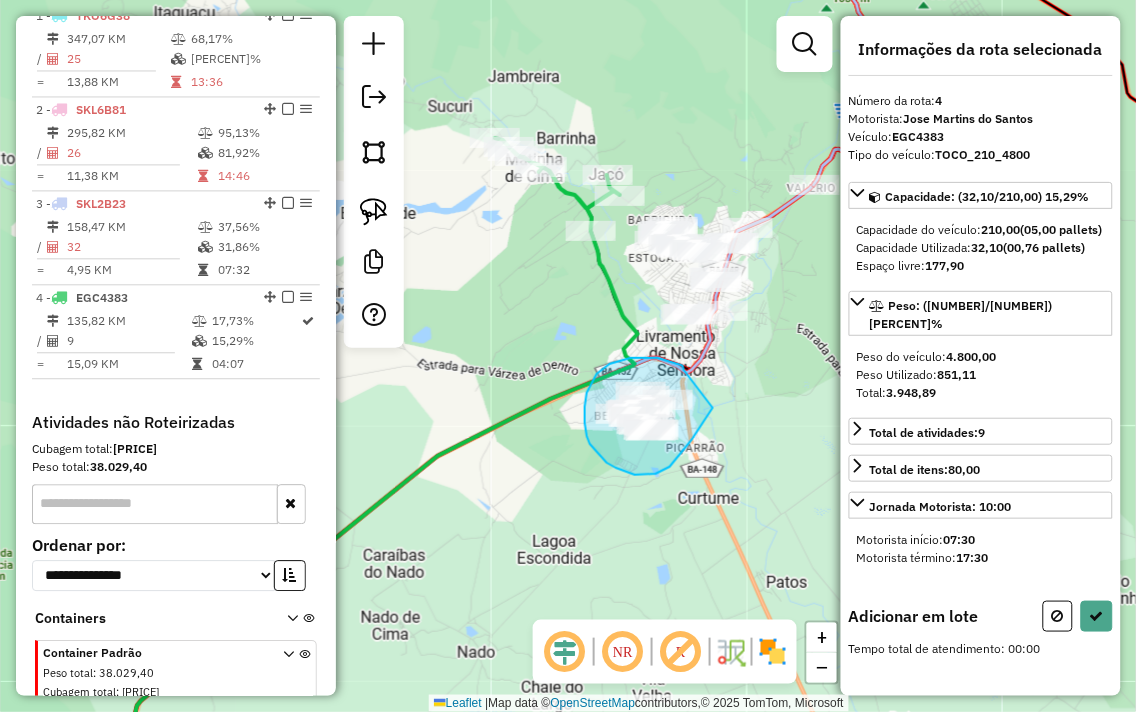 drag, startPoint x: 684, startPoint y: 370, endPoint x: 714, endPoint y: 406, distance: 46.8615 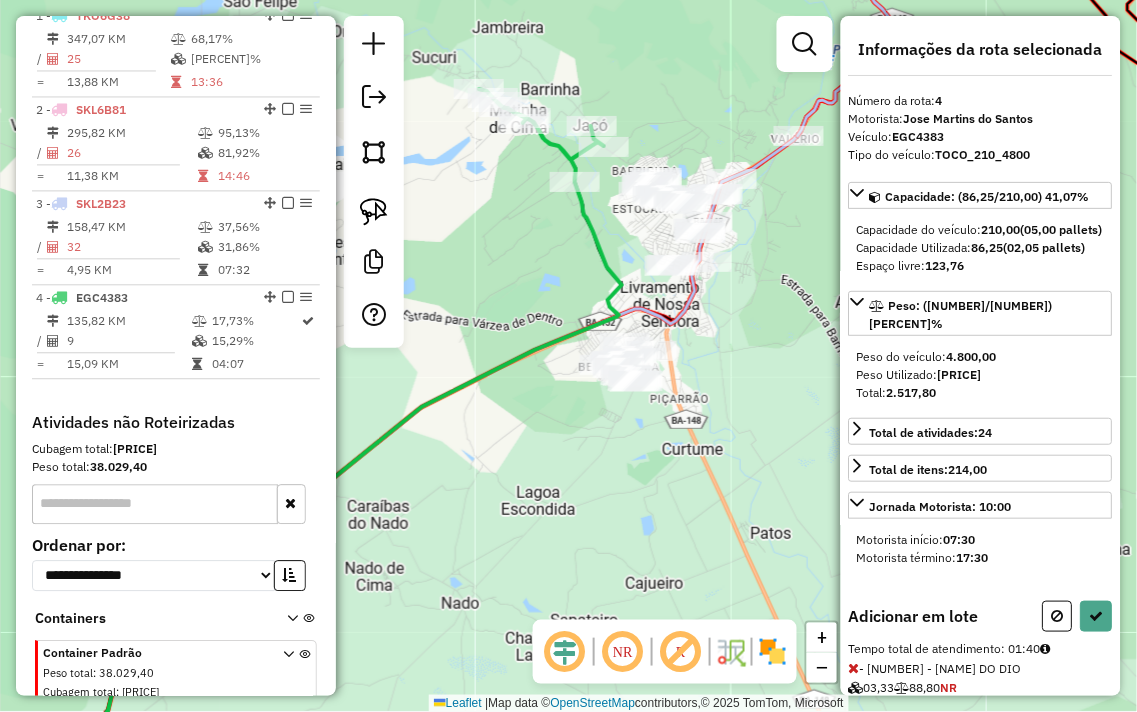 drag, startPoint x: 787, startPoint y: 493, endPoint x: 665, endPoint y: 226, distance: 293.55237 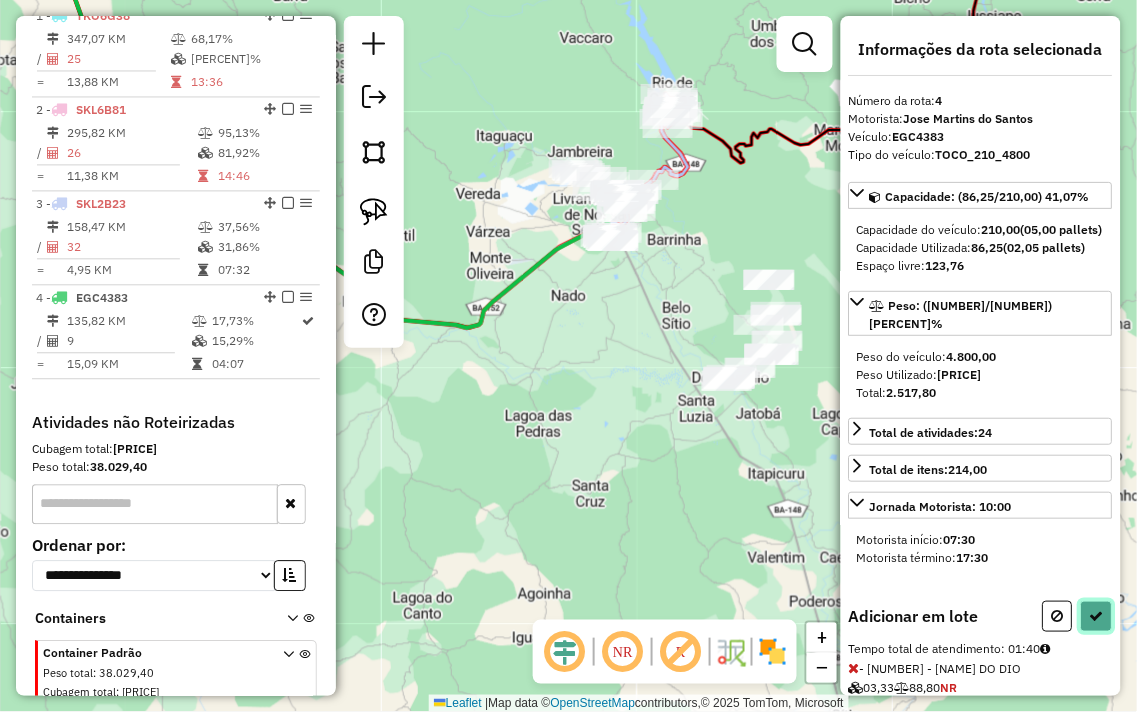 click at bounding box center (1097, 616) 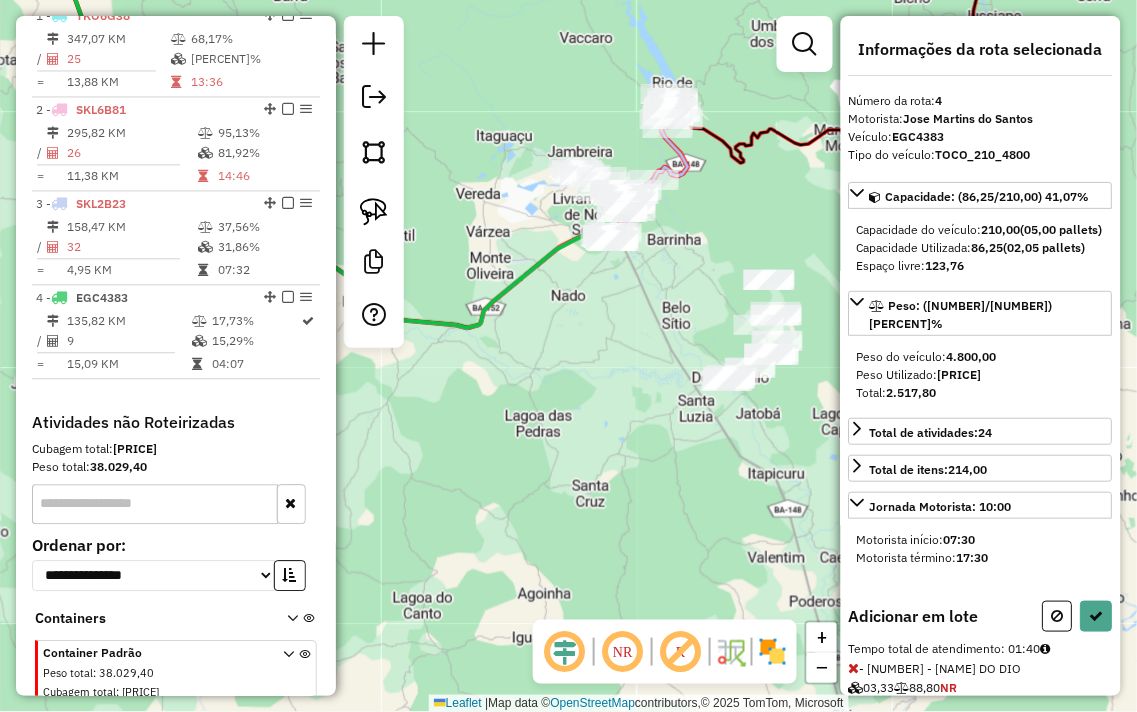 select on "**********" 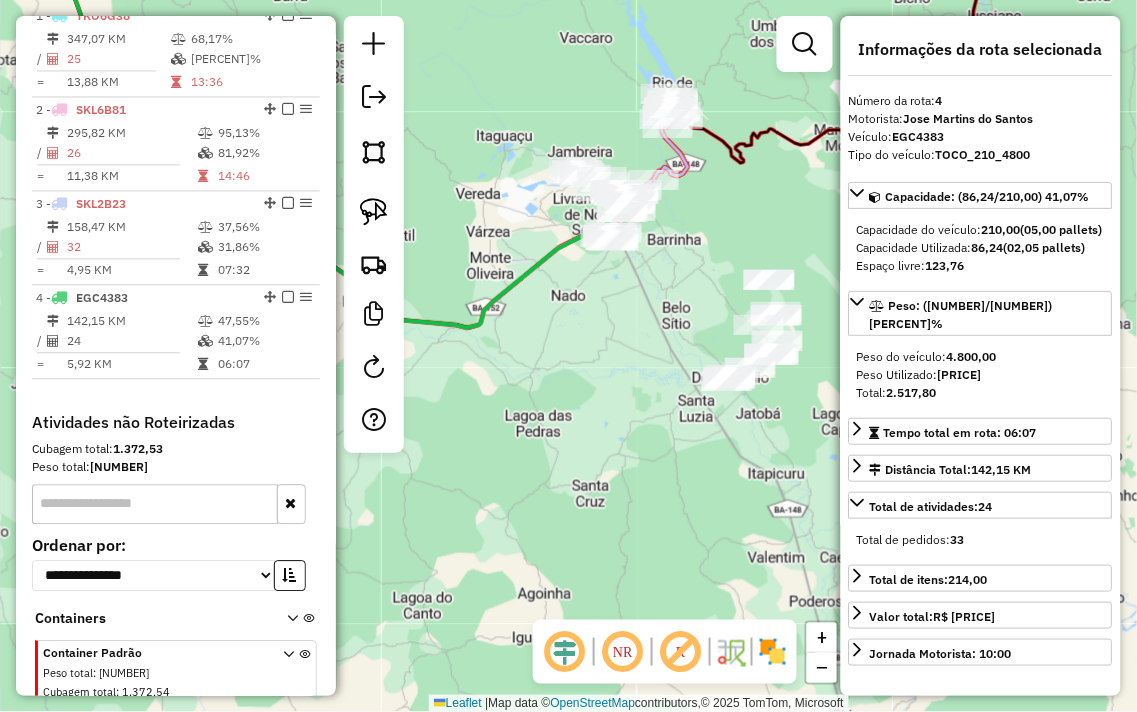 scroll, scrollTop: 837, scrollLeft: 0, axis: vertical 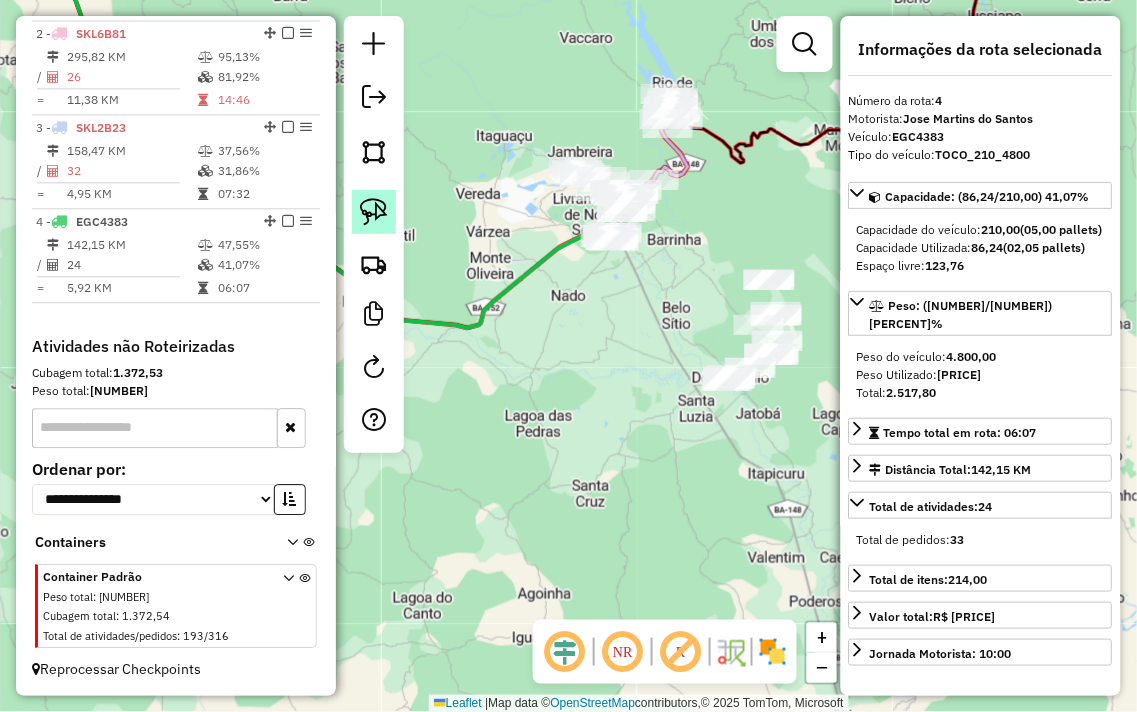 click 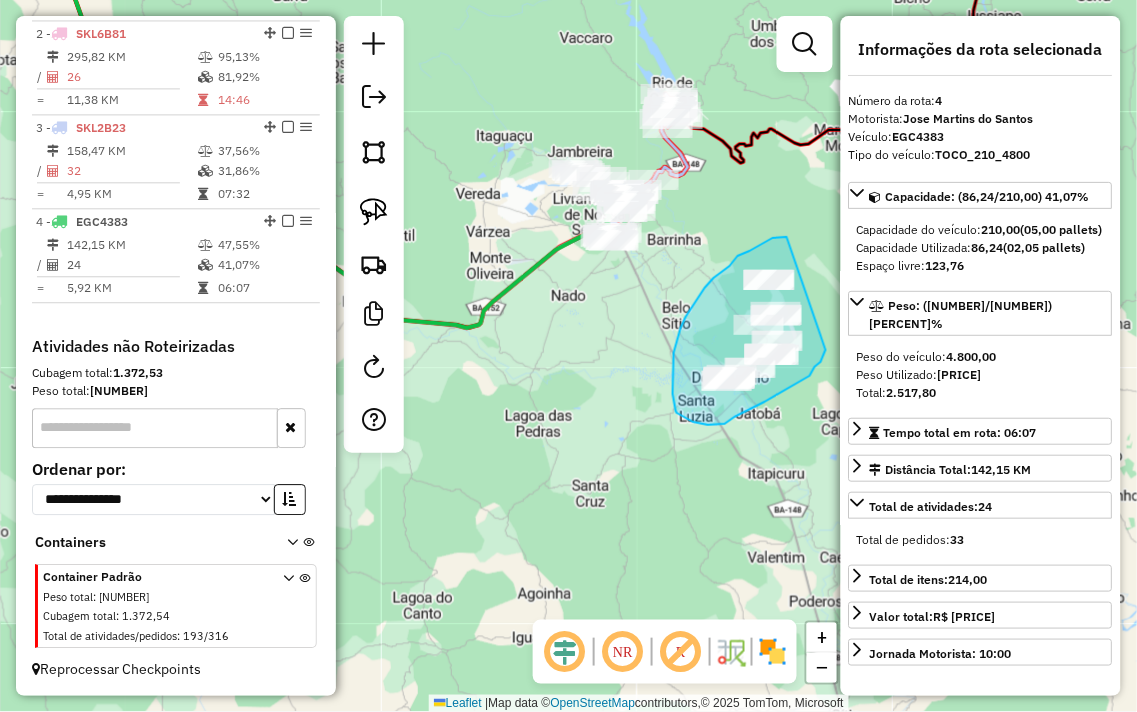 drag, startPoint x: 787, startPoint y: 237, endPoint x: 841, endPoint y: 286, distance: 72.91776 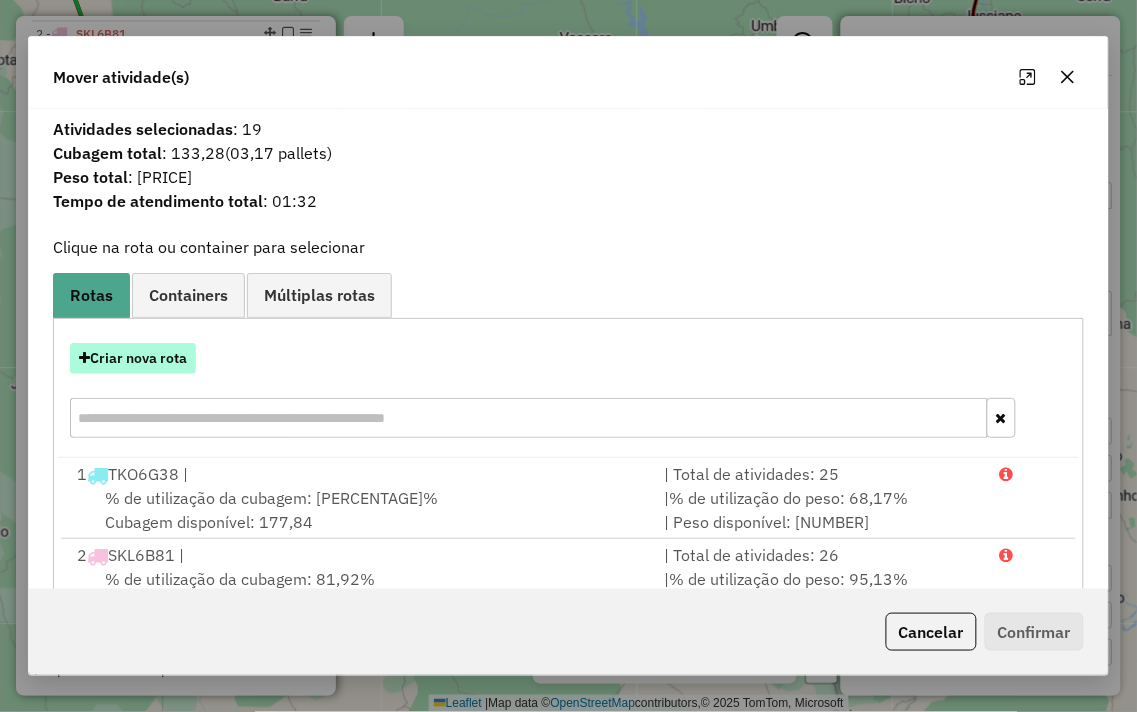 click on "Criar nova rota" at bounding box center [133, 358] 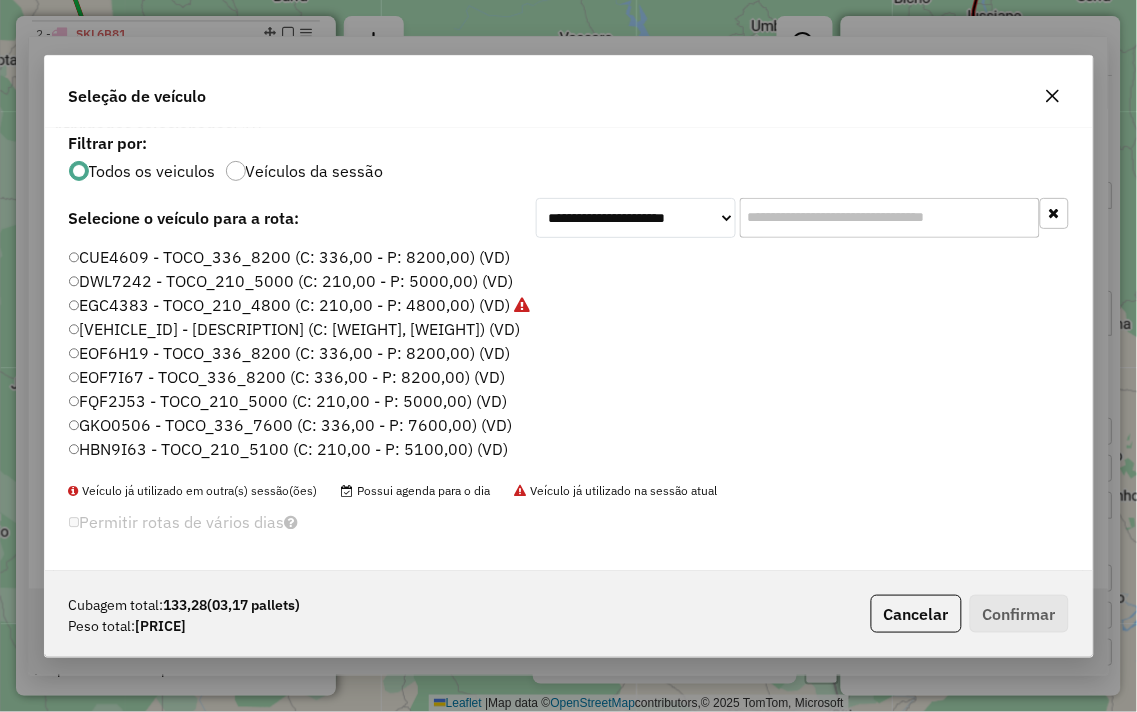scroll, scrollTop: 11, scrollLeft: 5, axis: both 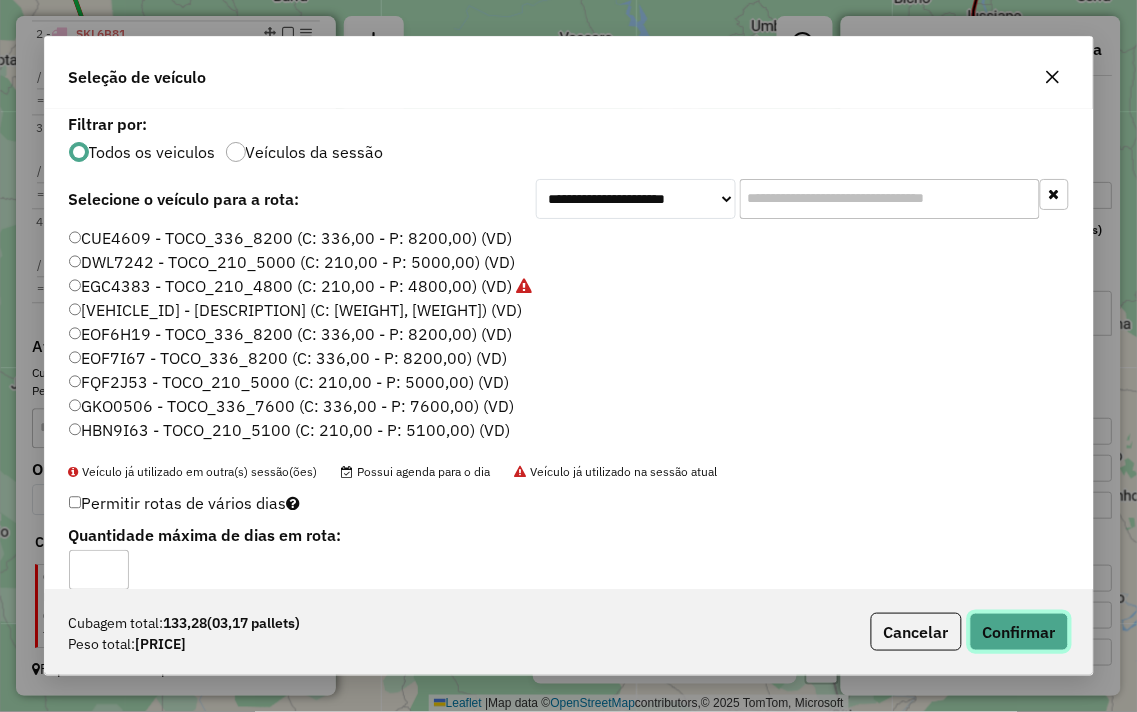 click on "Confirmar" 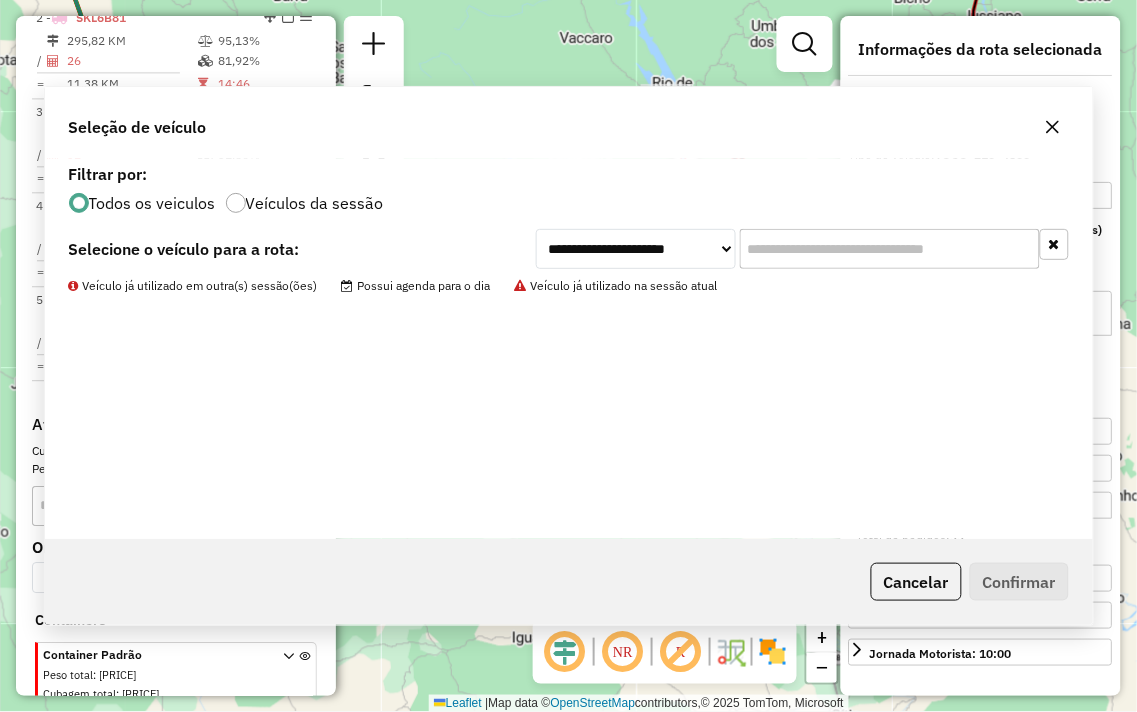 scroll, scrollTop: 932, scrollLeft: 0, axis: vertical 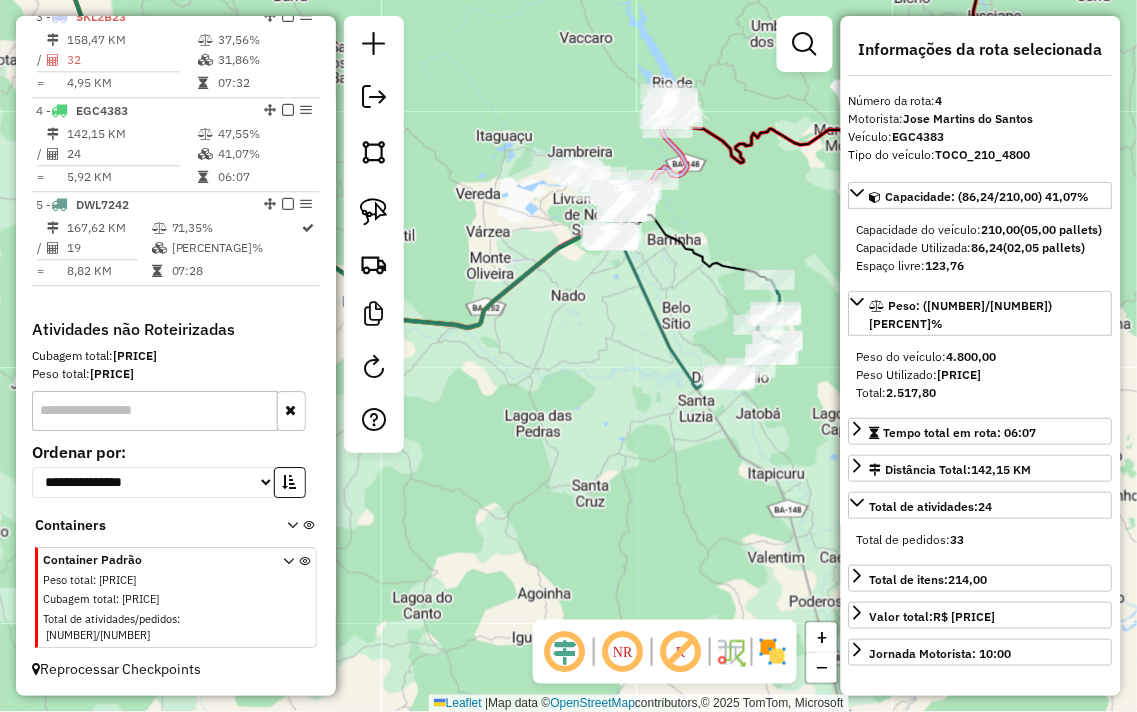 drag, startPoint x: 612, startPoint y: 314, endPoint x: 623, endPoint y: 447, distance: 133.45412 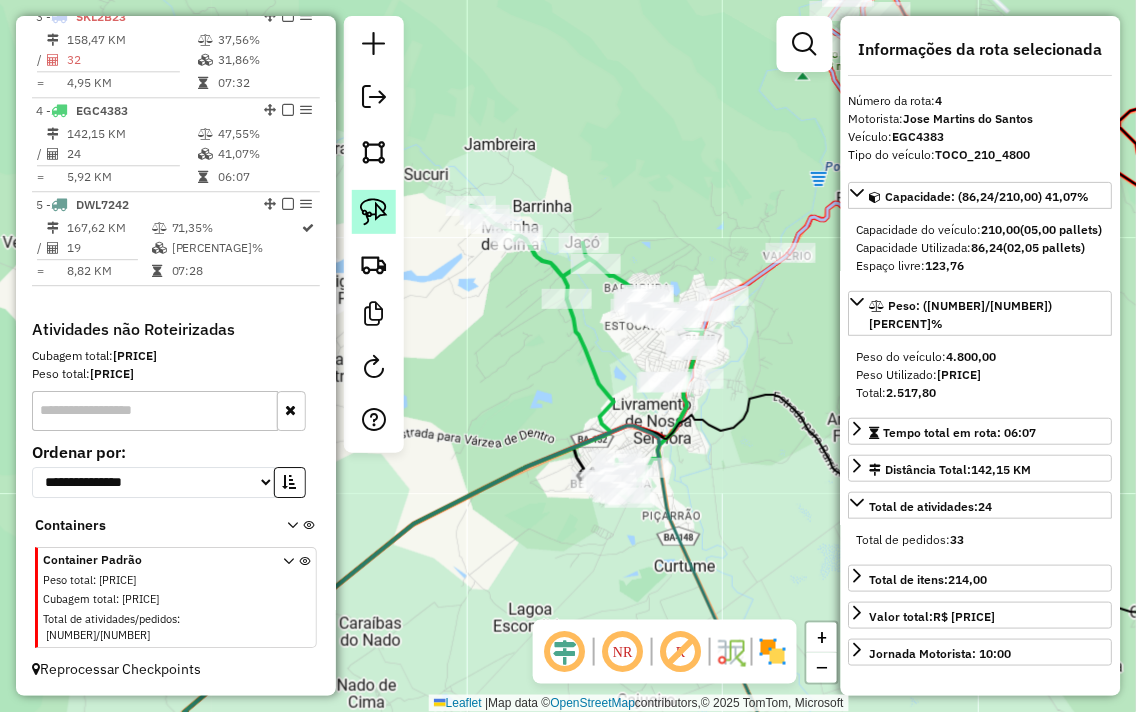 click 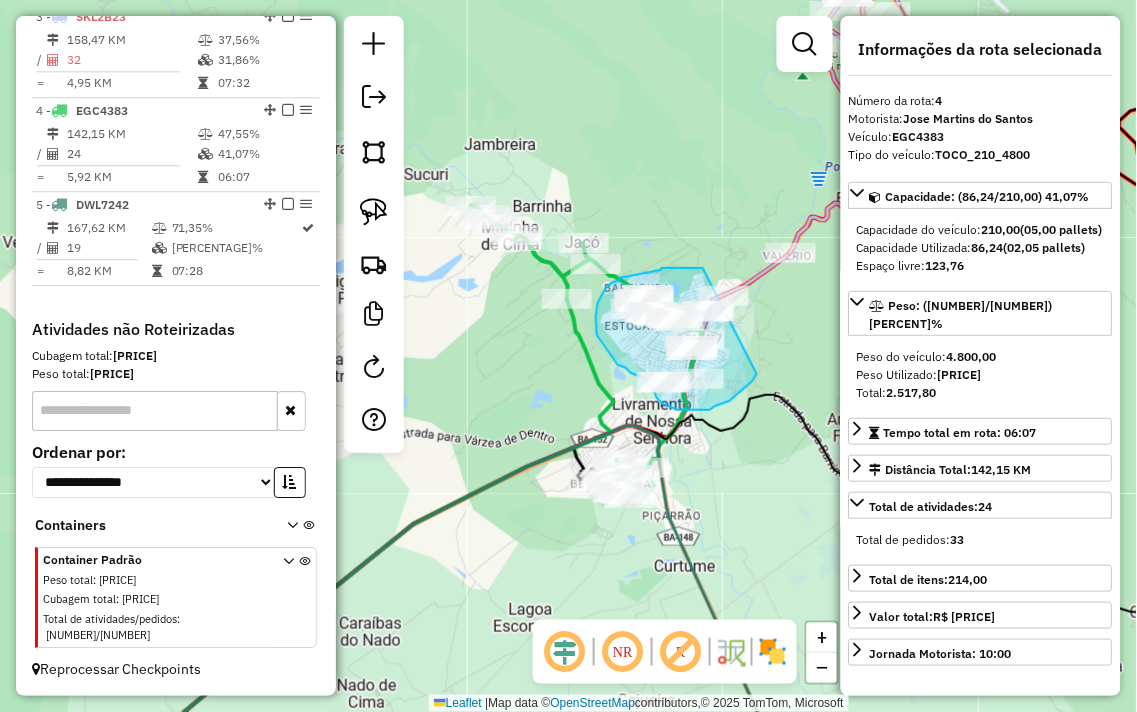 drag, startPoint x: 698, startPoint y: 268, endPoint x: 763, endPoint y: 364, distance: 115.935326 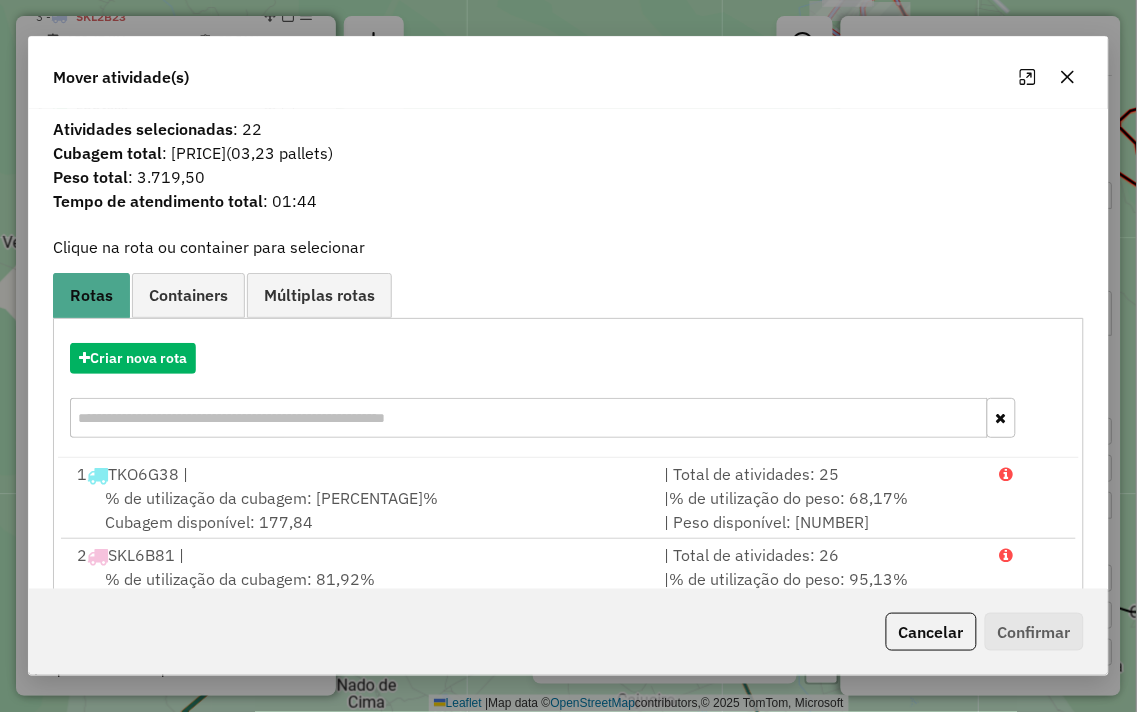 click 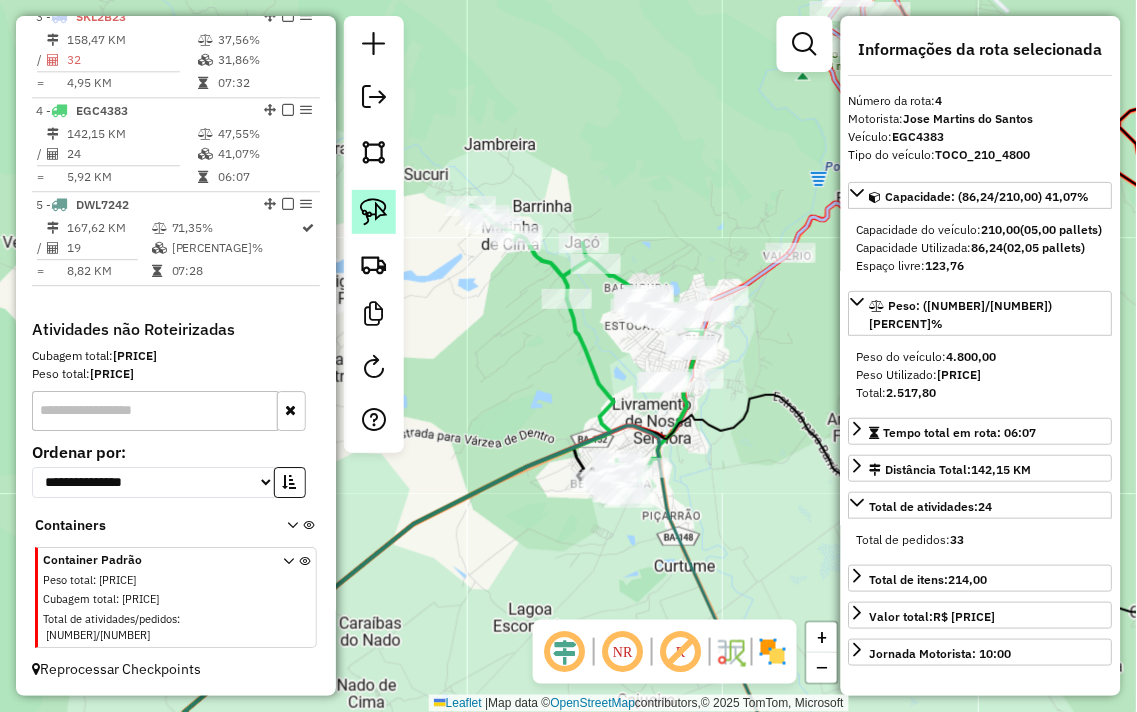 click 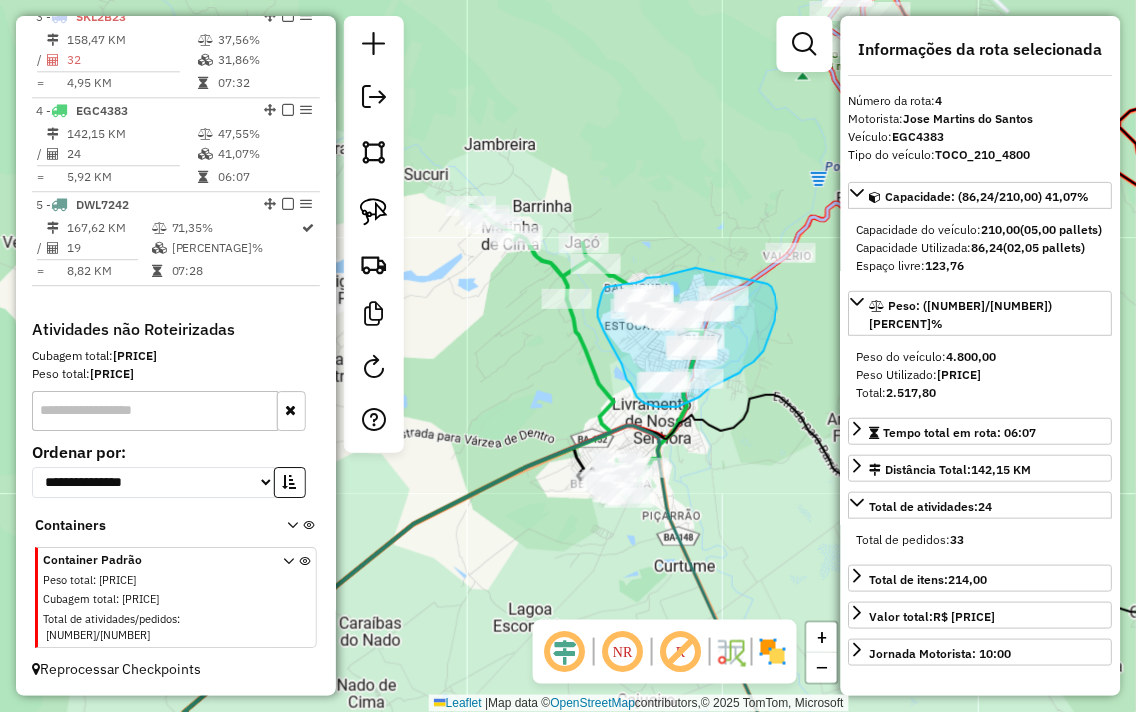 drag, startPoint x: 696, startPoint y: 268, endPoint x: 768, endPoint y: 284, distance: 73.756355 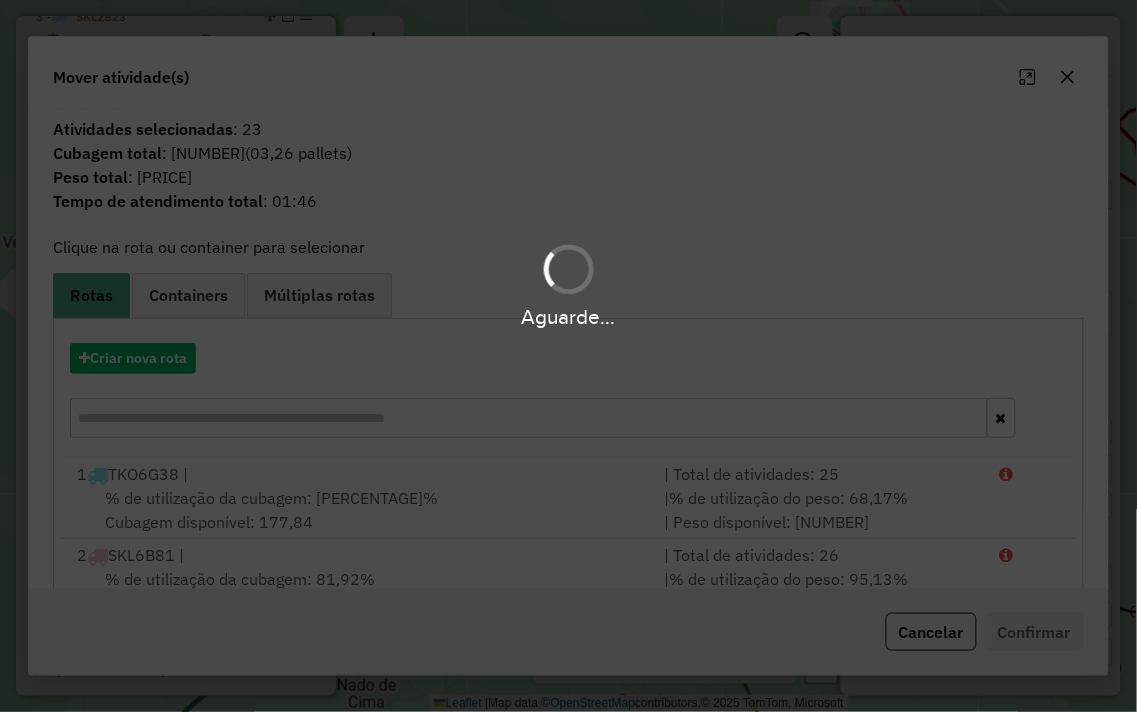 click on "Aguarde..." at bounding box center [568, 356] 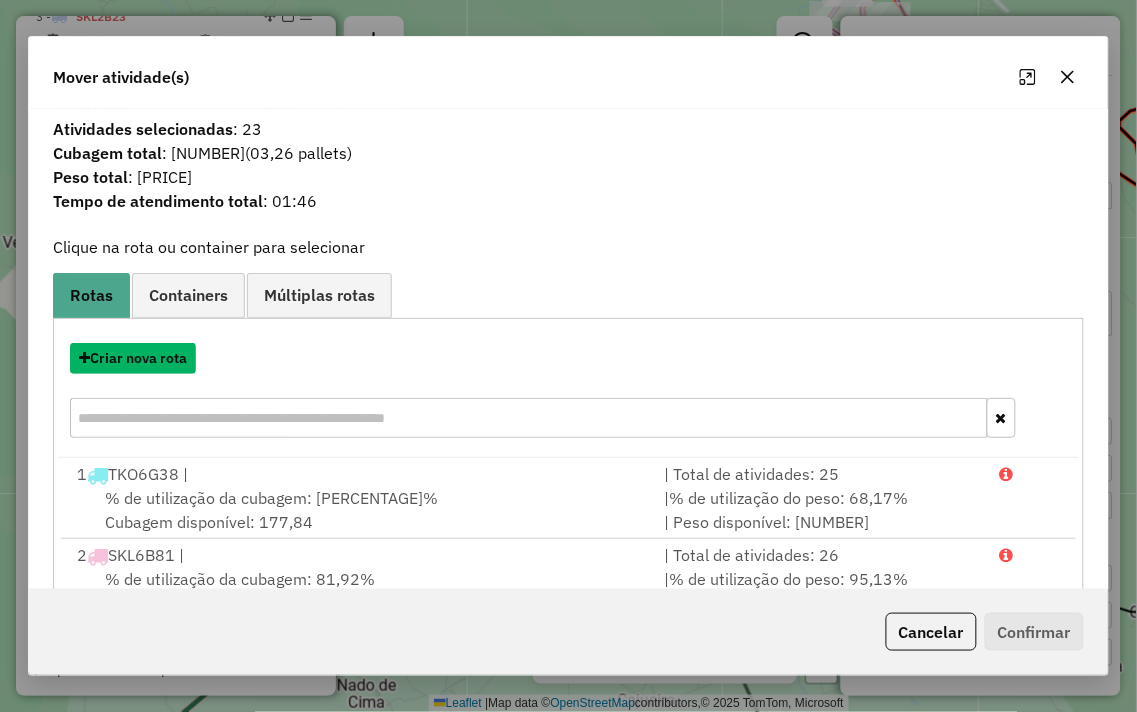 click on "Criar nova rota" at bounding box center (133, 358) 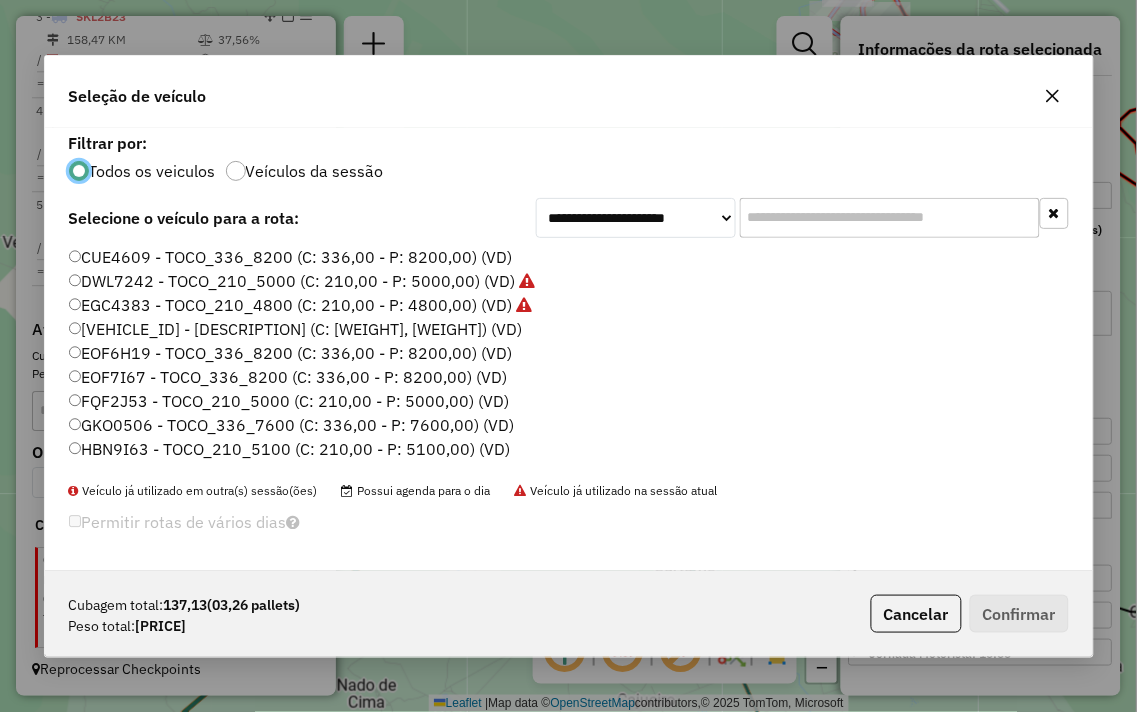 scroll, scrollTop: 11, scrollLeft: 5, axis: both 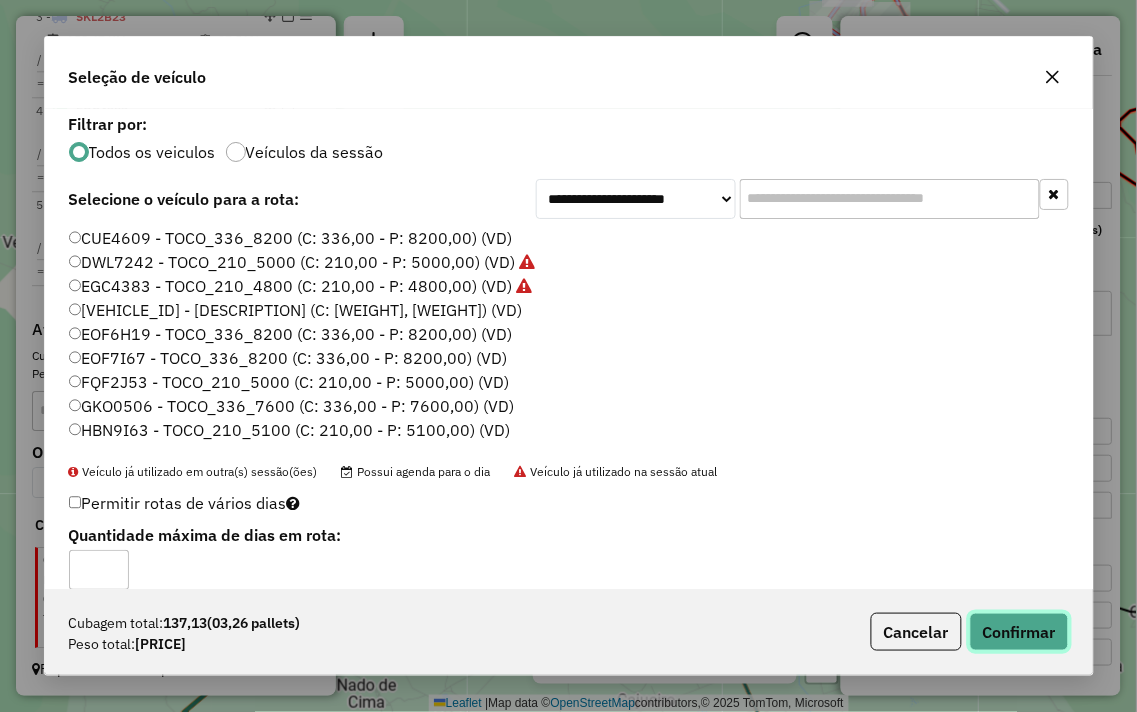 click on "Confirmar" 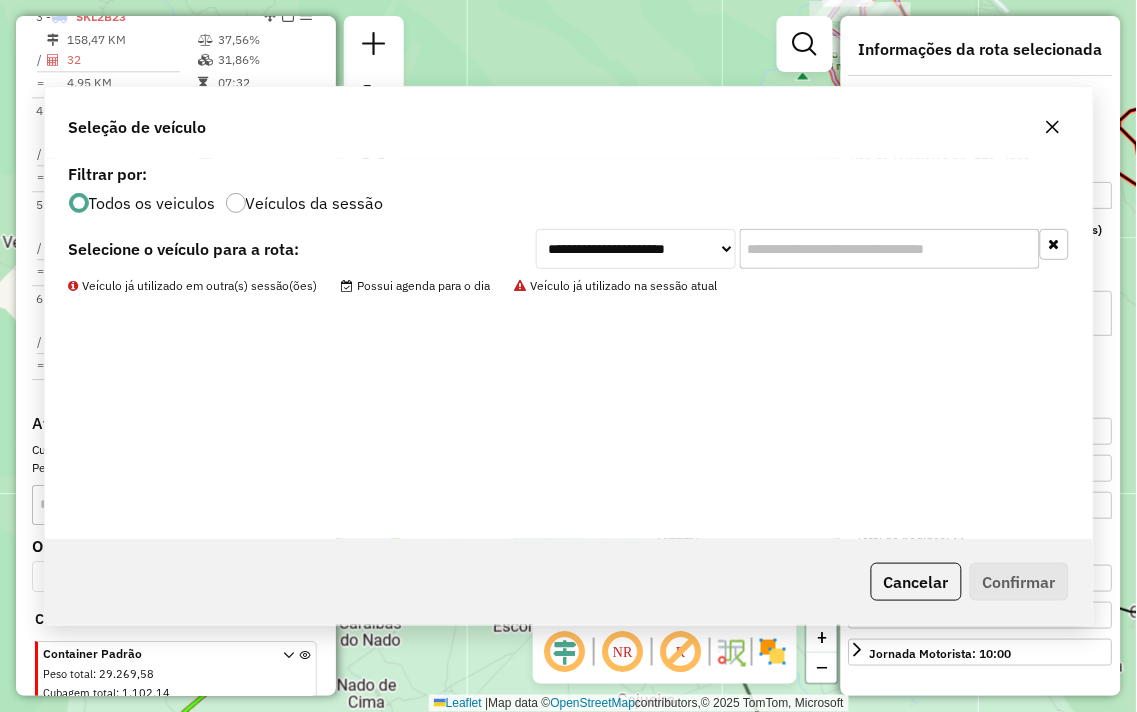 scroll, scrollTop: 1025, scrollLeft: 0, axis: vertical 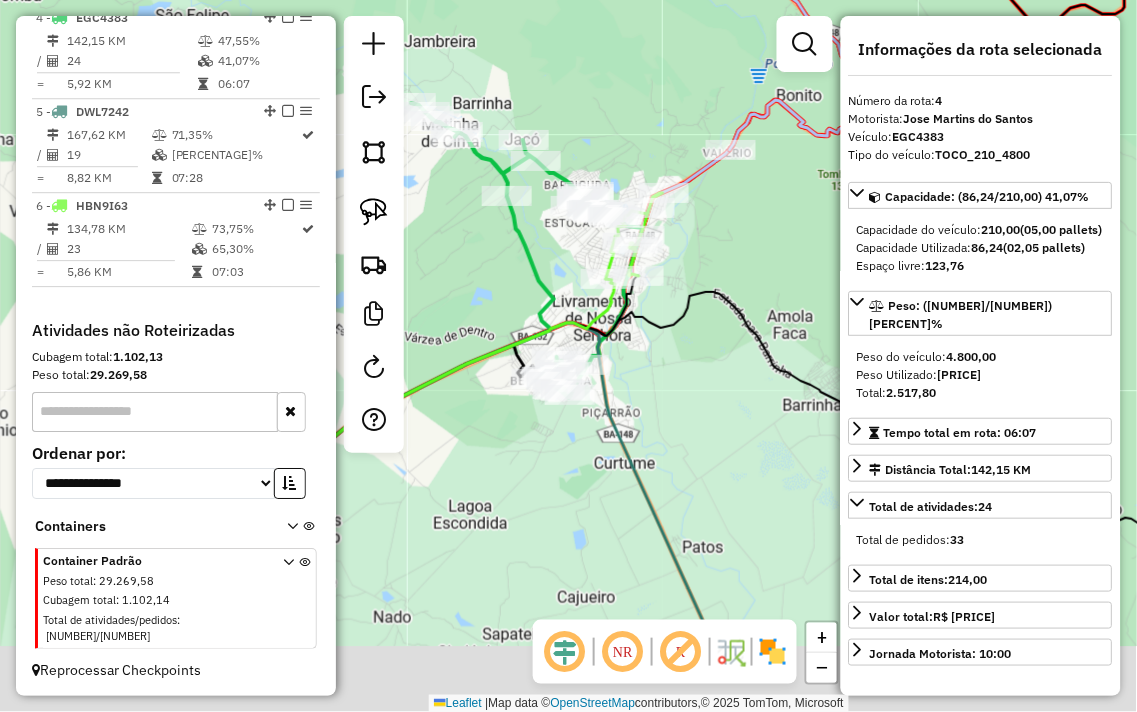 drag, startPoint x: 654, startPoint y: 165, endPoint x: 601, endPoint y: 84, distance: 96.79876 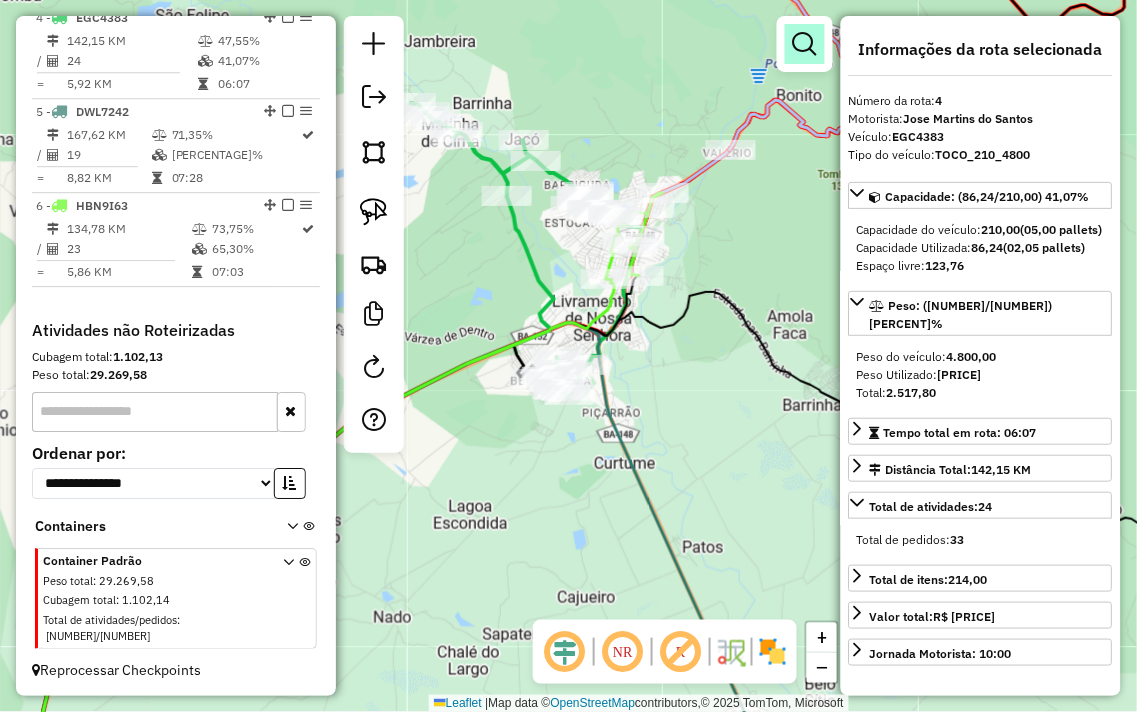 click at bounding box center (805, 44) 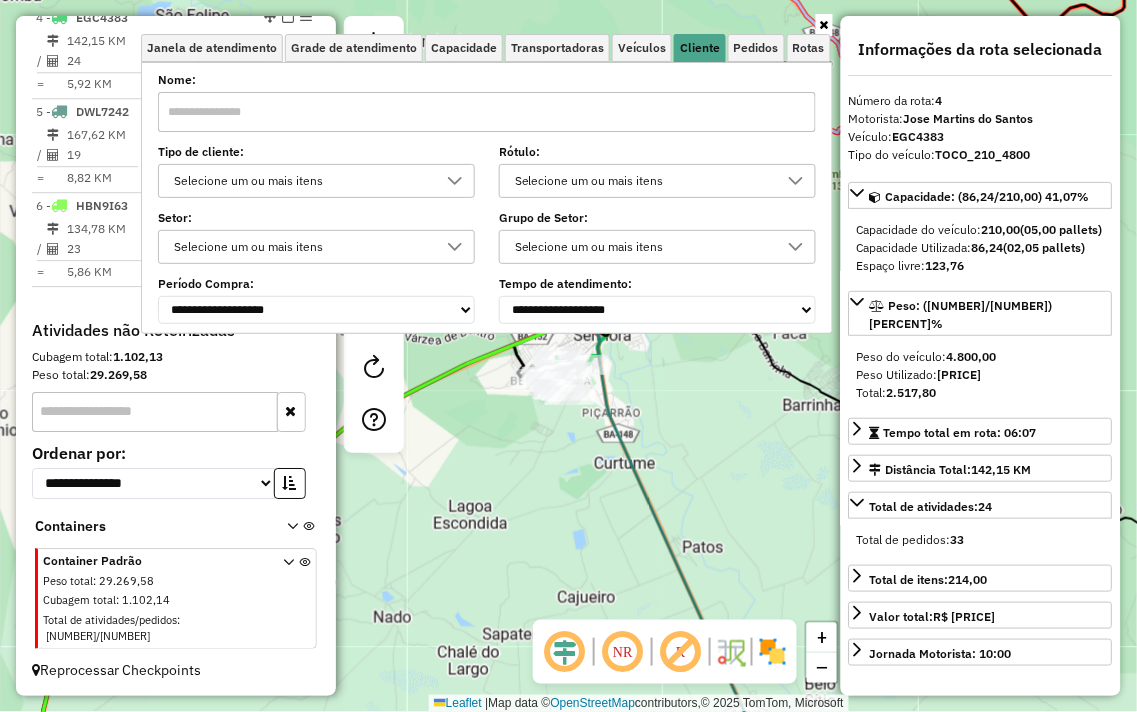 click at bounding box center [487, 112] 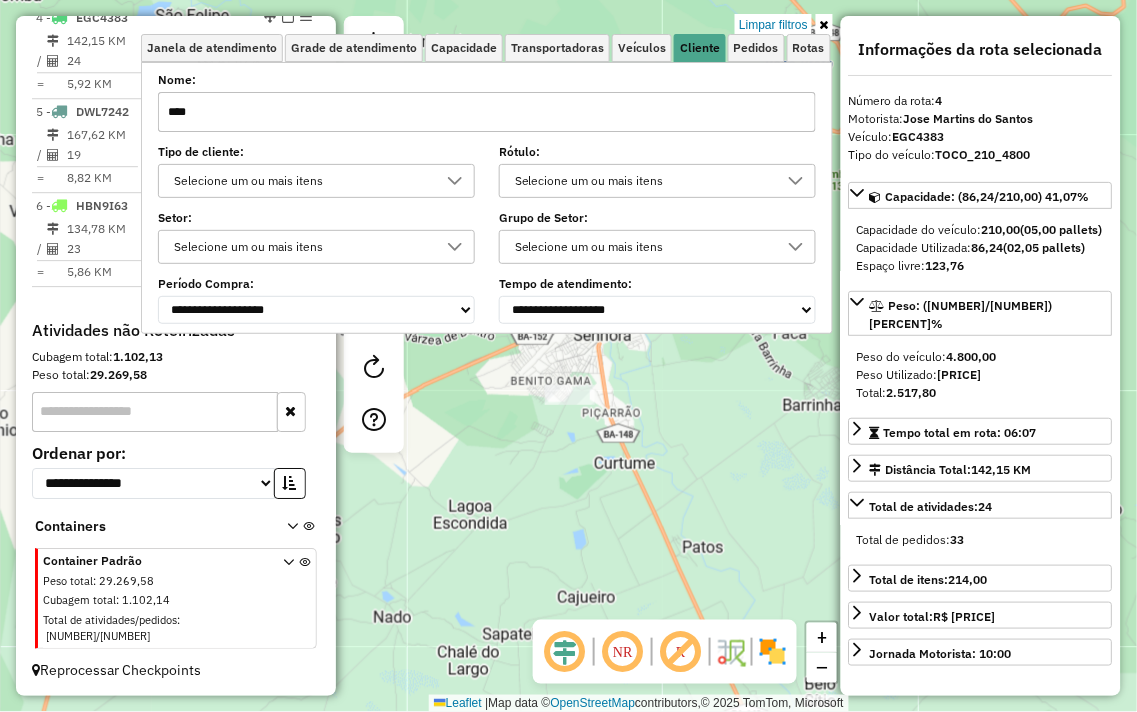 type on "*****" 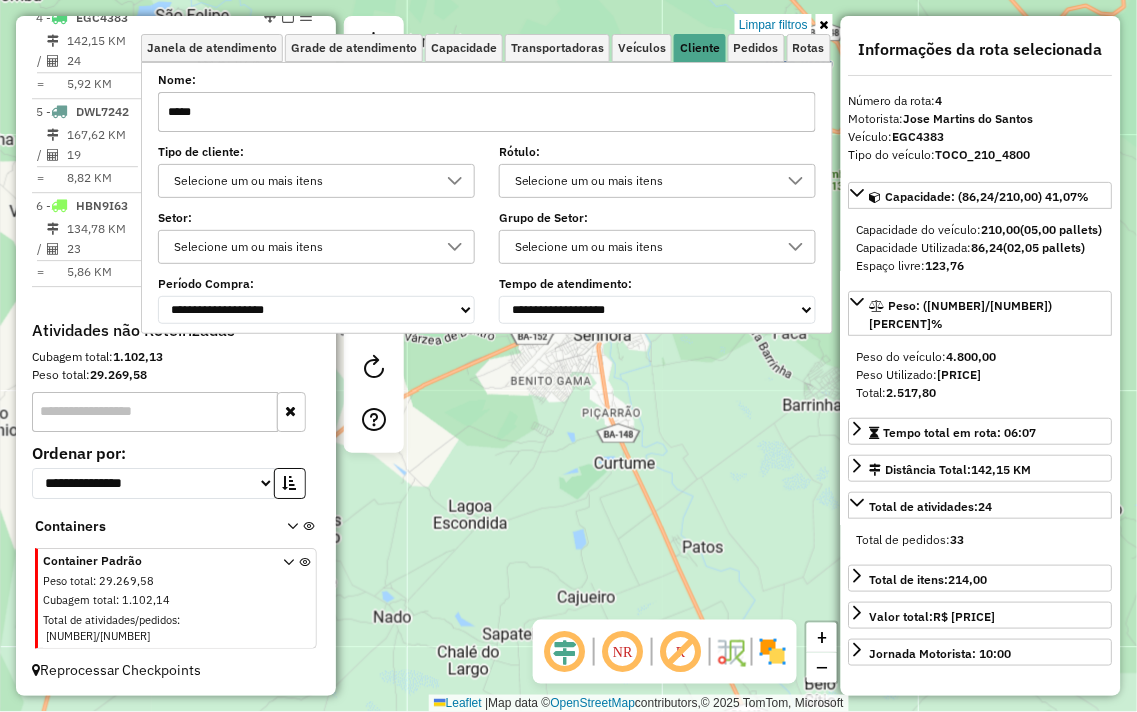 click on "Limpar filtros Janela de atendimento Grade de atendimento Capacidade Transportadoras Veículos Cliente Pedidos  Rotas Selecione os dias de semana para filtrar as janelas de atendimento  Seg   Ter   Qua   Qui   Sex   Sáb   Dom  Informe o período da janela de atendimento: De: Até:  Filtrar exatamente a janela do cliente  Considerar janela de atendimento padrão  Selecione os dias de semana para filtrar as grades de atendimento  Seg   Ter   Qua   Qui   Sex   Sáb   Dom   Considerar clientes sem dia de atendimento cadastrado  Clientes fora do dia de atendimento selecionado Filtrar as atividades entre os valores definidos abaixo:  Peso mínimo:   Peso máximo:   Cubagem mínima:   Cubagem máxima:   De:   Até:  Filtrar as atividades entre o tempo de atendimento definido abaixo:  De:   Até:   Considerar capacidade total dos clientes não roteirizados Transportadora: Selecione um ou mais itens Tipo de veículo: Selecione um ou mais itens Veículo: Selecione um ou mais itens Motorista: Selecione um ou mais itens" 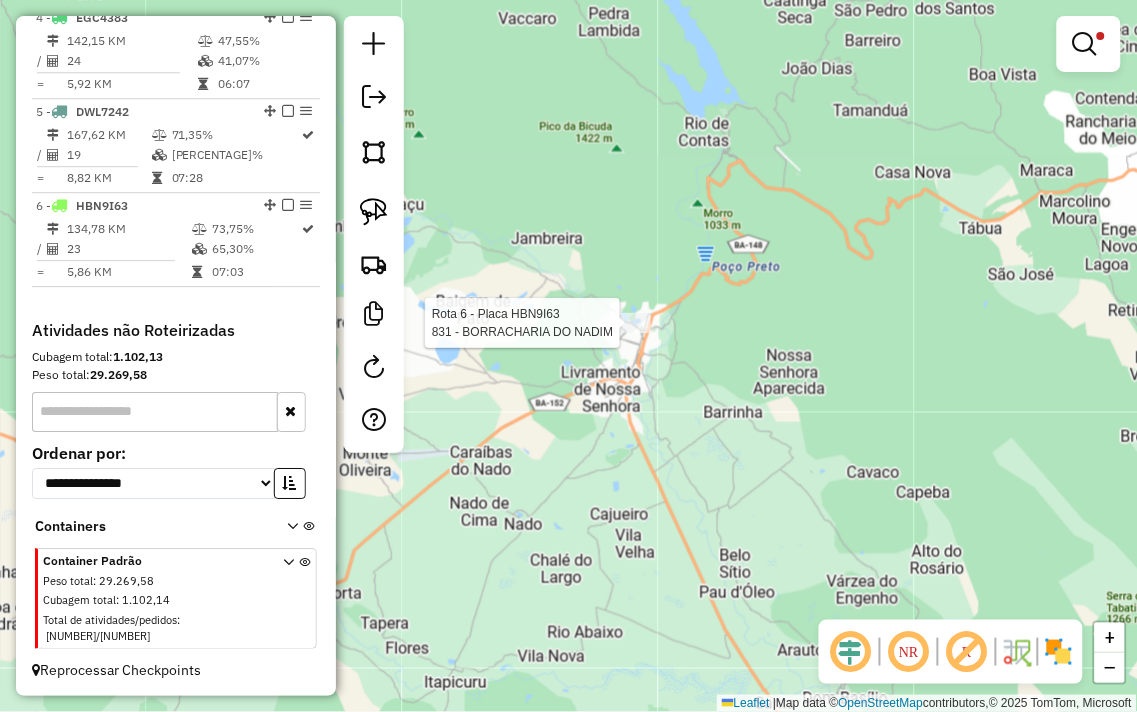 select on "**********" 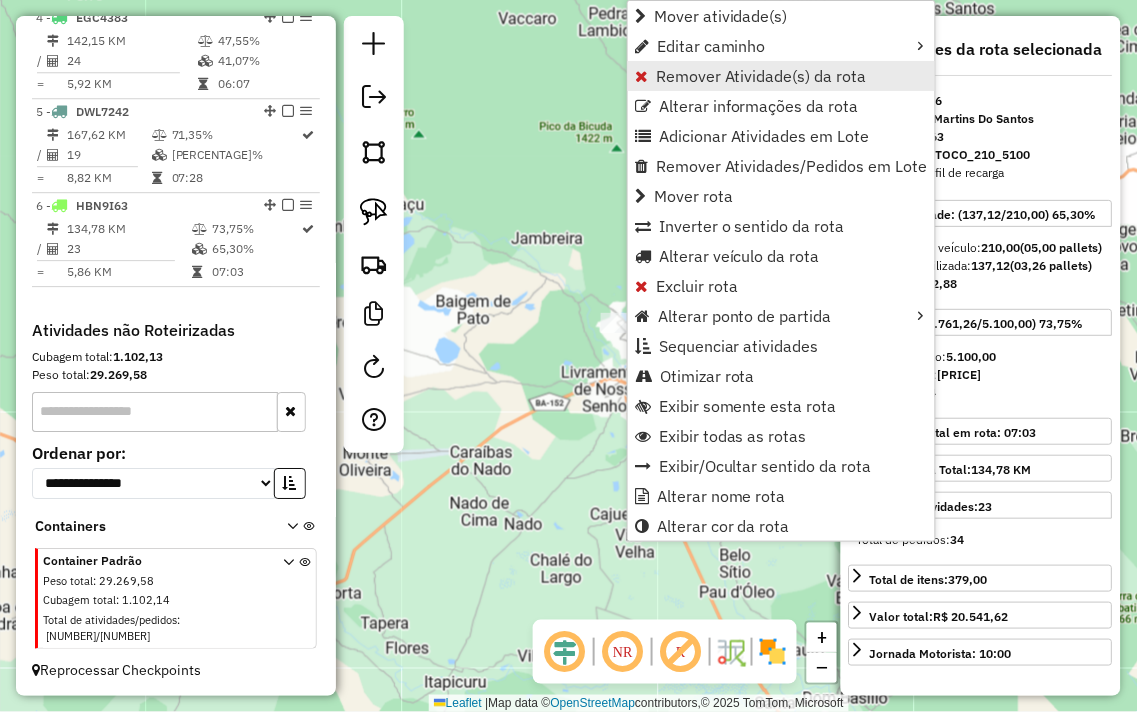 click on "Remover Atividade(s) da rota" at bounding box center [761, 76] 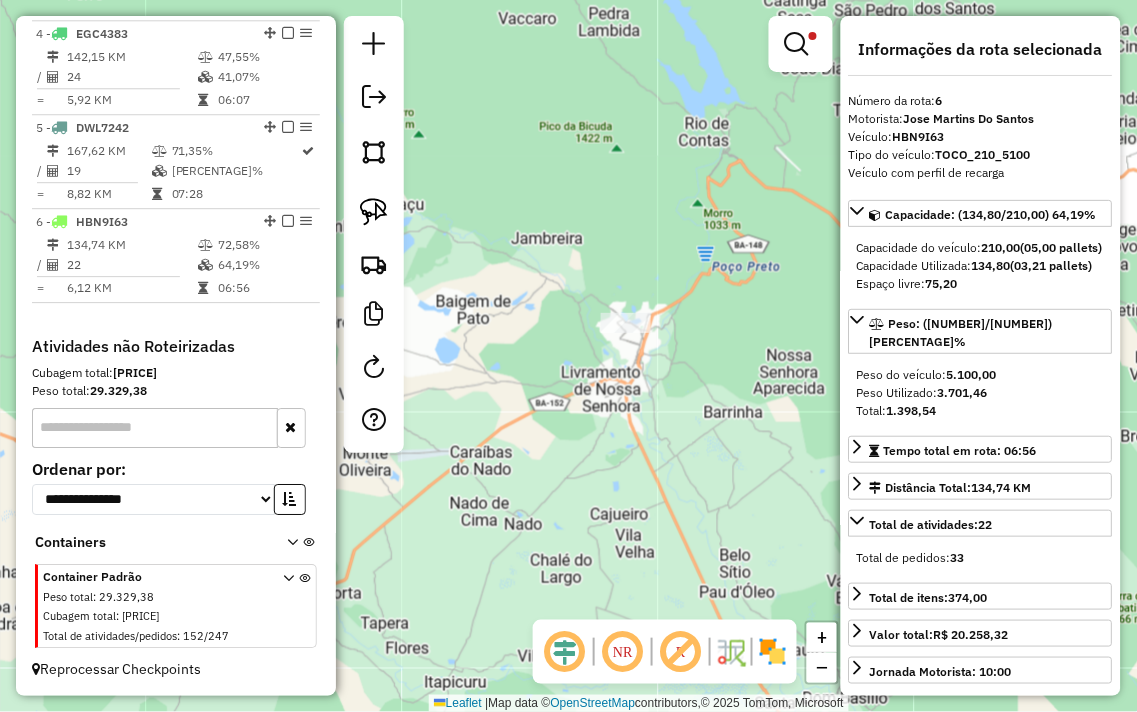 click on "Limpar filtros Janela de atendimento Grade de atendimento Capacidade Transportadoras Veículos Cliente Pedidos  Rotas Selecione os dias de semana para filtrar as janelas de atendimento  Seg   Ter   Qua   Qui   Sex   Sáb   Dom  Informe o período da janela de atendimento: De: Até:  Filtrar exatamente a janela do cliente  Considerar janela de atendimento padrão  Selecione os dias de semana para filtrar as grades de atendimento  Seg   Ter   Qua   Qui   Sex   Sáb   Dom   Considerar clientes sem dia de atendimento cadastrado  Clientes fora do dia de atendimento selecionado Filtrar as atividades entre os valores definidos abaixo:  Peso mínimo:   Peso máximo:   Cubagem mínima:   Cubagem máxima:   De:   Até:  Filtrar as atividades entre o tempo de atendimento definido abaixo:  De:   Até:   Considerar capacidade total dos clientes não roteirizados Transportadora: Selecione um ou mais itens Tipo de veículo: Selecione um ou mais itens Veículo: Selecione um ou mais itens Motorista: Selecione um ou mais itens" 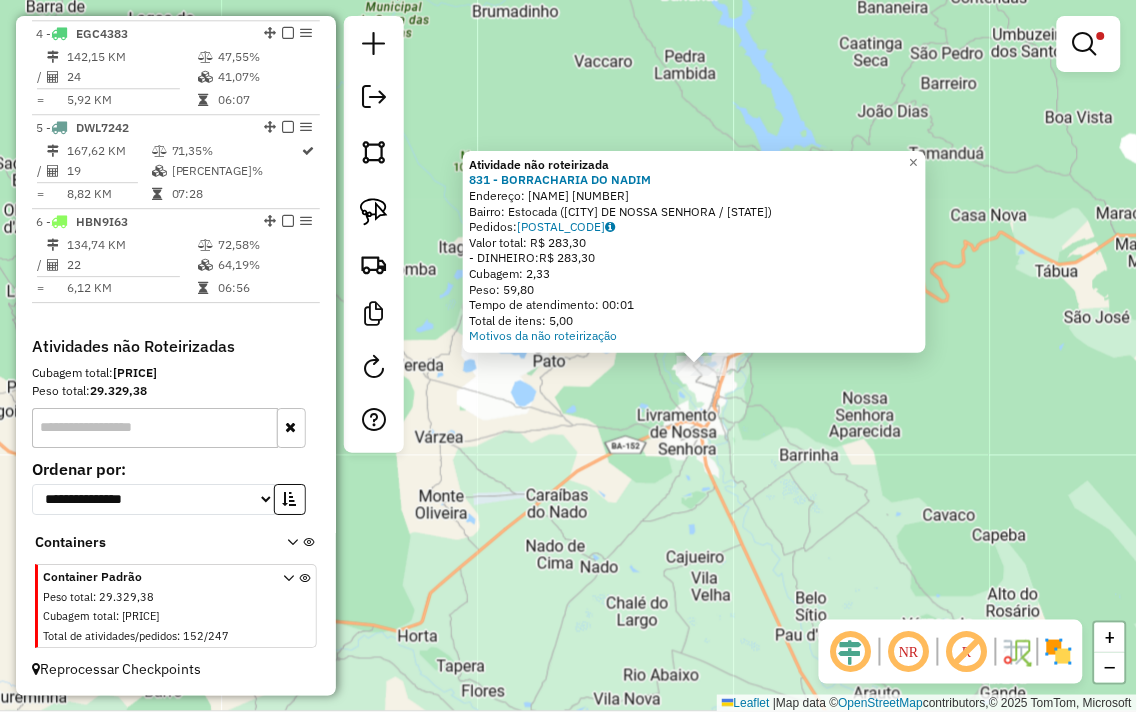 drag, startPoint x: 605, startPoint y: 385, endPoint x: 737, endPoint y: 396, distance: 132.45753 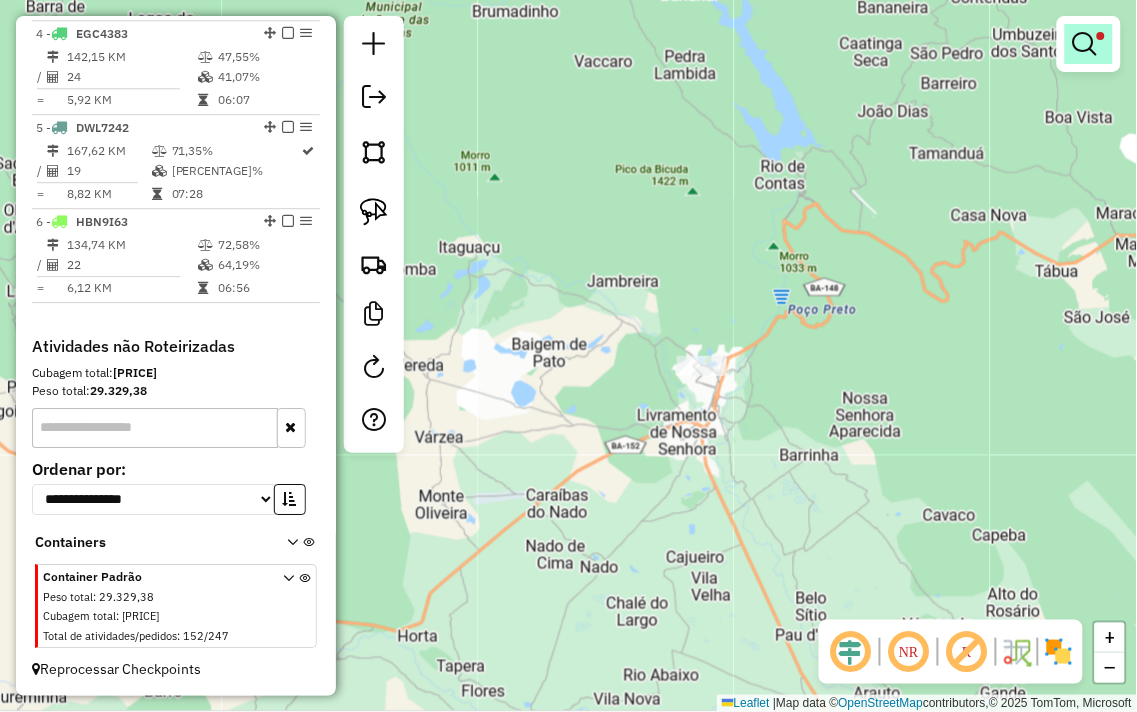 click at bounding box center [1085, 44] 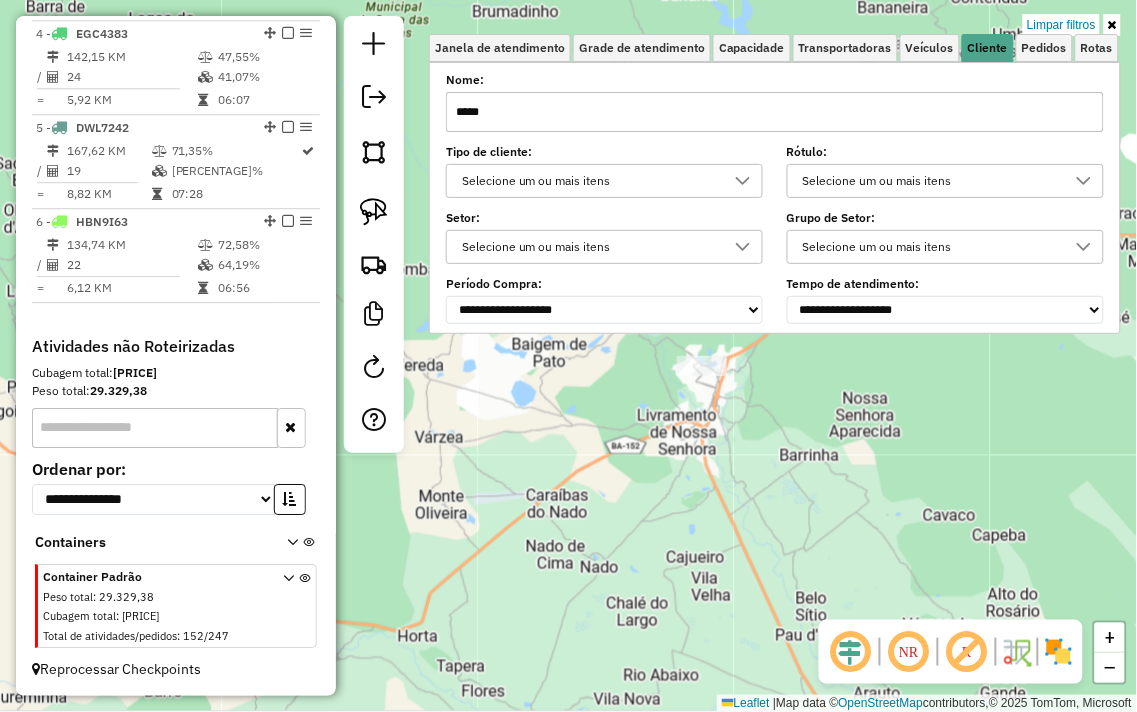 click on "*****" at bounding box center [775, 112] 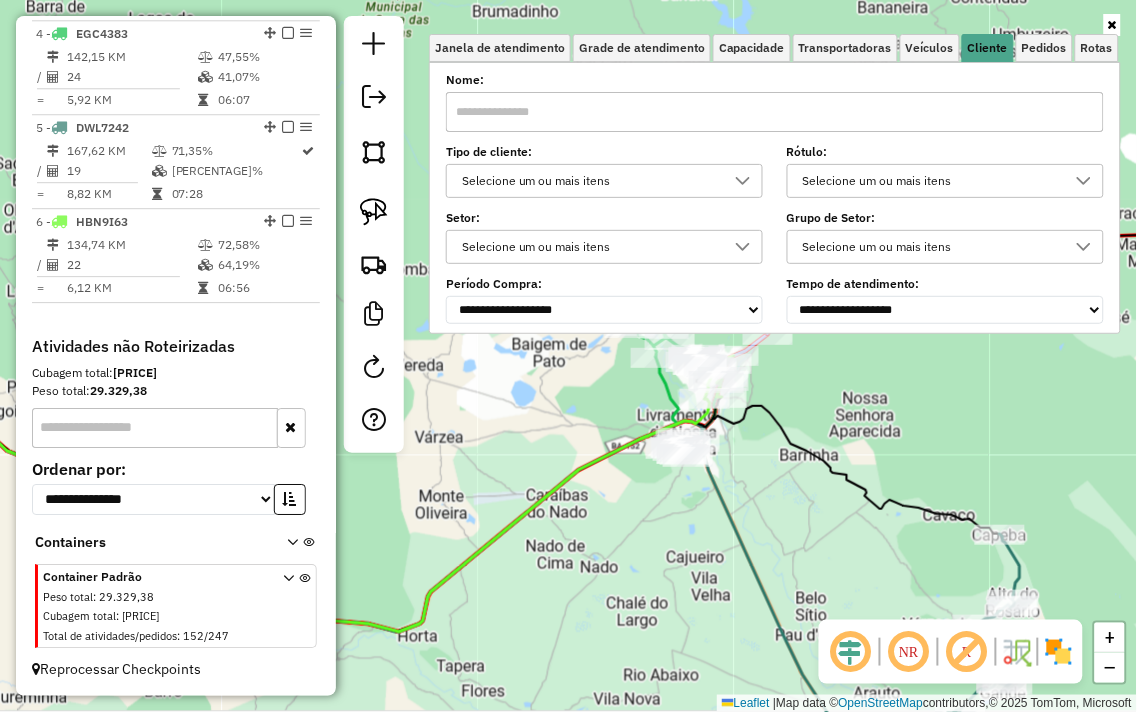 type 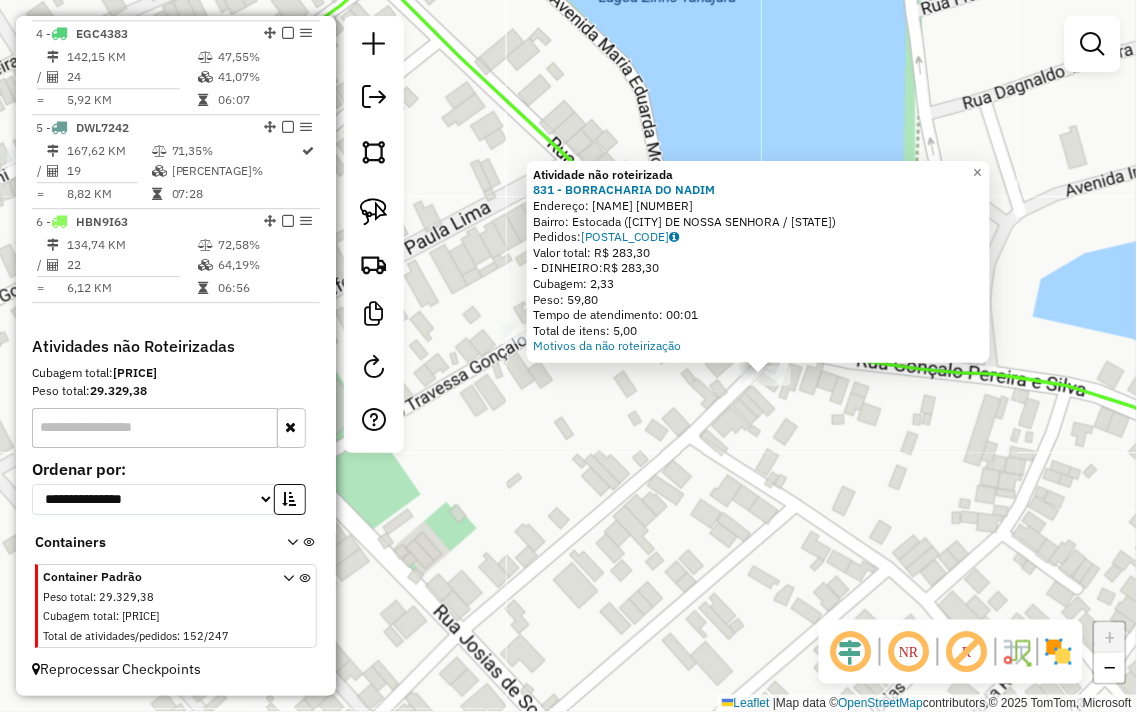 drag, startPoint x: 573, startPoint y: 427, endPoint x: 770, endPoint y: 447, distance: 198.01262 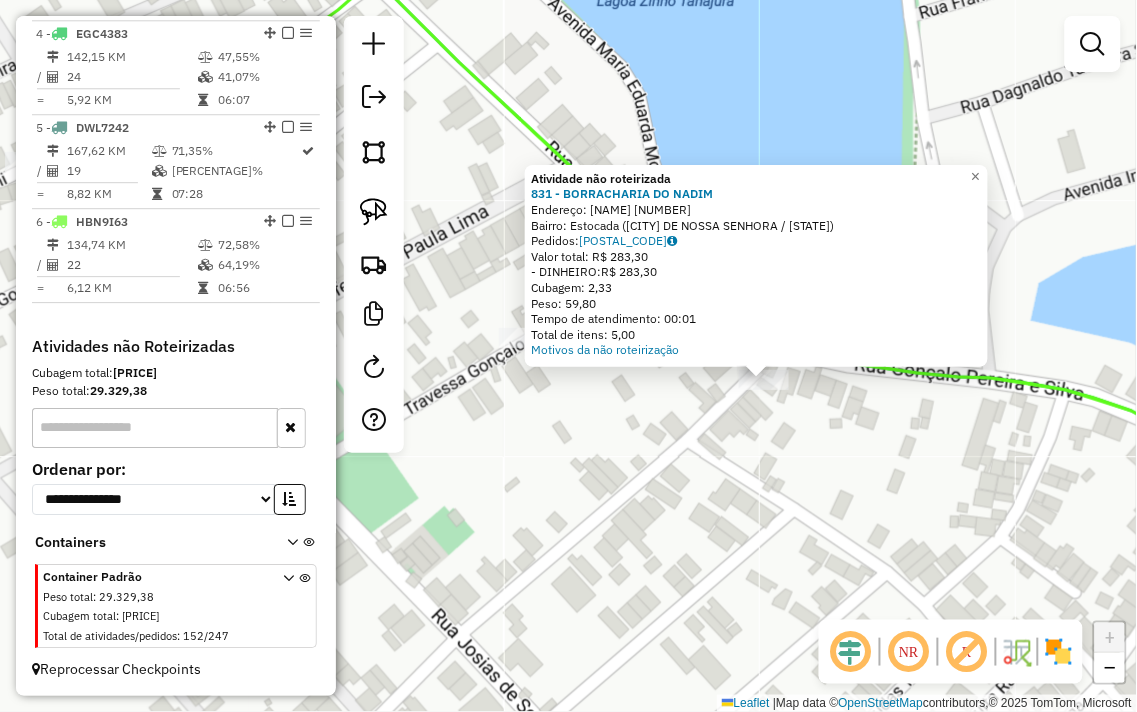 click on "Atividade não roteirizada 831 - BORRACHARIA DO NADIM  Endereço:  TERCEIRA TRAVESSA DA ESTOCADA 13   Bairro: Estocada (LIVRAMENTO DE NOSSA SENHORA / BA)   Pedidos:  05087599   Valor total: R$ 283,30   - DINHEIRO:  R$ 283,30   Cubagem: 2,33   Peso: 59,80   Tempo de atendimento: 00:01   Total de itens: 5,00  Motivos da não roteirização × Janela de atendimento Grade de atendimento Capacidade Transportadoras Veículos Cliente Pedidos  Rotas Selecione os dias de semana para filtrar as janelas de atendimento  Seg   Ter   Qua   Qui   Sex   Sáb   Dom  Informe o período da janela de atendimento: De: Até:  Filtrar exatamente a janela do cliente  Considerar janela de atendimento padrão  Selecione os dias de semana para filtrar as grades de atendimento  Seg   Ter   Qua   Qui   Sex   Sáb   Dom   Considerar clientes sem dia de atendimento cadastrado  Clientes fora do dia de atendimento selecionado Filtrar as atividades entre os valores definidos abaixo:  Peso mínimo:   Peso máximo:   Cubagem mínima:   De:  De:" 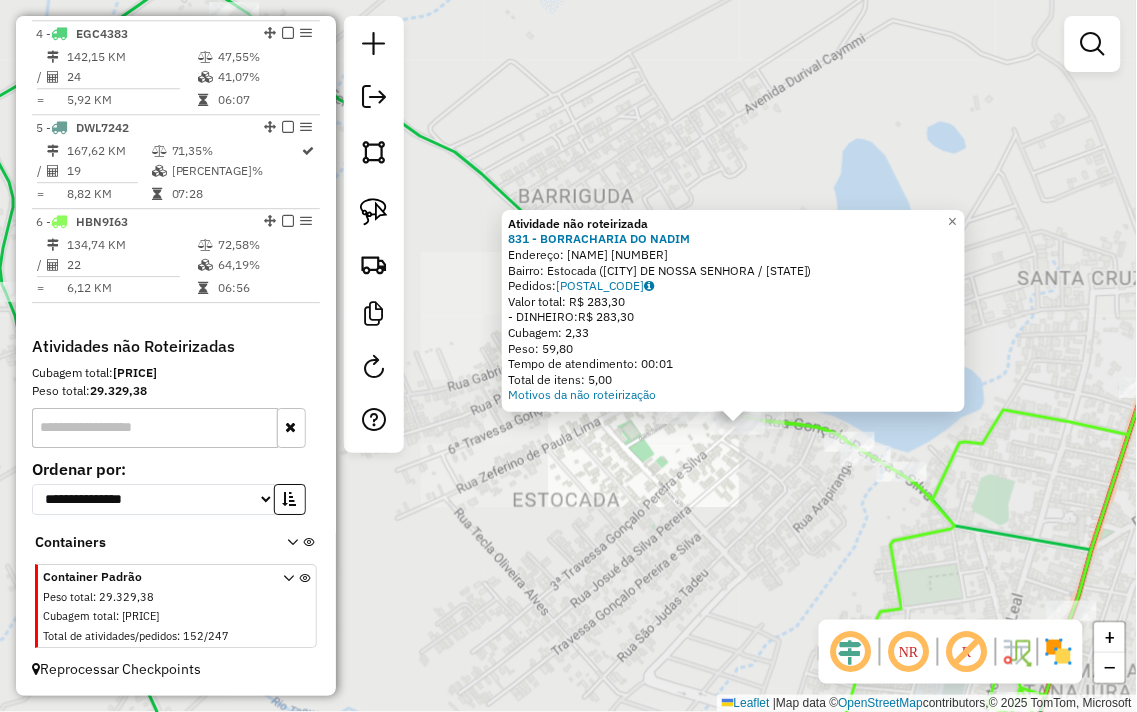 click on "Atividade não roteirizada 831 - BORRACHARIA DO NADIM  Endereço:  TERCEIRA TRAVESSA DA ESTOCADA 13   Bairro: Estocada (LIVRAMENTO DE NOSSA SENHORA / BA)   Pedidos:  05087599   Valor total: R$ 283,30   - DINHEIRO:  R$ 283,30   Cubagem: 2,33   Peso: 59,80   Tempo de atendimento: 00:01   Total de itens: 5,00  Motivos da não roteirização × Janela de atendimento Grade de atendimento Capacidade Transportadoras Veículos Cliente Pedidos  Rotas Selecione os dias de semana para filtrar as janelas de atendimento  Seg   Ter   Qua   Qui   Sex   Sáb   Dom  Informe o período da janela de atendimento: De: Até:  Filtrar exatamente a janela do cliente  Considerar janela de atendimento padrão  Selecione os dias de semana para filtrar as grades de atendimento  Seg   Ter   Qua   Qui   Sex   Sáb   Dom   Considerar clientes sem dia de atendimento cadastrado  Clientes fora do dia de atendimento selecionado Filtrar as atividades entre os valores definidos abaixo:  Peso mínimo:   Peso máximo:   Cubagem mínima:   De:  De:" 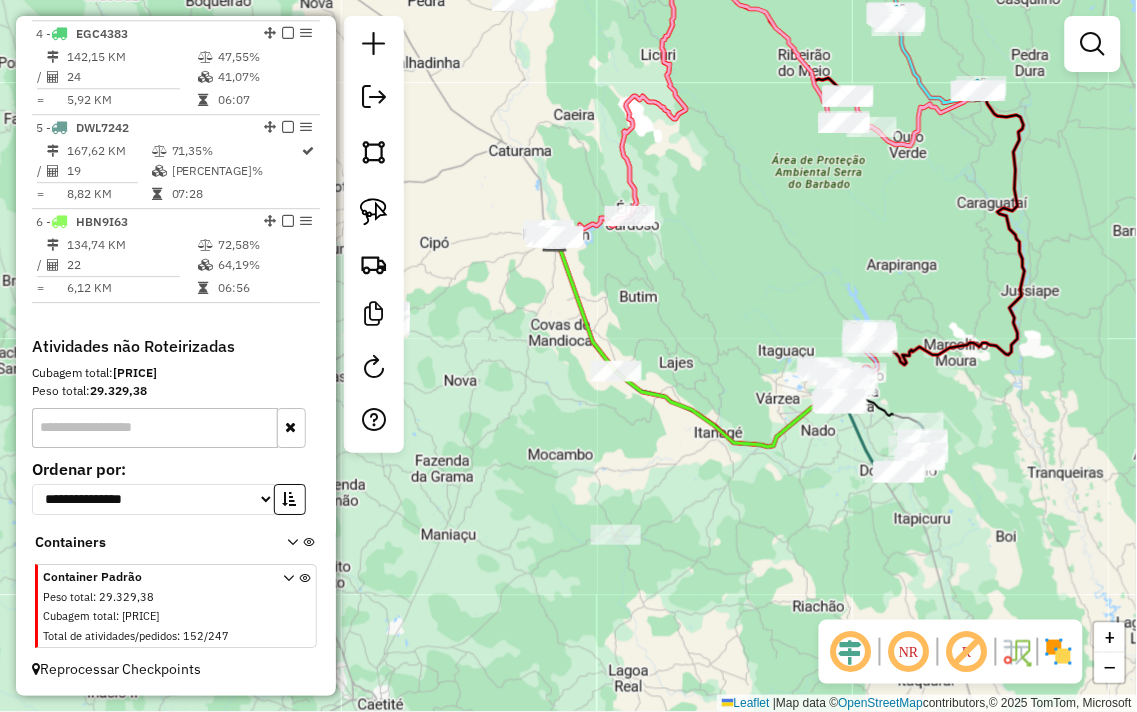 drag, startPoint x: 566, startPoint y: 376, endPoint x: 575, endPoint y: 413, distance: 38.078865 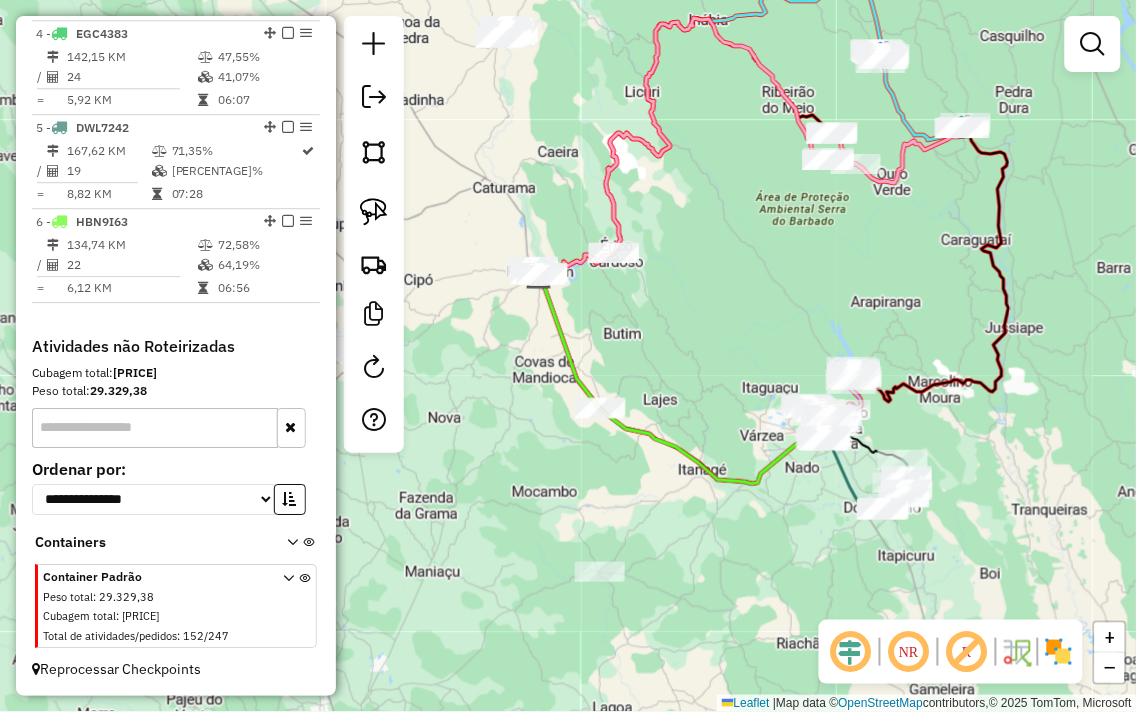 drag, startPoint x: 643, startPoint y: 368, endPoint x: 616, endPoint y: 368, distance: 27 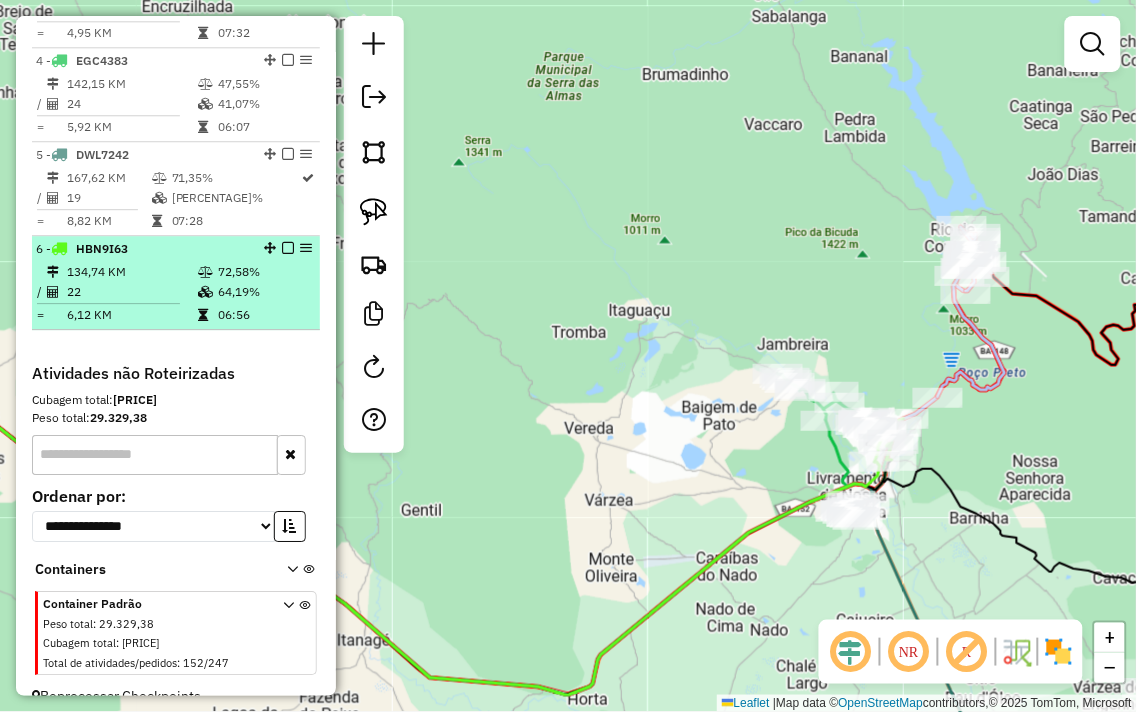 scroll, scrollTop: 914, scrollLeft: 0, axis: vertical 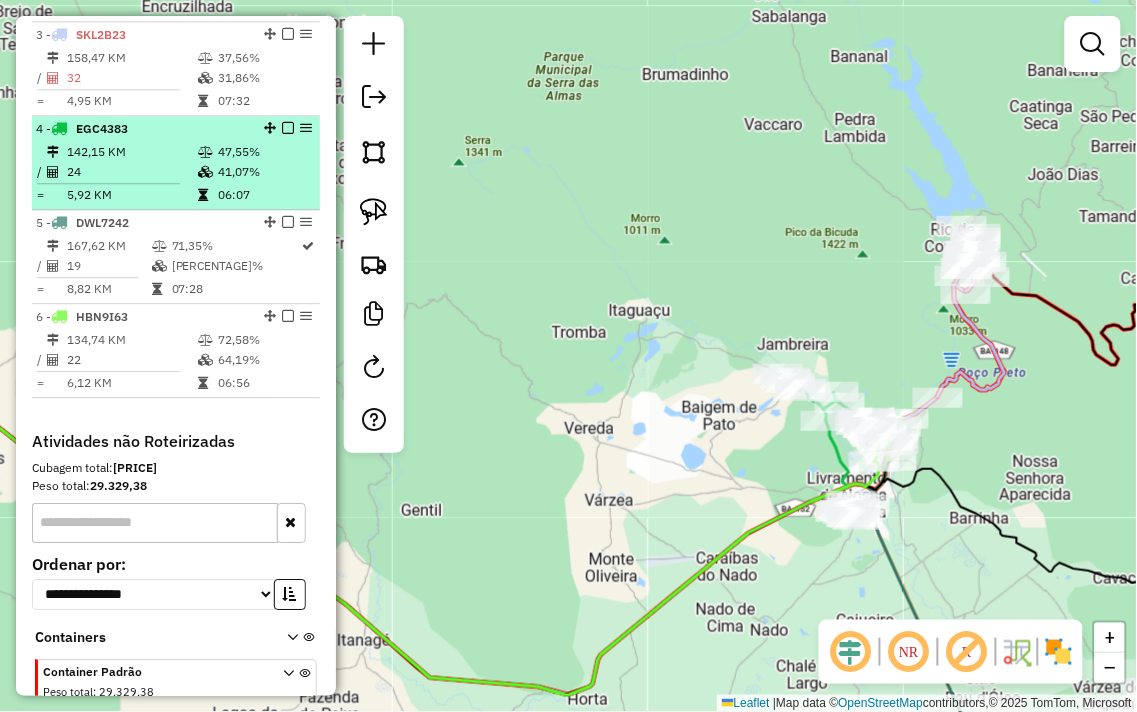 select on "**********" 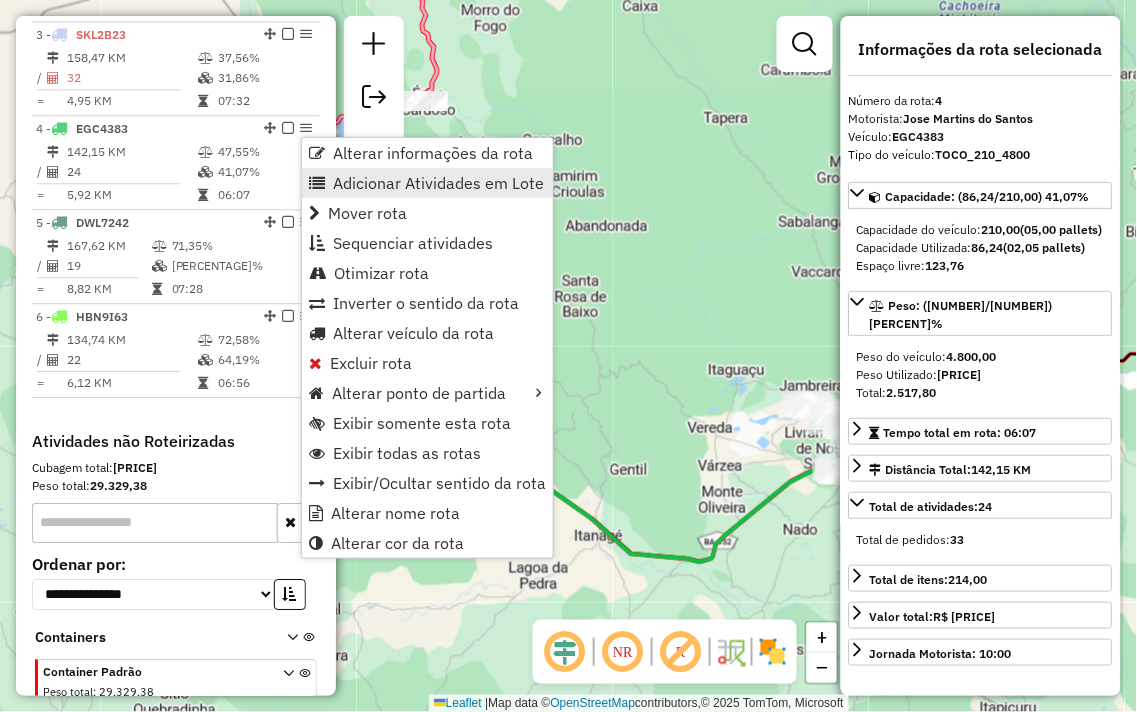 click on "Adicionar Atividades em Lote" at bounding box center (438, 183) 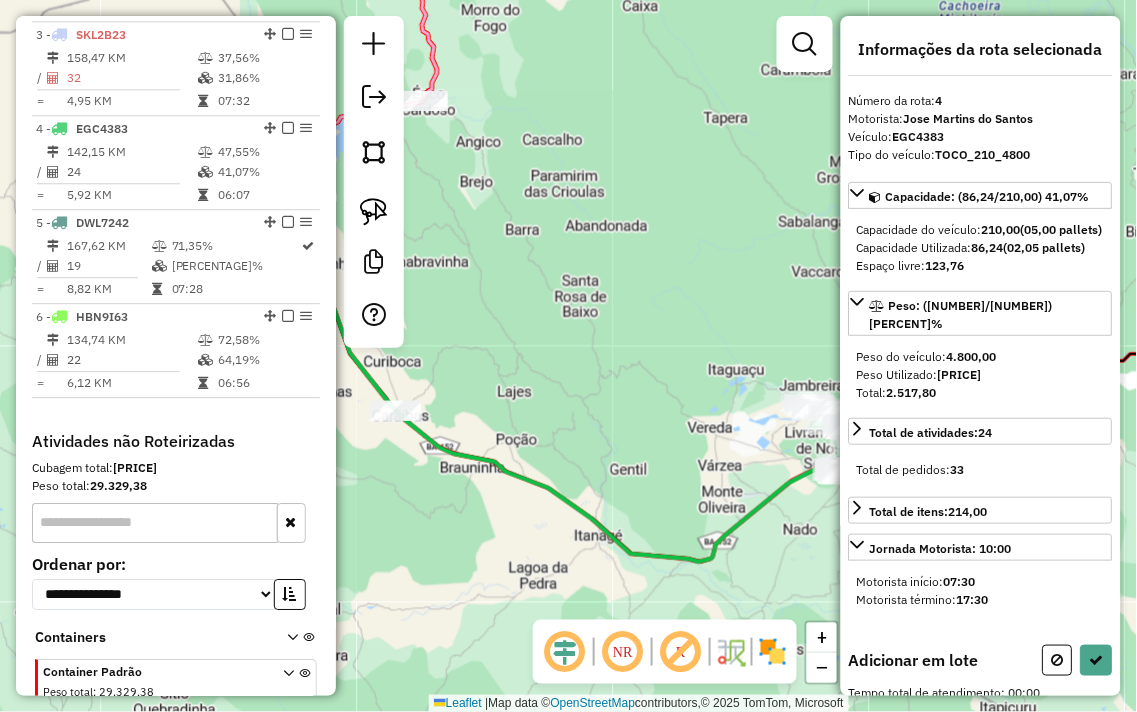 drag, startPoint x: 538, startPoint y: 331, endPoint x: 747, endPoint y: 271, distance: 217.44194 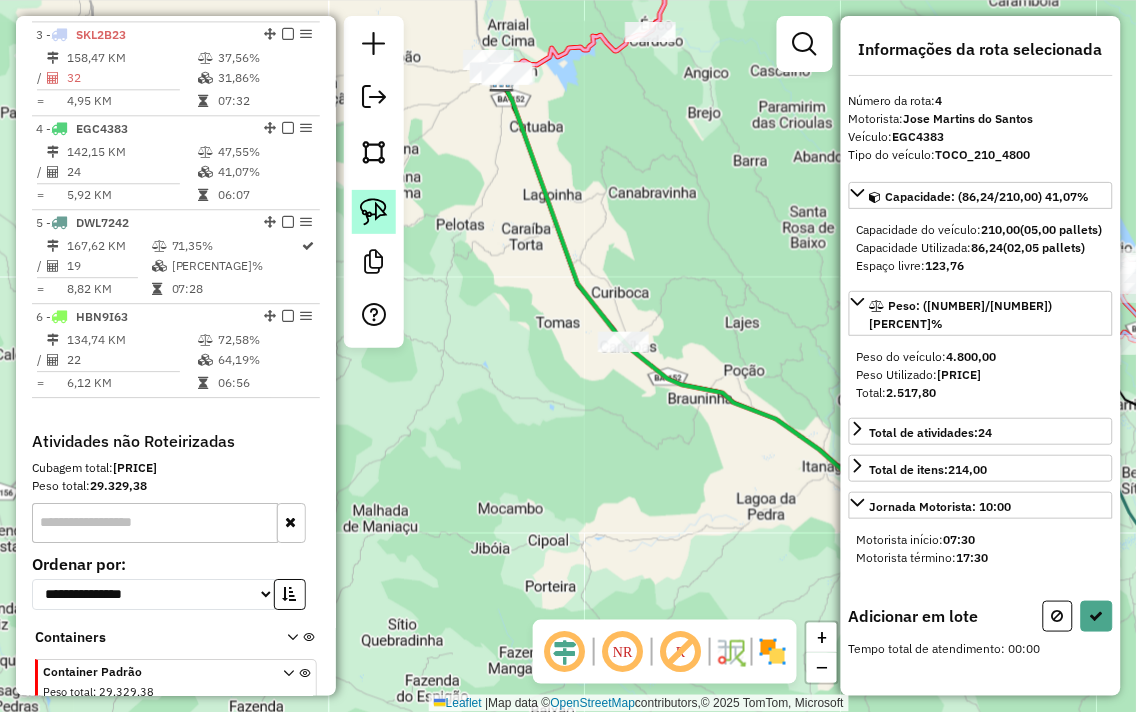 click 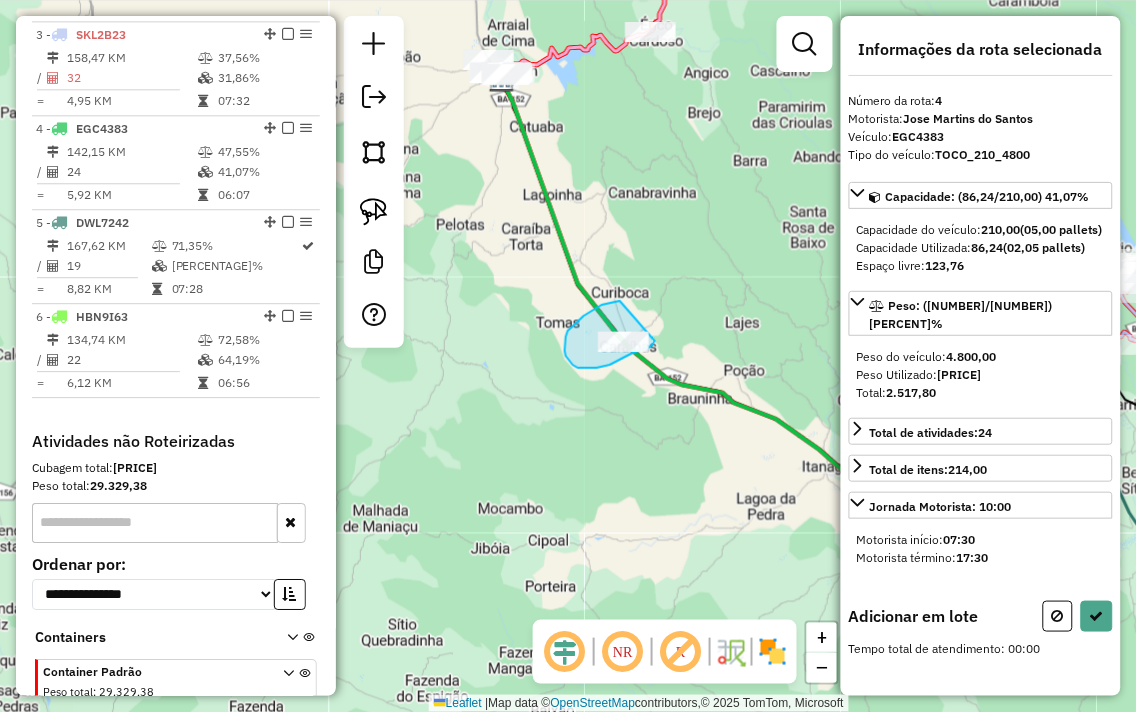 drag, startPoint x: 620, startPoint y: 301, endPoint x: 665, endPoint y: 331, distance: 54.08327 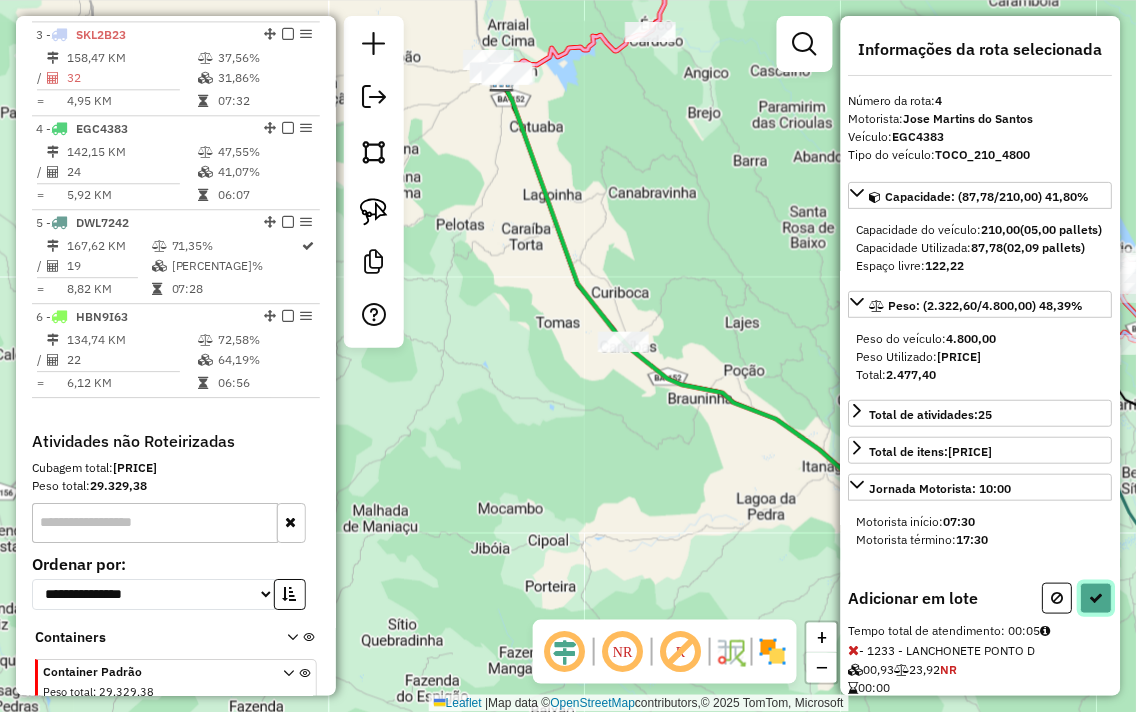 click at bounding box center [1097, 598] 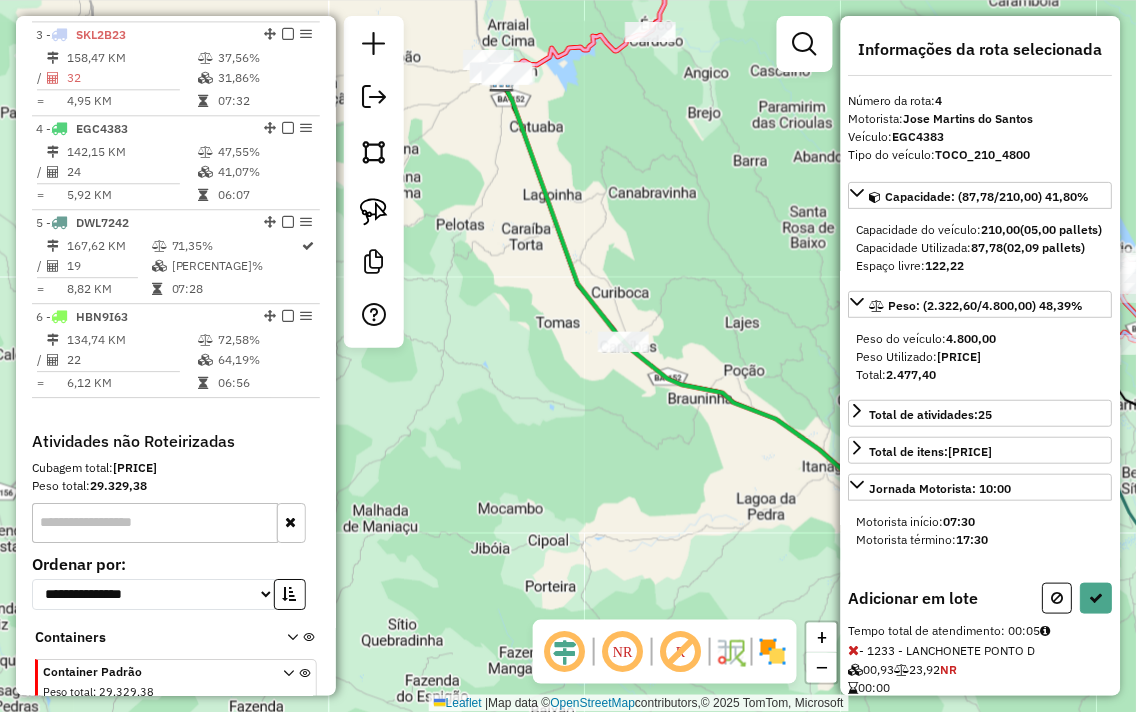 select on "**********" 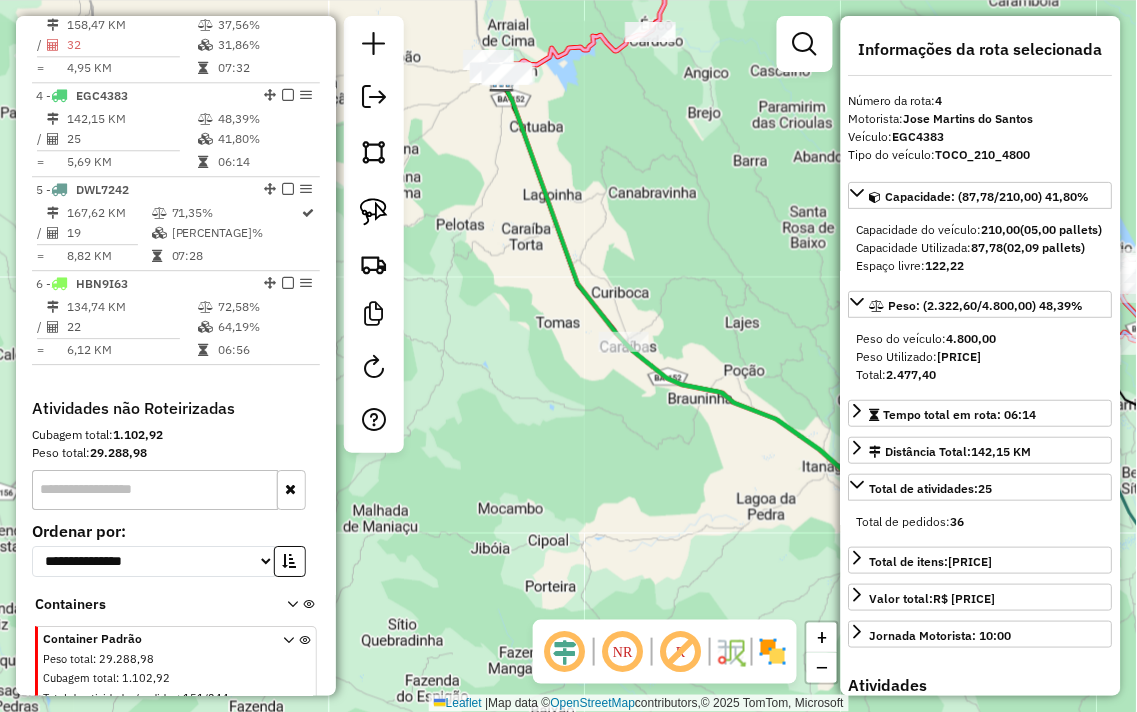 scroll, scrollTop: 1025, scrollLeft: 0, axis: vertical 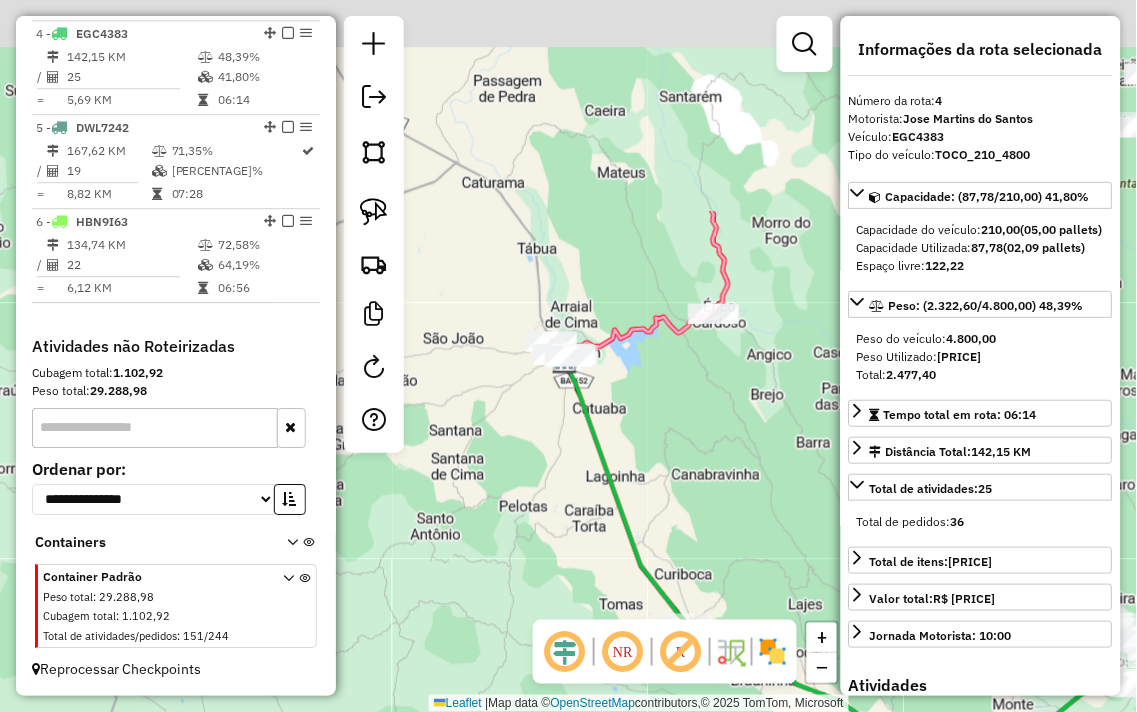 drag, startPoint x: 574, startPoint y: 136, endPoint x: 562, endPoint y: 384, distance: 248.29015 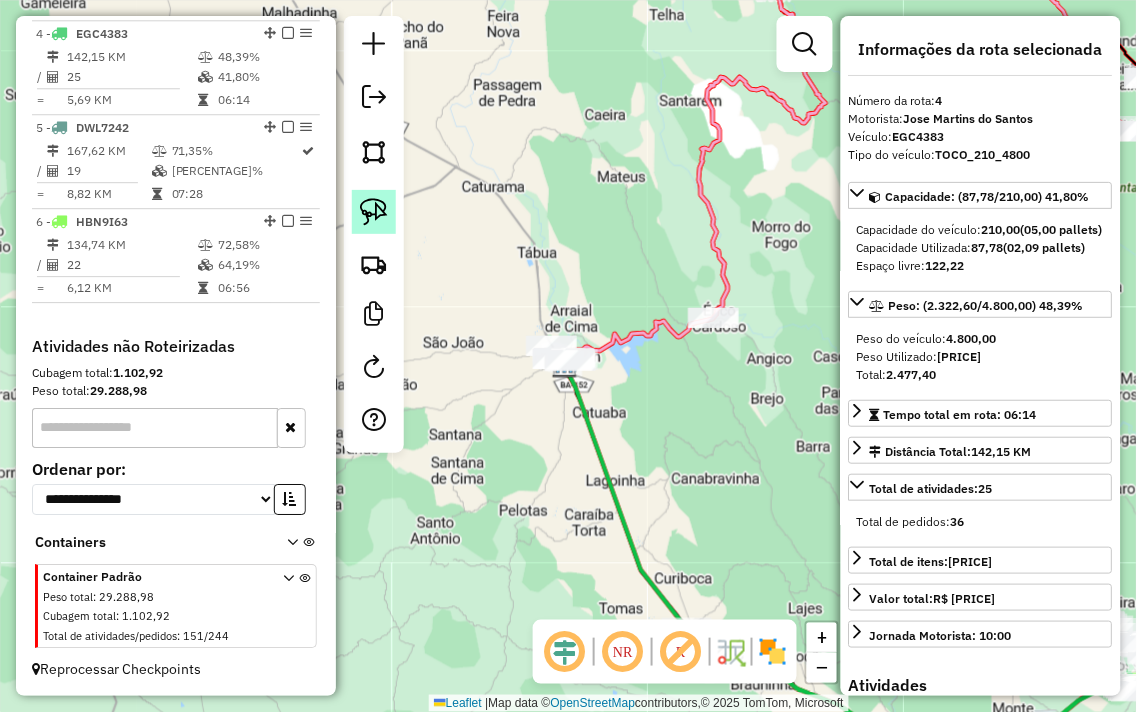 click 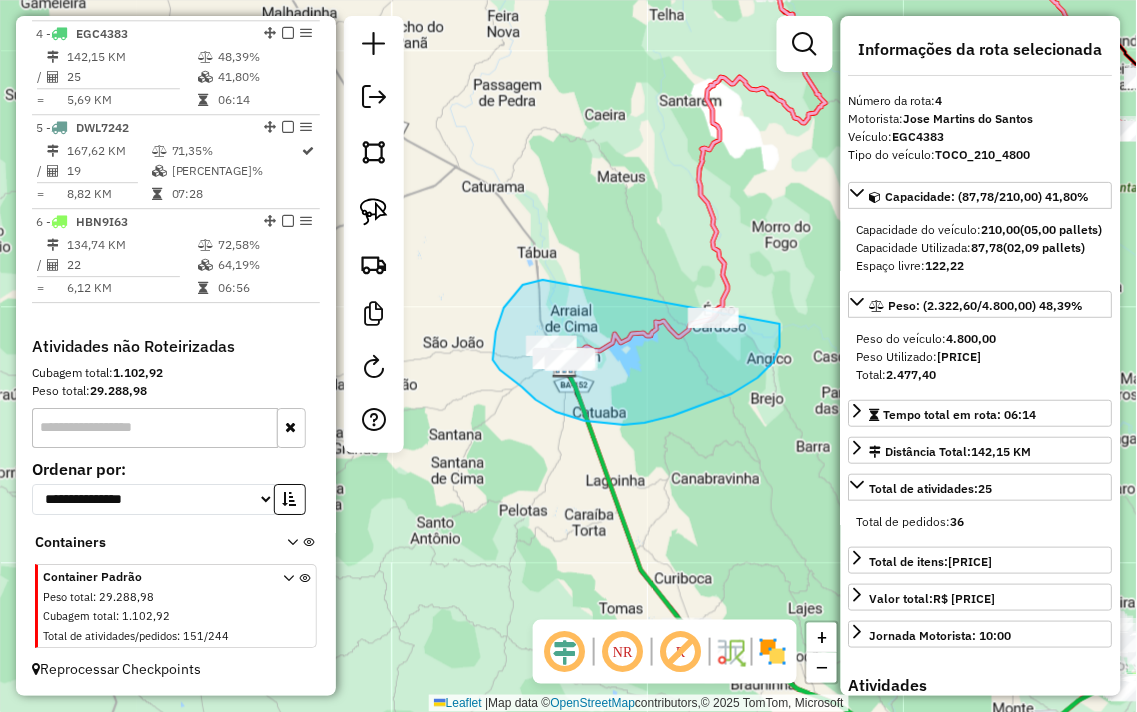 drag, startPoint x: 532, startPoint y: 282, endPoint x: 770, endPoint y: 285, distance: 238.0189 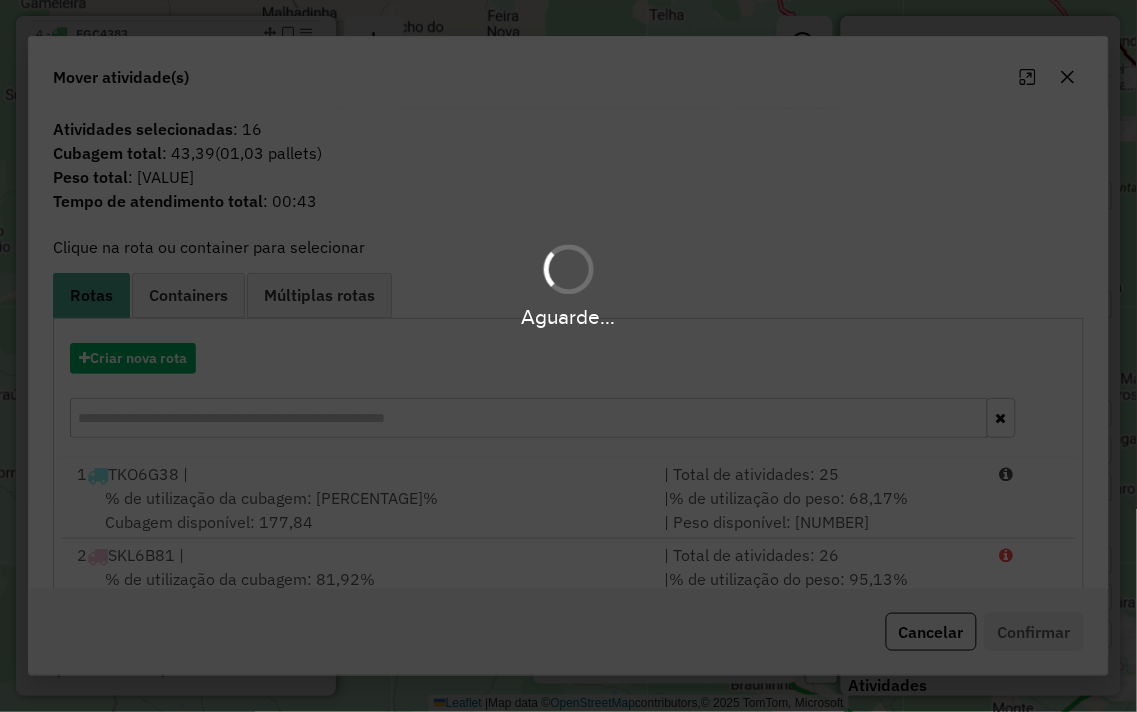click on "Aguarde..." at bounding box center [568, 356] 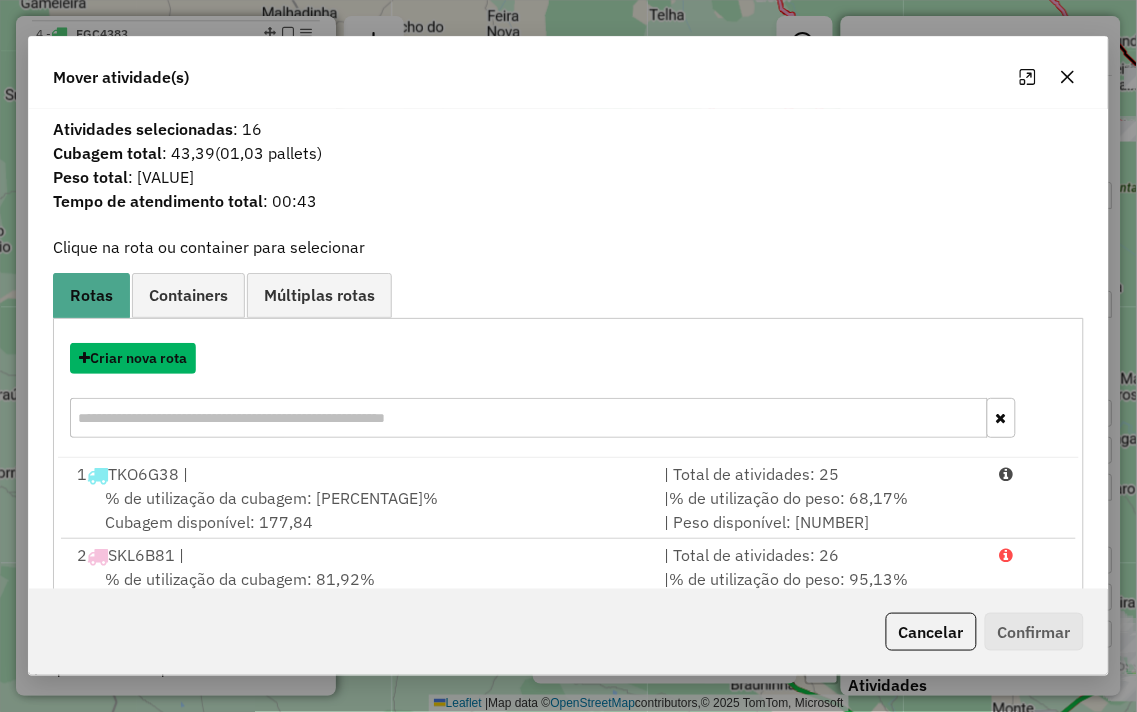 click on "Criar nova rota" at bounding box center (133, 358) 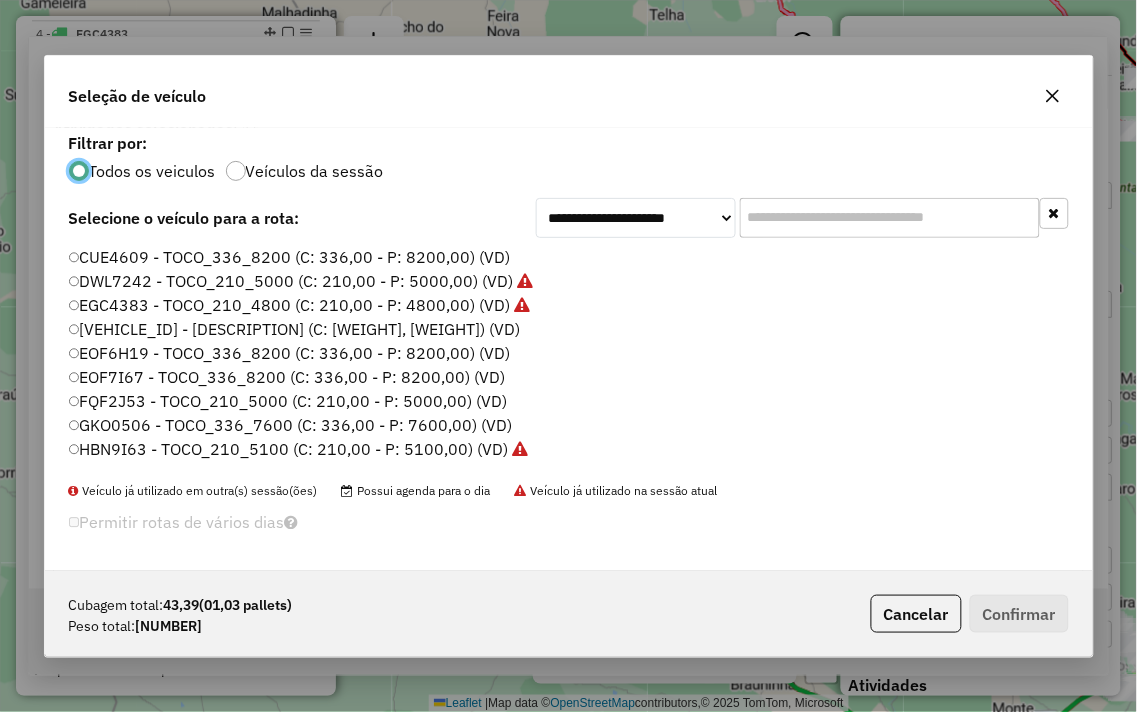 scroll, scrollTop: 11, scrollLeft: 5, axis: both 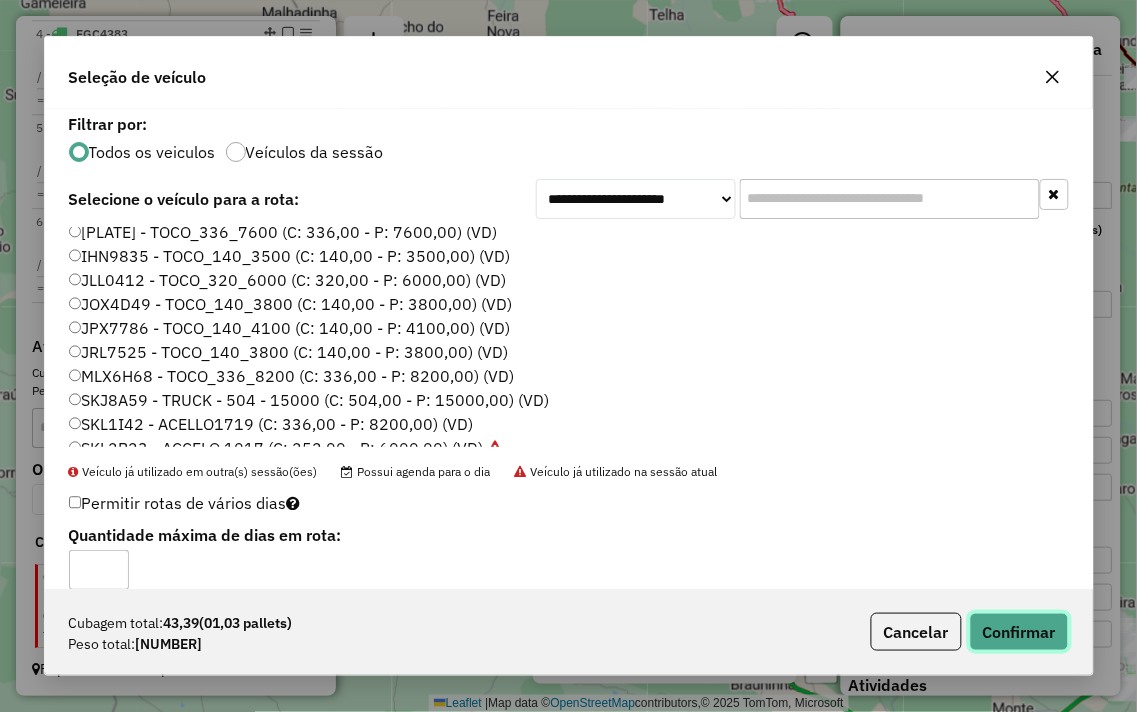 click on "Confirmar" 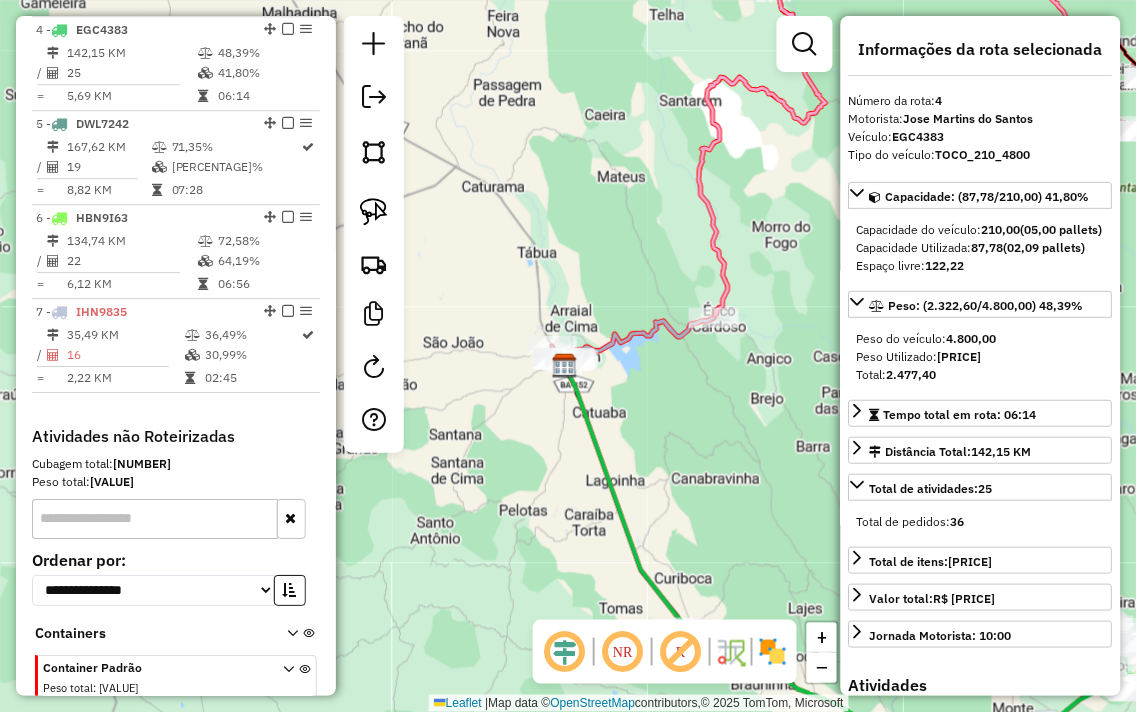 scroll, scrollTop: 1030, scrollLeft: 0, axis: vertical 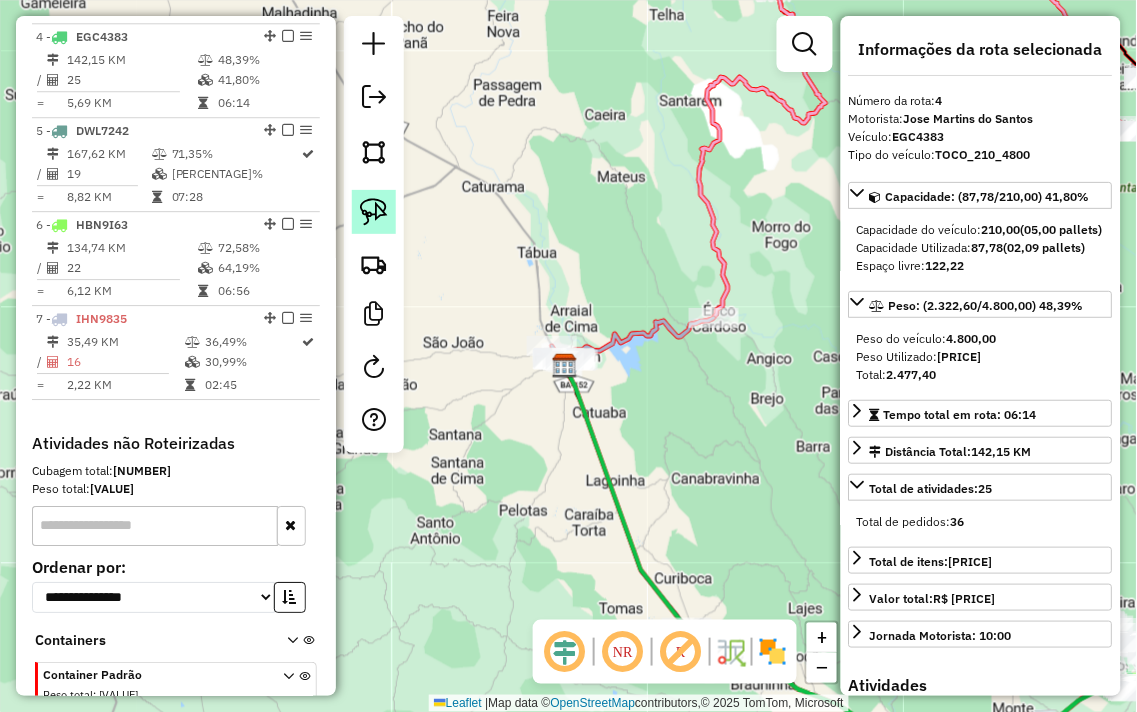 click 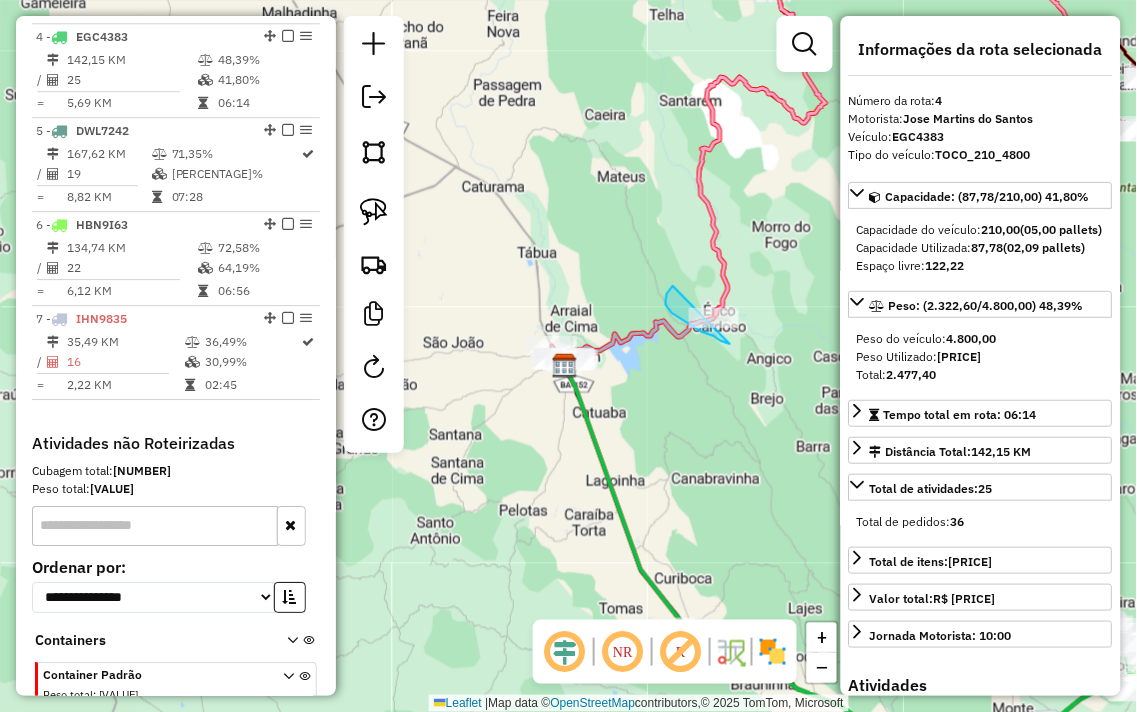 drag, startPoint x: 670, startPoint y: 290, endPoint x: 770, endPoint y: 265, distance: 103.077644 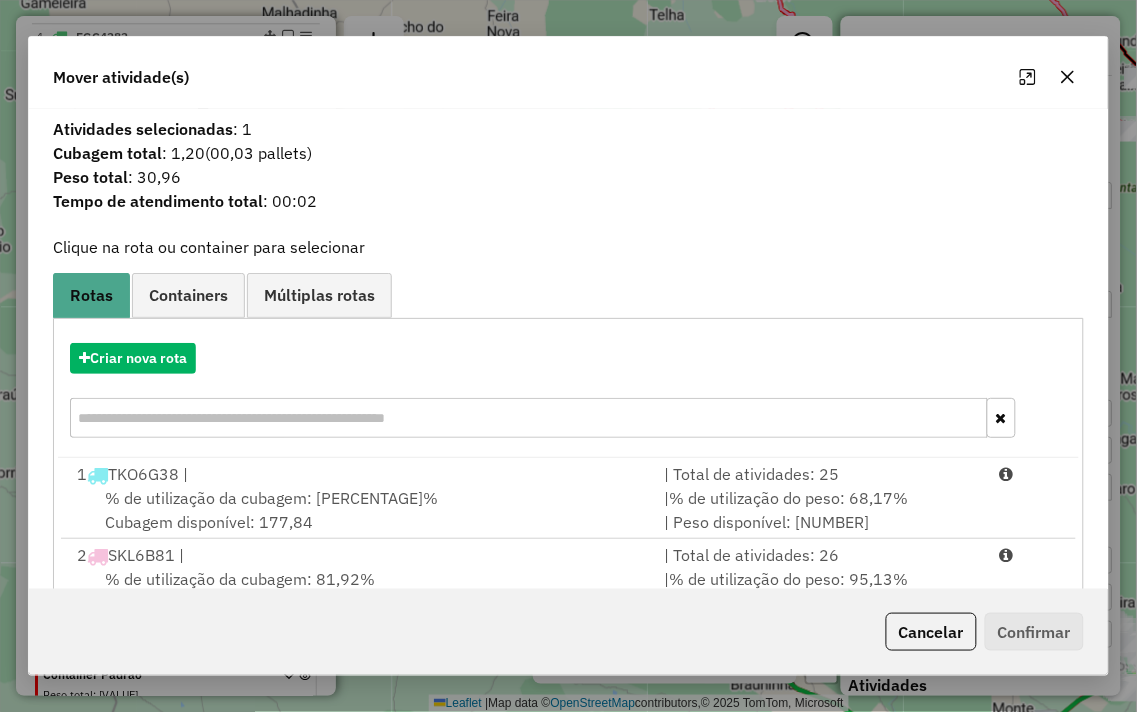 click 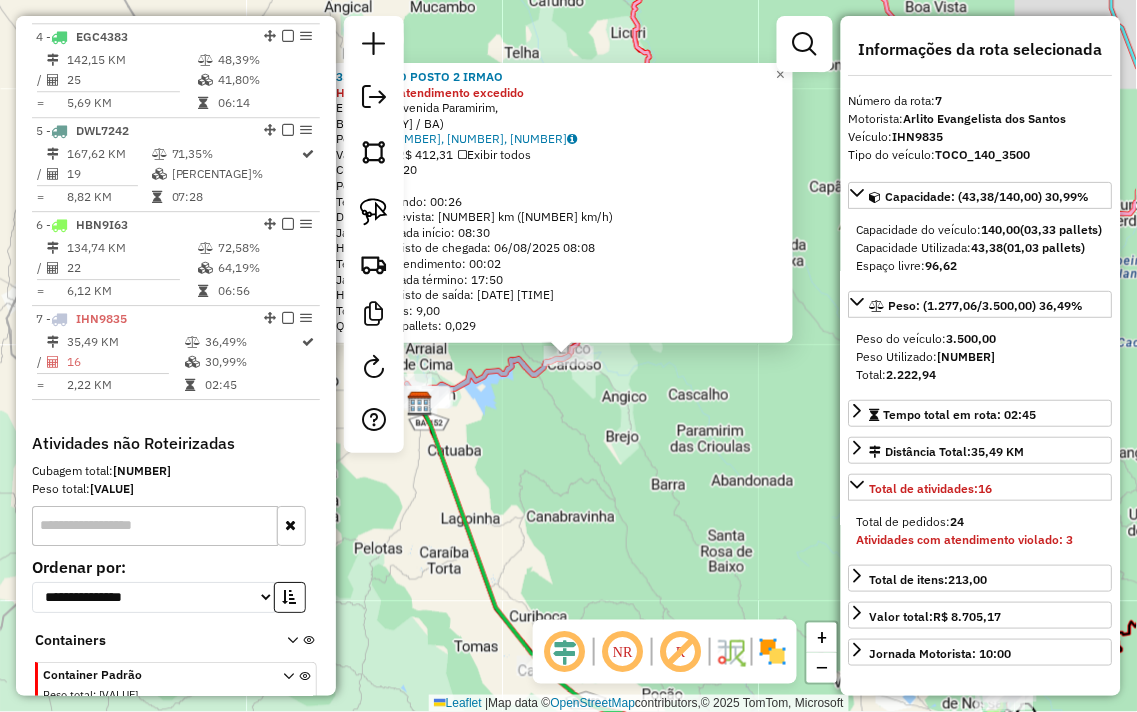 scroll, scrollTop: 1144, scrollLeft: 0, axis: vertical 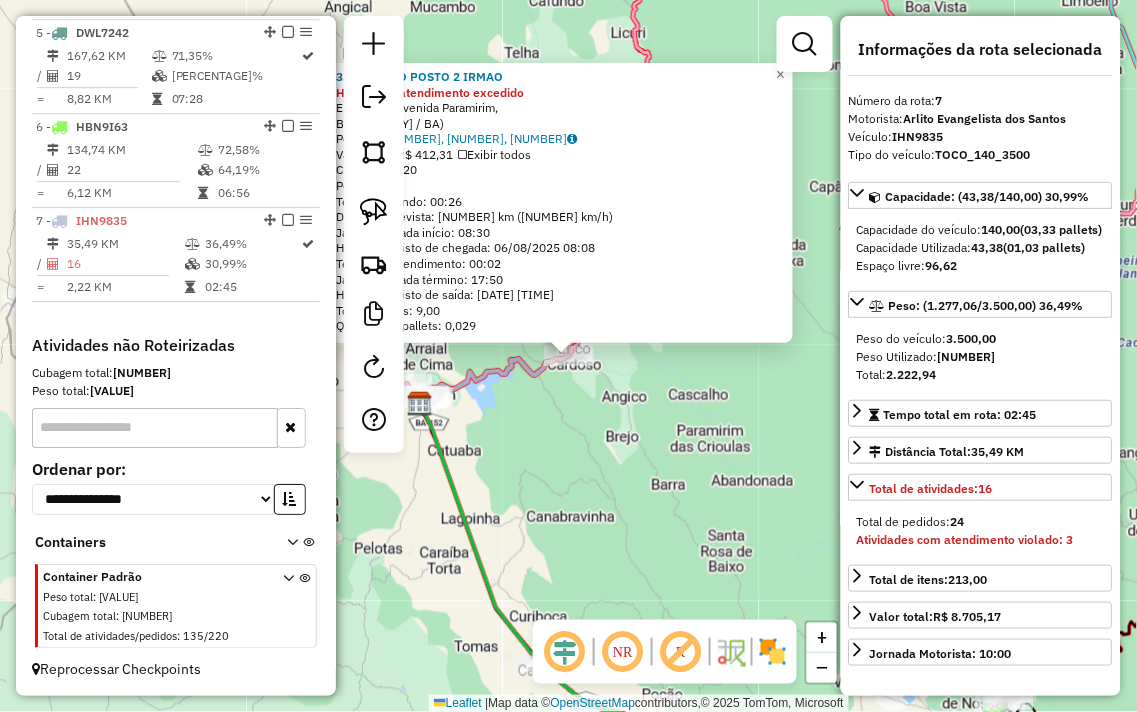 click on "3514 - AUTO POSTO 2 IRMAO Horário de atendimento excedido  Endereço: Avenida Paramirim,    Bairro:  (Érico Cardoso / BA)   Pedidos:  05087367, 05087454, 05087738   Valor total: R$ 412,31   Exibir todos   Cubagem: 1,20  Peso: 30,96  Tempo dirigindo: 00:26   Distância prevista: 15,111 km (34,87 km/h)   Janela utilizada início: 08:30   Horário previsto de chegada: 06/08/2025 08:08   Tempo de atendimento: 00:02   Janela utilizada término: 17:50   Horário previsto de saída: 06/08/2025 08:10   Total de itens: 9,00   Quantidade pallets: 0,029  × Janela de atendimento Grade de atendimento Capacidade Transportadoras Veículos Cliente Pedidos  Rotas Selecione os dias de semana para filtrar as janelas de atendimento  Seg   Ter   Qua   Qui   Sex   Sáb   Dom  Informe o período da janela de atendimento: De: Até:  Filtrar exatamente a janela do cliente  Considerar janela de atendimento padrão  Selecione os dias de semana para filtrar as grades de atendimento  Seg   Ter   Qua   Qui   Sex   Sáb   Dom   De:  De:" 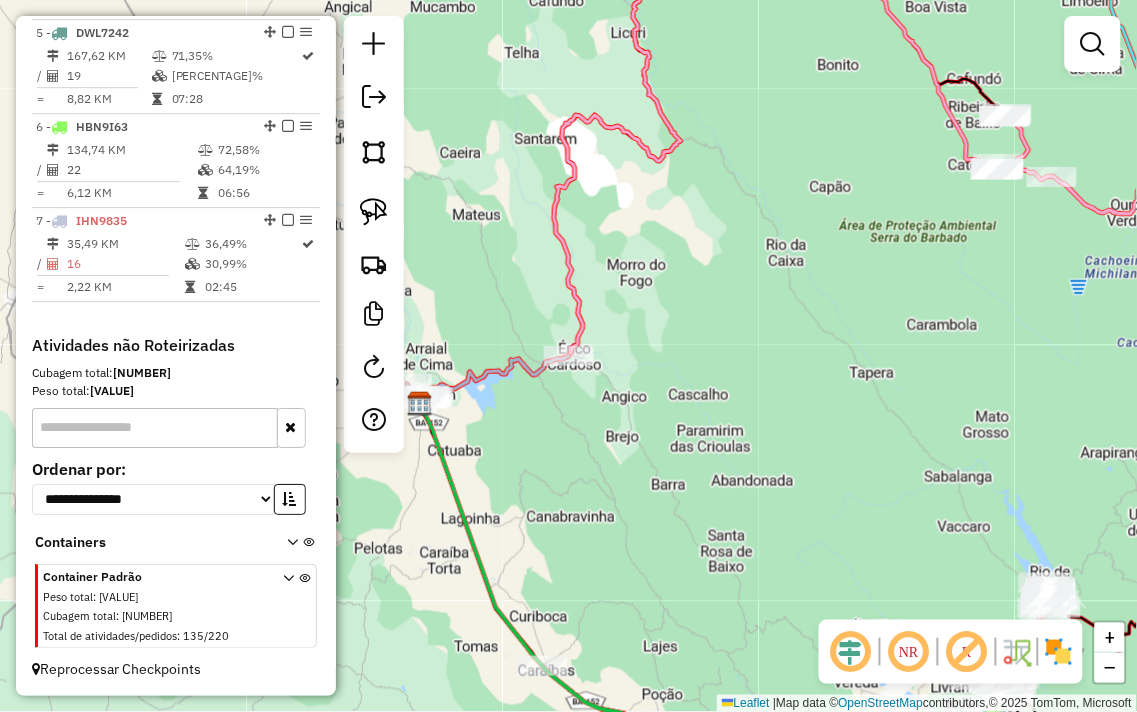 click on "Janela de atendimento Grade de atendimento Capacidade Transportadoras Veículos Cliente Pedidos  Rotas Selecione os dias de semana para filtrar as janelas de atendimento  Seg   Ter   Qua   Qui   Sex   Sáb   Dom  Informe o período da janela de atendimento: De: Até:  Filtrar exatamente a janela do cliente  Considerar janela de atendimento padrão  Selecione os dias de semana para filtrar as grades de atendimento  Seg   Ter   Qua   Qui   Sex   Sáb   Dom   Considerar clientes sem dia de atendimento cadastrado  Clientes fora do dia de atendimento selecionado Filtrar as atividades entre os valores definidos abaixo:  Peso mínimo:   Peso máximo:   Cubagem mínima:   Cubagem máxima:   De:   Até:  Filtrar as atividades entre o tempo de atendimento definido abaixo:  De:   Até:   Considerar capacidade total dos clientes não roteirizados Transportadora: Selecione um ou mais itens Tipo de veículo: Selecione um ou mais itens Veículo: Selecione um ou mais itens Motorista: Selecione um ou mais itens Nome: Rótulo:" 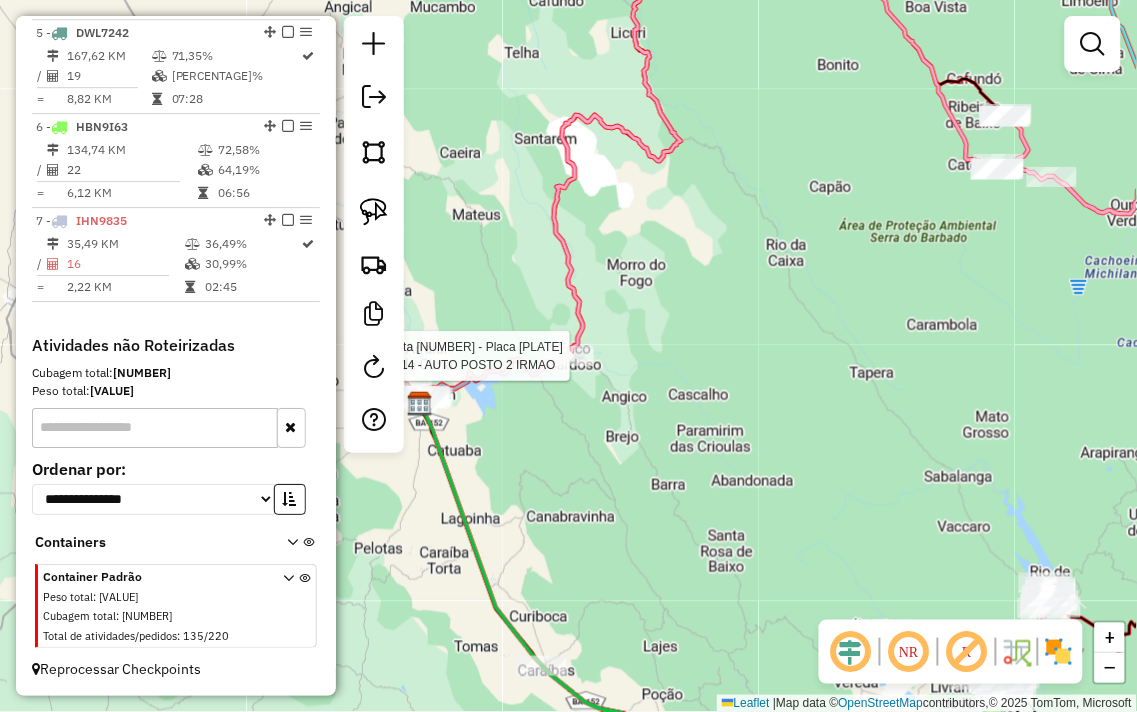 select on "**********" 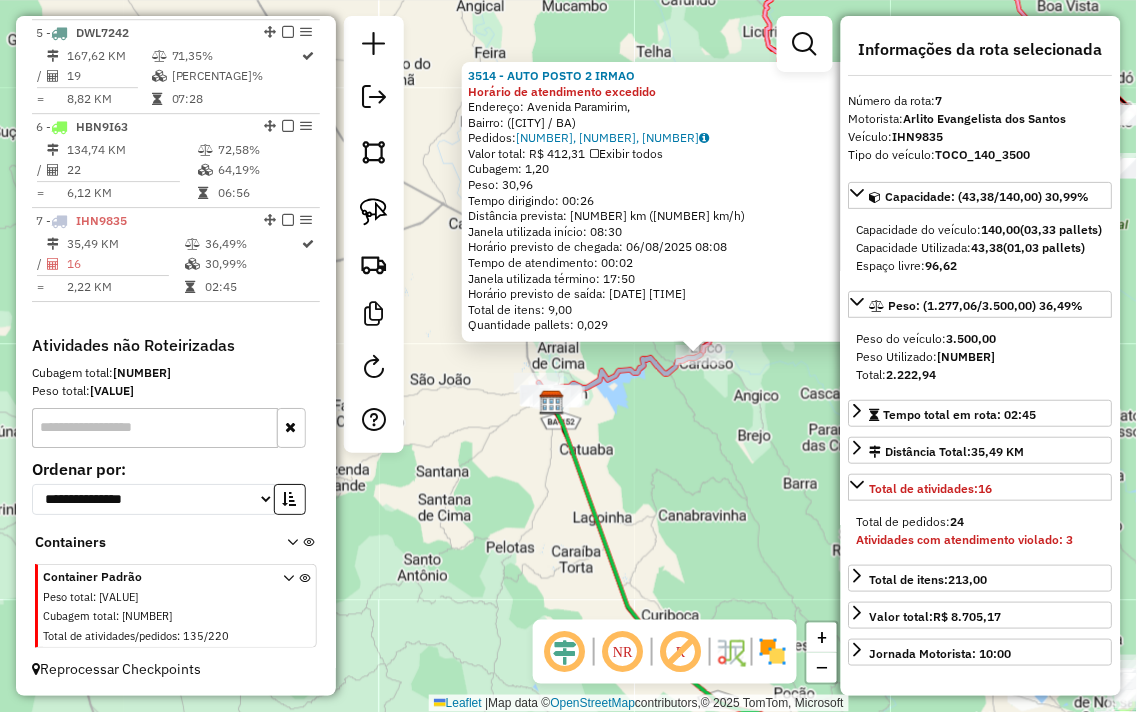 drag, startPoint x: 514, startPoint y: 442, endPoint x: 646, endPoint y: 441, distance: 132.00378 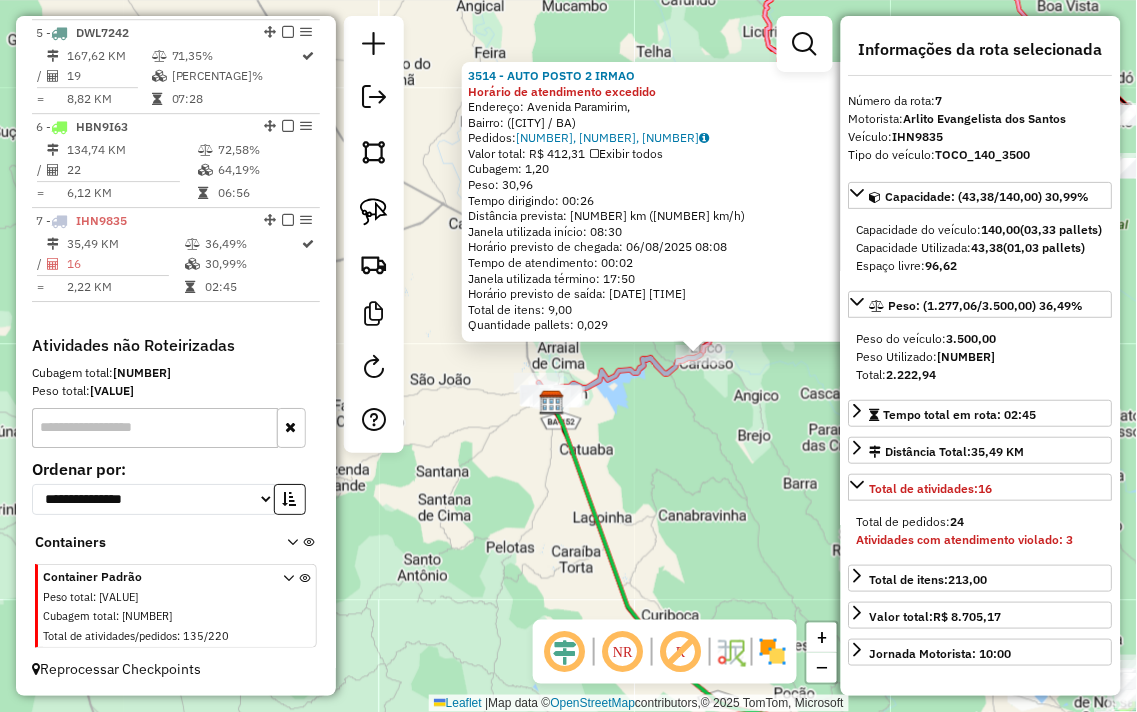 click on "3514 - AUTO POSTO 2 IRMAO Horário de atendimento excedido  Endereço: Avenida Paramirim,    Bairro:  (Érico Cardoso / BA)   Pedidos:  05087367, 05087454, 05087738   Valor total: R$ 412,31   Exibir todos   Cubagem: 1,20  Peso: 30,96  Tempo dirigindo: 00:26   Distância prevista: 15,111 km (34,87 km/h)   Janela utilizada início: 08:30   Horário previsto de chegada: 06/08/2025 08:08   Tempo de atendimento: 00:02   Janela utilizada término: 17:50   Horário previsto de saída: 06/08/2025 08:10   Total de itens: 9,00   Quantidade pallets: 0,029  × Janela de atendimento Grade de atendimento Capacidade Transportadoras Veículos Cliente Pedidos  Rotas Selecione os dias de semana para filtrar as janelas de atendimento  Seg   Ter   Qua   Qui   Sex   Sáb   Dom  Informe o período da janela de atendimento: De: Até:  Filtrar exatamente a janela do cliente  Considerar janela de atendimento padrão  Selecione os dias de semana para filtrar as grades de atendimento  Seg   Ter   Qua   Qui   Sex   Sáb   Dom   De:  De:" 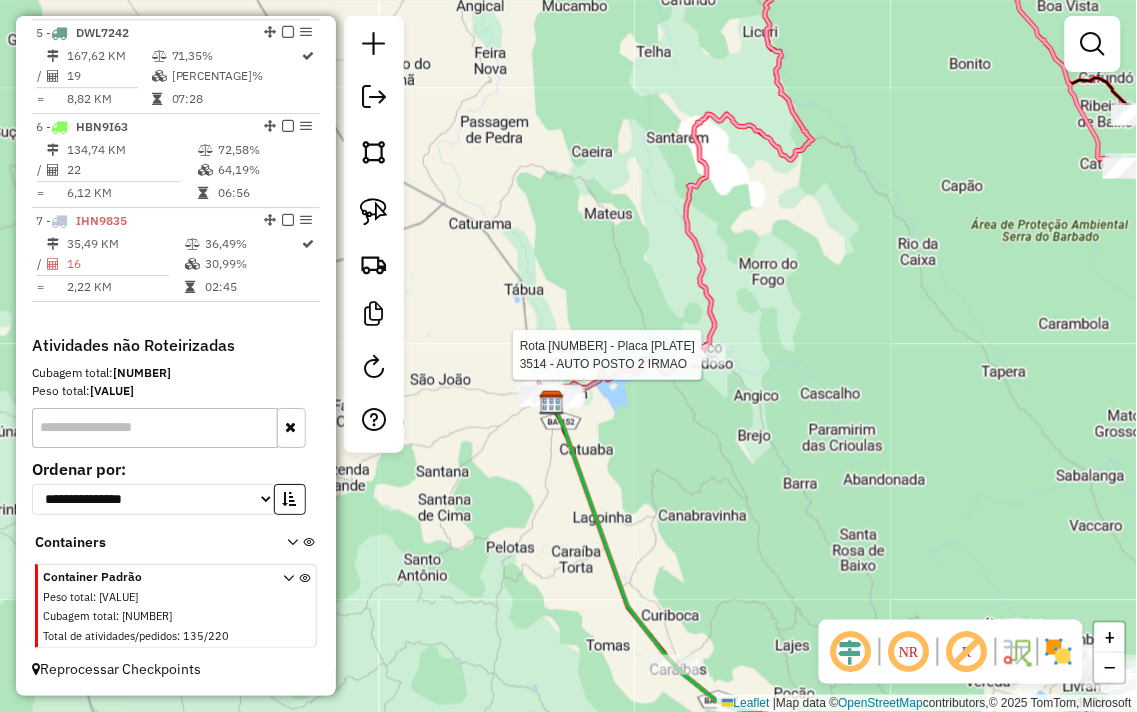 select on "**********" 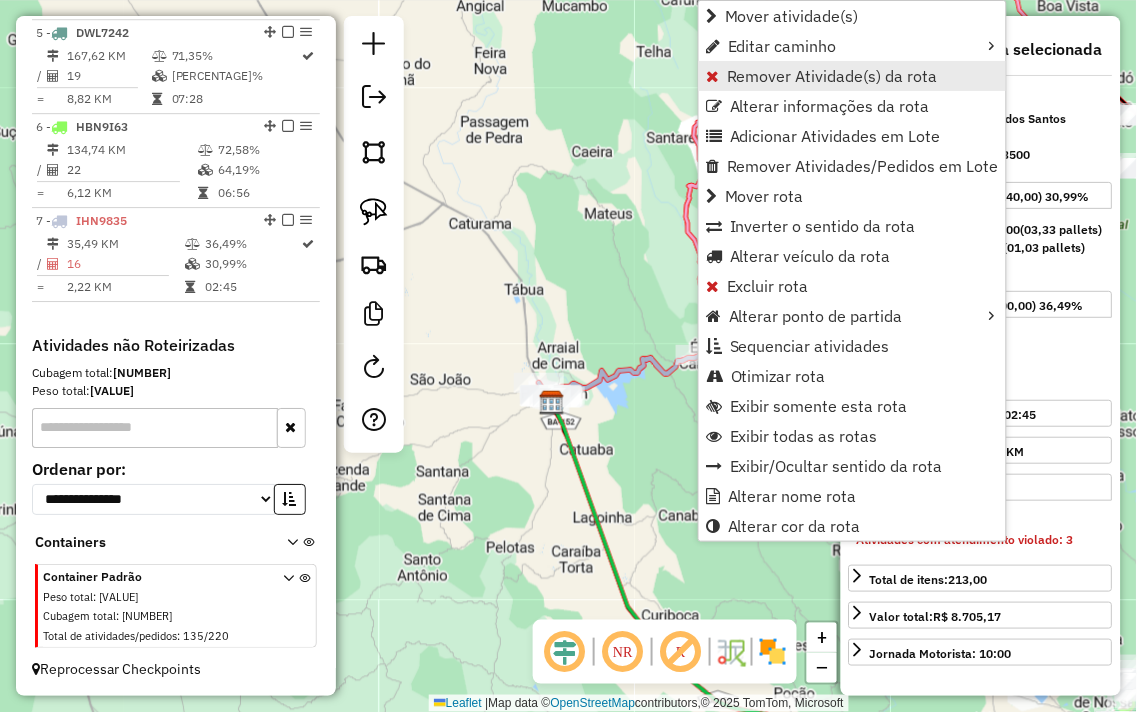 click on "Remover Atividade(s) da rota" at bounding box center [832, 76] 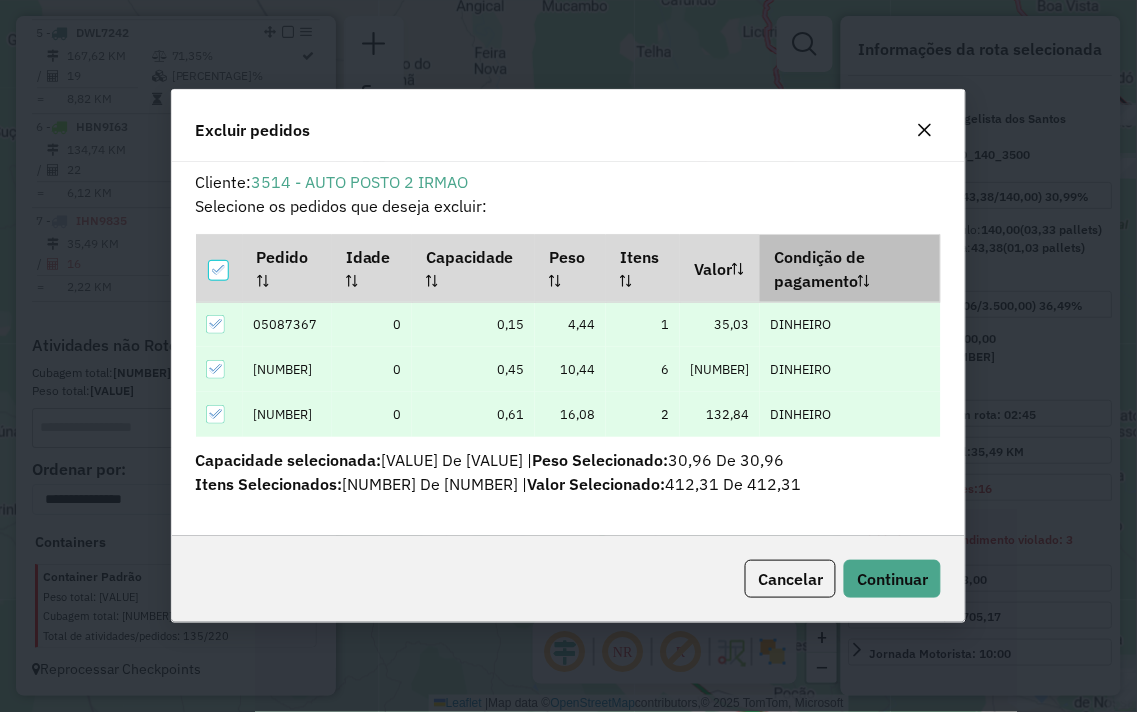 scroll, scrollTop: 0, scrollLeft: 0, axis: both 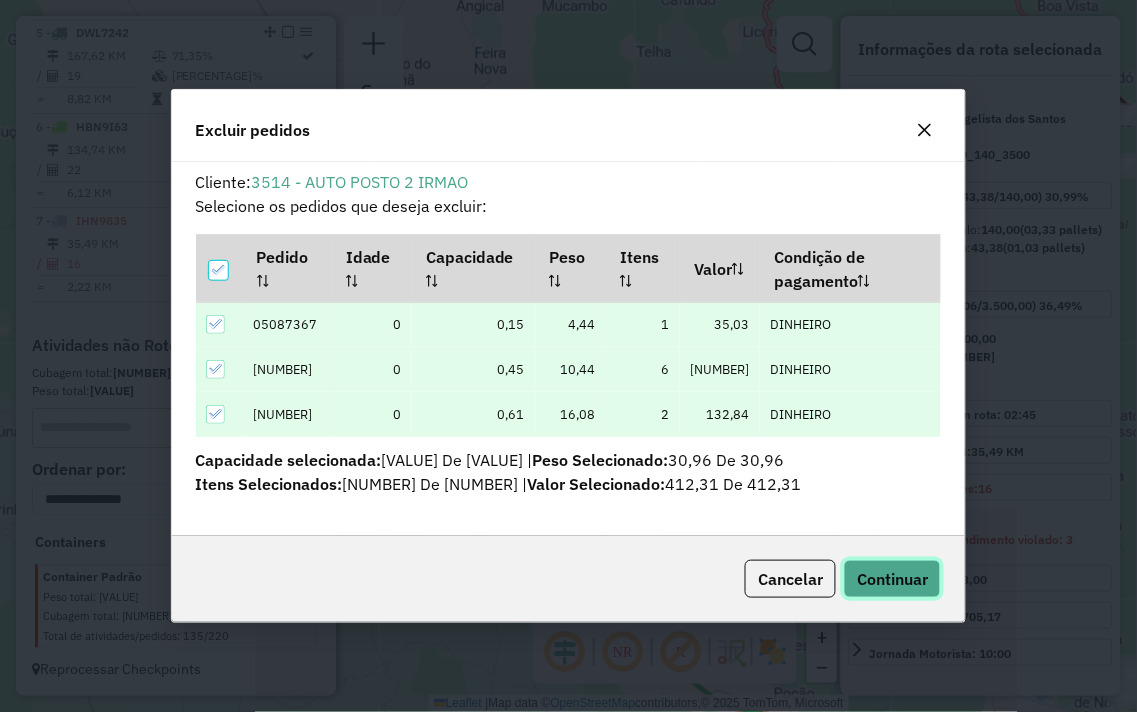 click on "Continuar" 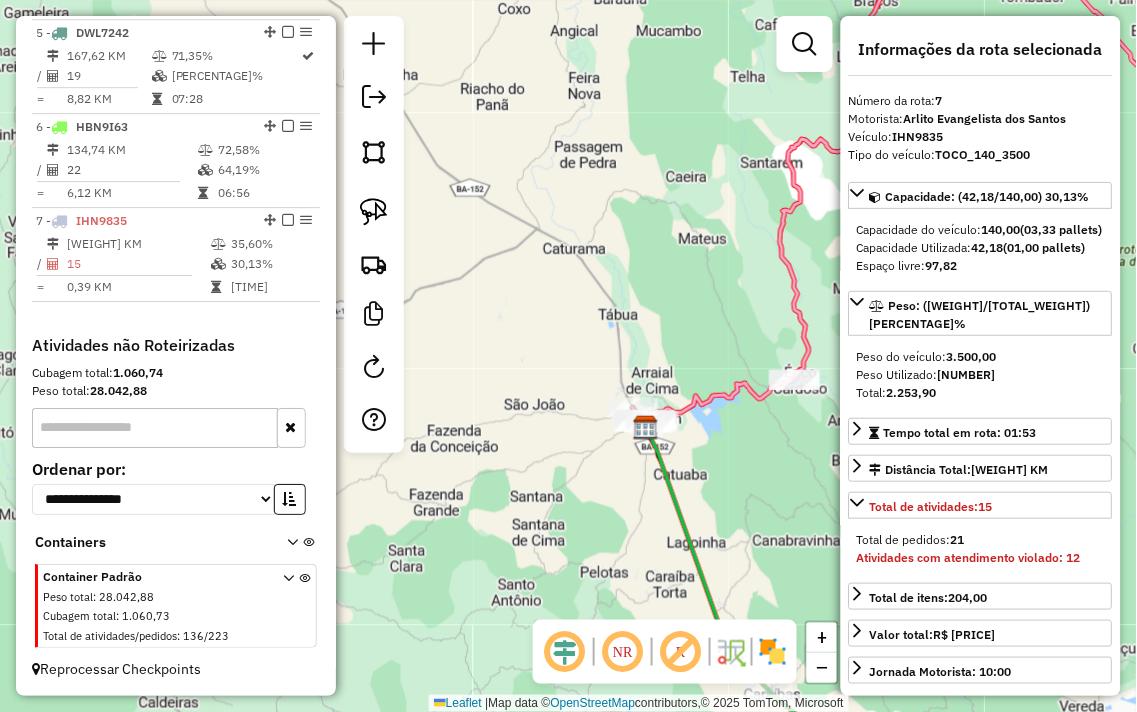 drag, startPoint x: 485, startPoint y: 251, endPoint x: 623, endPoint y: 275, distance: 140.07141 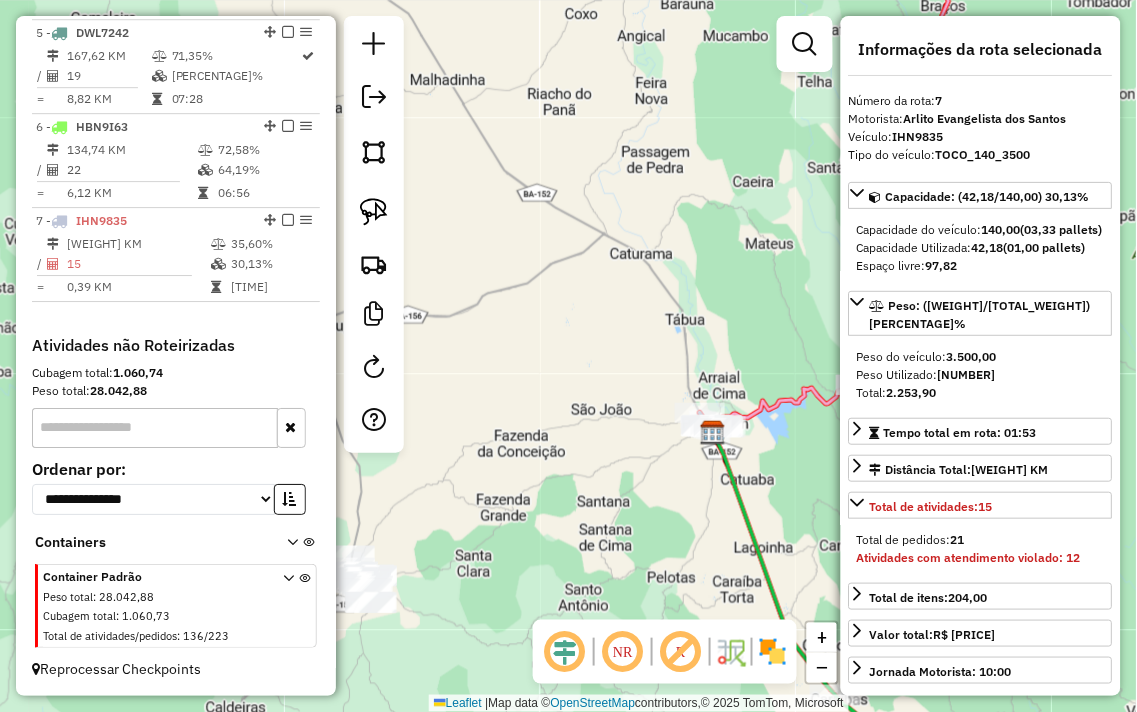 click on "Janela de atendimento Grade de atendimento Capacidade Transportadoras Veículos Cliente Pedidos  Rotas Selecione os dias de semana para filtrar as janelas de atendimento  Seg   Ter   Qua   Qui   Sex   Sáb   Dom  Informe o período da janela de atendimento: De: Até:  Filtrar exatamente a janela do cliente  Considerar janela de atendimento padrão  Selecione os dias de semana para filtrar as grades de atendimento  Seg   Ter   Qua   Qui   Sex   Sáb   Dom   Considerar clientes sem dia de atendimento cadastrado  Clientes fora do dia de atendimento selecionado Filtrar as atividades entre os valores definidos abaixo:  Peso mínimo:   Peso máximo:   Cubagem mínima:   Cubagem máxima:   De:   Até:  Filtrar as atividades entre o tempo de atendimento definido abaixo:  De:   Até:   Considerar capacidade total dos clientes não roteirizados Transportadora: Selecione um ou mais itens Tipo de veículo: Selecione um ou mais itens Veículo: Selecione um ou mais itens Motorista: Selecione um ou mais itens Nome: Rótulo:" 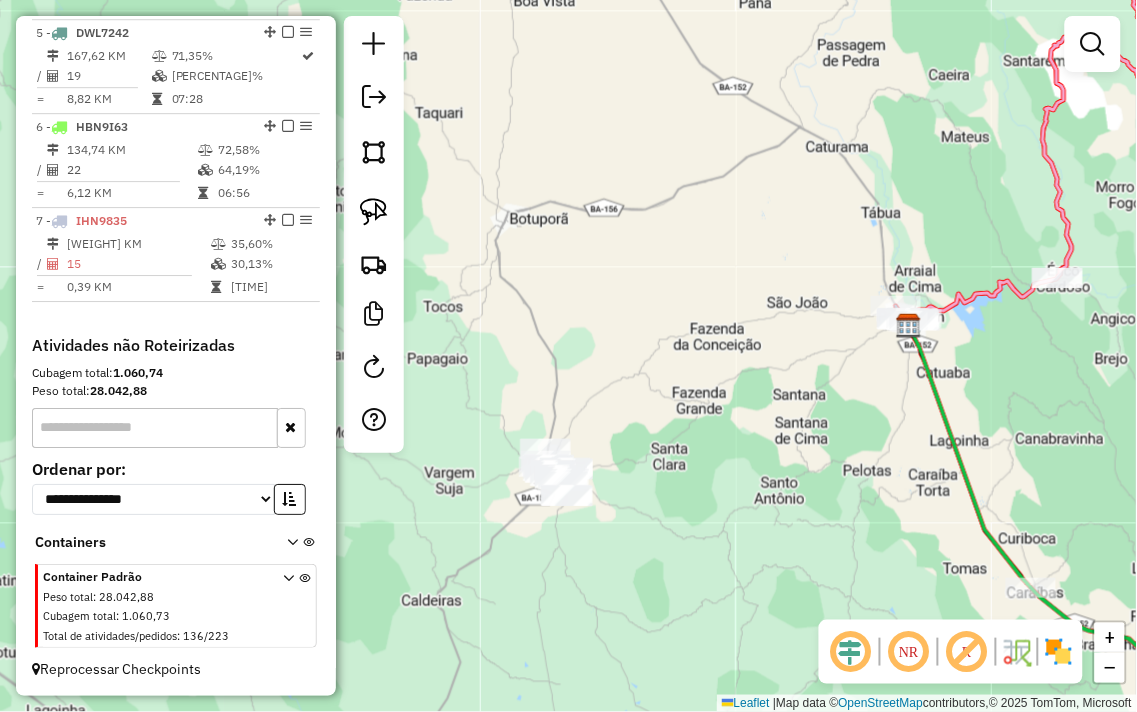 drag, startPoint x: 511, startPoint y: 350, endPoint x: 758, endPoint y: 213, distance: 282.44998 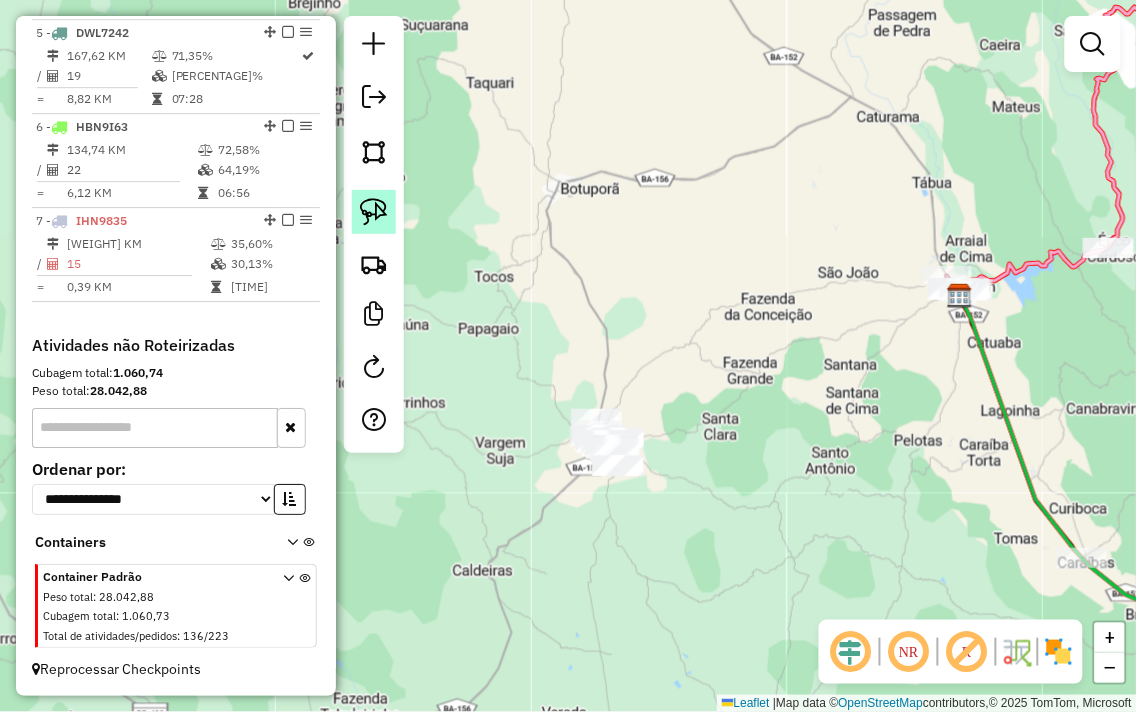 click 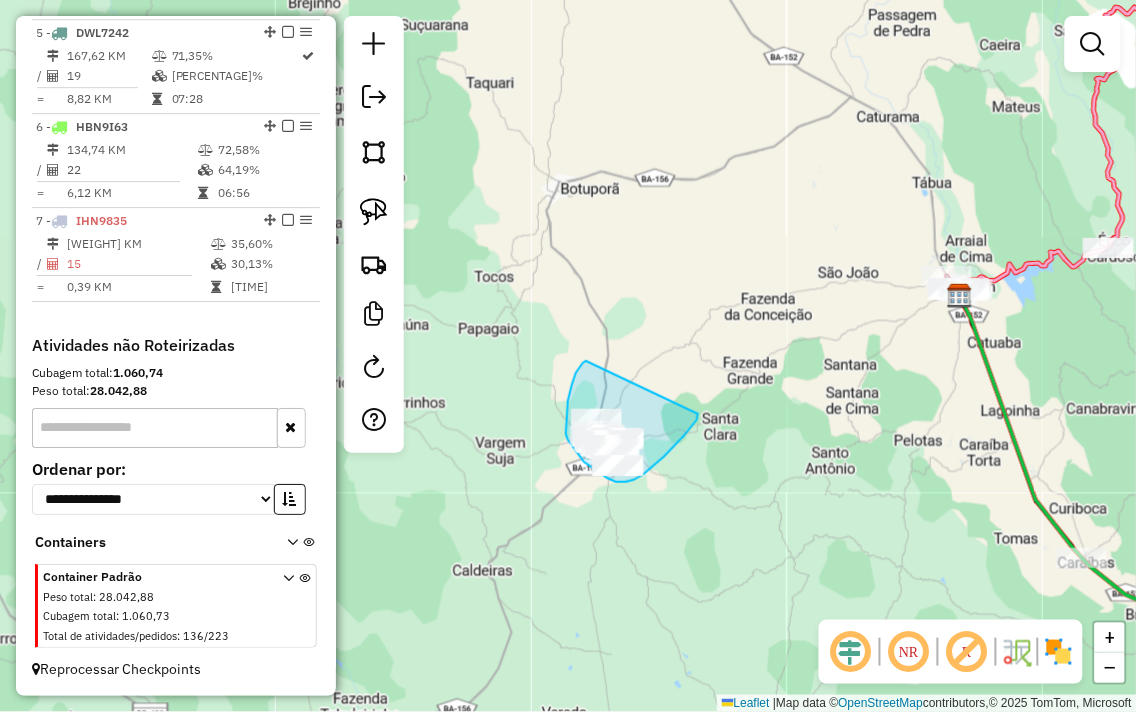 drag, startPoint x: 586, startPoint y: 361, endPoint x: 698, endPoint y: 414, distance: 123.90723 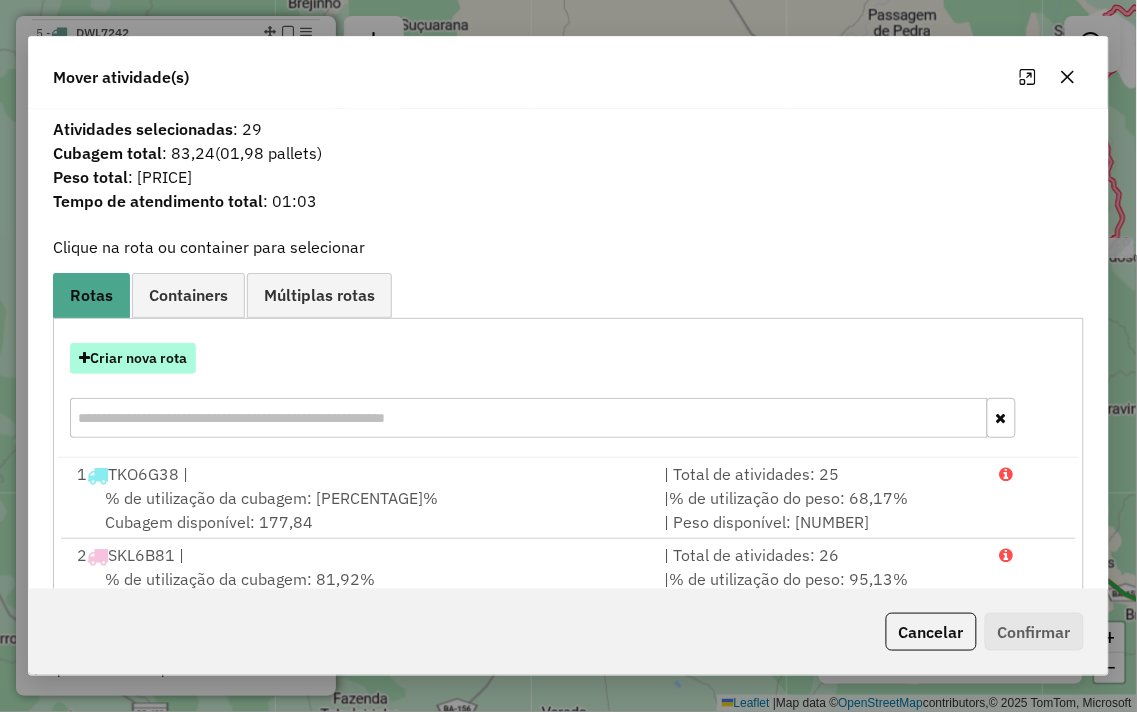 click on "Criar nova rota" at bounding box center (133, 358) 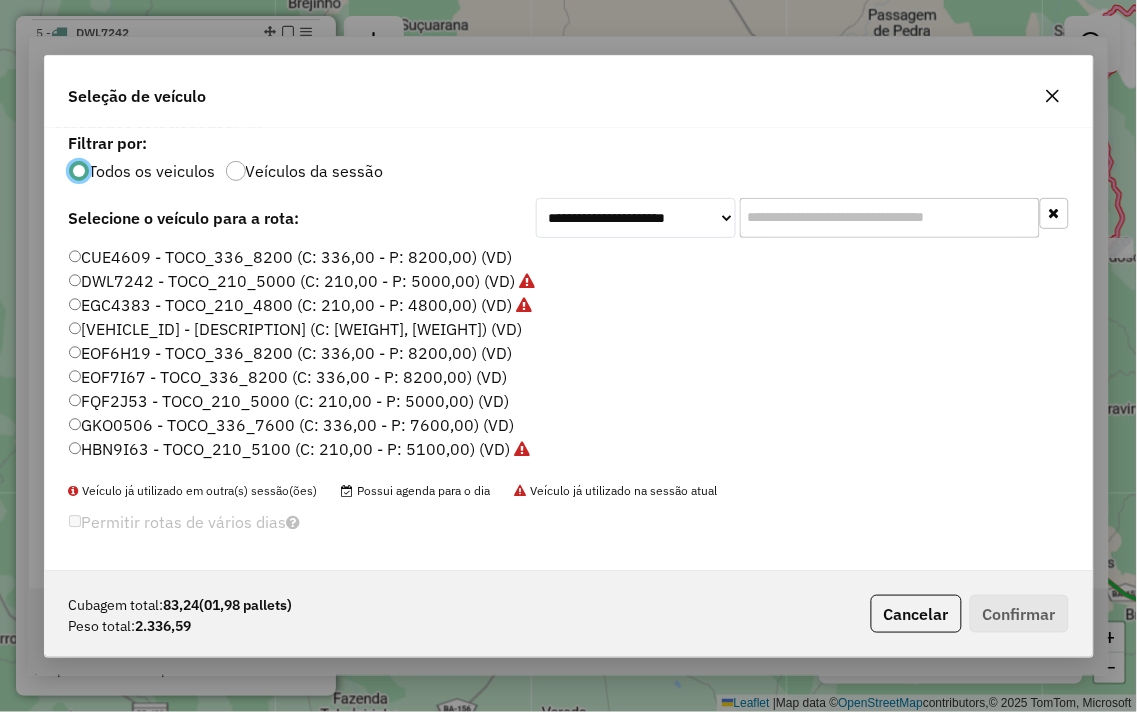 scroll, scrollTop: 11, scrollLeft: 5, axis: both 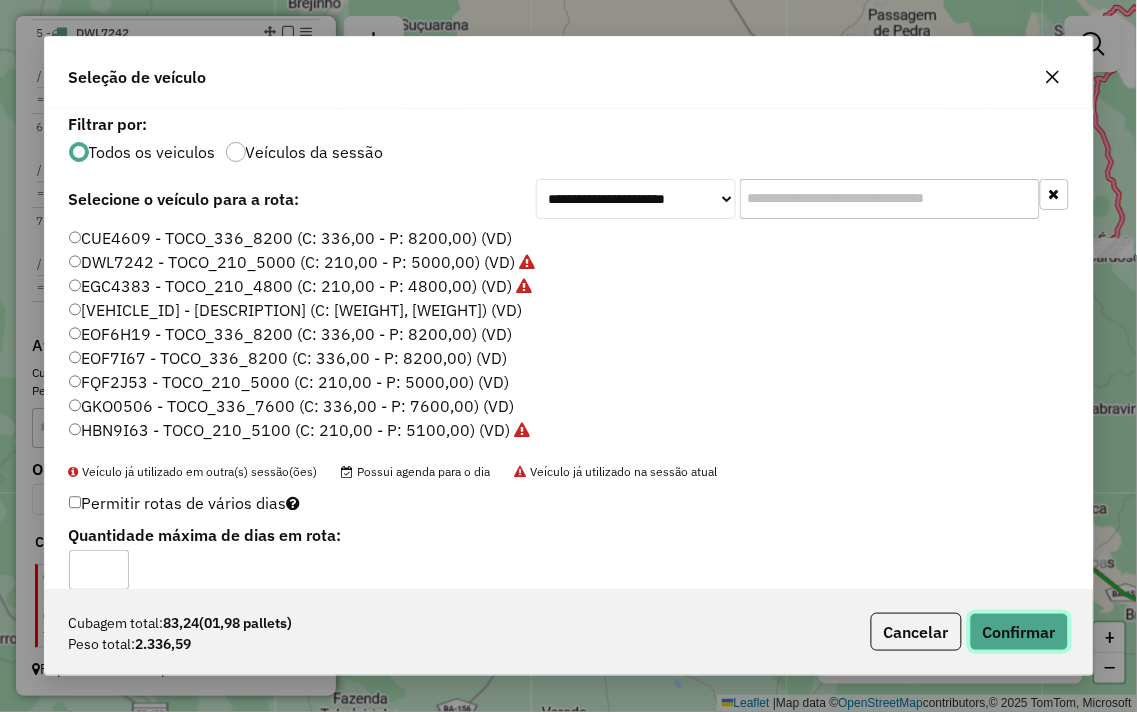 click on "Confirmar" 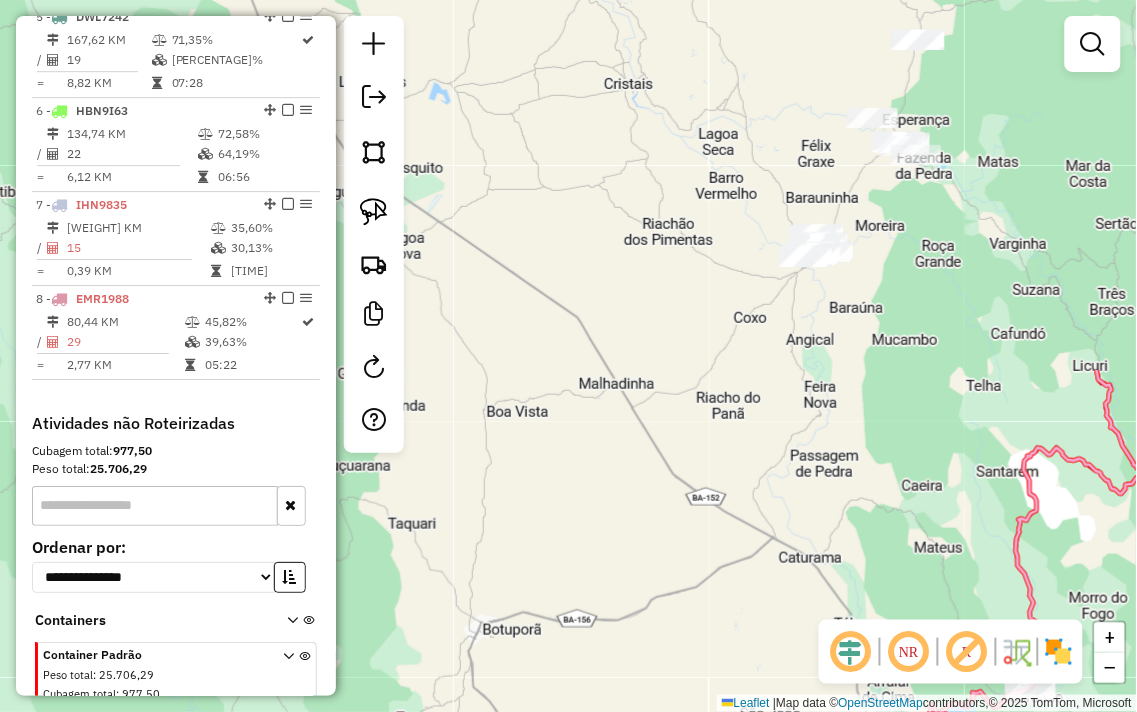 drag, startPoint x: 671, startPoint y: 190, endPoint x: 703, endPoint y: 613, distance: 424.20868 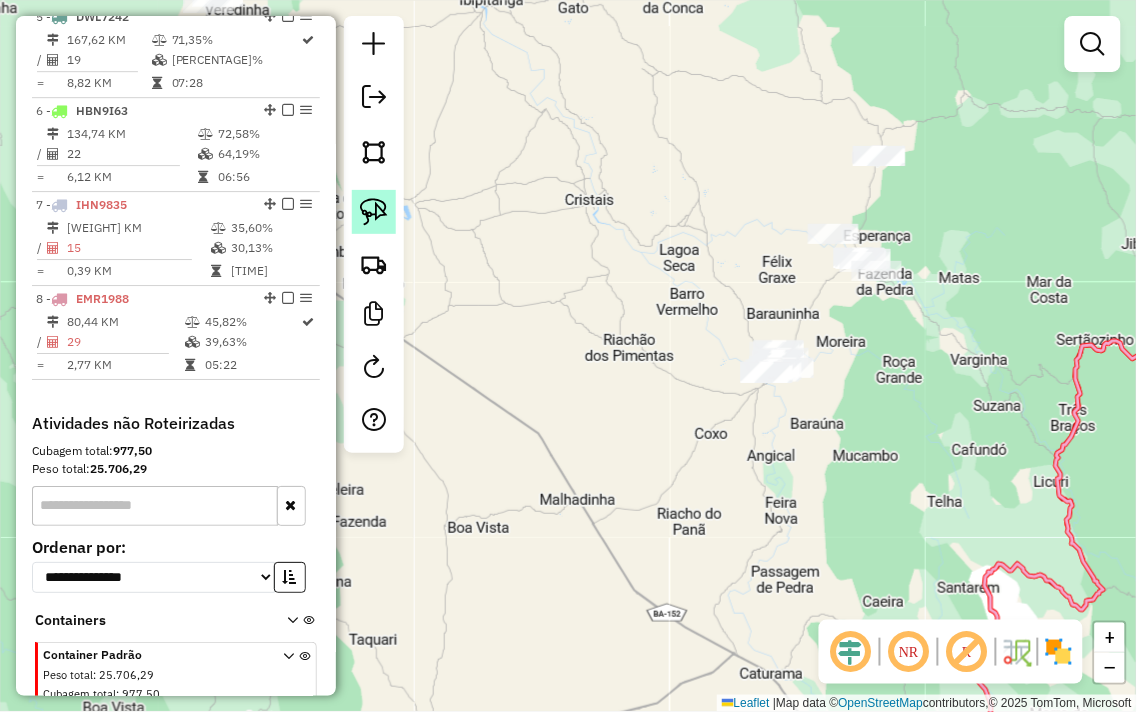 click 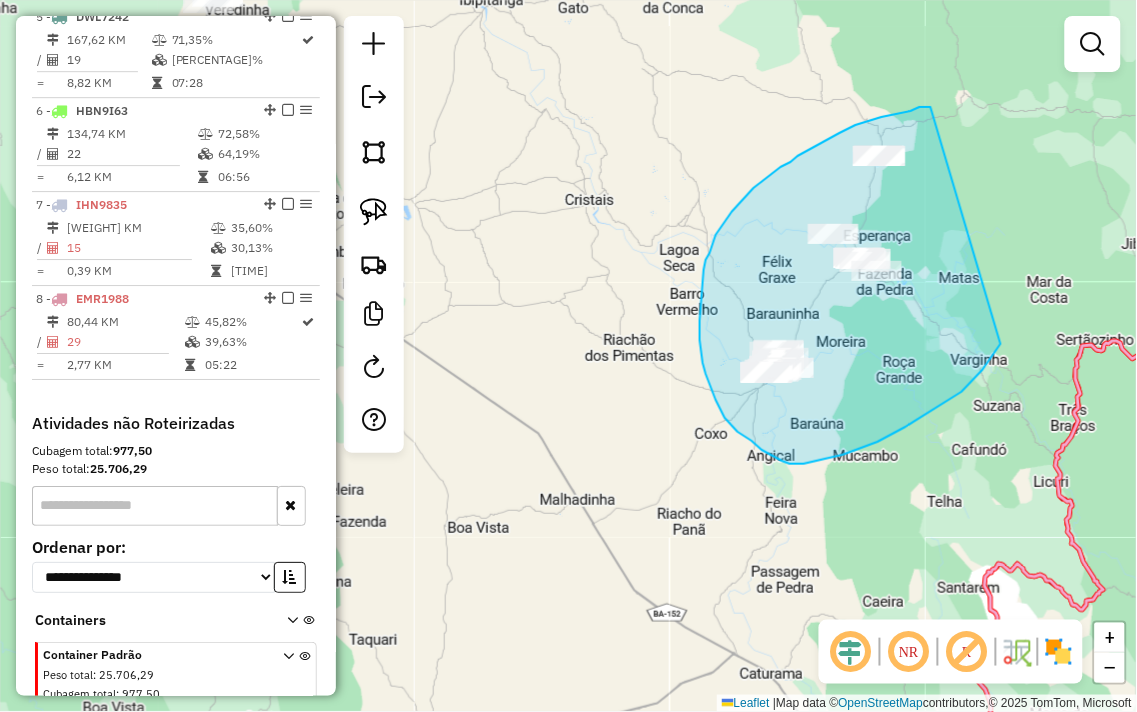 drag, startPoint x: 931, startPoint y: 107, endPoint x: 1006, endPoint y: 331, distance: 236.22235 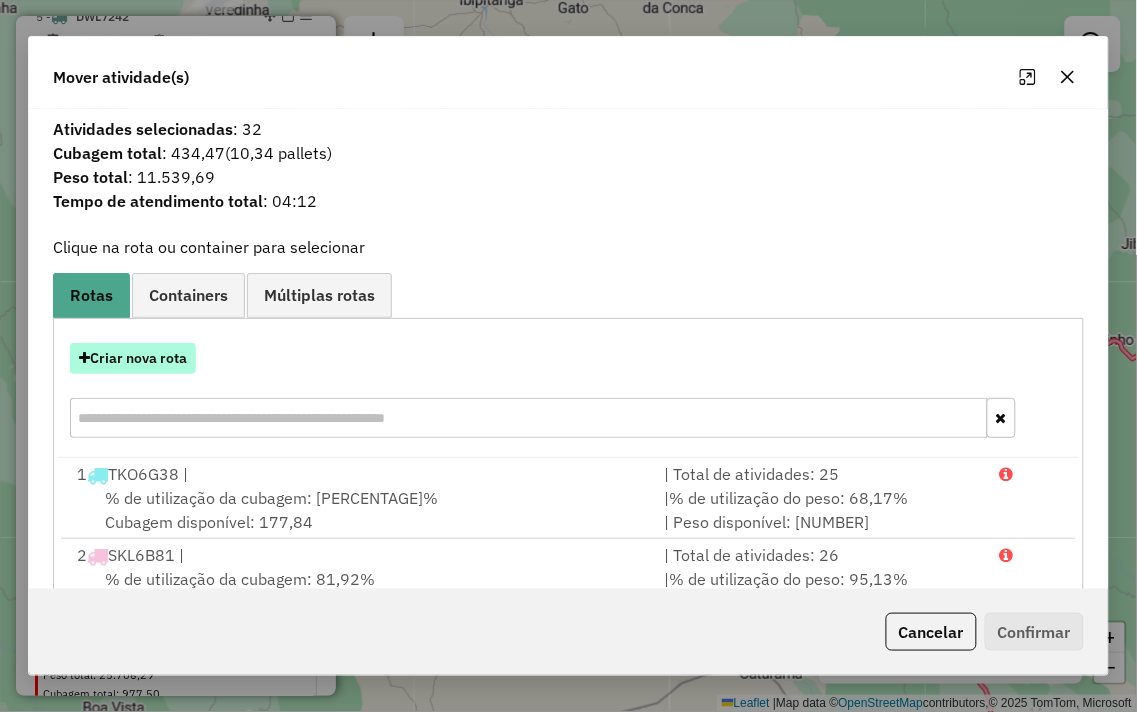 click on "Criar nova rota" at bounding box center [133, 358] 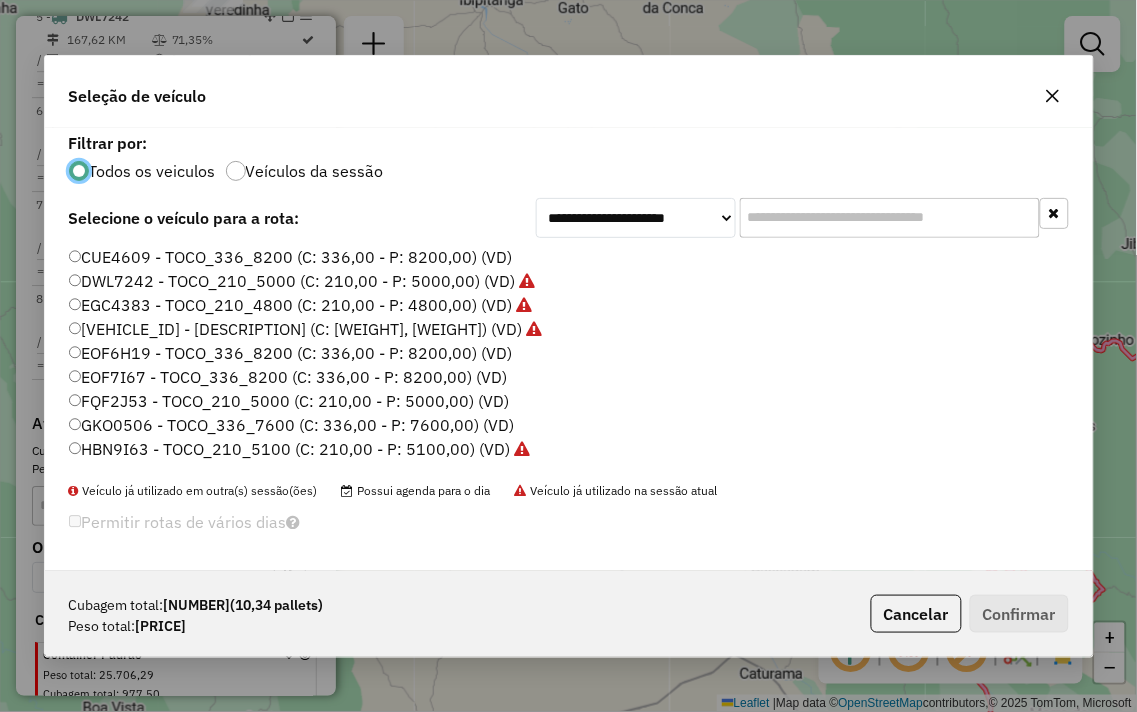 scroll, scrollTop: 11, scrollLeft: 5, axis: both 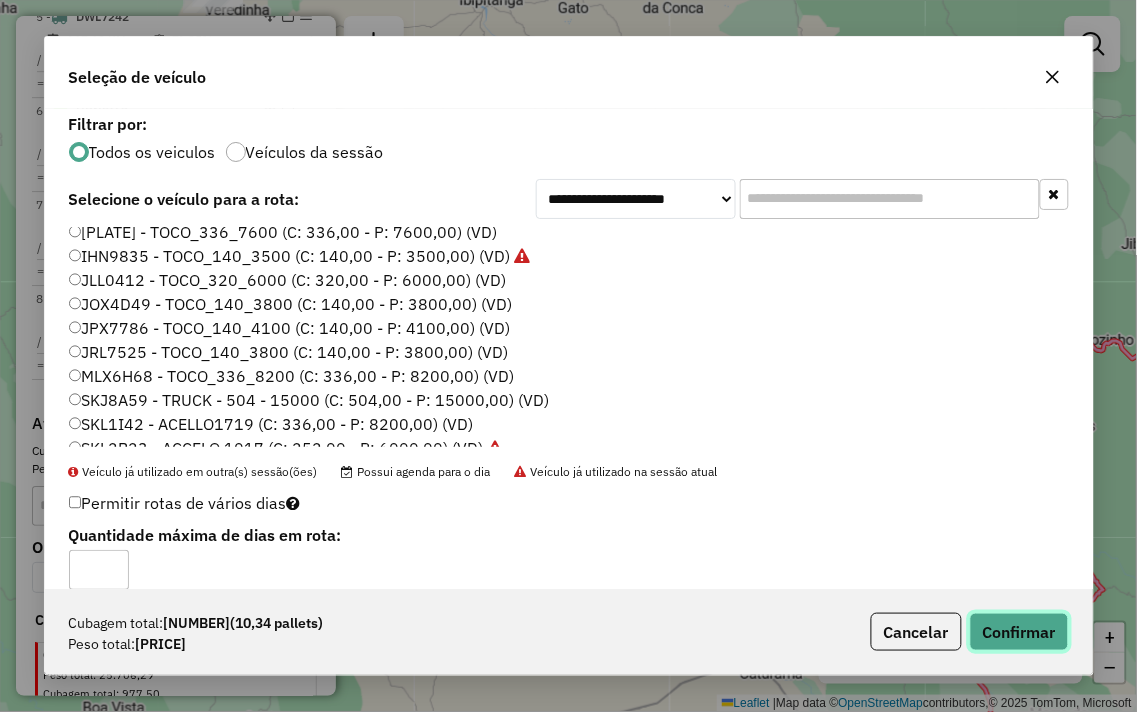 click on "Confirmar" 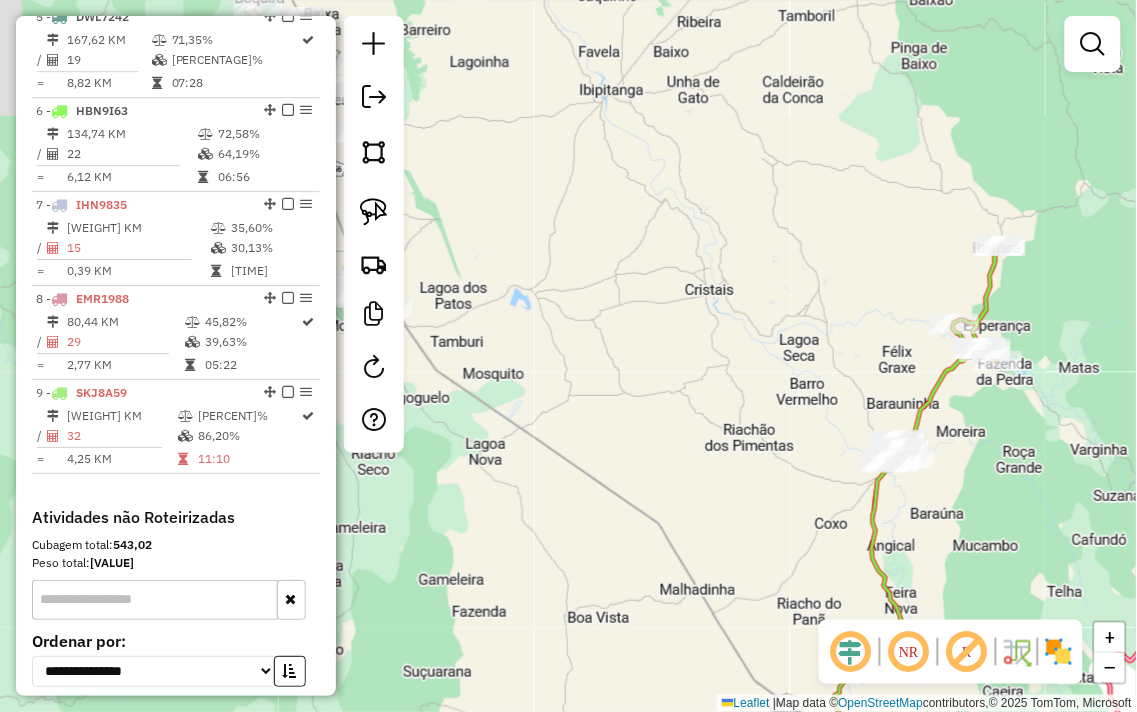 drag, startPoint x: 641, startPoint y: 234, endPoint x: 957, endPoint y: 405, distance: 359.30072 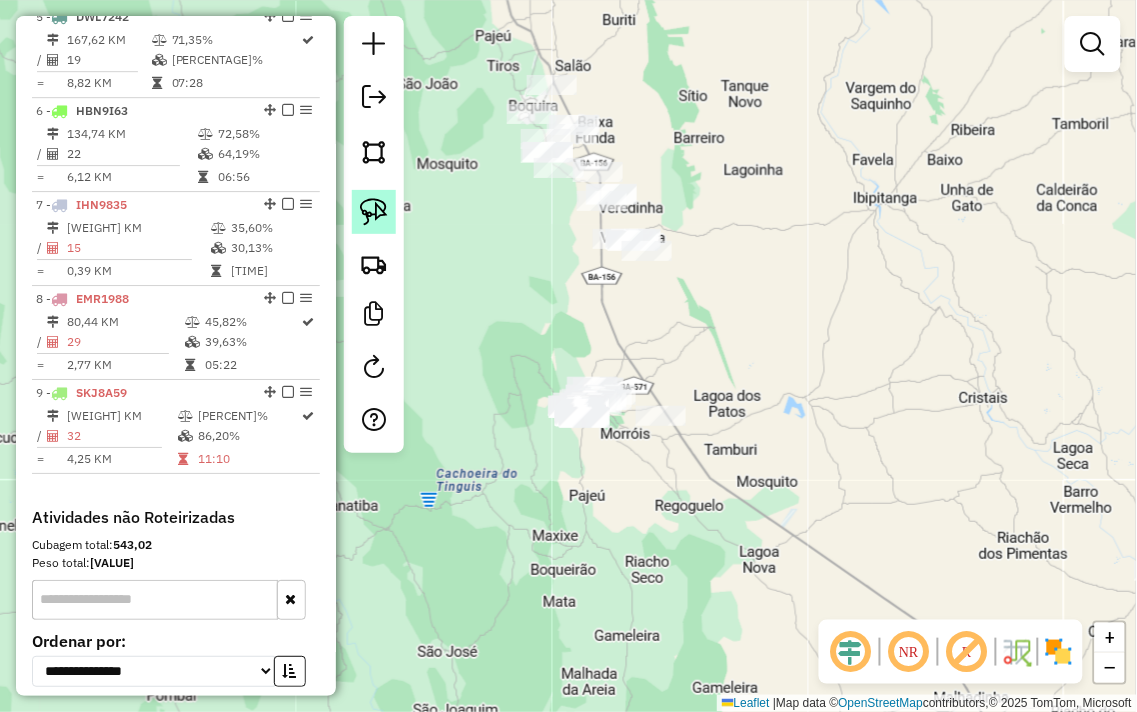 click 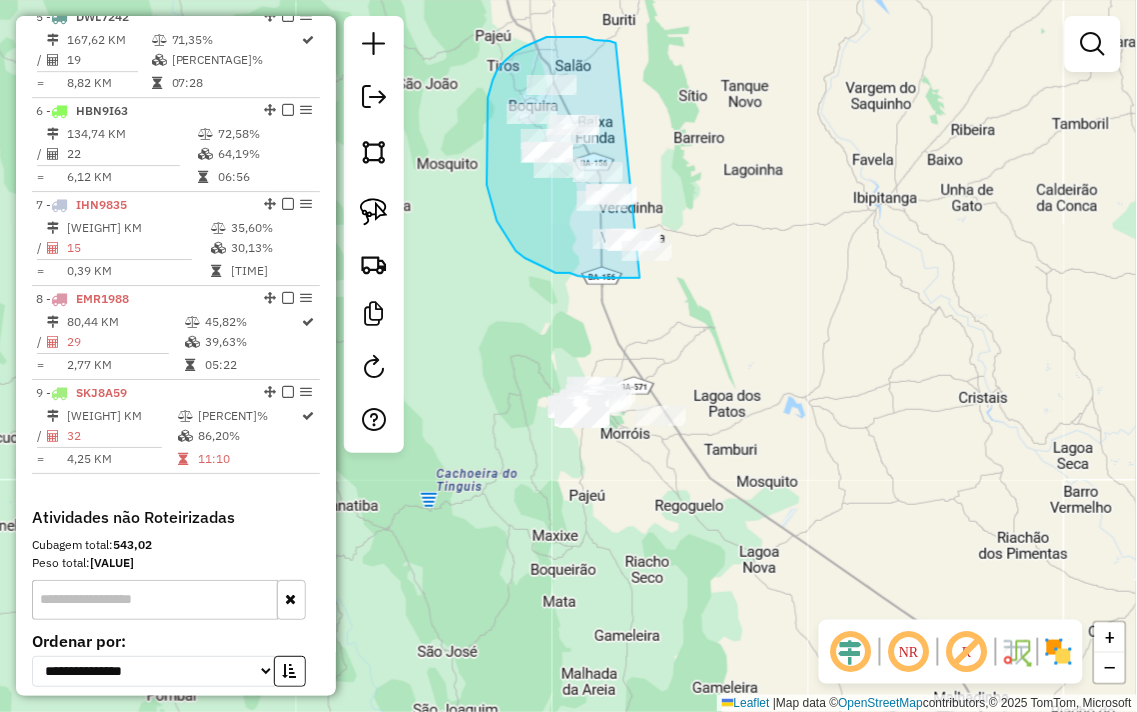 drag, startPoint x: 606, startPoint y: 41, endPoint x: 685, endPoint y: 268, distance: 240.35391 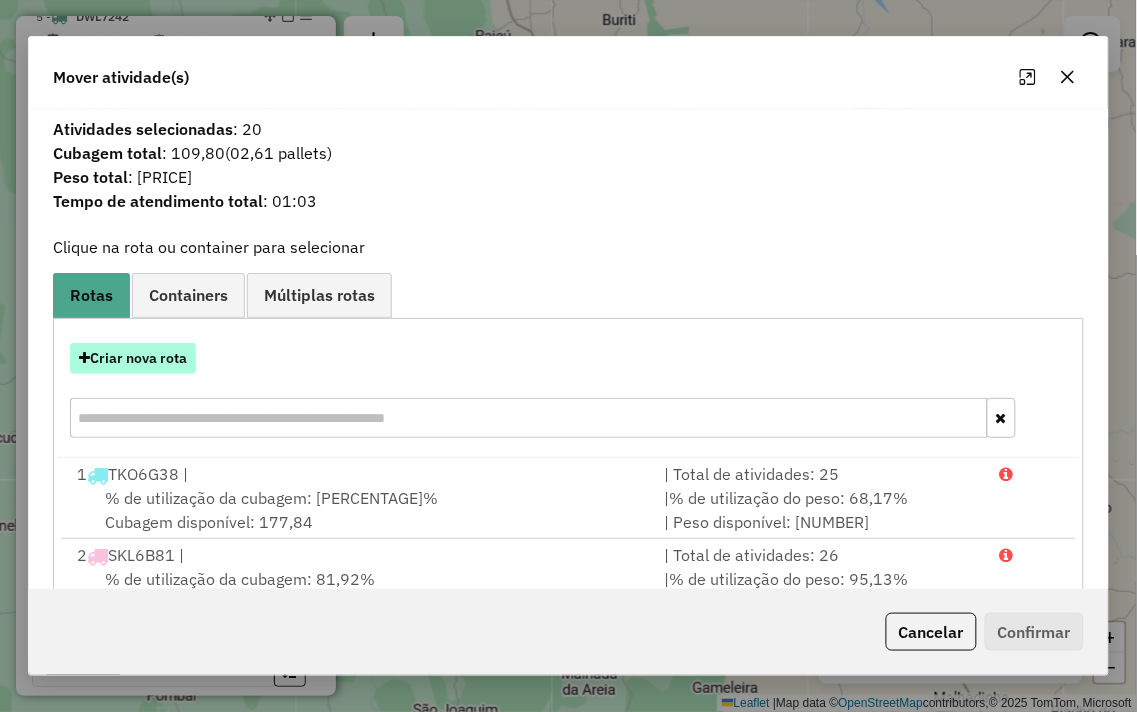 click on "Criar nova rota" at bounding box center [133, 358] 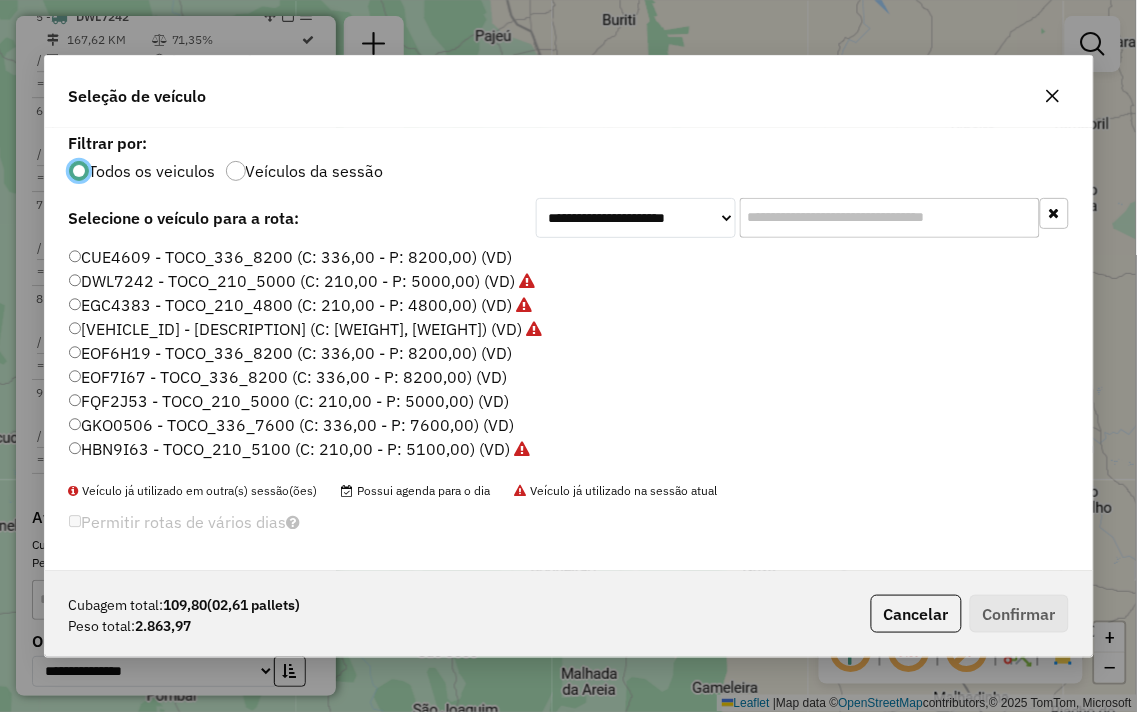 scroll, scrollTop: 11, scrollLeft: 5, axis: both 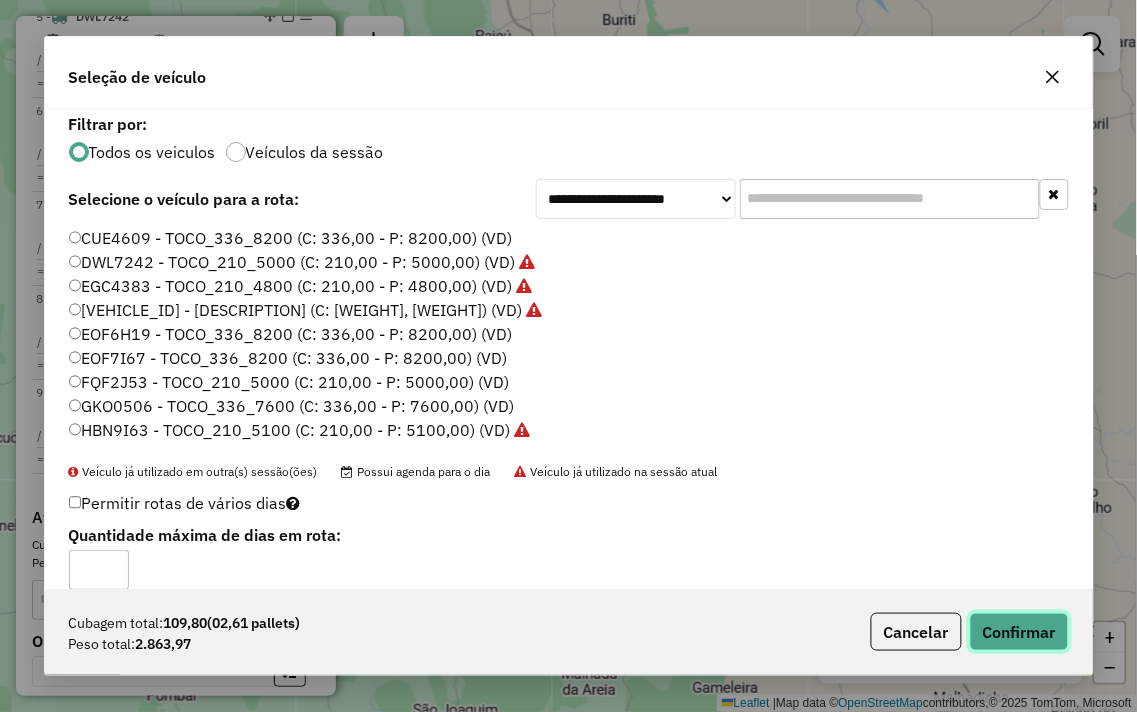 click on "Confirmar" 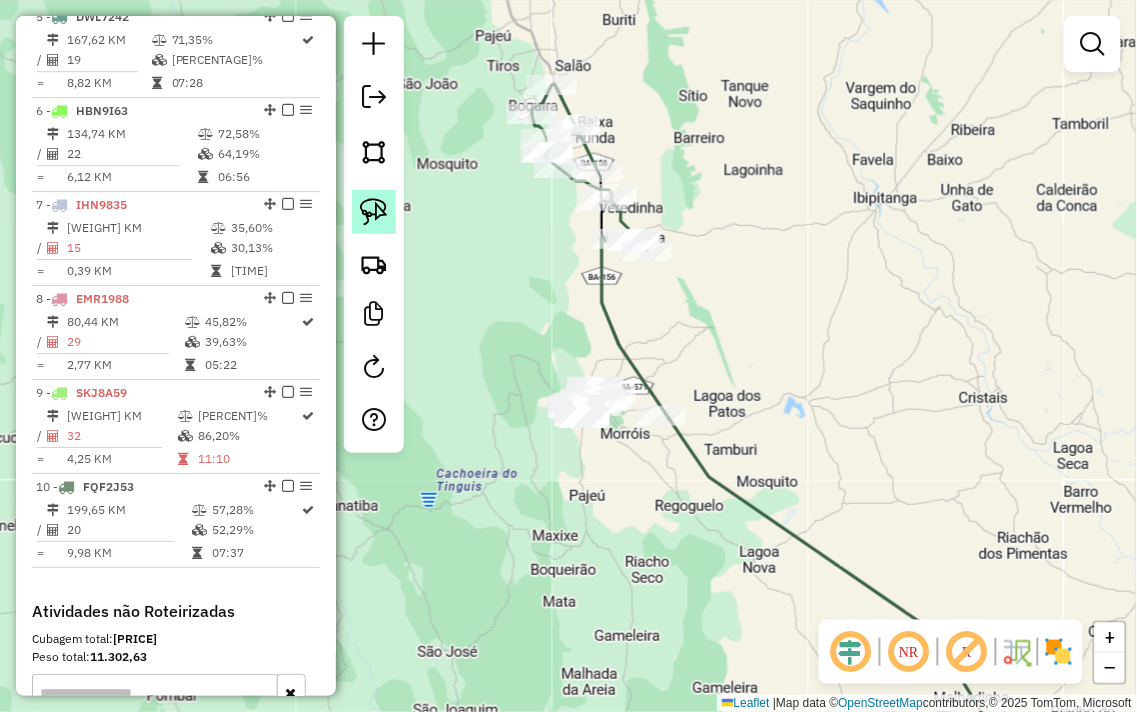 click 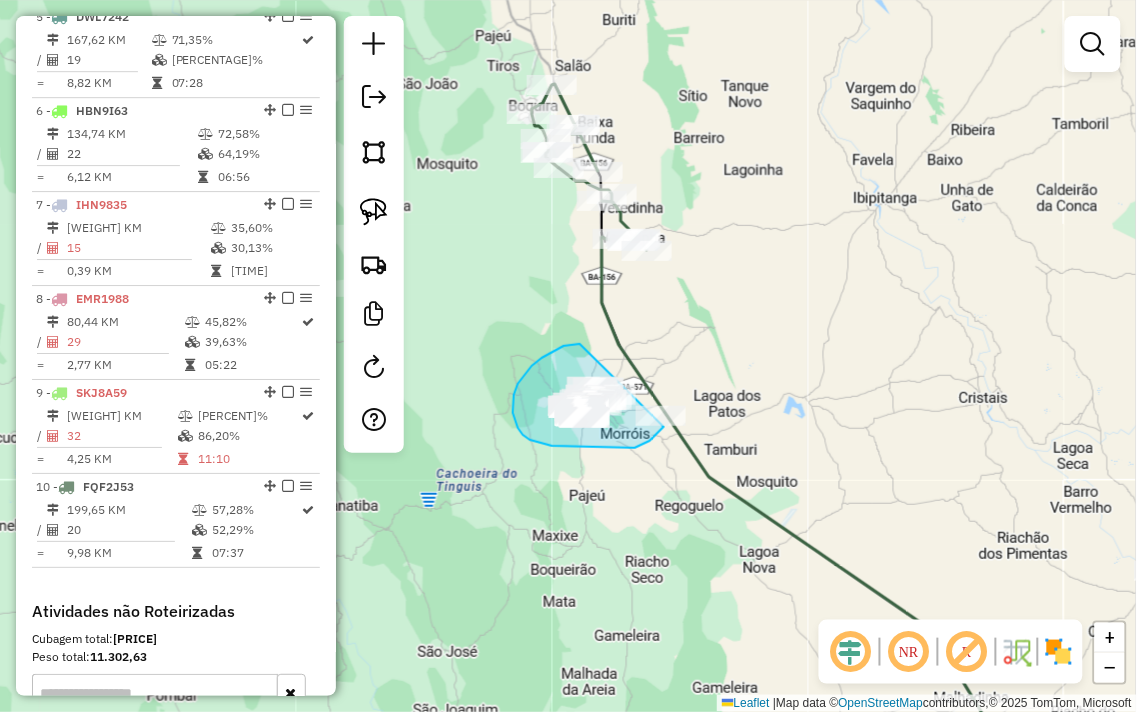 drag, startPoint x: 577, startPoint y: 344, endPoint x: 700, endPoint y: 372, distance: 126.146736 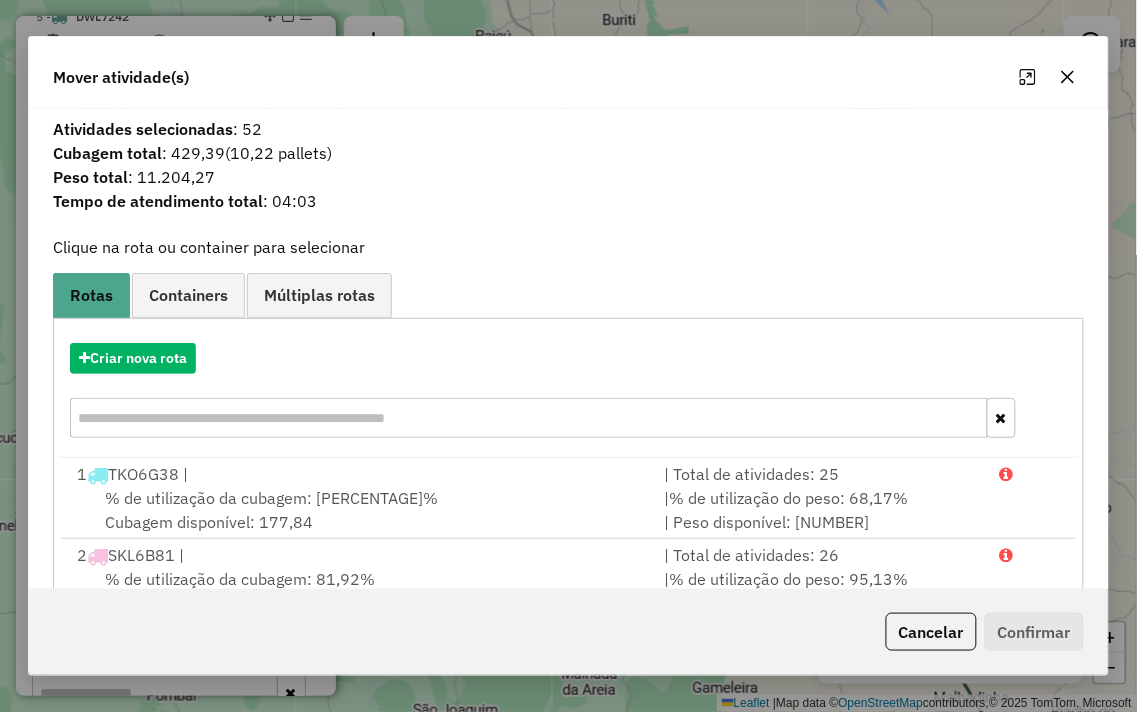 click 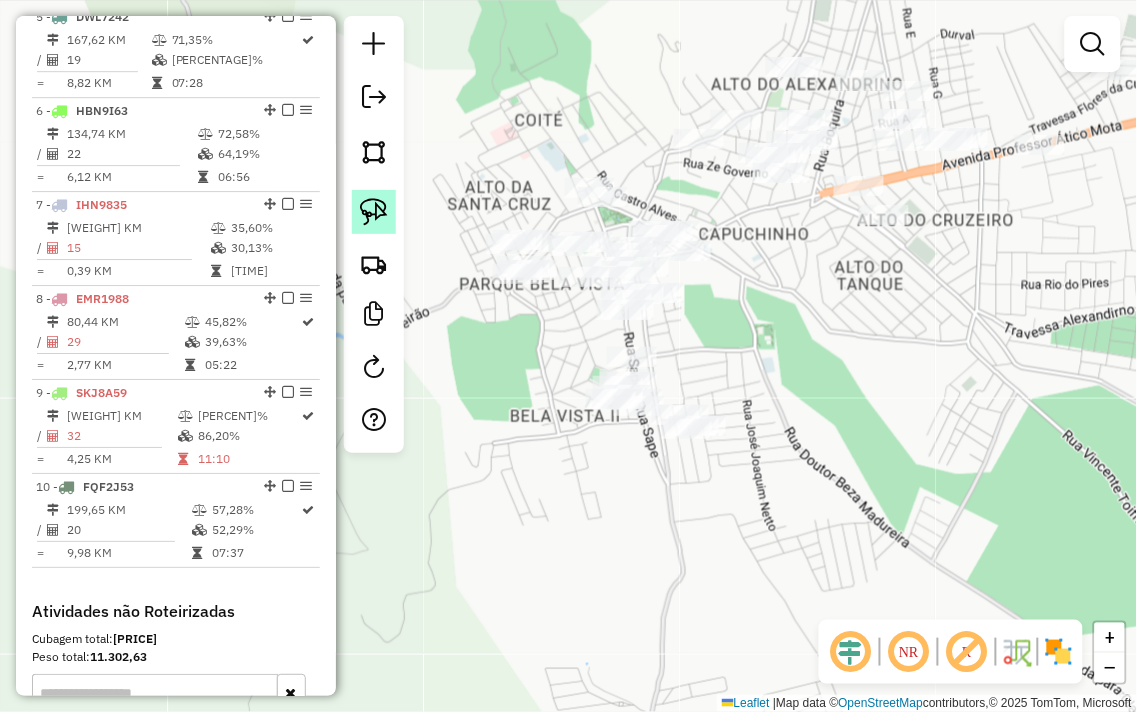 click 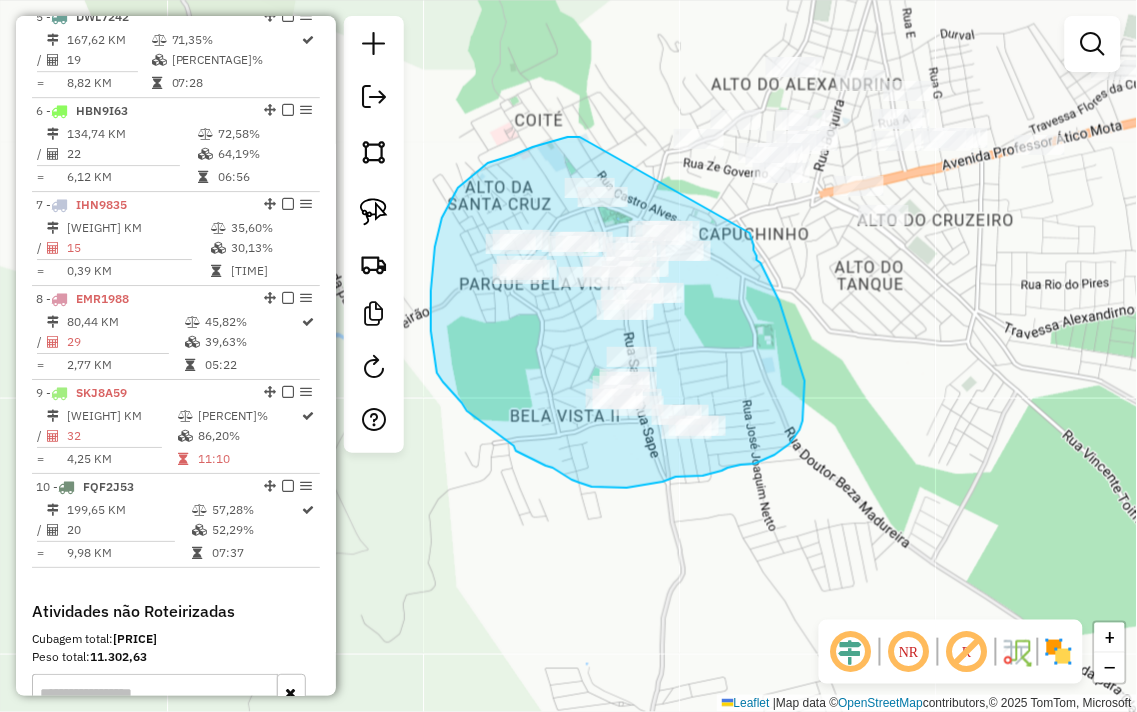 drag, startPoint x: 547, startPoint y: 143, endPoint x: 745, endPoint y: 220, distance: 212.44528 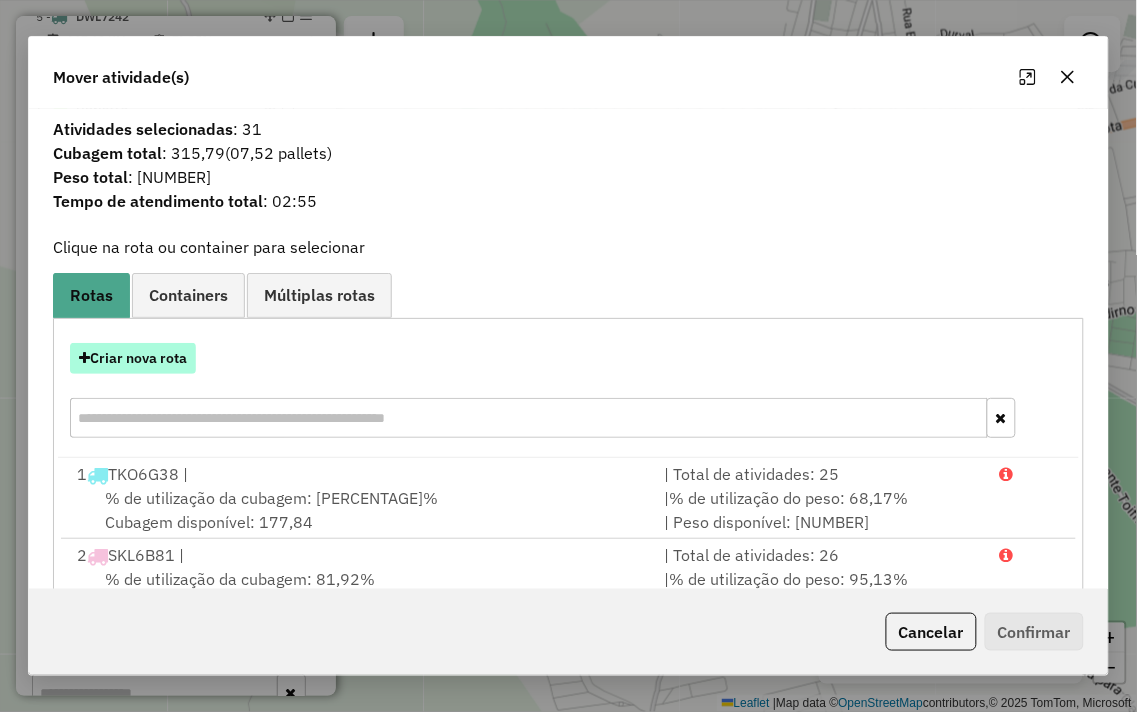 click on "Criar nova rota" at bounding box center (133, 358) 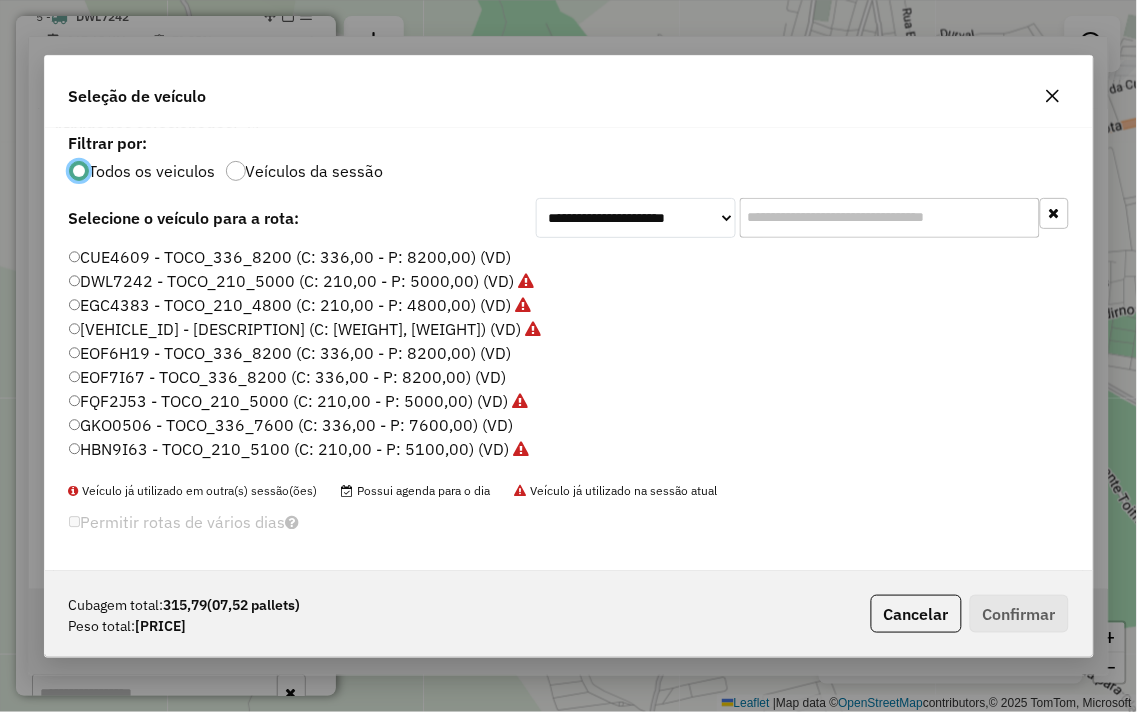 scroll, scrollTop: 11, scrollLeft: 5, axis: both 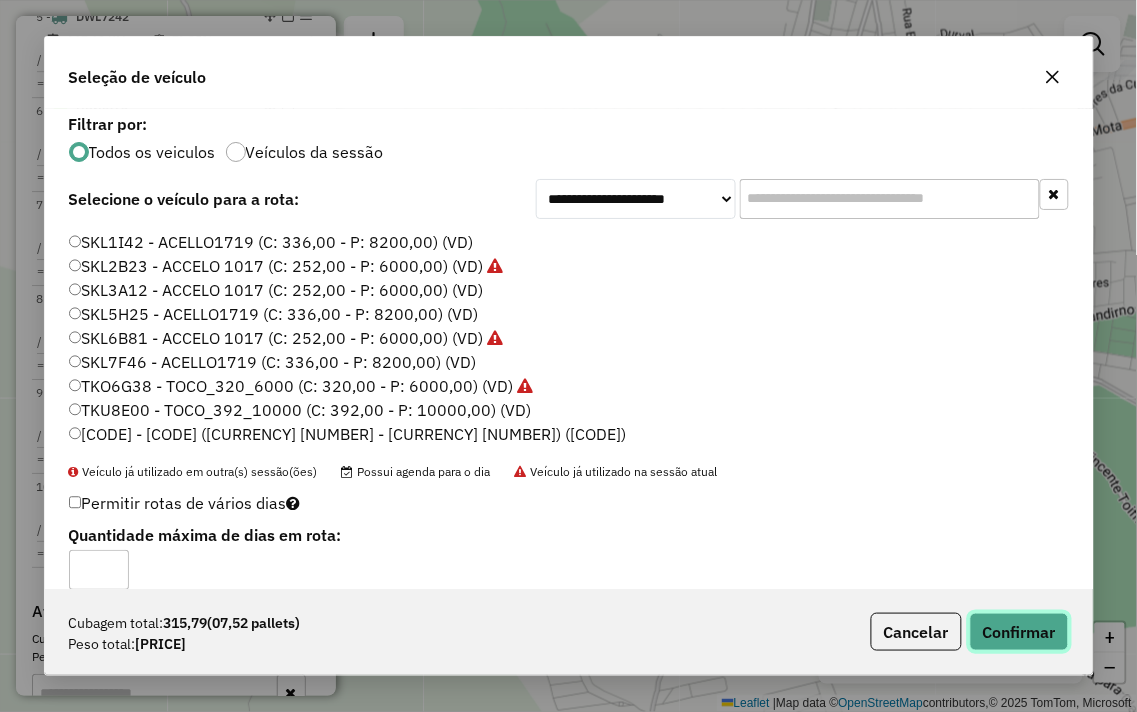 click on "Confirmar" 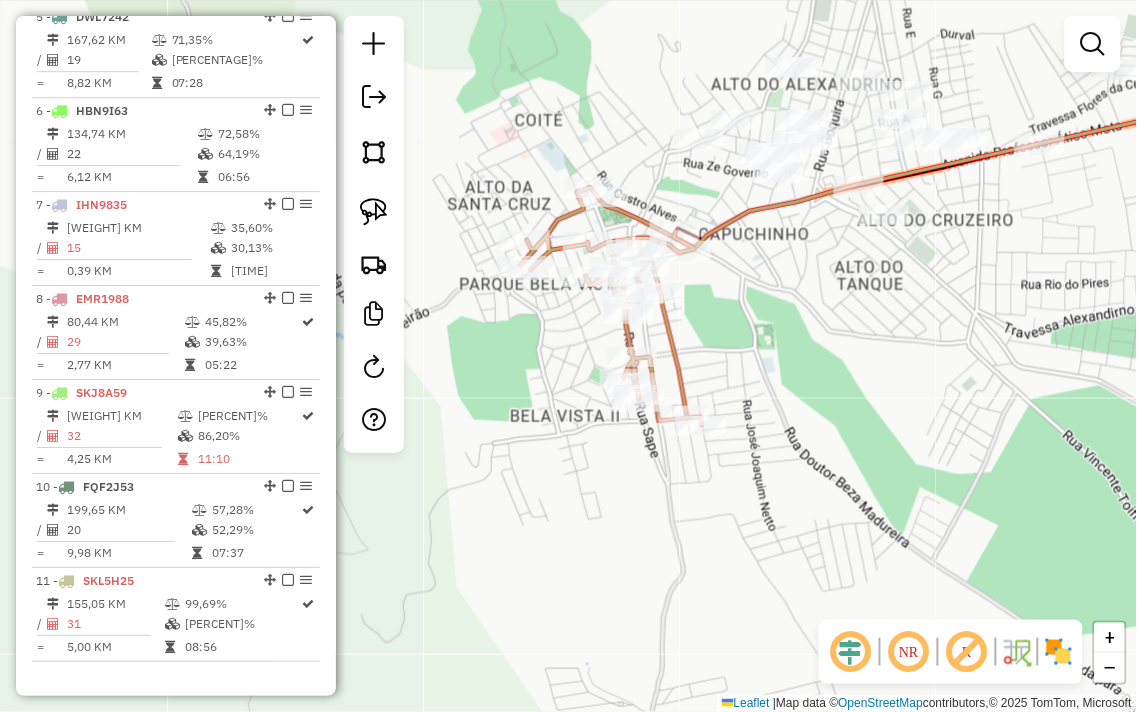 drag, startPoint x: 773, startPoint y: 345, endPoint x: 557, endPoint y: 530, distance: 284.39584 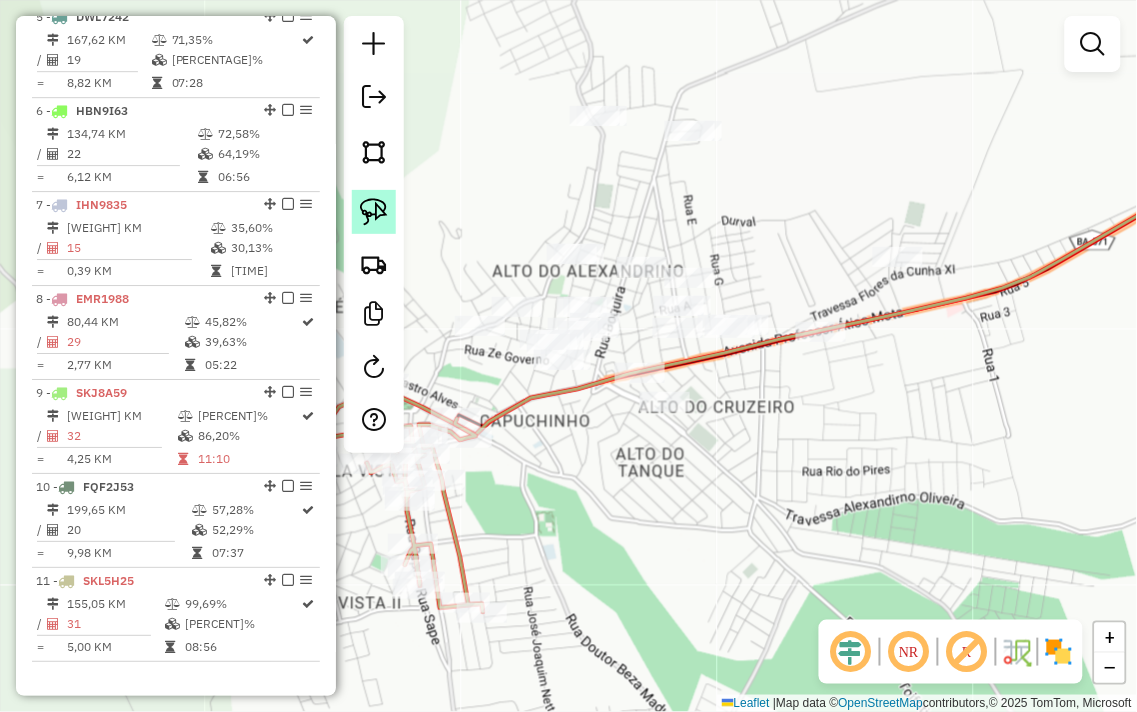 click 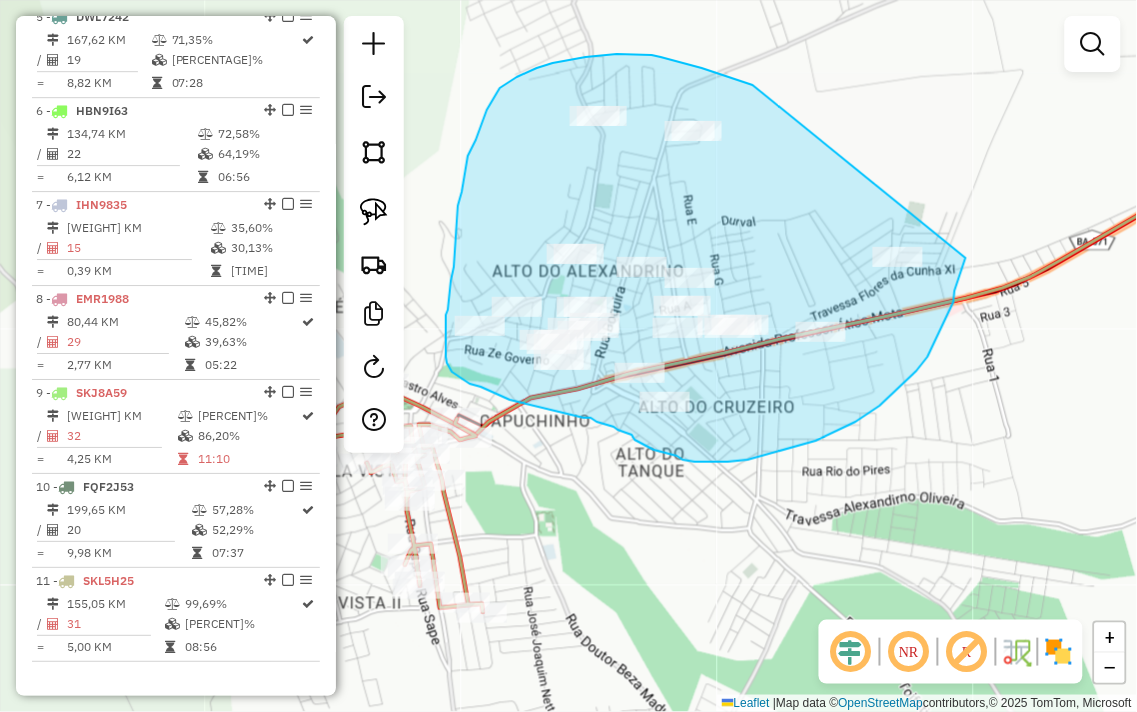 drag, startPoint x: 746, startPoint y: 82, endPoint x: 970, endPoint y: 218, distance: 262.05344 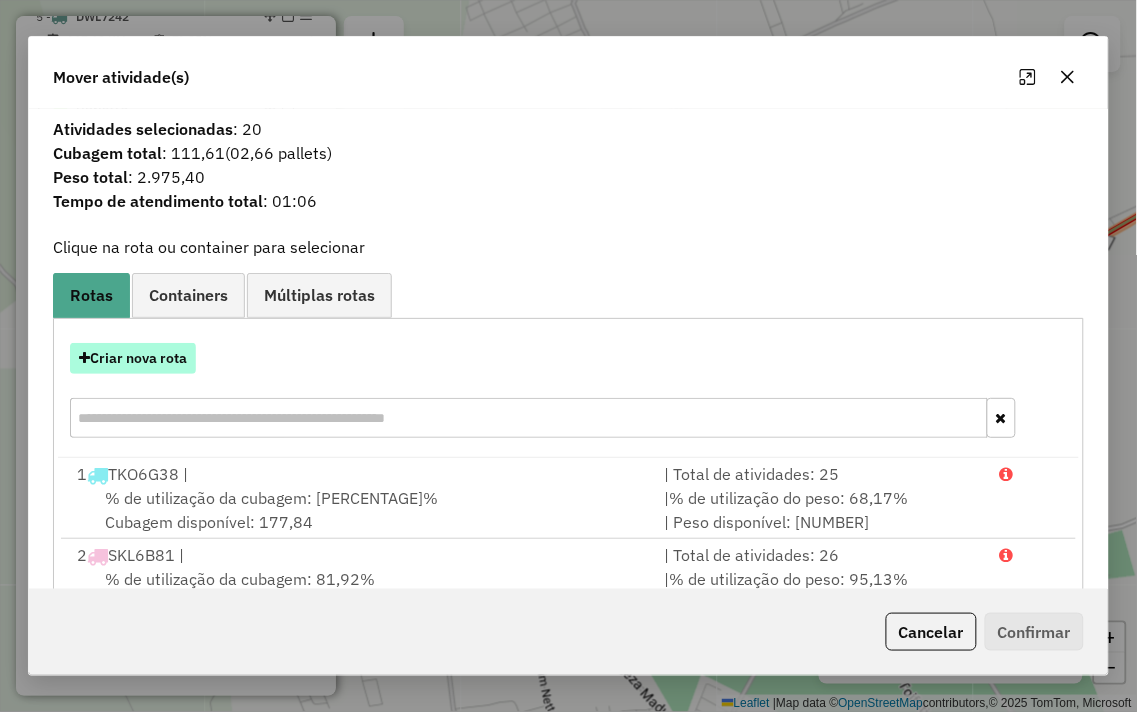 click on "Criar nova rota" at bounding box center [133, 358] 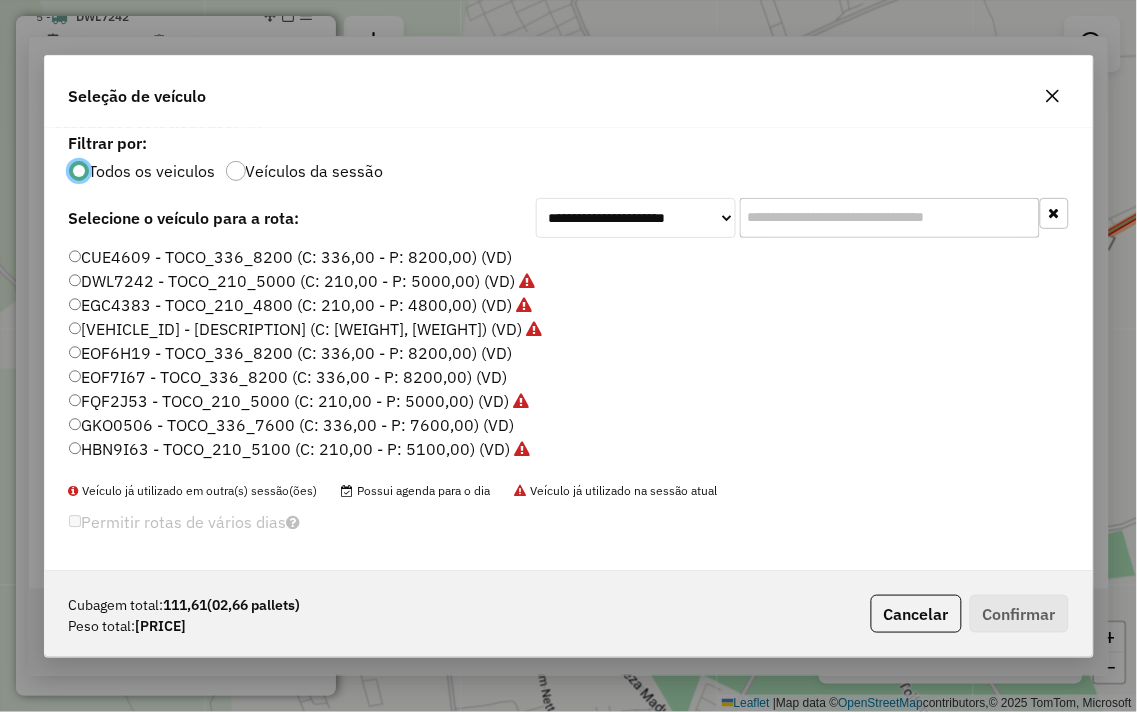 scroll, scrollTop: 11, scrollLeft: 5, axis: both 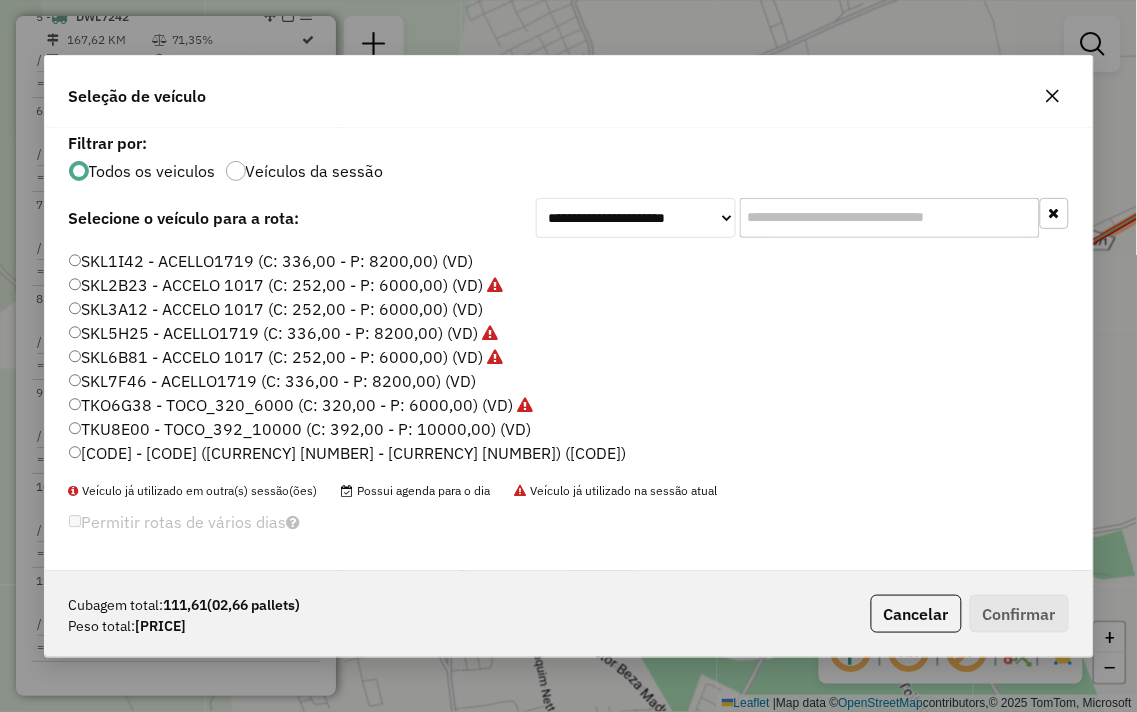 click on "SKL1I42 - ACELLO1719 (C: 336,00 - P: 8200,00) (VD)" 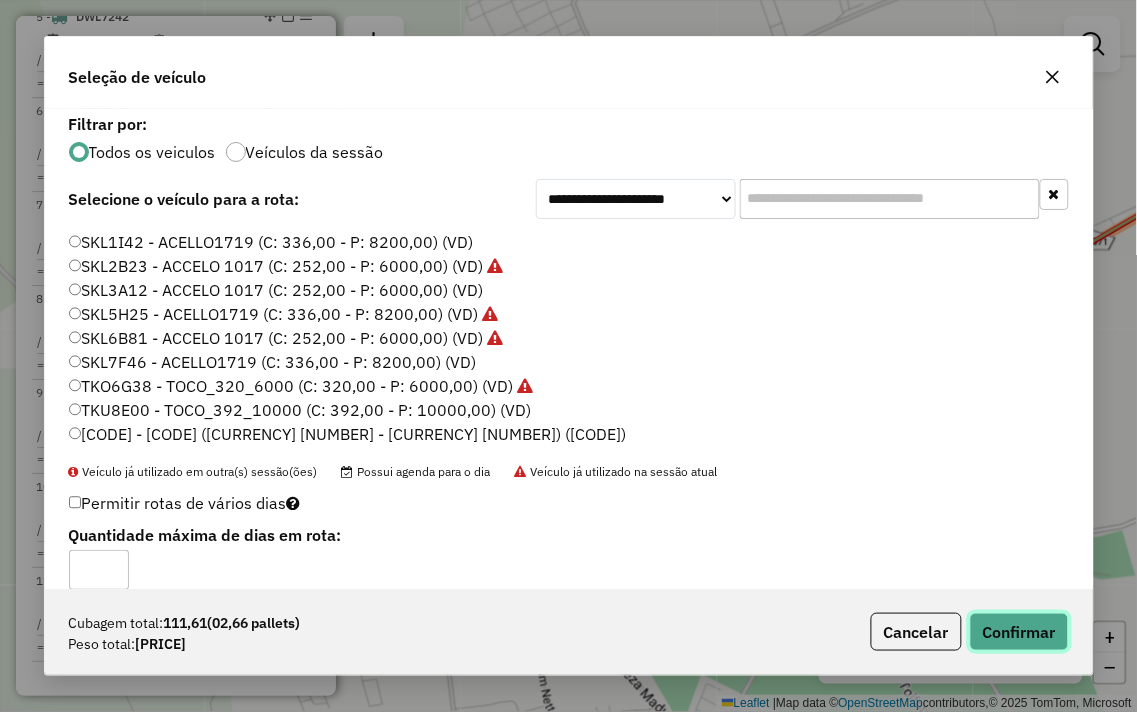 click on "Confirmar" 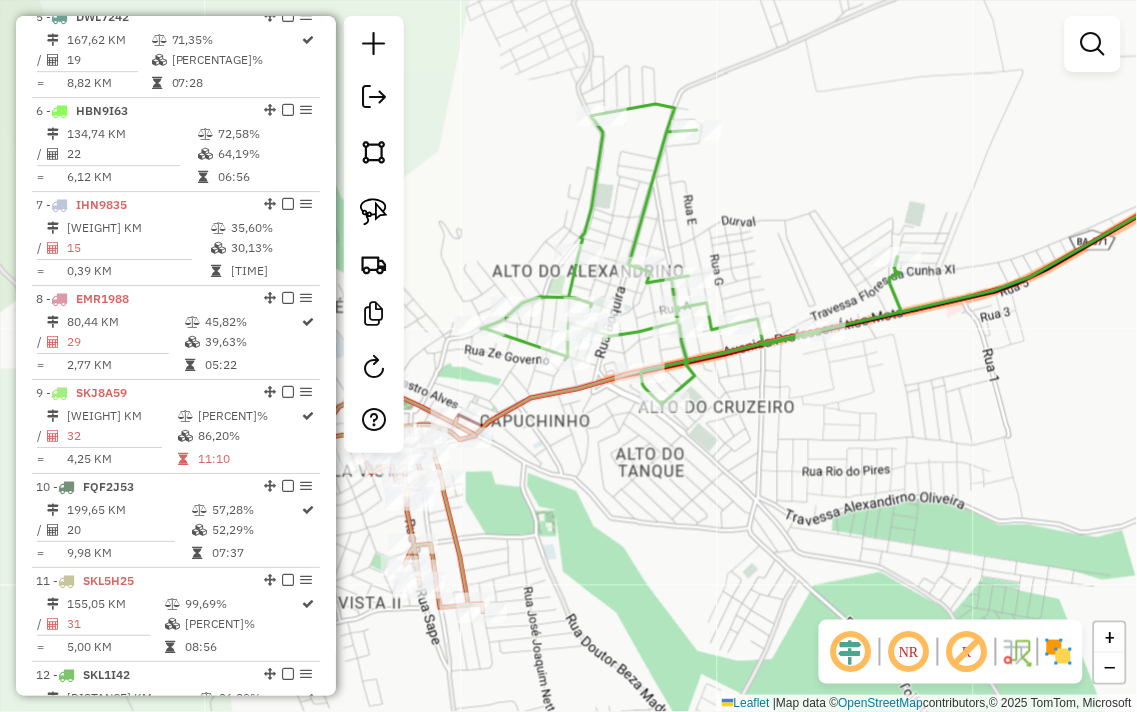 click on "Janela de atendimento Grade de atendimento Capacidade Transportadoras Veículos Cliente Pedidos  Rotas Selecione os dias de semana para filtrar as janelas de atendimento  Seg   Ter   Qua   Qui   Sex   Sáb   Dom  Informe o período da janela de atendimento: De: Até:  Filtrar exatamente a janela do cliente  Considerar janela de atendimento padrão  Selecione os dias de semana para filtrar as grades de atendimento  Seg   Ter   Qua   Qui   Sex   Sáb   Dom   Considerar clientes sem dia de atendimento cadastrado  Clientes fora do dia de atendimento selecionado Filtrar as atividades entre os valores definidos abaixo:  Peso mínimo:   Peso máximo:   Cubagem mínima:   Cubagem máxima:   De:   Até:  Filtrar as atividades entre o tempo de atendimento definido abaixo:  De:   Até:   Considerar capacidade total dos clientes não roteirizados Transportadora: Selecione um ou mais itens Tipo de veículo: Selecione um ou mais itens Veículo: Selecione um ou mais itens Motorista: Selecione um ou mais itens Nome: Rótulo:" 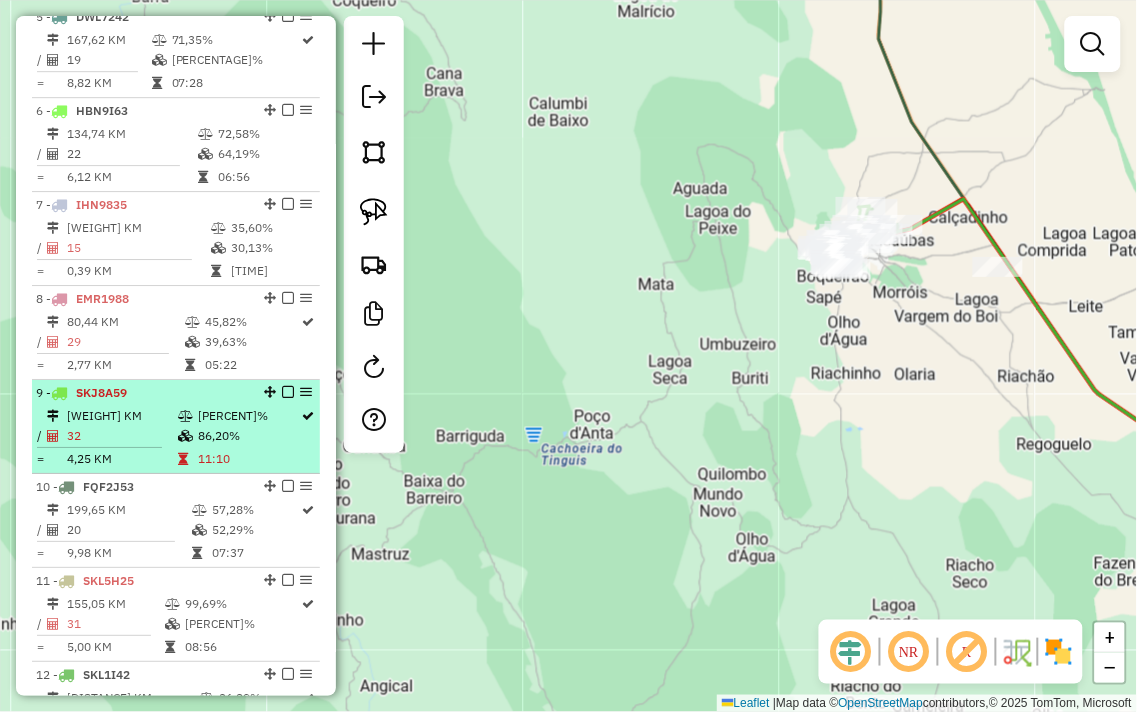 scroll, scrollTop: 1477, scrollLeft: 0, axis: vertical 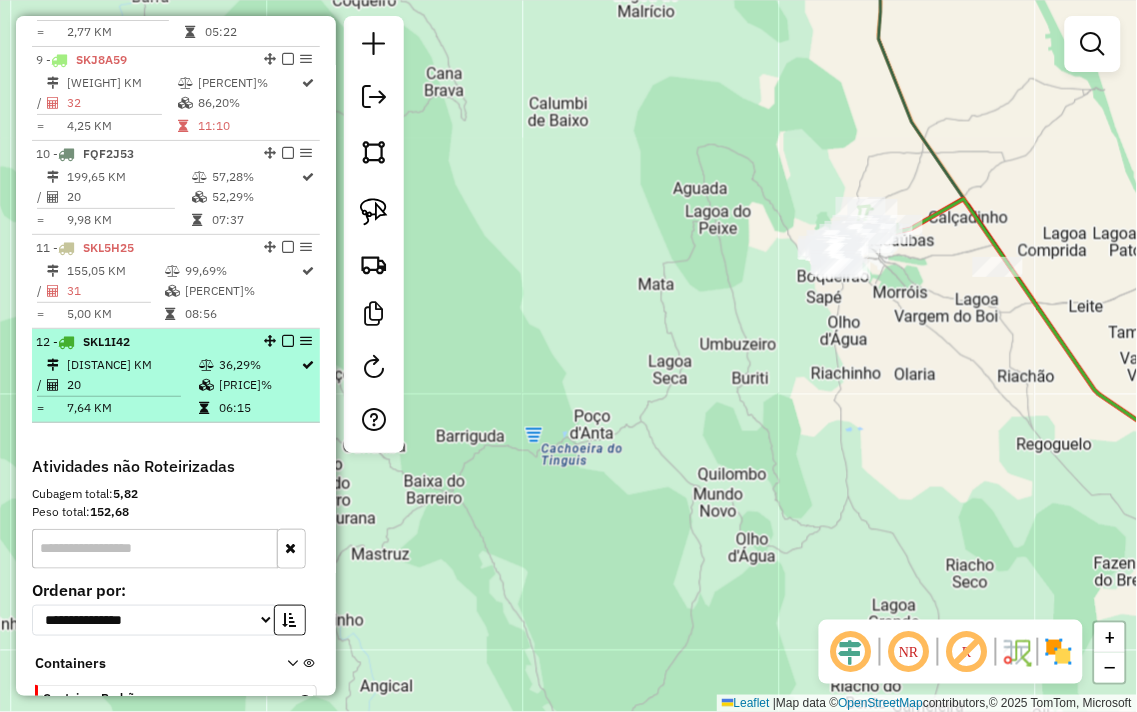 select on "**********" 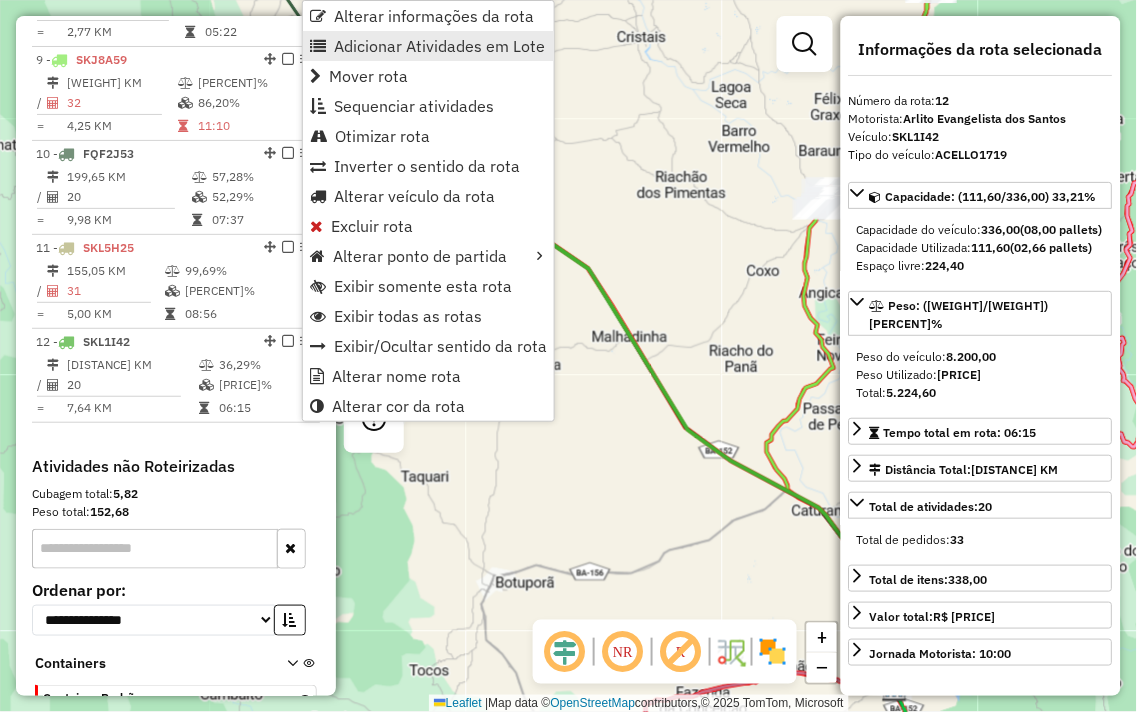 click on "Adicionar Atividades em Lote" at bounding box center (439, 46) 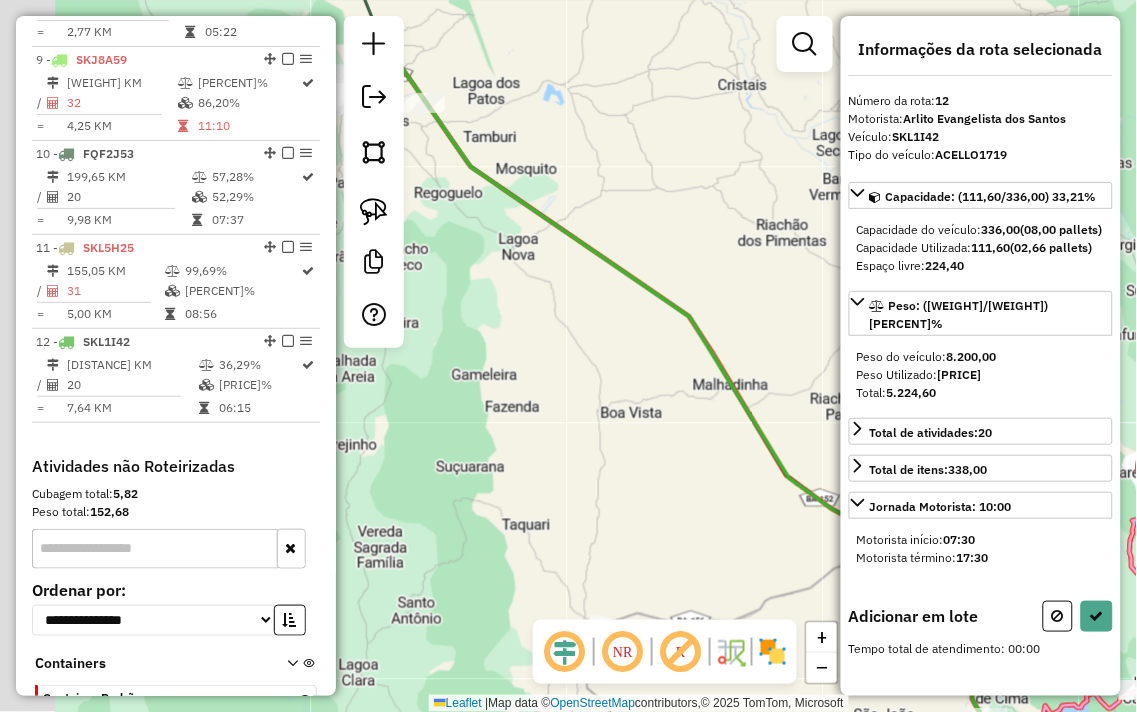 drag, startPoint x: 460, startPoint y: 122, endPoint x: 594, endPoint y: 187, distance: 148.93288 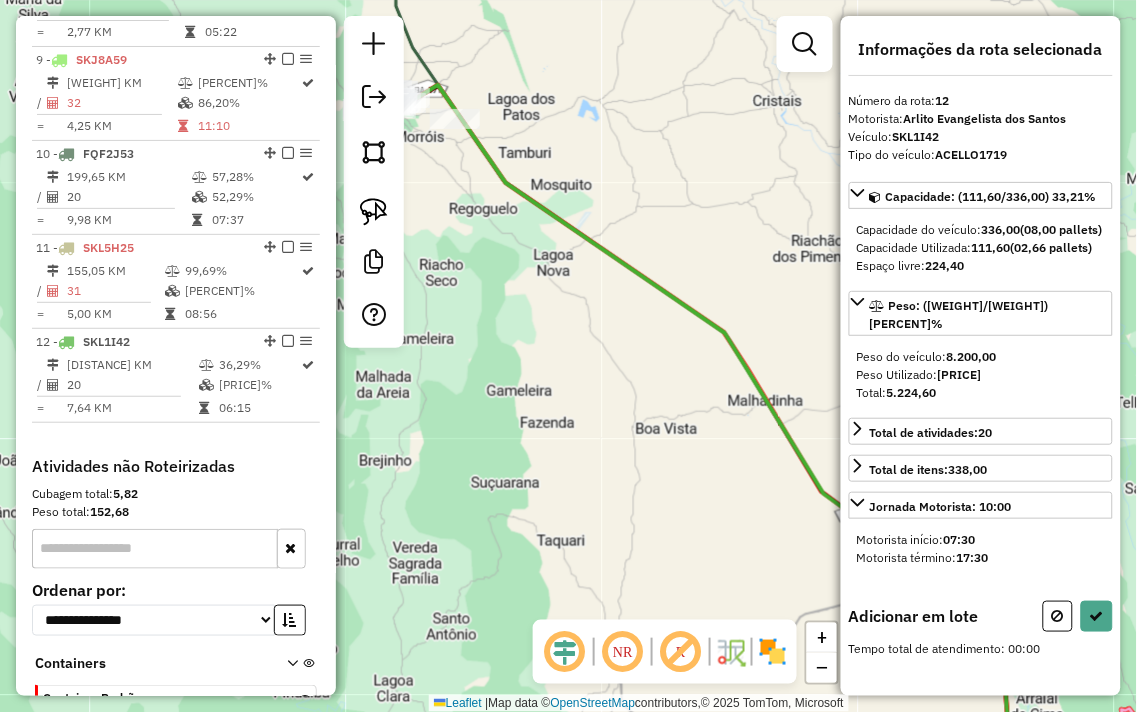 drag, startPoint x: 448, startPoint y: 203, endPoint x: 481, endPoint y: 294, distance: 96.79876 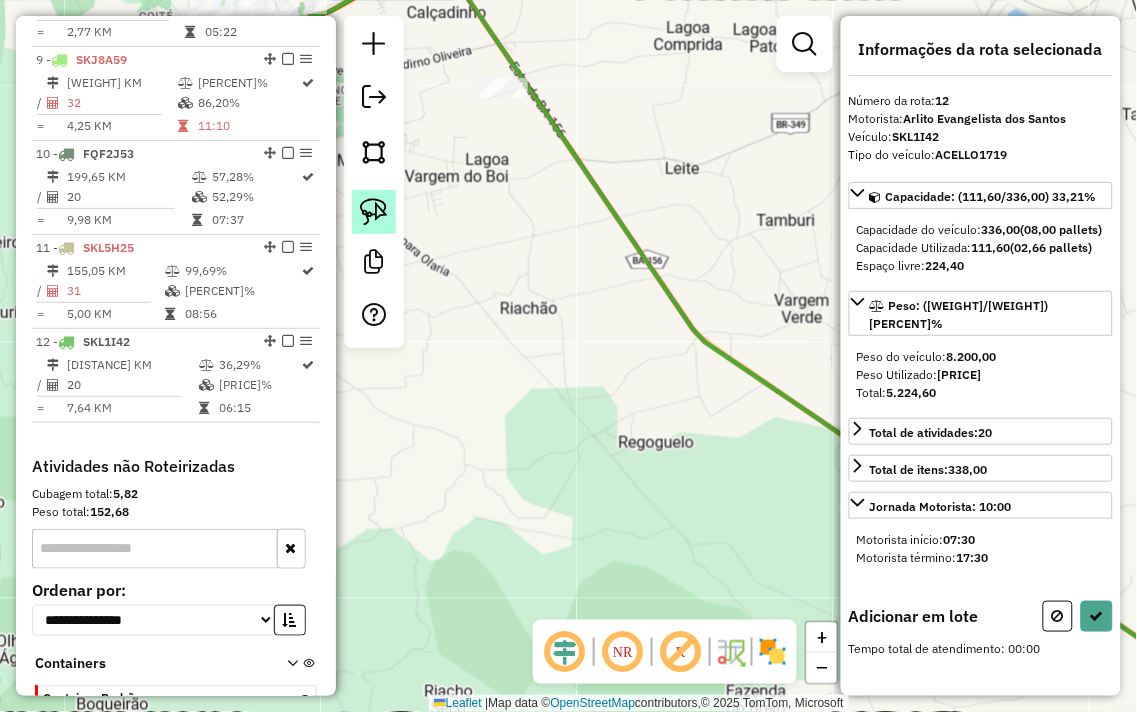 click 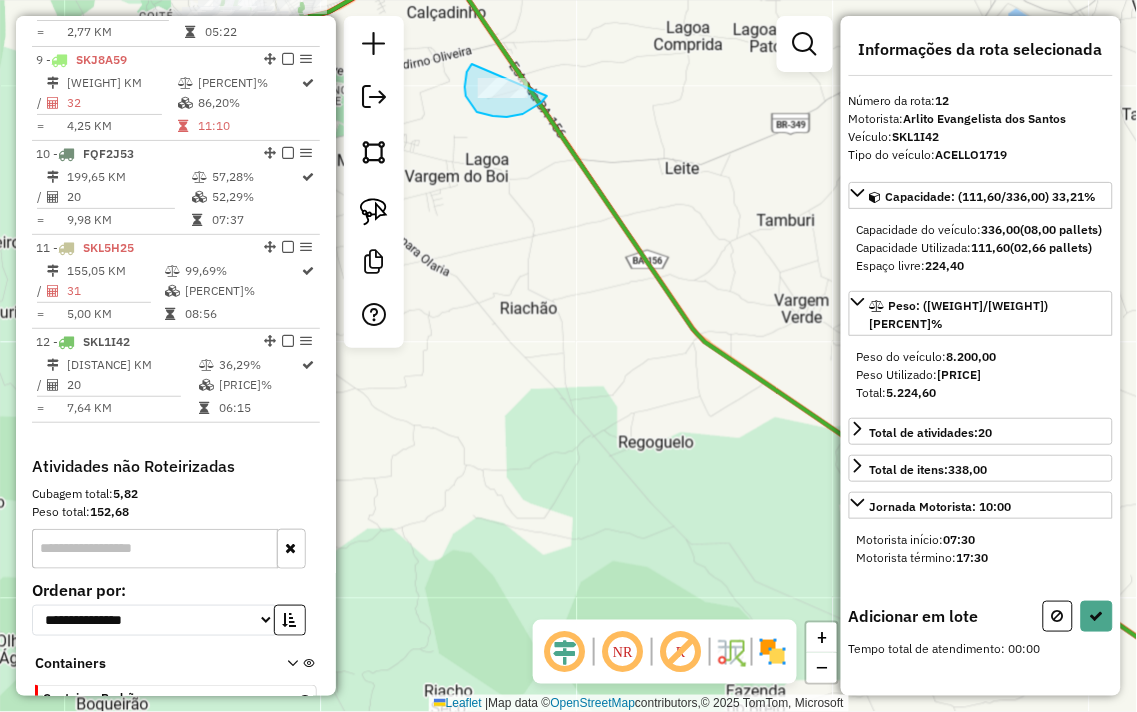drag, startPoint x: 472, startPoint y: 64, endPoint x: 571, endPoint y: 55, distance: 99.40825 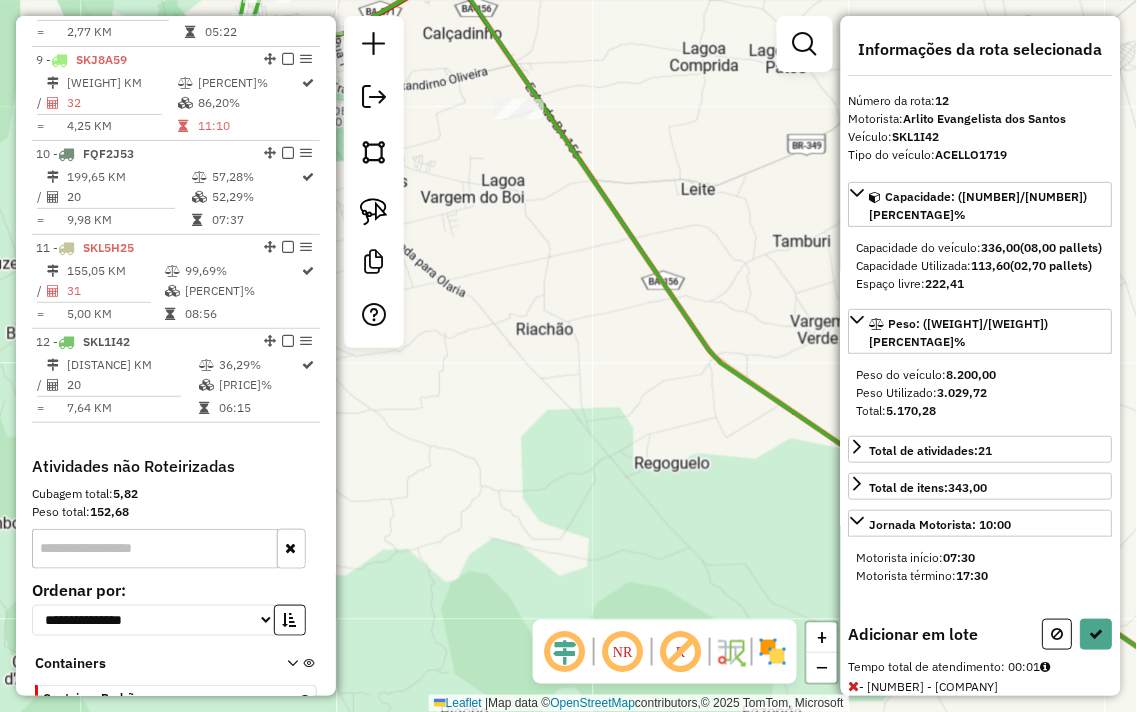 drag, startPoint x: 493, startPoint y: 267, endPoint x: 724, endPoint y: 406, distance: 269.596 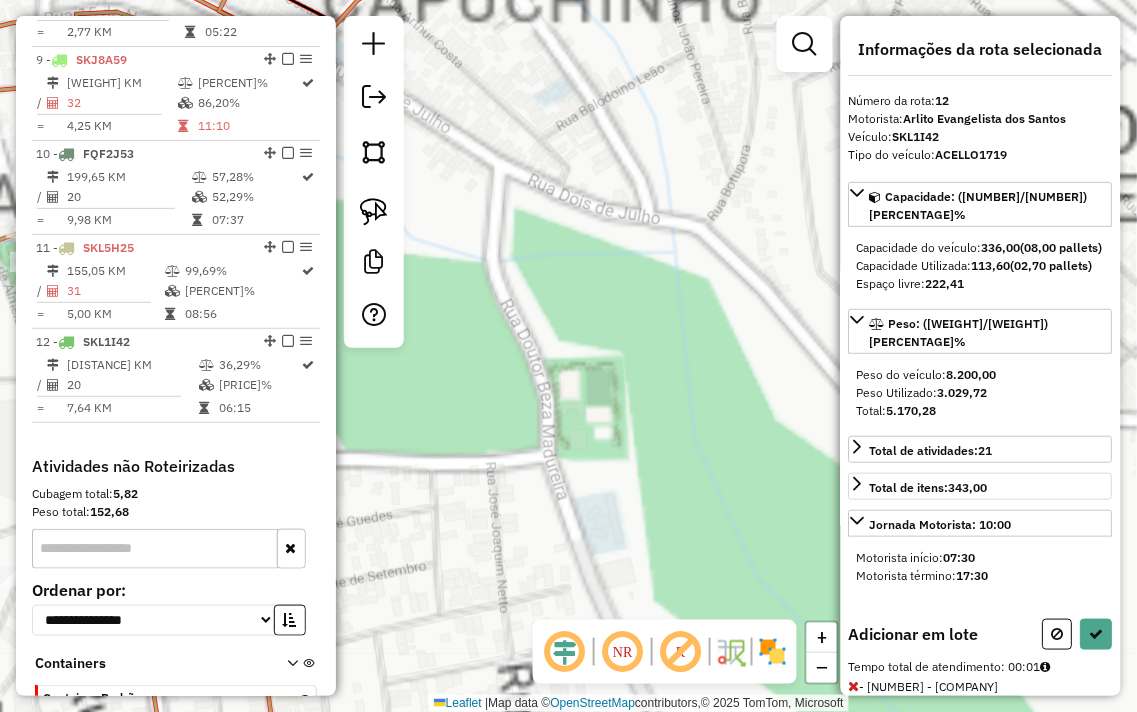 drag, startPoint x: 486, startPoint y: 242, endPoint x: 860, endPoint y: 495, distance: 451.53625 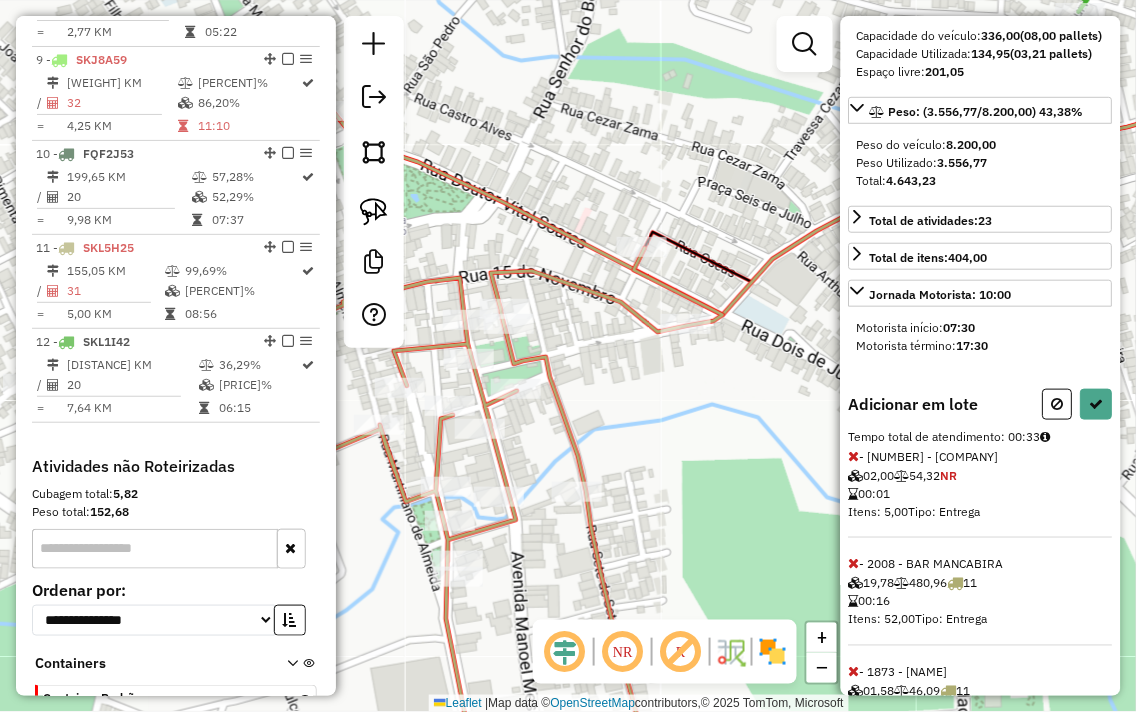 scroll, scrollTop: 311, scrollLeft: 0, axis: vertical 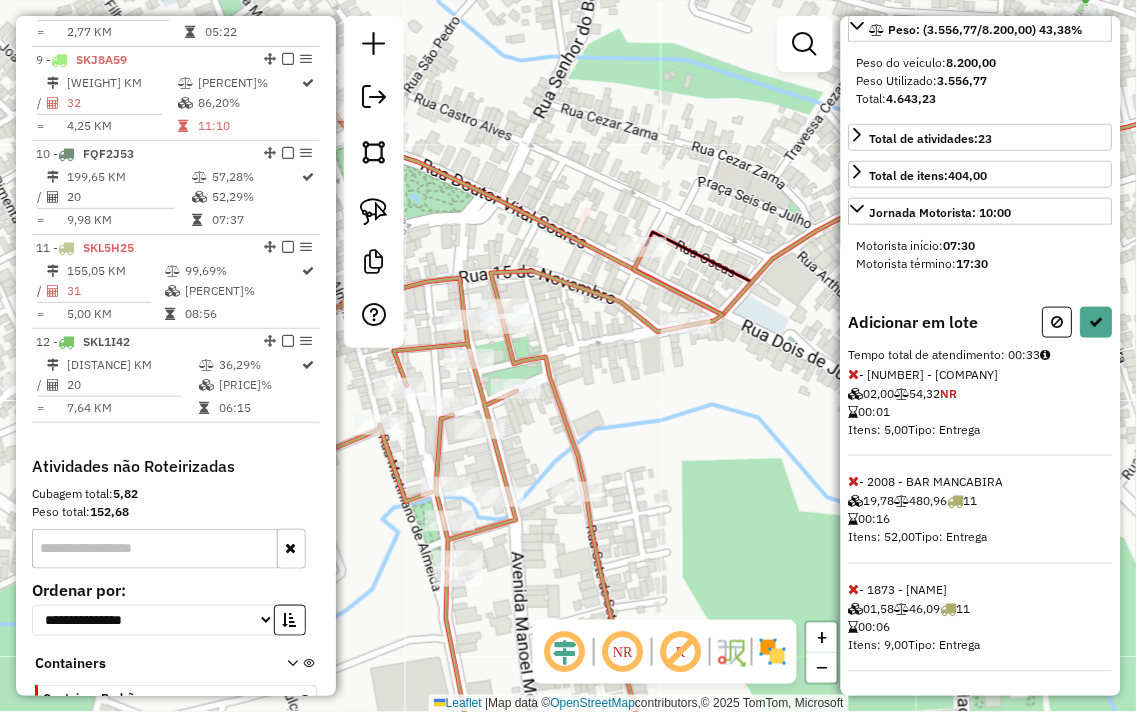click at bounding box center [854, 590] 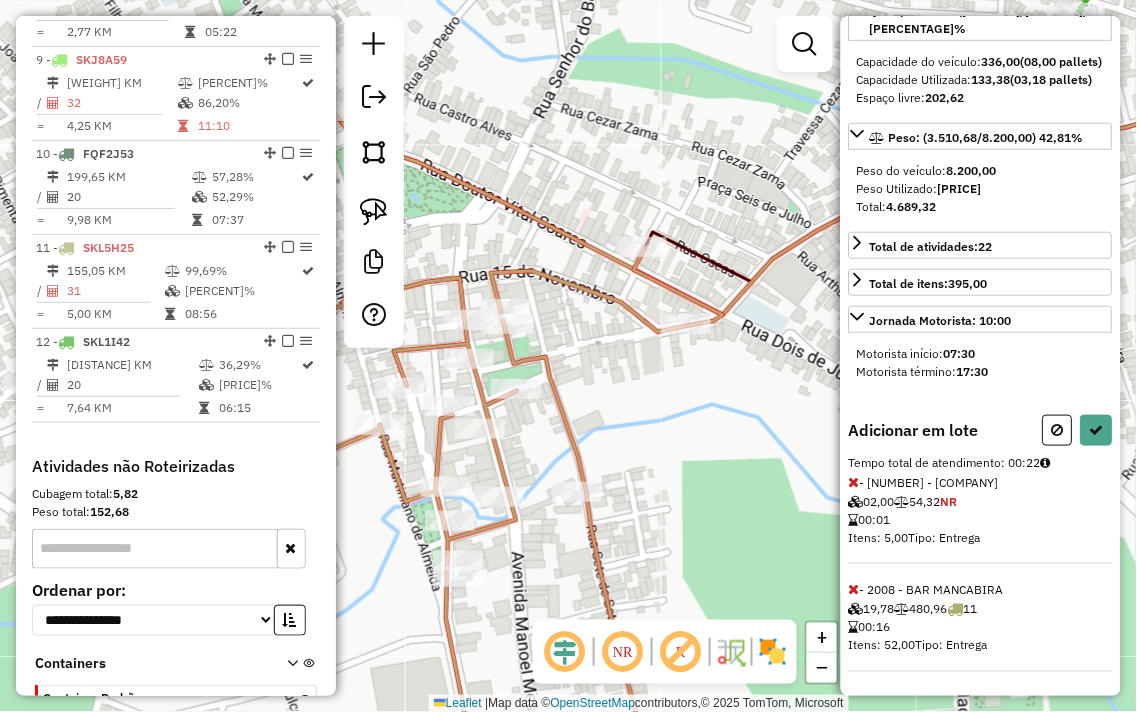 drag, startPoint x: 708, startPoint y: 500, endPoint x: 855, endPoint y: 473, distance: 149.45903 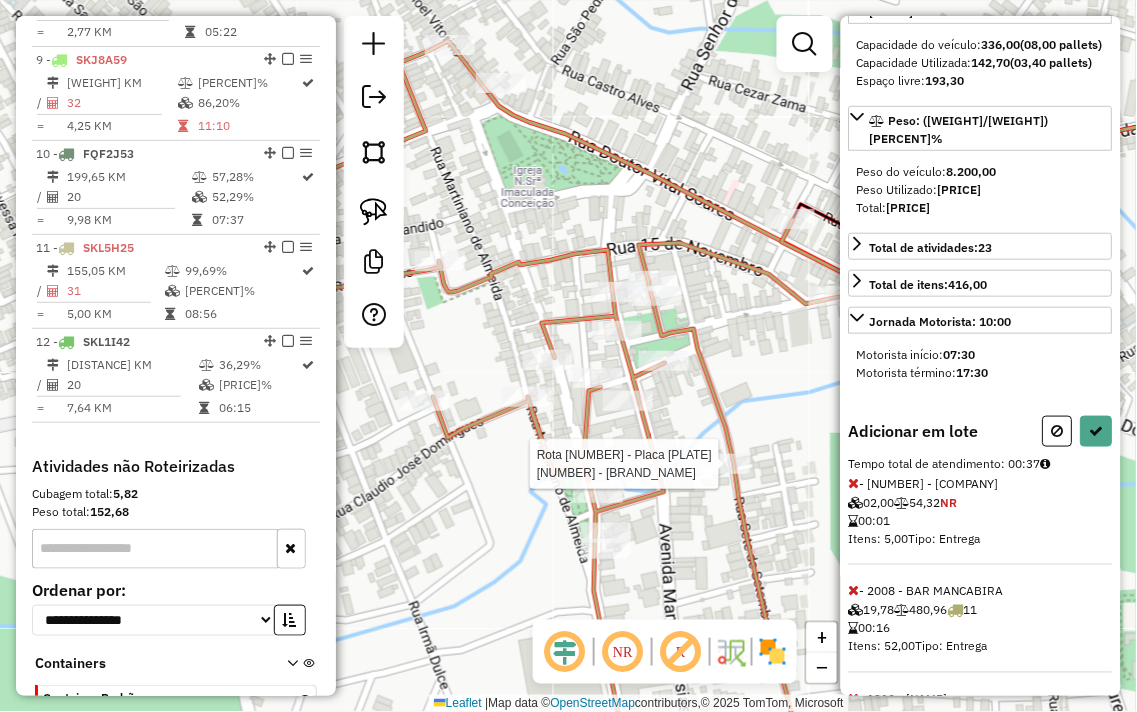 scroll, scrollTop: 311, scrollLeft: 0, axis: vertical 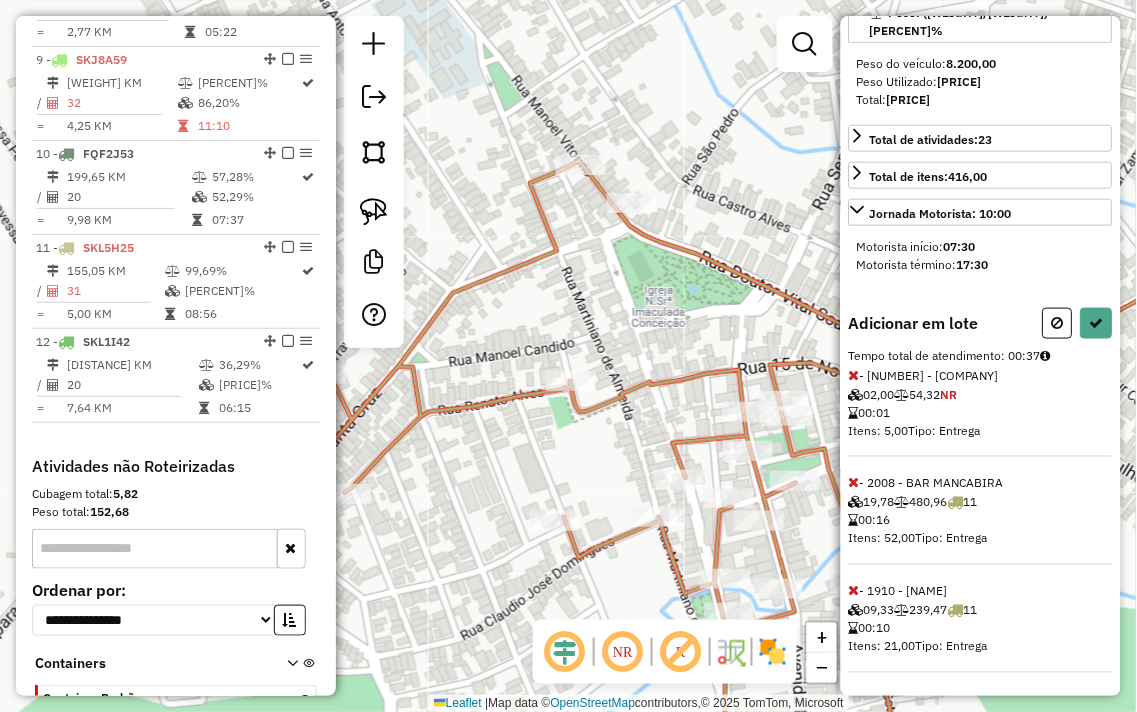 drag, startPoint x: 592, startPoint y: 171, endPoint x: 661, endPoint y: 253, distance: 107.16809 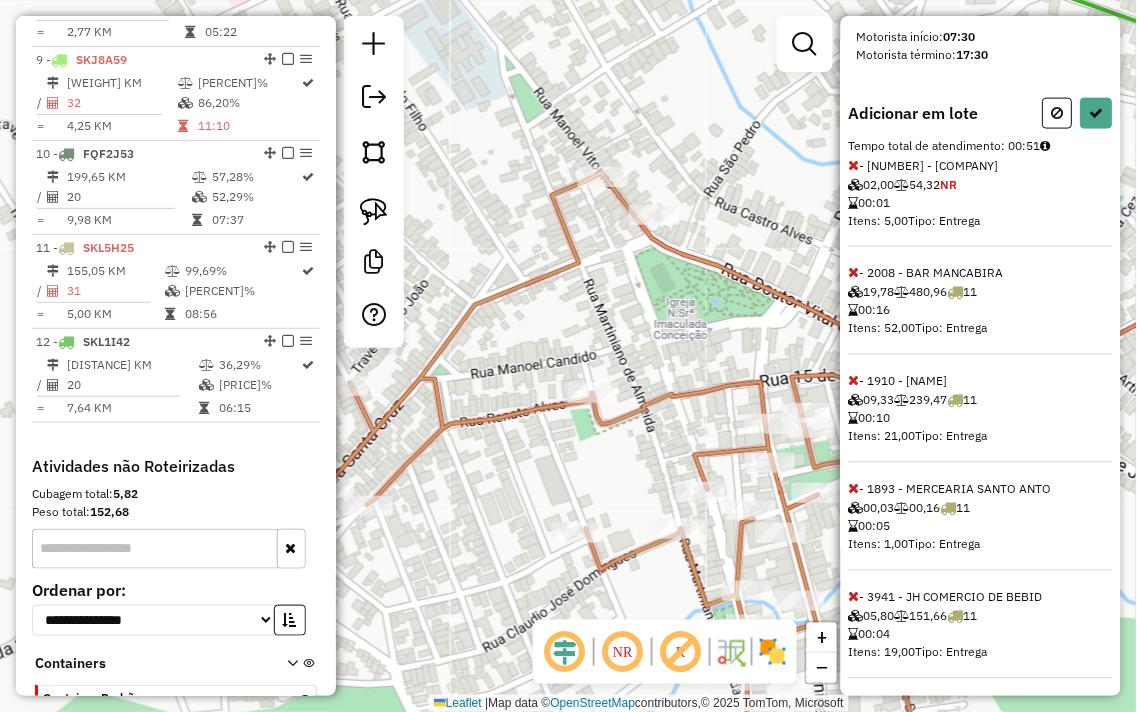 scroll, scrollTop: 526, scrollLeft: 0, axis: vertical 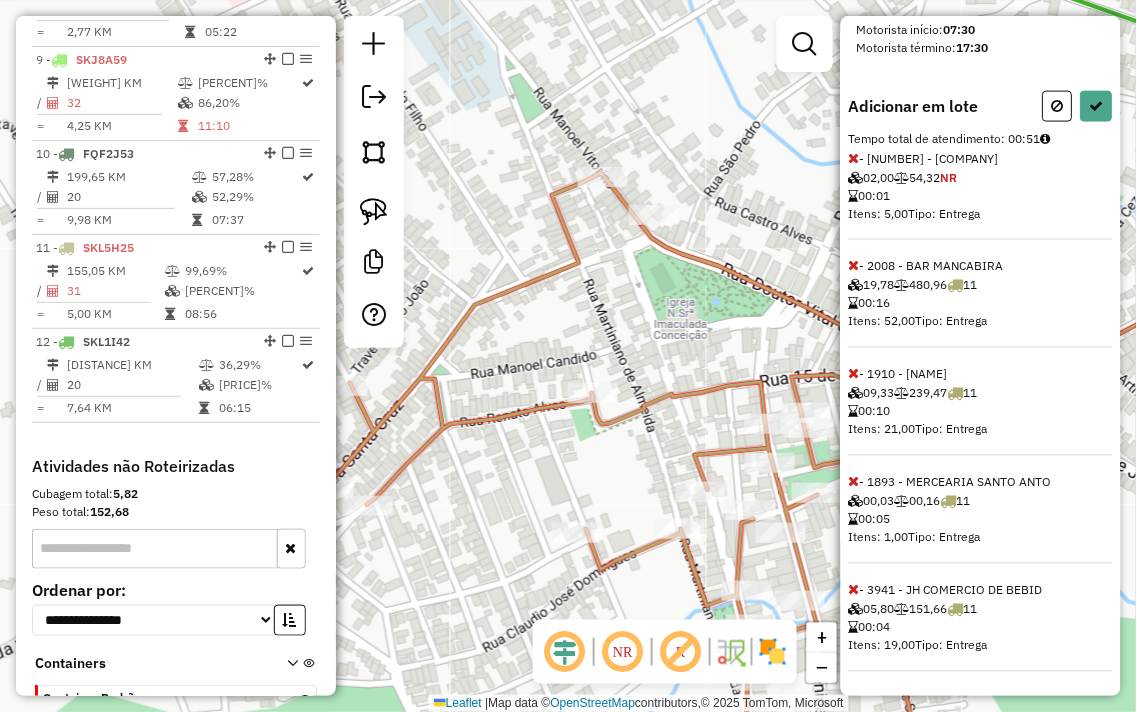 click at bounding box center [854, 482] 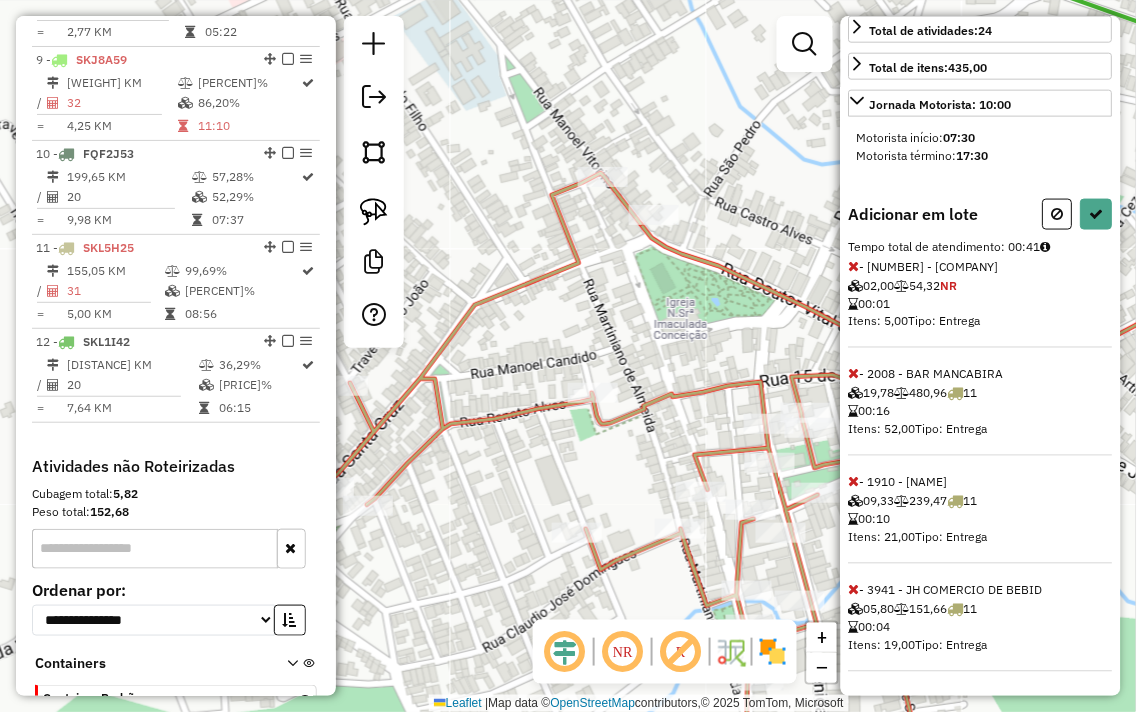 scroll, scrollTop: 420, scrollLeft: 0, axis: vertical 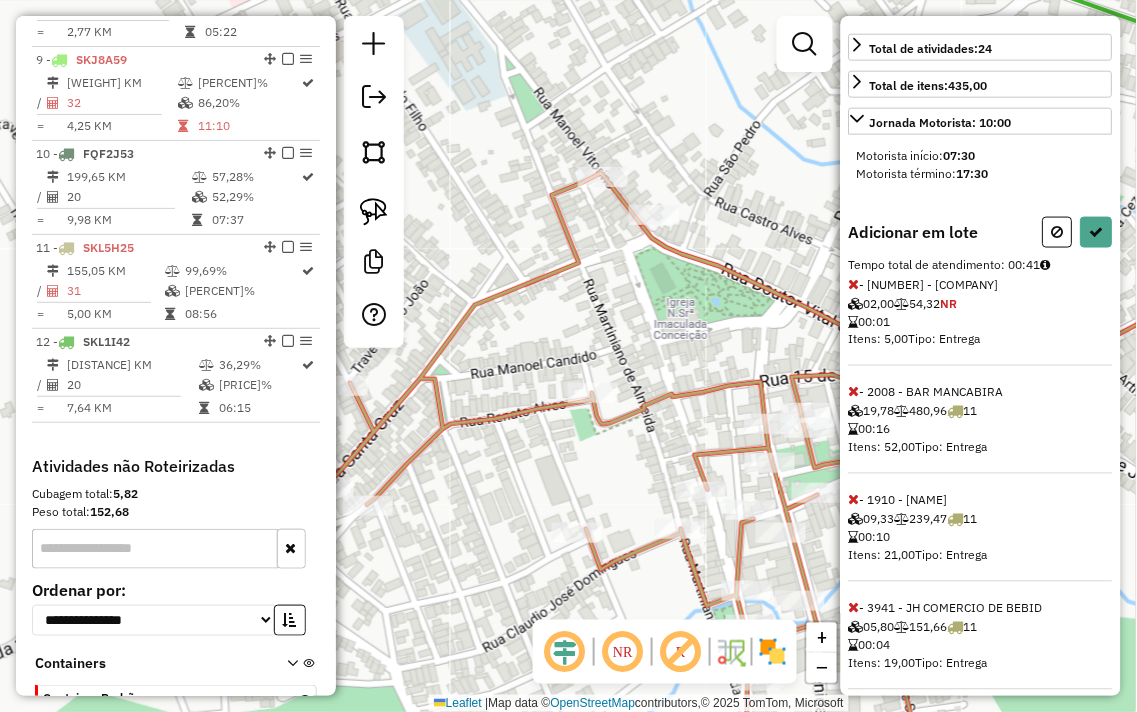 drag, startPoint x: 624, startPoint y: 321, endPoint x: 735, endPoint y: 311, distance: 111.44954 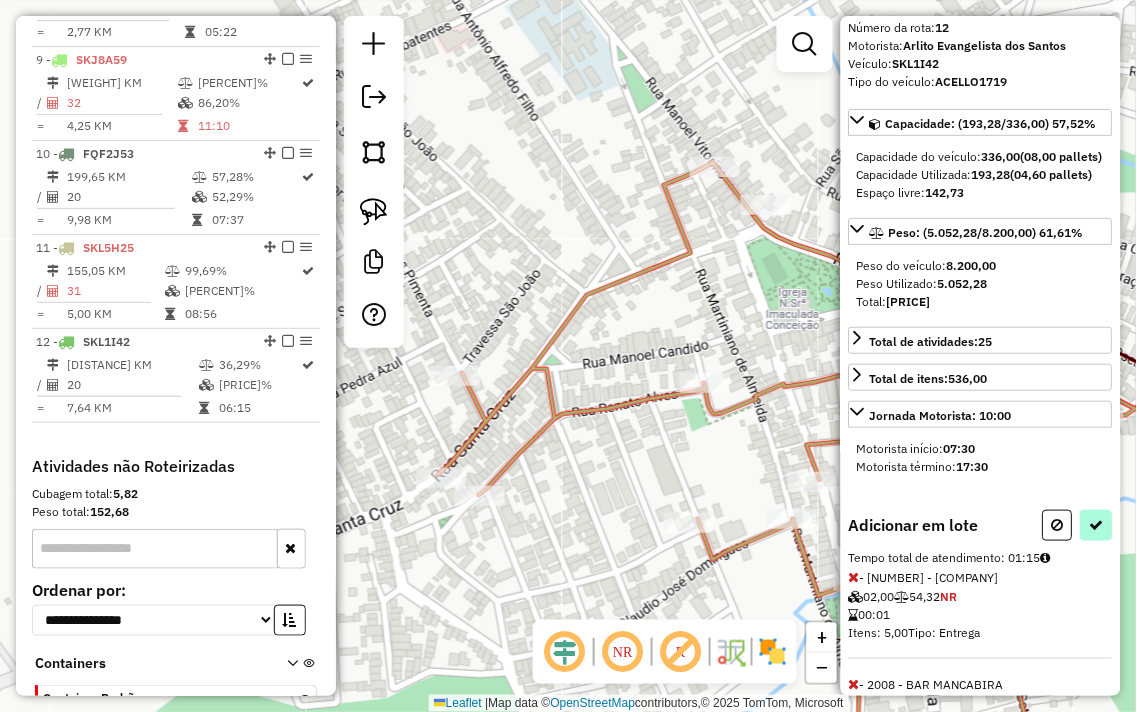 scroll, scrollTop: 111, scrollLeft: 0, axis: vertical 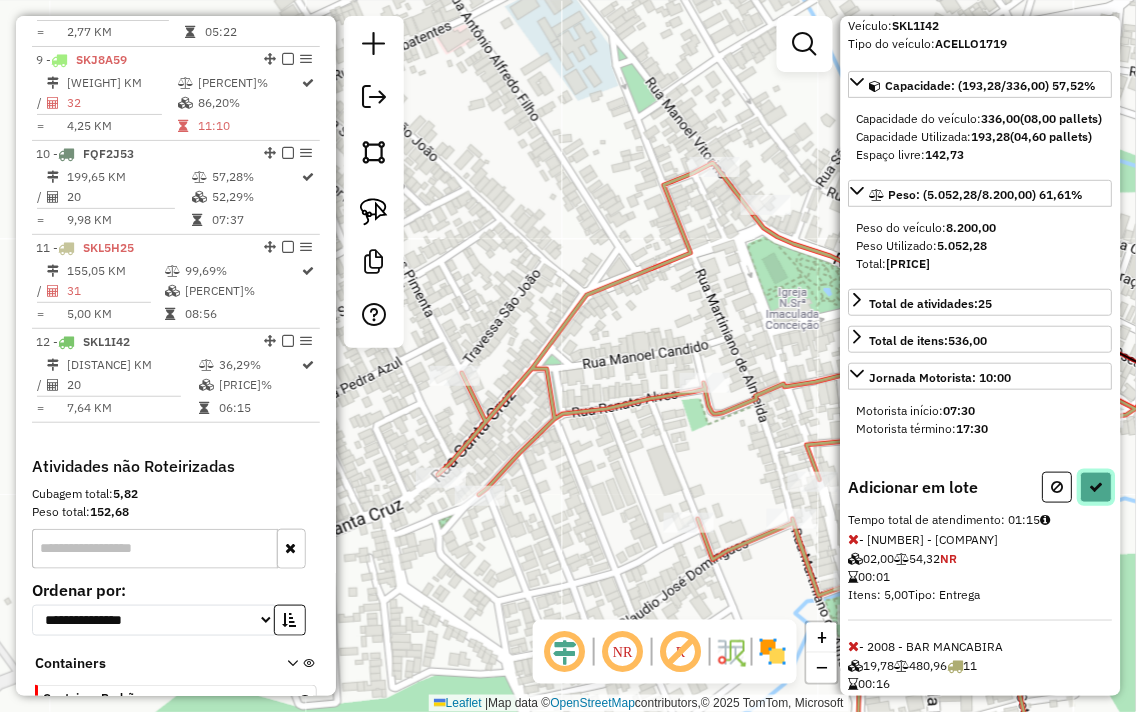 click at bounding box center [1097, 487] 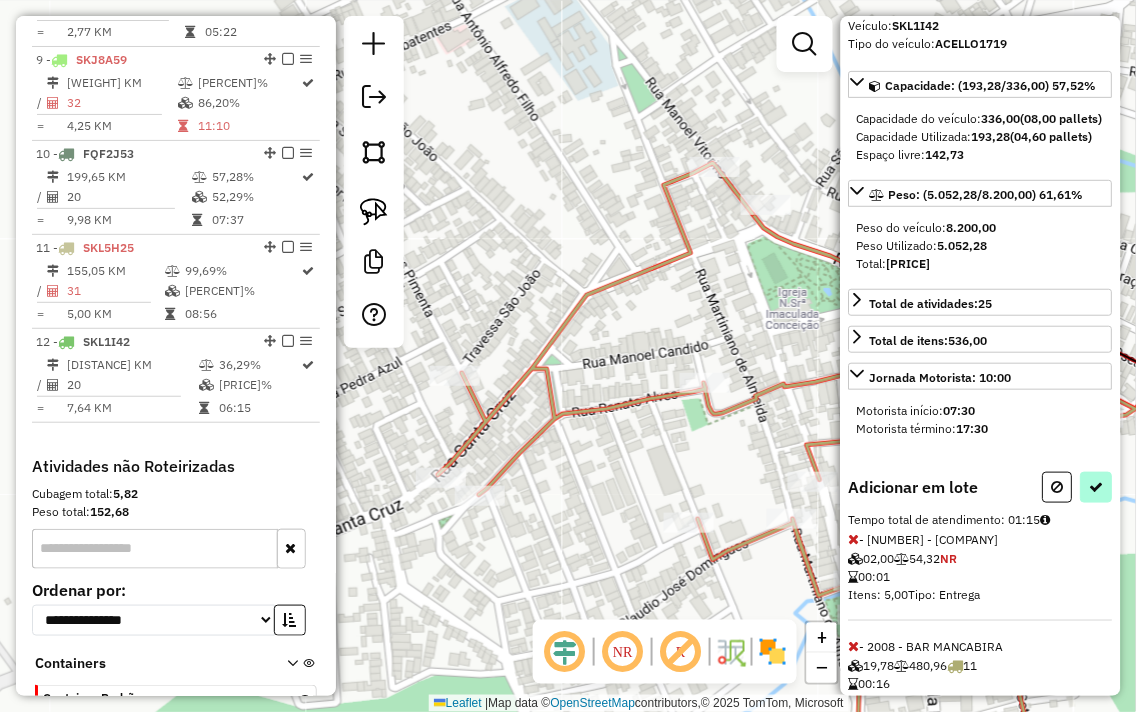 select on "**********" 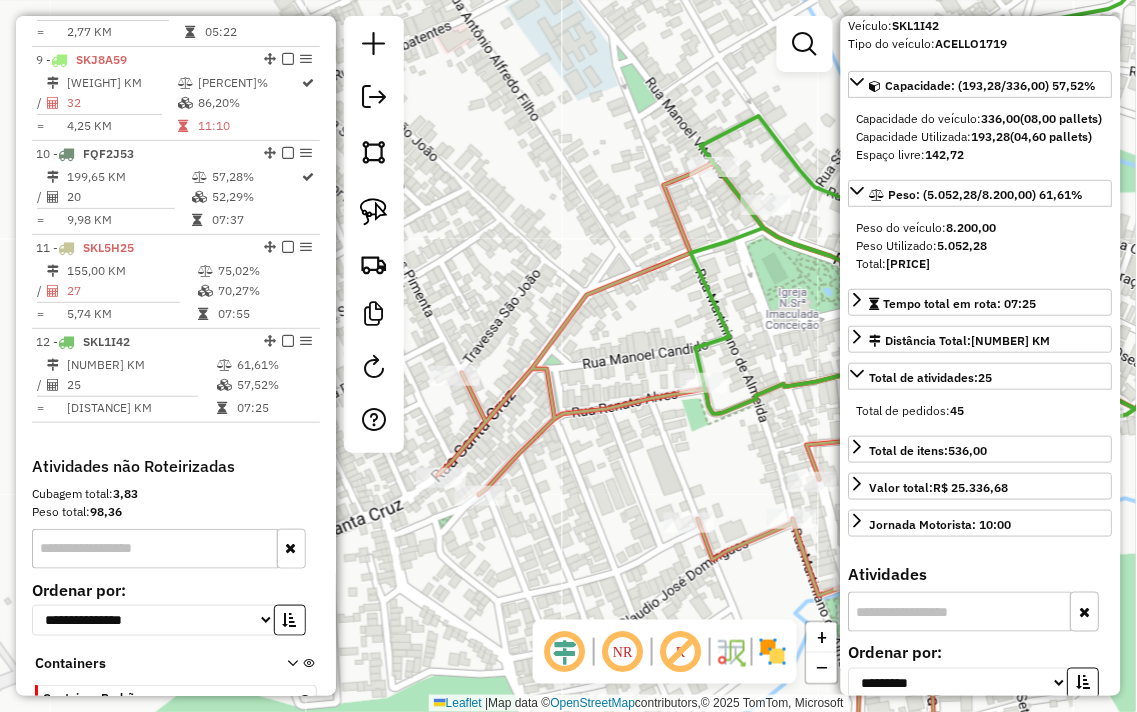 scroll, scrollTop: 1614, scrollLeft: 0, axis: vertical 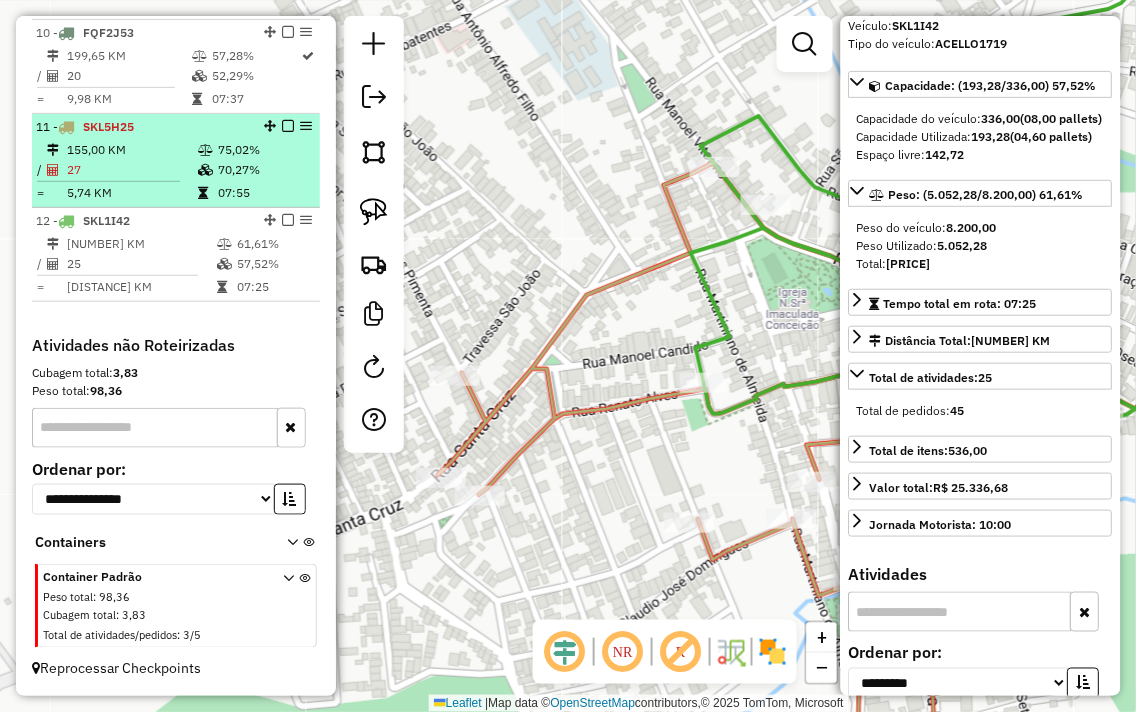 click on "155,00 KM" at bounding box center [131, 150] 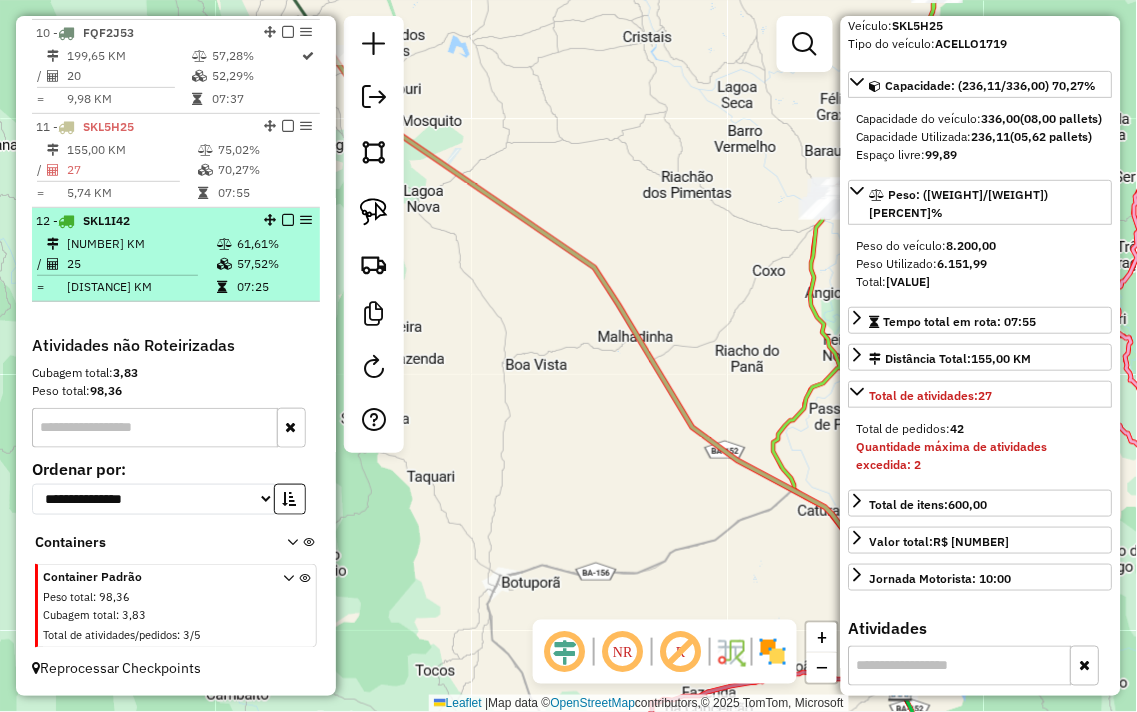 click on "156,75 KM" at bounding box center [141, 244] 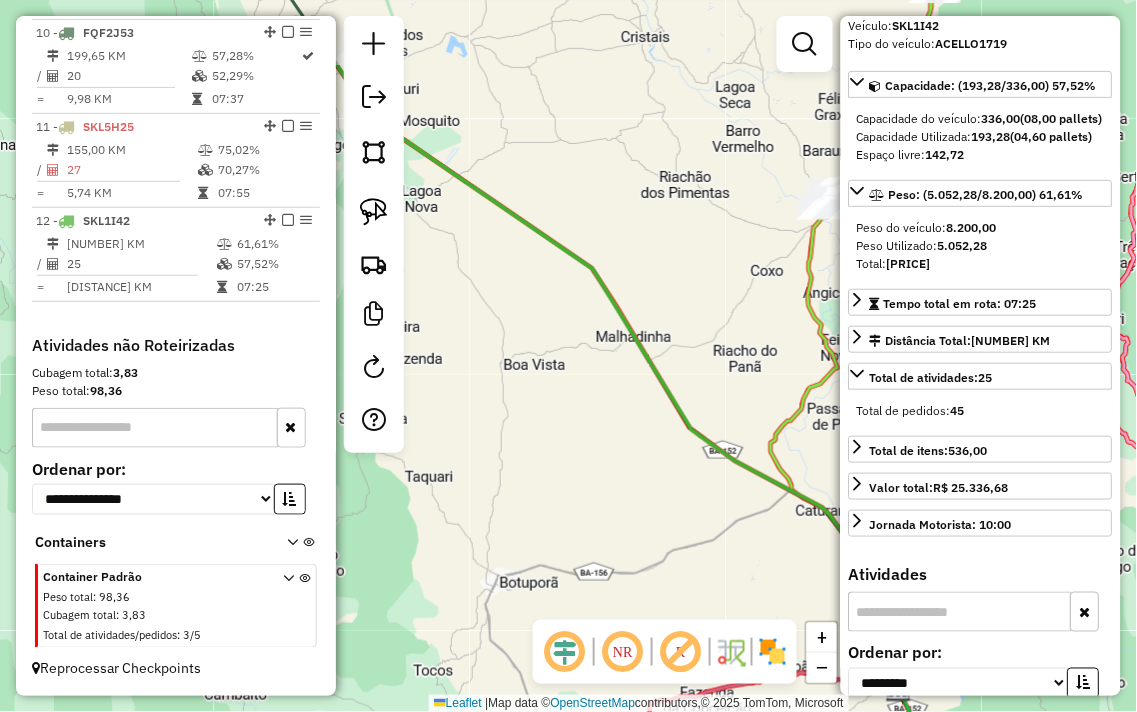 click on "Janela de atendimento Grade de atendimento Capacidade Transportadoras Veículos Cliente Pedidos  Rotas Selecione os dias de semana para filtrar as janelas de atendimento  Seg   Ter   Qua   Qui   Sex   Sáb   Dom  Informe o período da janela de atendimento: De: Até:  Filtrar exatamente a janela do cliente  Considerar janela de atendimento padrão  Selecione os dias de semana para filtrar as grades de atendimento  Seg   Ter   Qua   Qui   Sex   Sáb   Dom   Considerar clientes sem dia de atendimento cadastrado  Clientes fora do dia de atendimento selecionado Filtrar as atividades entre os valores definidos abaixo:  Peso mínimo:   Peso máximo:   Cubagem mínima:   Cubagem máxima:   De:   Até:  Filtrar as atividades entre o tempo de atendimento definido abaixo:  De:   Até:   Considerar capacidade total dos clientes não roteirizados Transportadora: Selecione um ou mais itens Tipo de veículo: Selecione um ou mais itens Veículo: Selecione um ou mais itens Motorista: Selecione um ou mais itens Nome: Rótulo:" 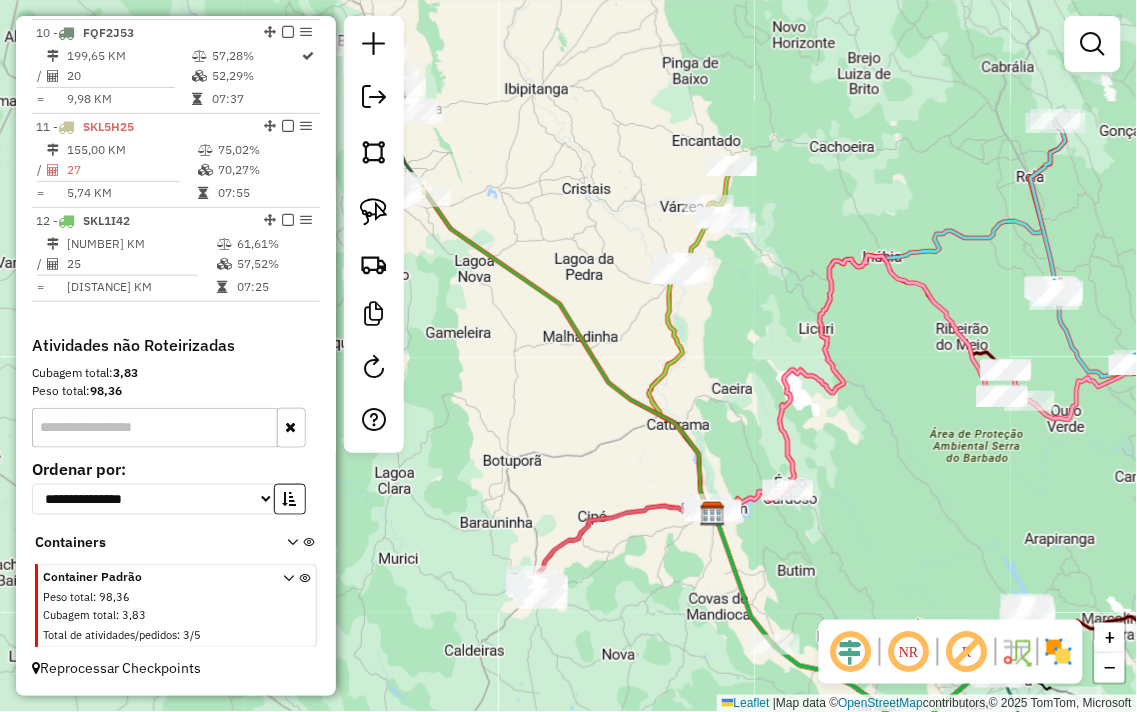 click on "Janela de atendimento Grade de atendimento Capacidade Transportadoras Veículos Cliente Pedidos  Rotas Selecione os dias de semana para filtrar as janelas de atendimento  Seg   Ter   Qua   Qui   Sex   Sáb   Dom  Informe o período da janela de atendimento: De: Até:  Filtrar exatamente a janela do cliente  Considerar janela de atendimento padrão  Selecione os dias de semana para filtrar as grades de atendimento  Seg   Ter   Qua   Qui   Sex   Sáb   Dom   Considerar clientes sem dia de atendimento cadastrado  Clientes fora do dia de atendimento selecionado Filtrar as atividades entre os valores definidos abaixo:  Peso mínimo:   Peso máximo:   Cubagem mínima:   Cubagem máxima:   De:   Até:  Filtrar as atividades entre o tempo de atendimento definido abaixo:  De:   Até:   Considerar capacidade total dos clientes não roteirizados Transportadora: Selecione um ou mais itens Tipo de veículo: Selecione um ou mais itens Veículo: Selecione um ou mais itens Motorista: Selecione um ou mais itens Nome: Rótulo:" 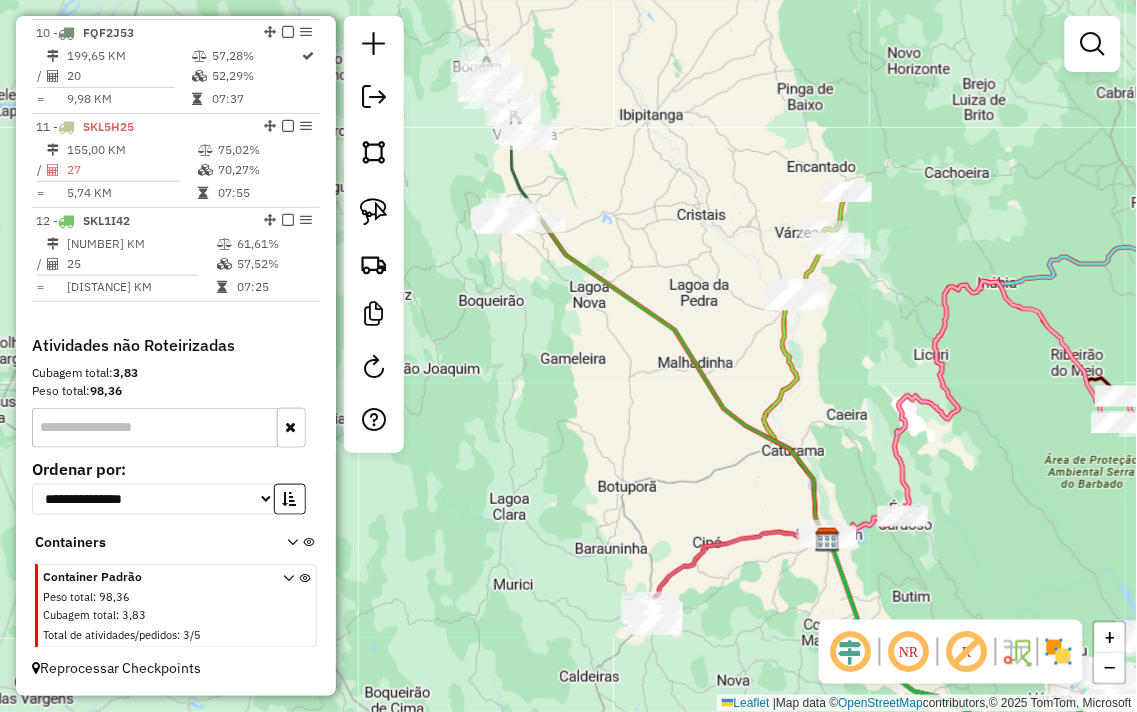 drag, startPoint x: 545, startPoint y: 198, endPoint x: 660, endPoint y: 224, distance: 117.902504 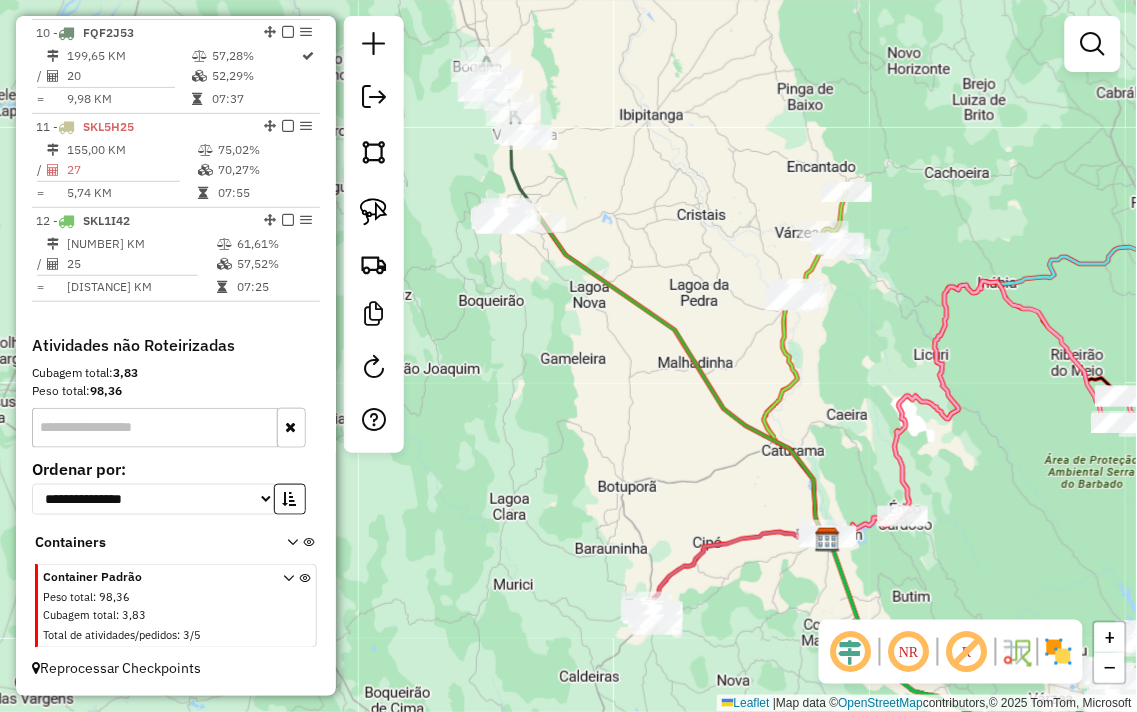 click on "Janela de atendimento Grade de atendimento Capacidade Transportadoras Veículos Cliente Pedidos  Rotas Selecione os dias de semana para filtrar as janelas de atendimento  Seg   Ter   Qua   Qui   Sex   Sáb   Dom  Informe o período da janela de atendimento: De: Até:  Filtrar exatamente a janela do cliente  Considerar janela de atendimento padrão  Selecione os dias de semana para filtrar as grades de atendimento  Seg   Ter   Qua   Qui   Sex   Sáb   Dom   Considerar clientes sem dia de atendimento cadastrado  Clientes fora do dia de atendimento selecionado Filtrar as atividades entre os valores definidos abaixo:  Peso mínimo:   Peso máximo:   Cubagem mínima:   Cubagem máxima:   De:   Até:  Filtrar as atividades entre o tempo de atendimento definido abaixo:  De:   Até:   Considerar capacidade total dos clientes não roteirizados Transportadora: Selecione um ou mais itens Tipo de veículo: Selecione um ou mais itens Veículo: Selecione um ou mais itens Motorista: Selecione um ou mais itens Nome: Rótulo:" 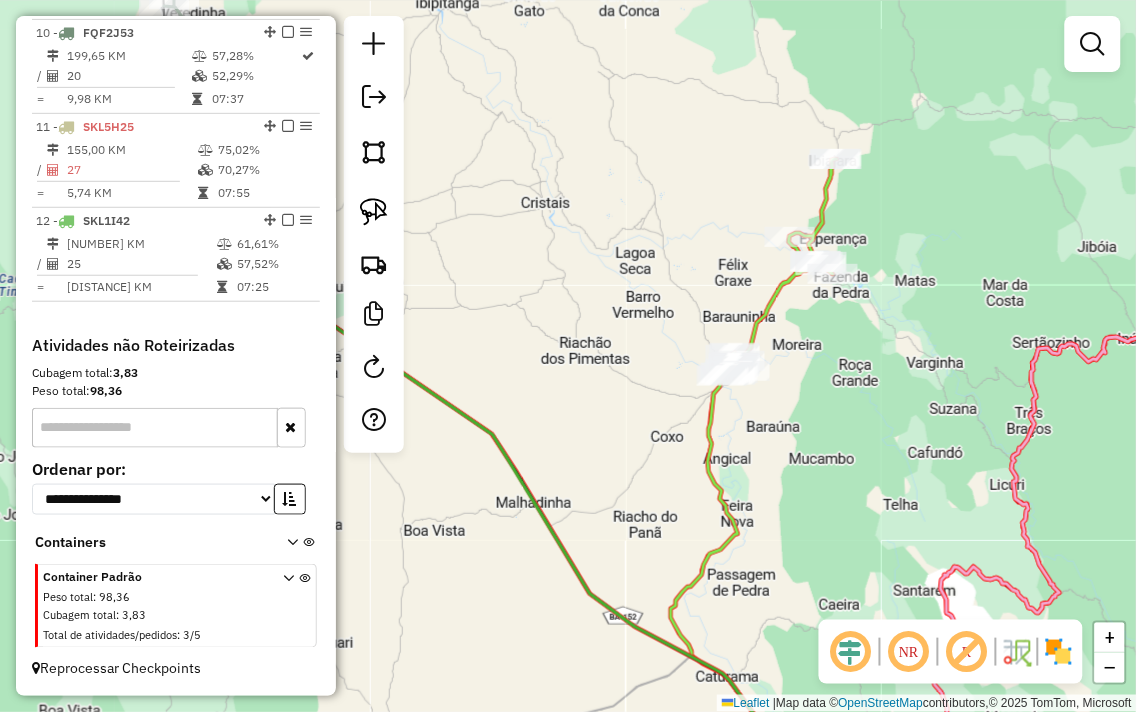 drag, startPoint x: 884, startPoint y: 218, endPoint x: 854, endPoint y: 246, distance: 41.036568 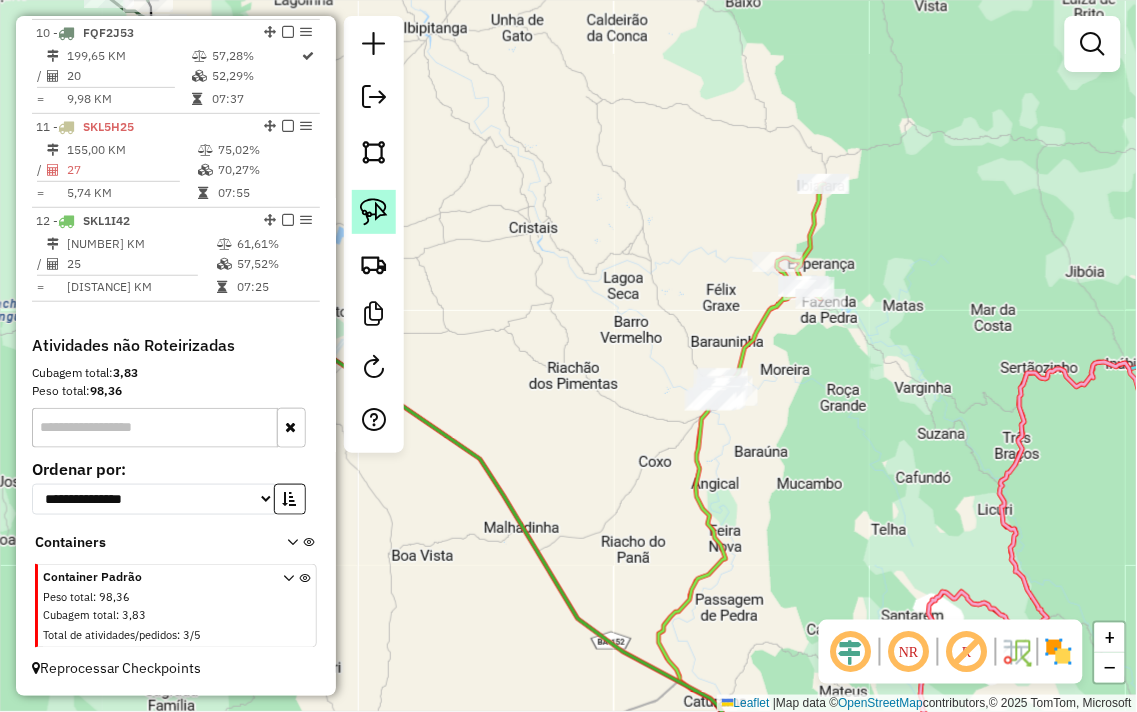 drag, startPoint x: 366, startPoint y: 200, endPoint x: 393, endPoint y: 201, distance: 27.018513 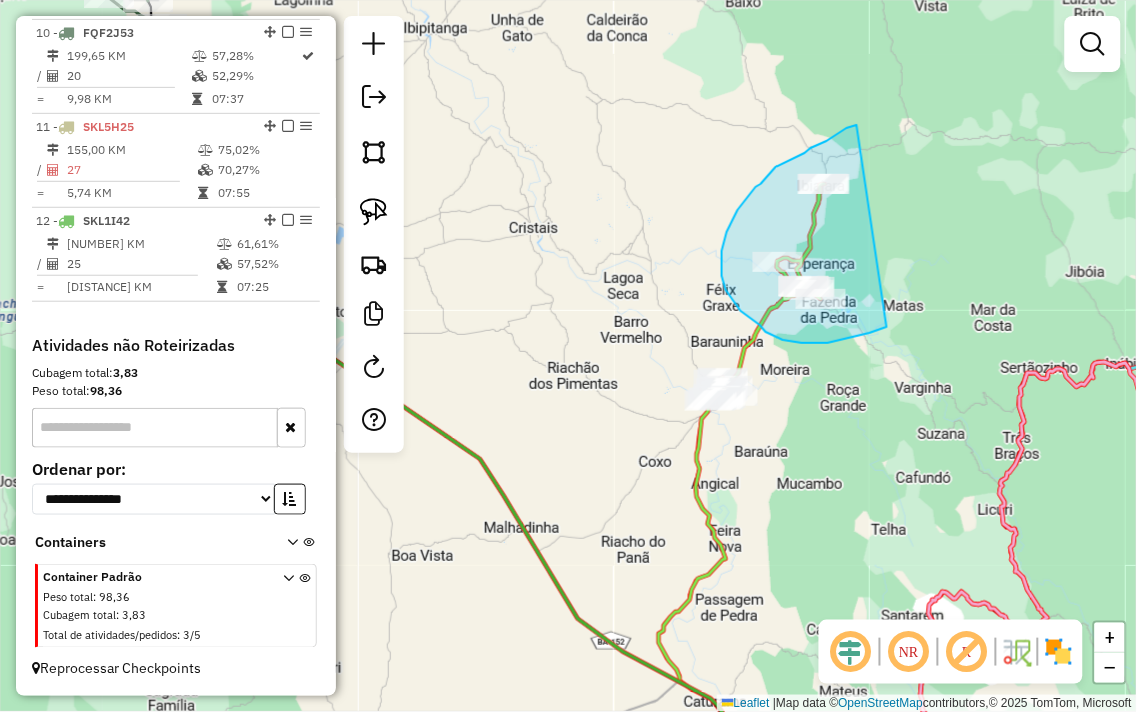 drag, startPoint x: 857, startPoint y: 125, endPoint x: 956, endPoint y: 254, distance: 162.60997 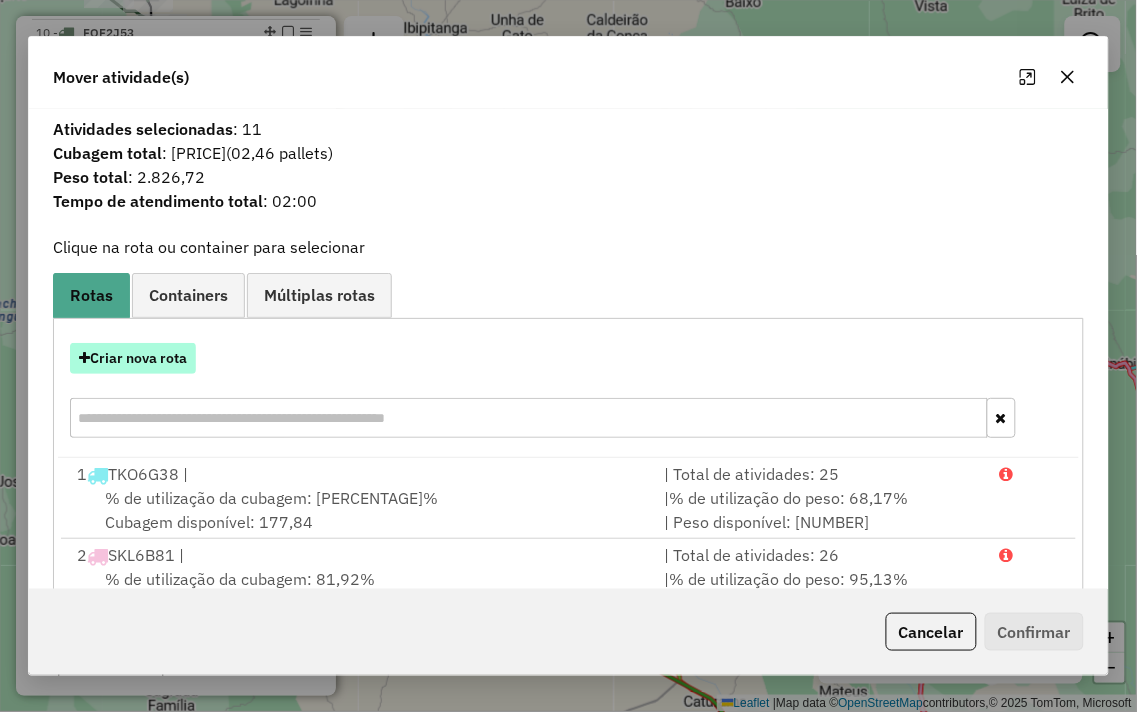 click on "Criar nova rota" at bounding box center (133, 358) 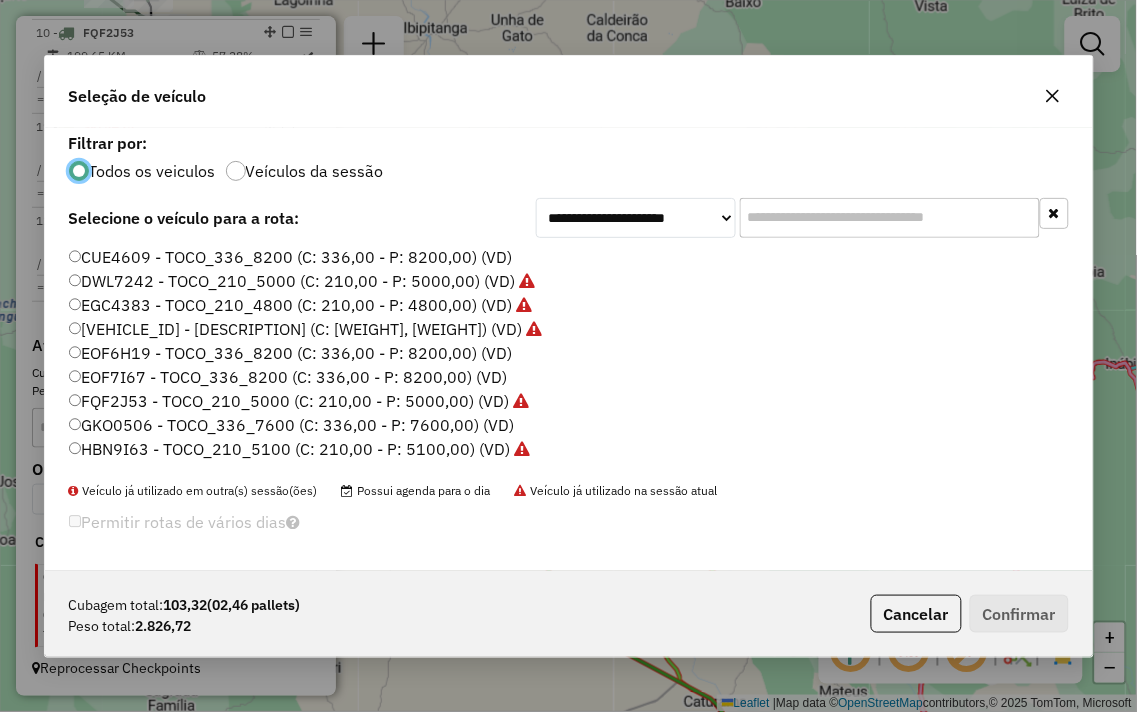 scroll, scrollTop: 11, scrollLeft: 5, axis: both 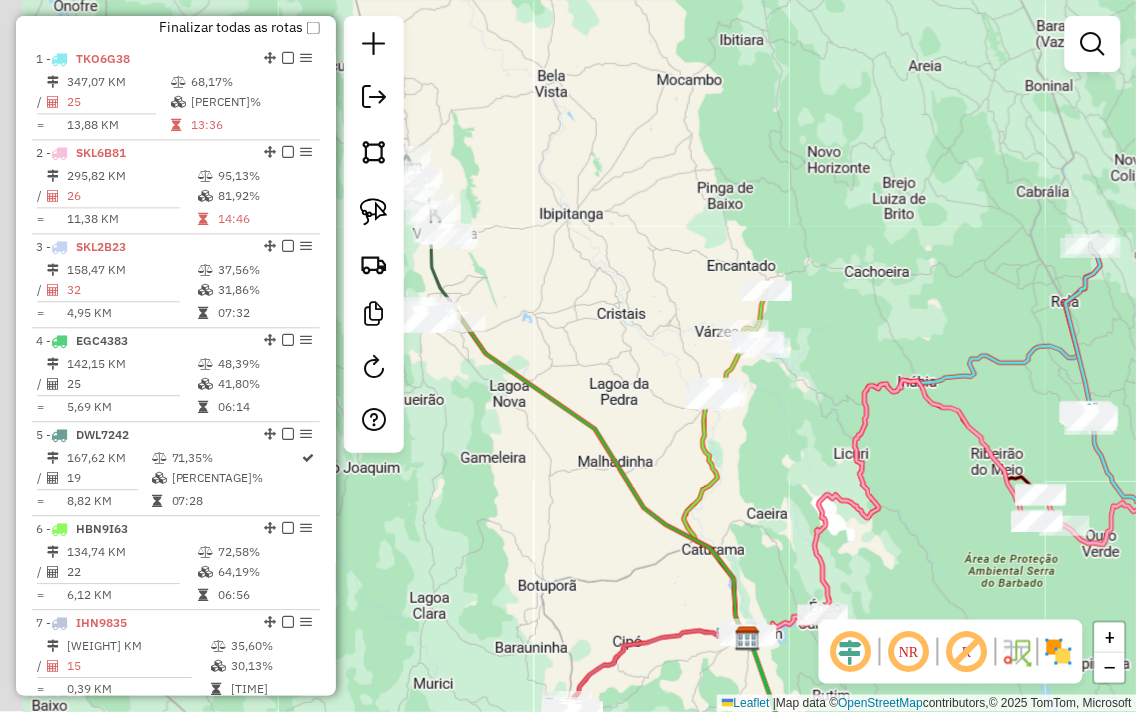 drag, startPoint x: 557, startPoint y: 211, endPoint x: 708, endPoint y: 17, distance: 245.83939 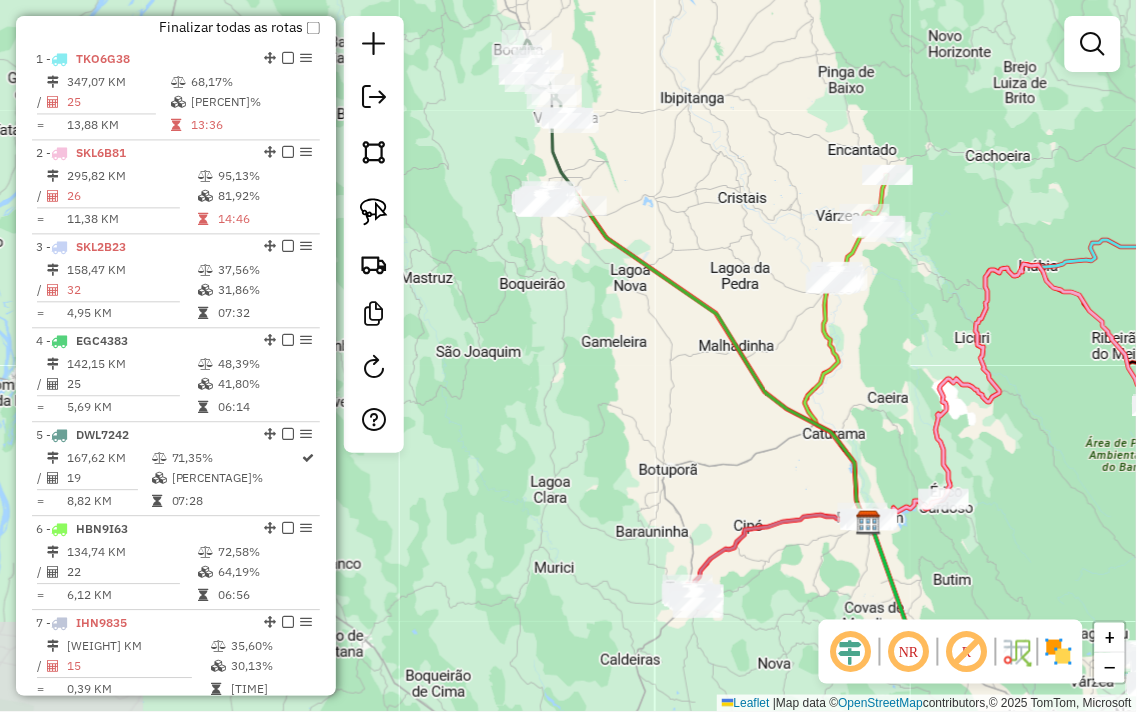 drag, startPoint x: 647, startPoint y: 227, endPoint x: 761, endPoint y: 112, distance: 161.929 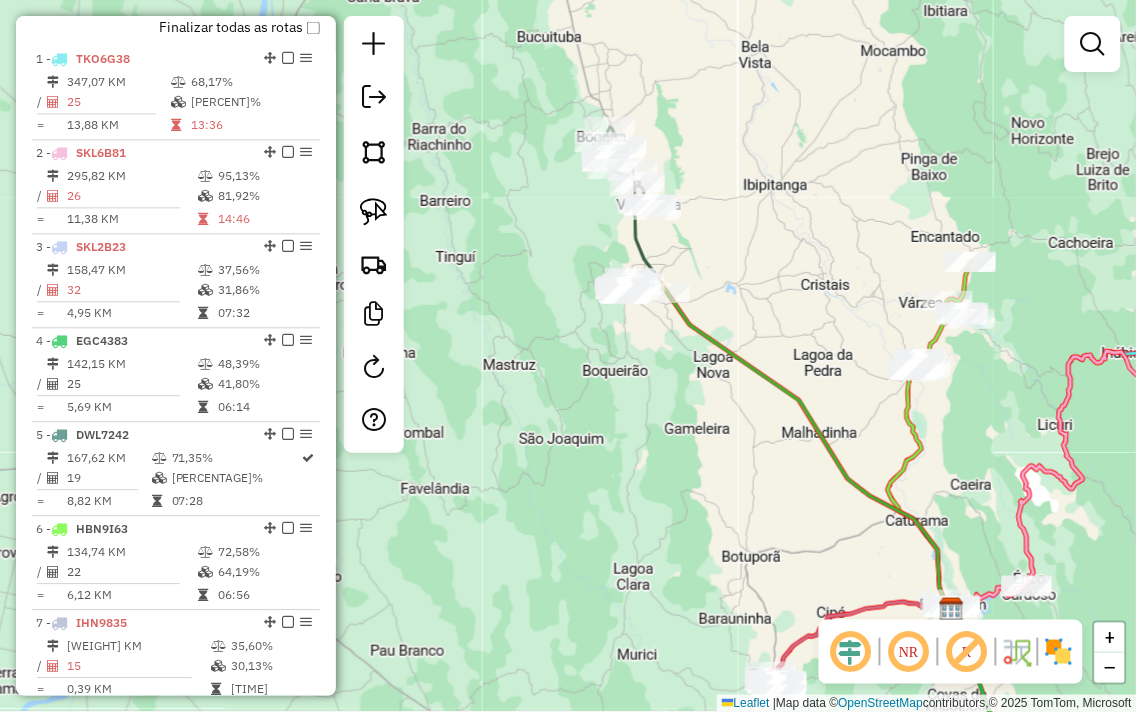 drag, startPoint x: 560, startPoint y: 374, endPoint x: 628, endPoint y: 450, distance: 101.98039 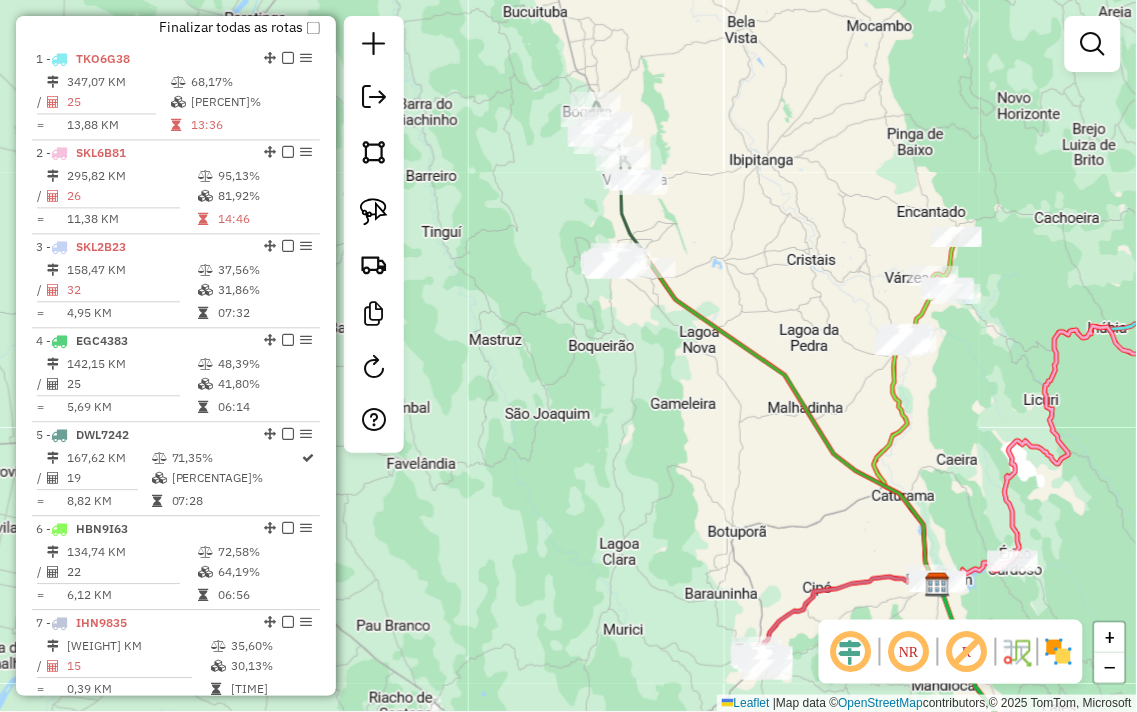 drag, startPoint x: 806, startPoint y: 218, endPoint x: 587, endPoint y: 75, distance: 261.55304 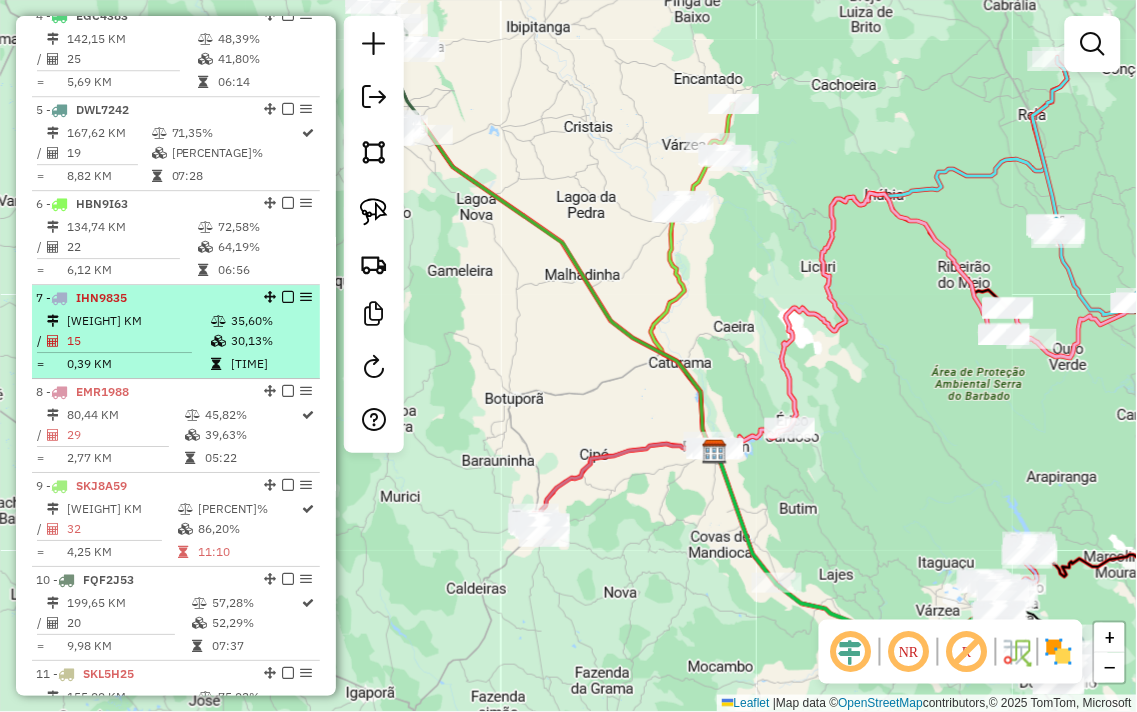 scroll, scrollTop: 1170, scrollLeft: 0, axis: vertical 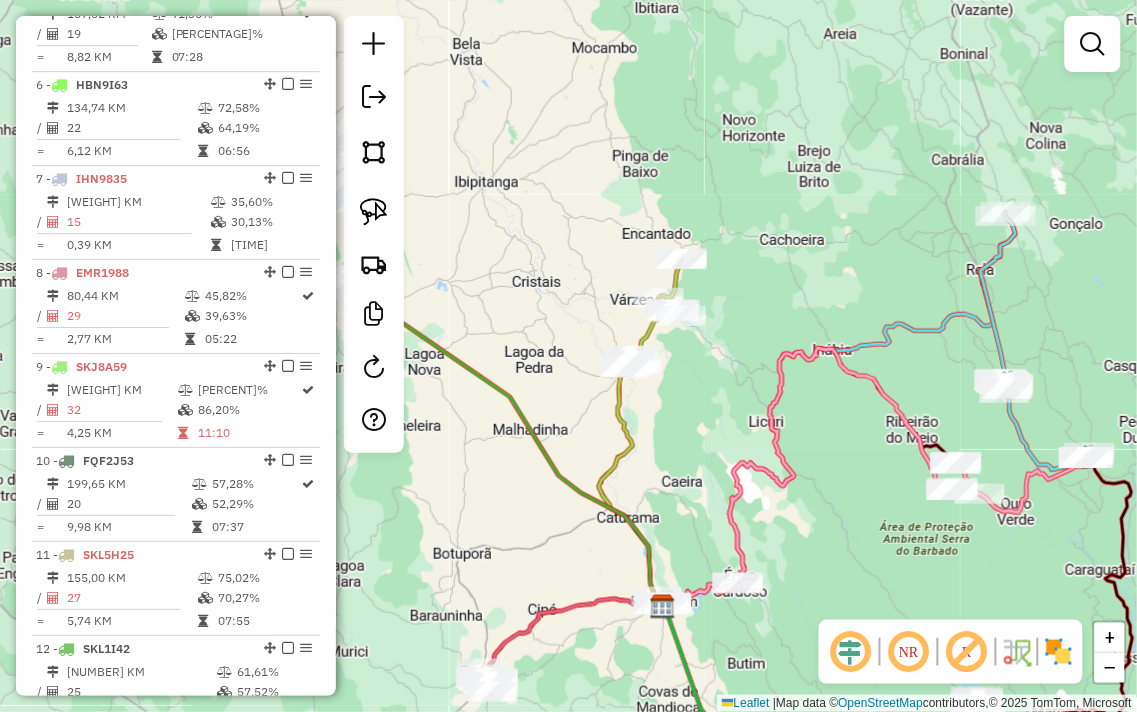 drag, startPoint x: 797, startPoint y: 163, endPoint x: 716, endPoint y: 340, distance: 194.65353 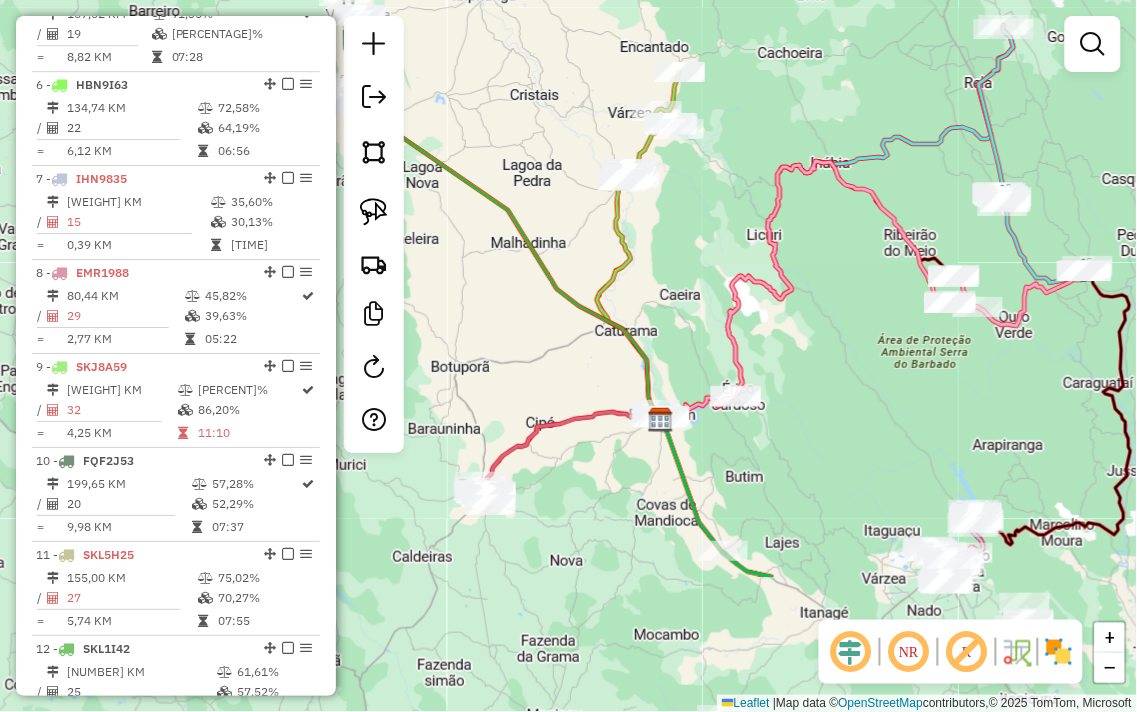 drag, startPoint x: 717, startPoint y: 381, endPoint x: 760, endPoint y: 108, distance: 276.3657 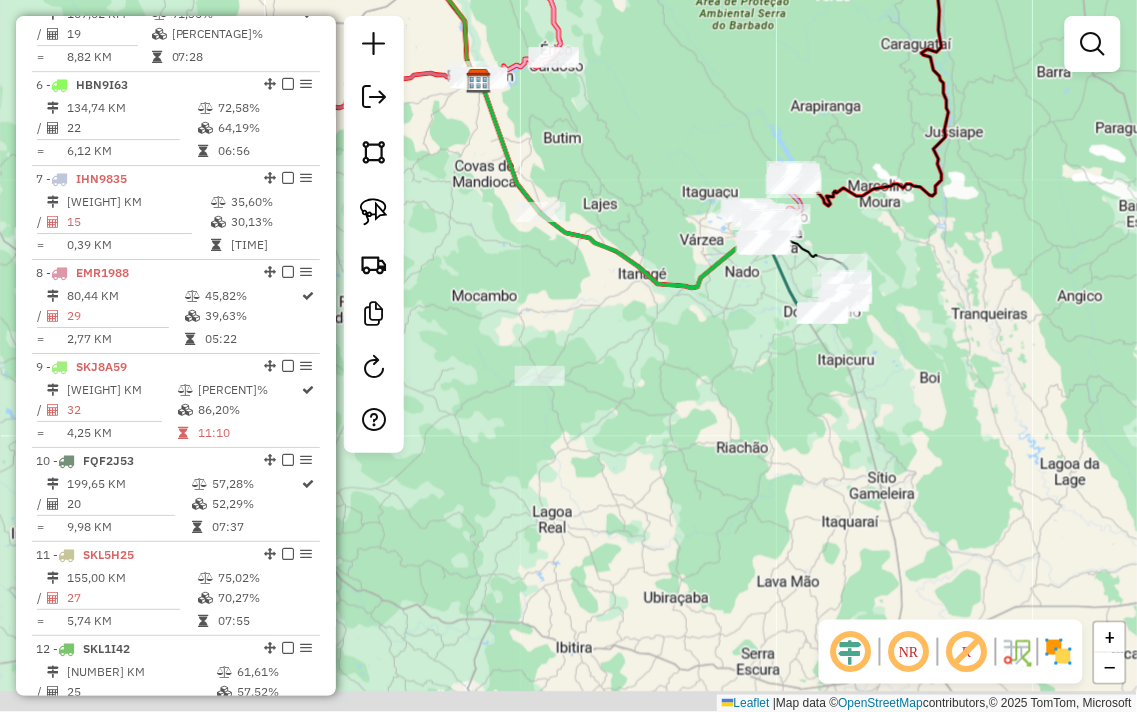 drag, startPoint x: 822, startPoint y: 416, endPoint x: 623, endPoint y: 114, distance: 361.66974 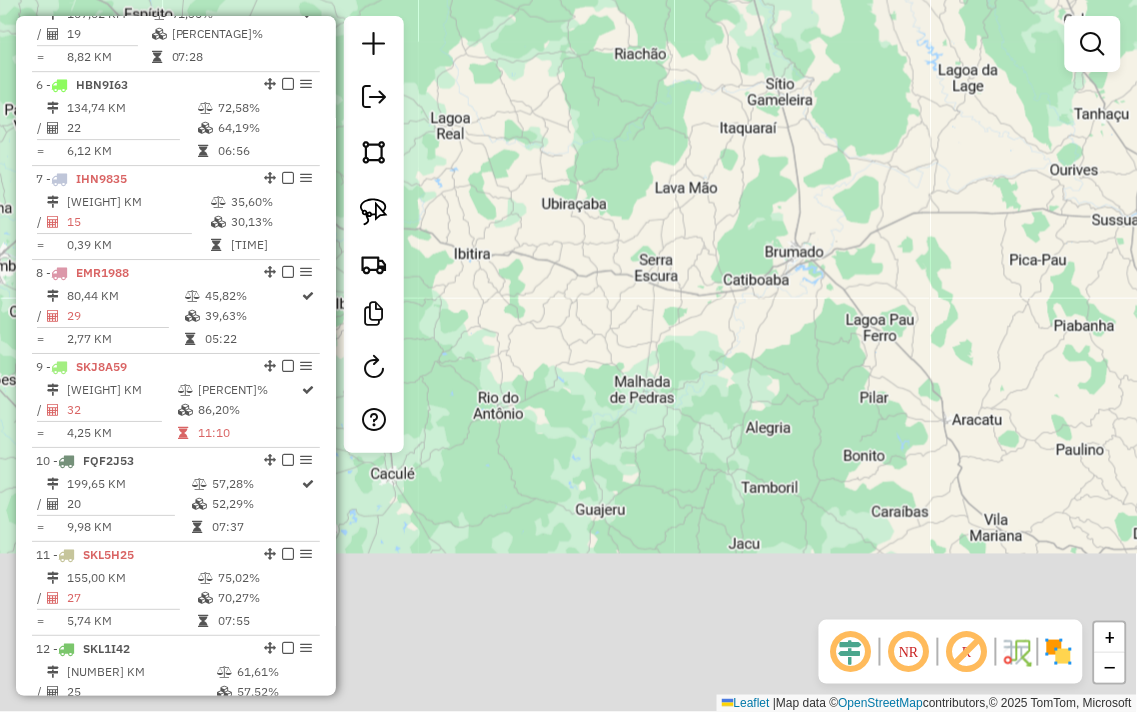 drag, startPoint x: 793, startPoint y: 532, endPoint x: 691, endPoint y: 157, distance: 388.6245 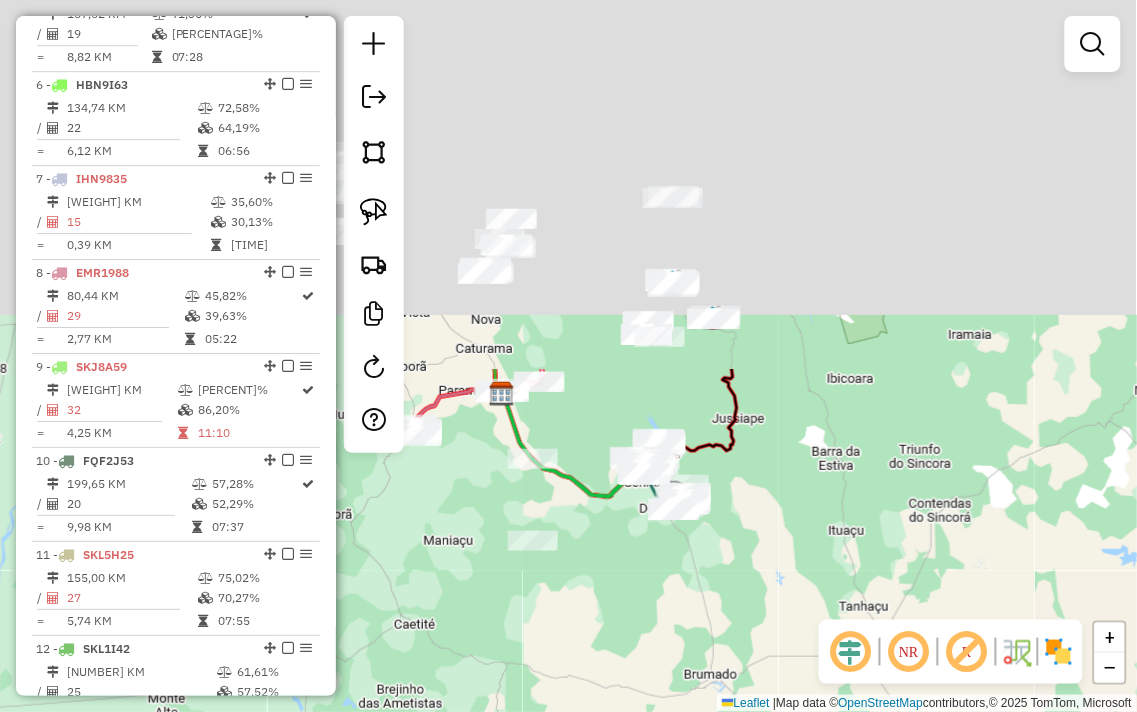 drag, startPoint x: 673, startPoint y: 194, endPoint x: 656, endPoint y: 586, distance: 392.36844 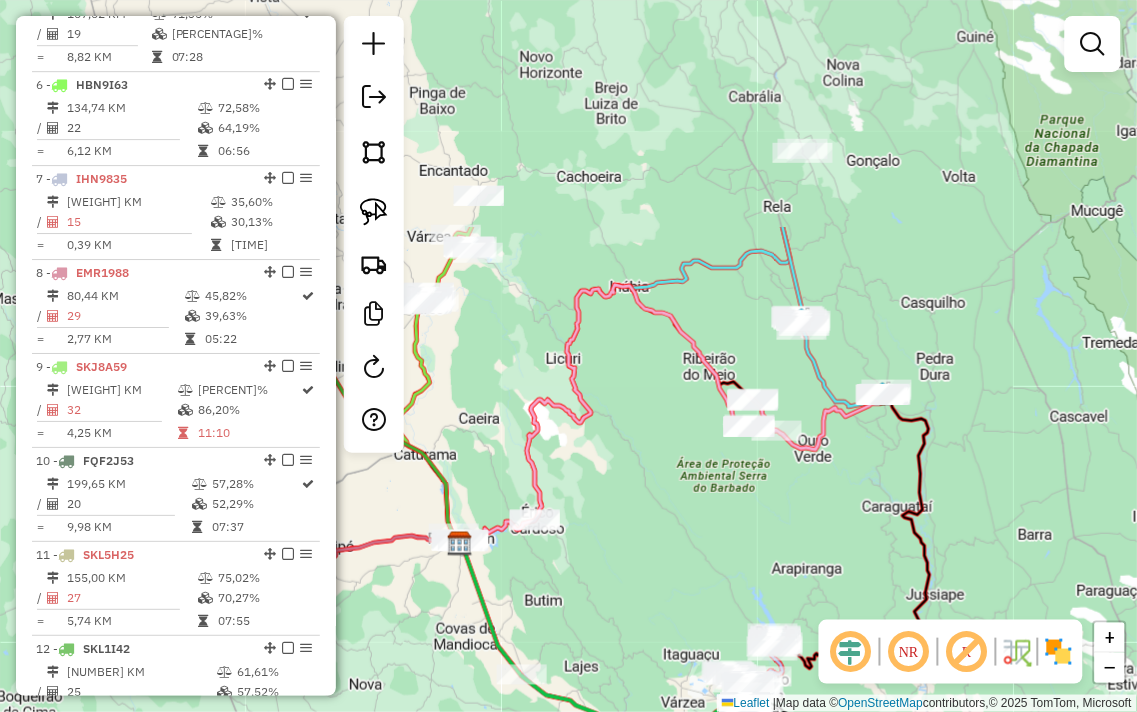 drag, startPoint x: 508, startPoint y: 250, endPoint x: 708, endPoint y: 560, distance: 368.91733 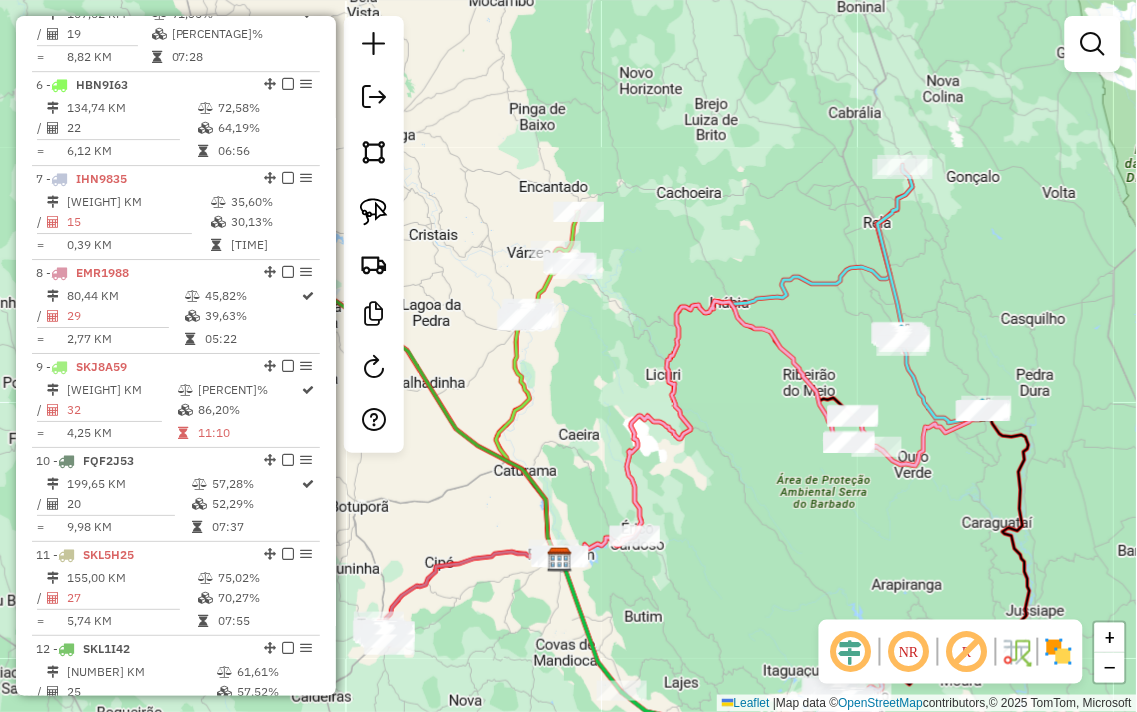 drag, startPoint x: 720, startPoint y: 394, endPoint x: 874, endPoint y: 404, distance: 154.32434 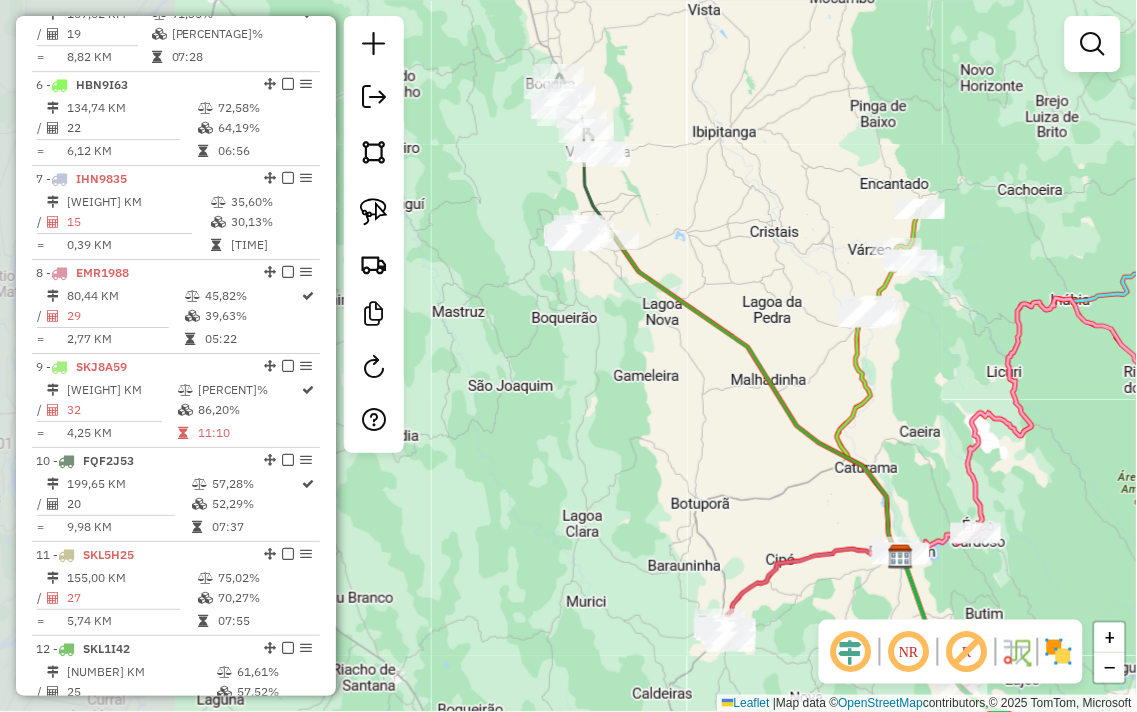 drag, startPoint x: 676, startPoint y: 395, endPoint x: 887, endPoint y: 385, distance: 211.23683 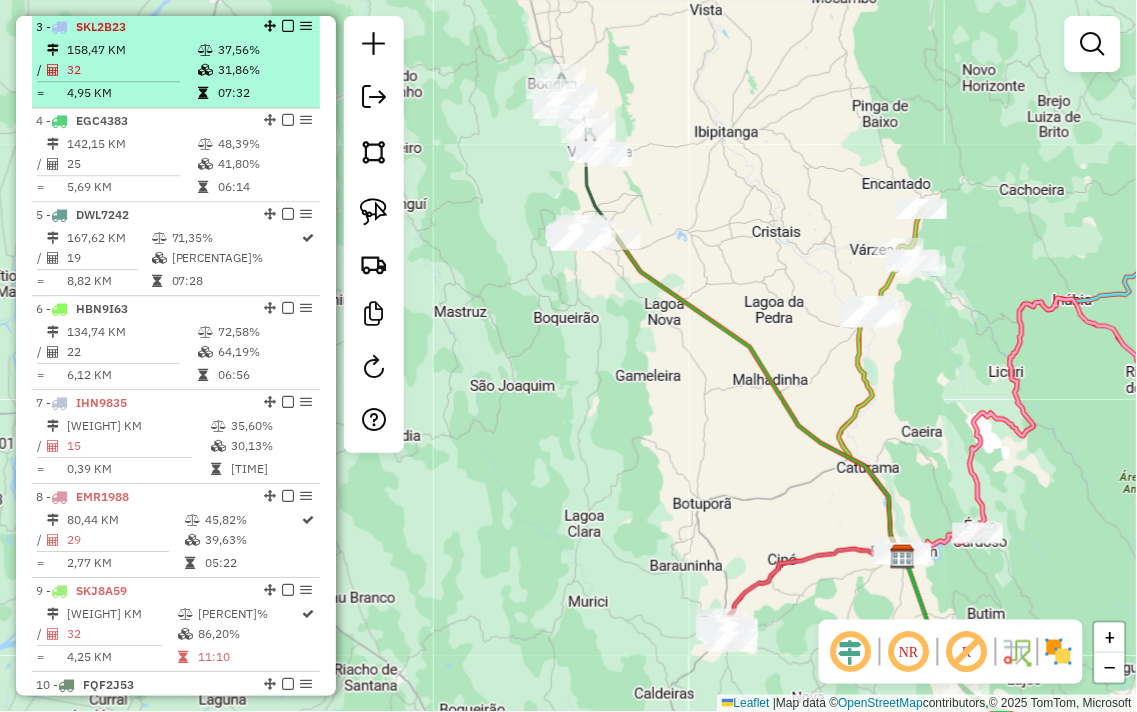 scroll, scrollTop: 947, scrollLeft: 0, axis: vertical 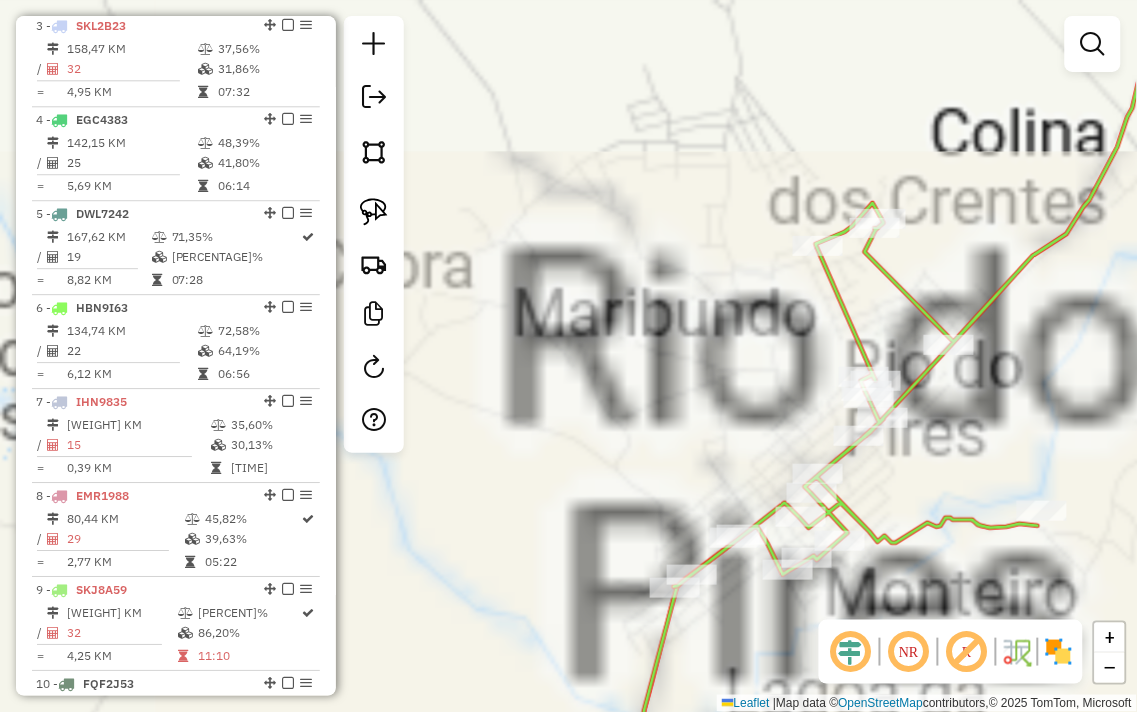 drag, startPoint x: 608, startPoint y: 160, endPoint x: 614, endPoint y: 110, distance: 50.358715 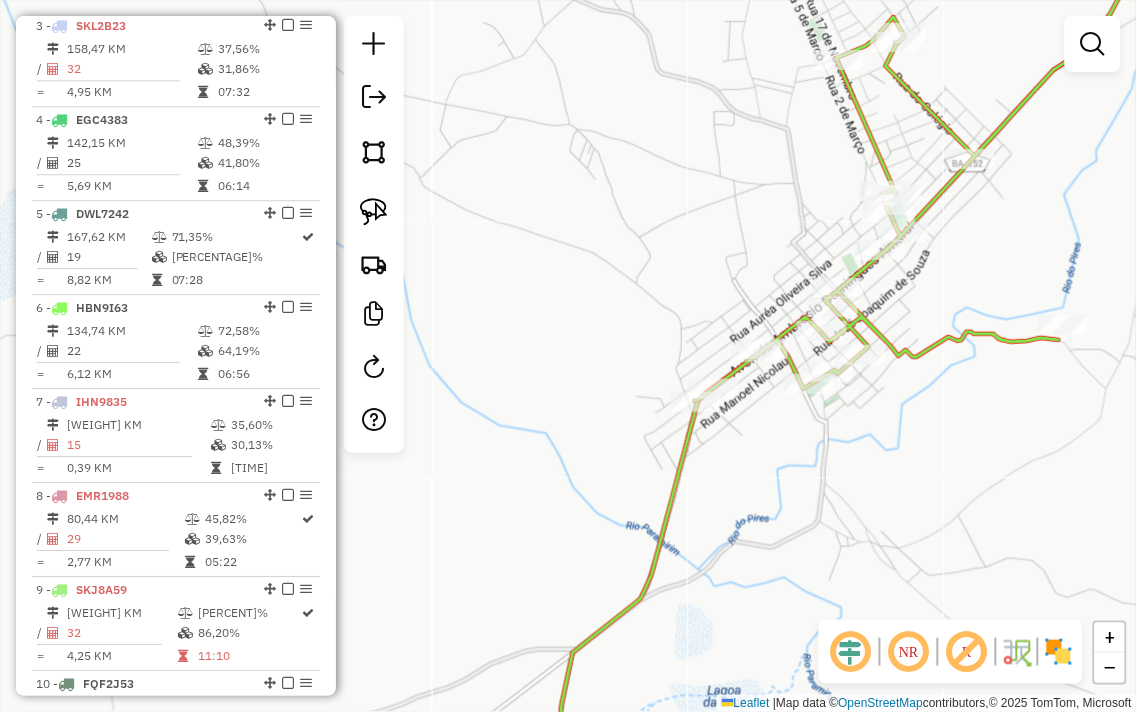 click 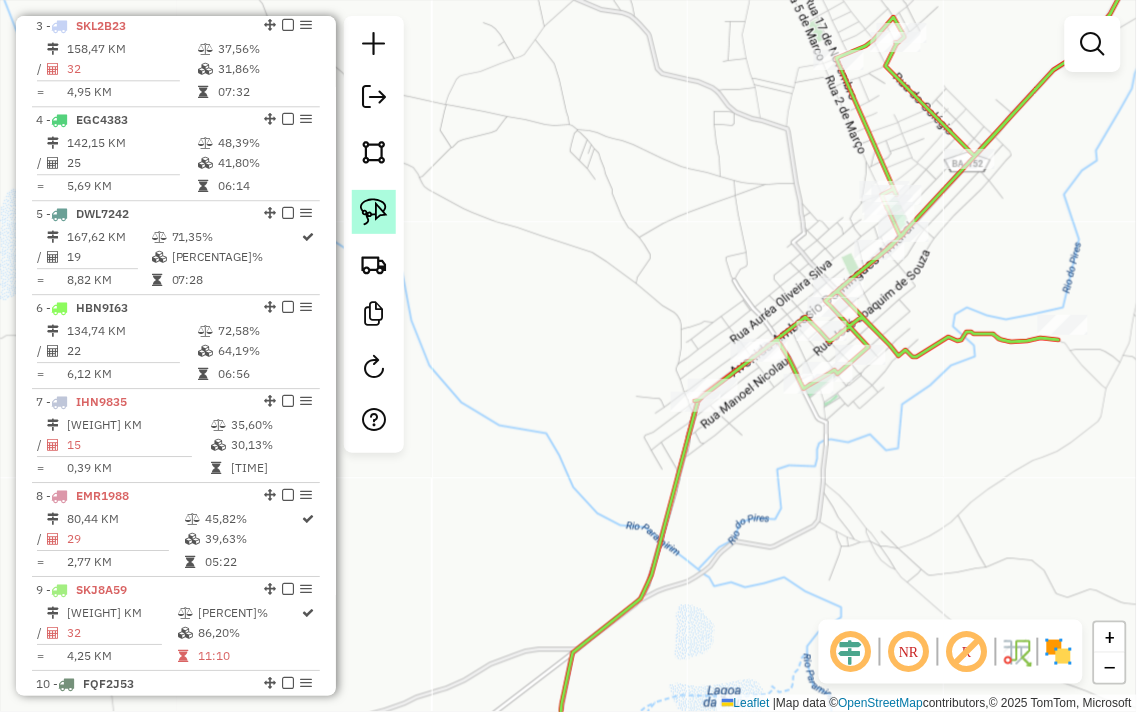 click 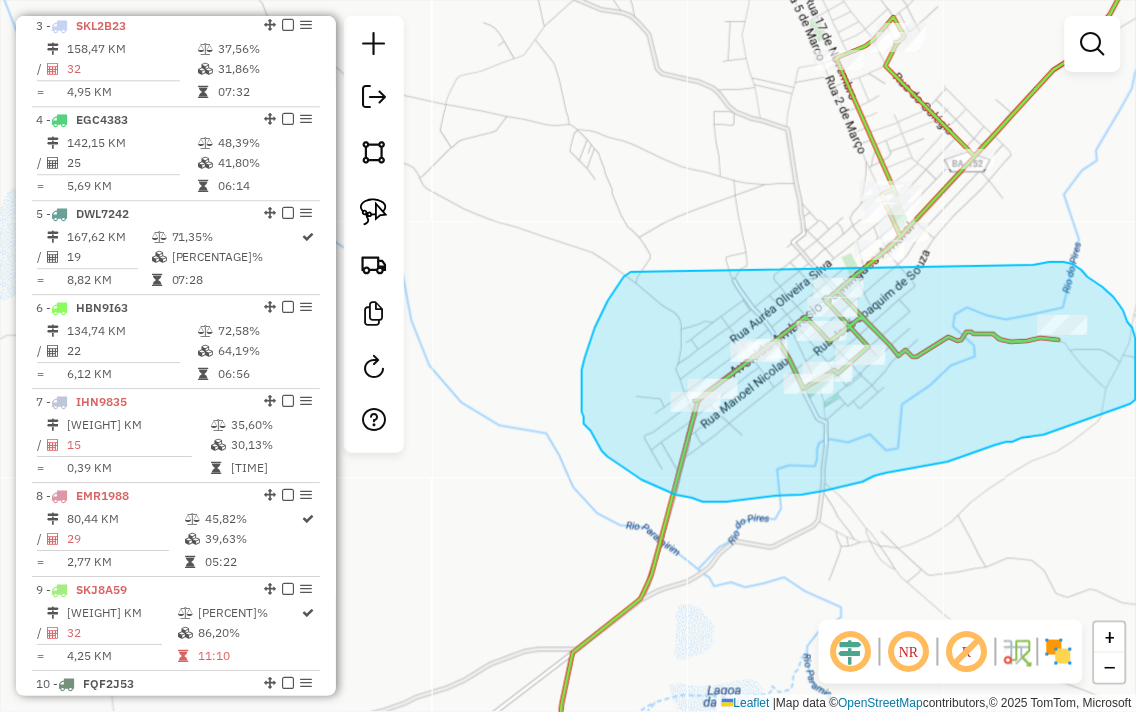 drag, startPoint x: 631, startPoint y: 272, endPoint x: 1034, endPoint y: 265, distance: 403.0608 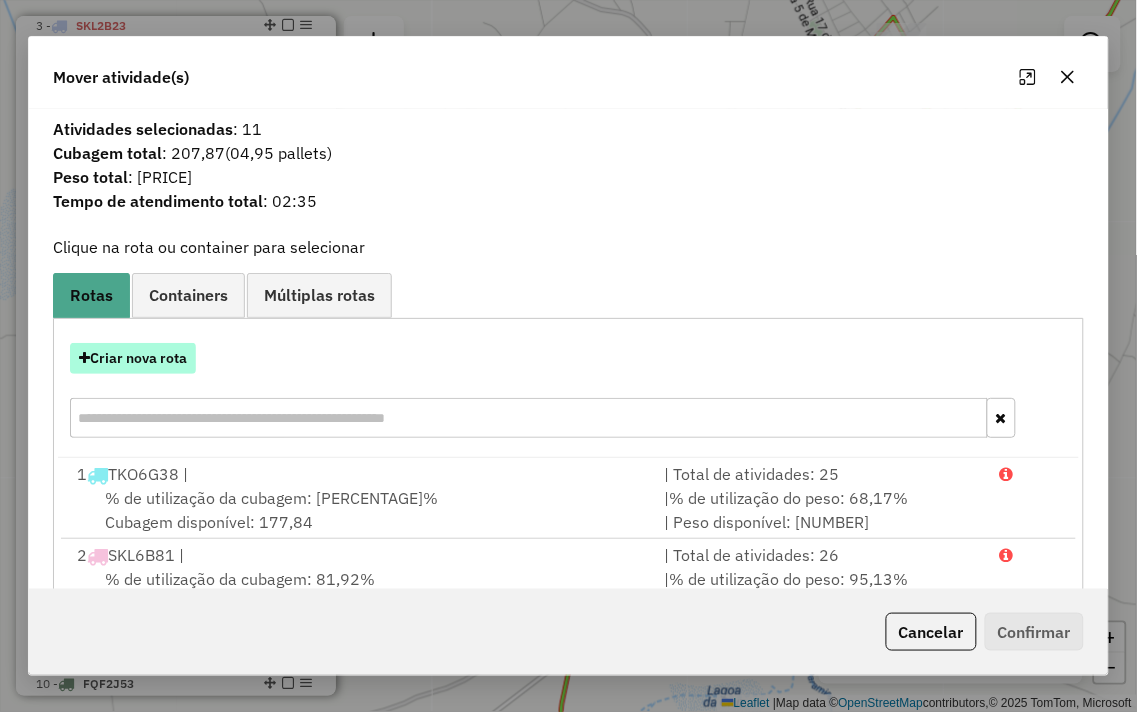 click on "Criar nova rota" at bounding box center [133, 358] 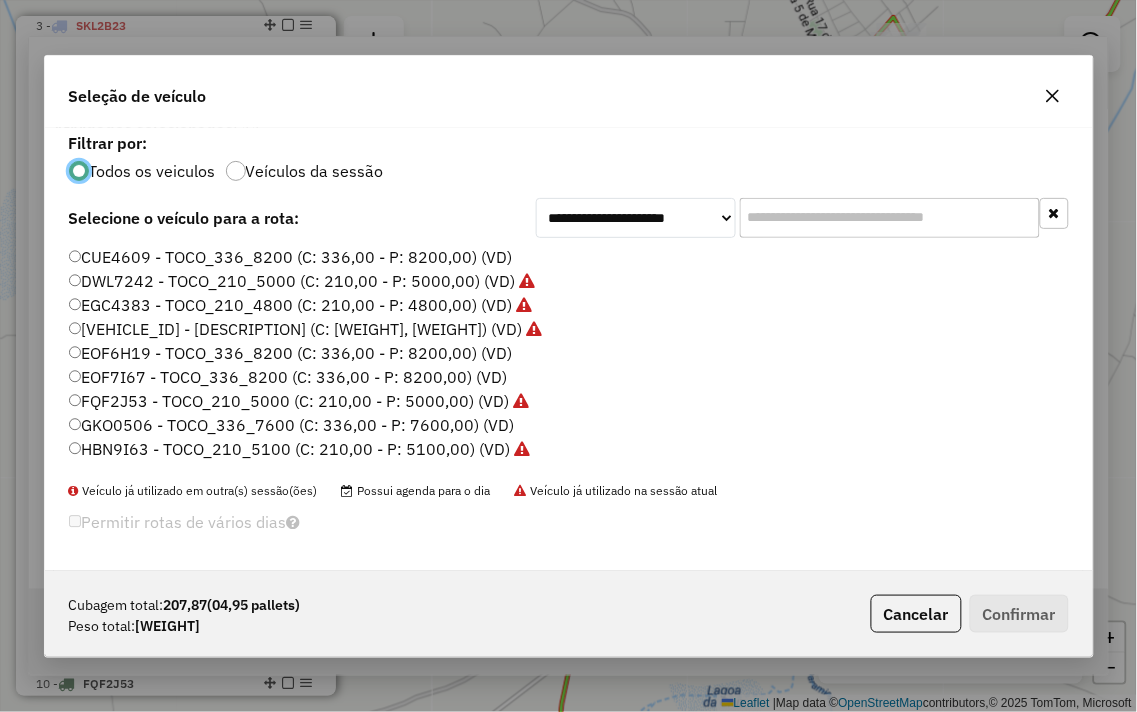 scroll, scrollTop: 11, scrollLeft: 5, axis: both 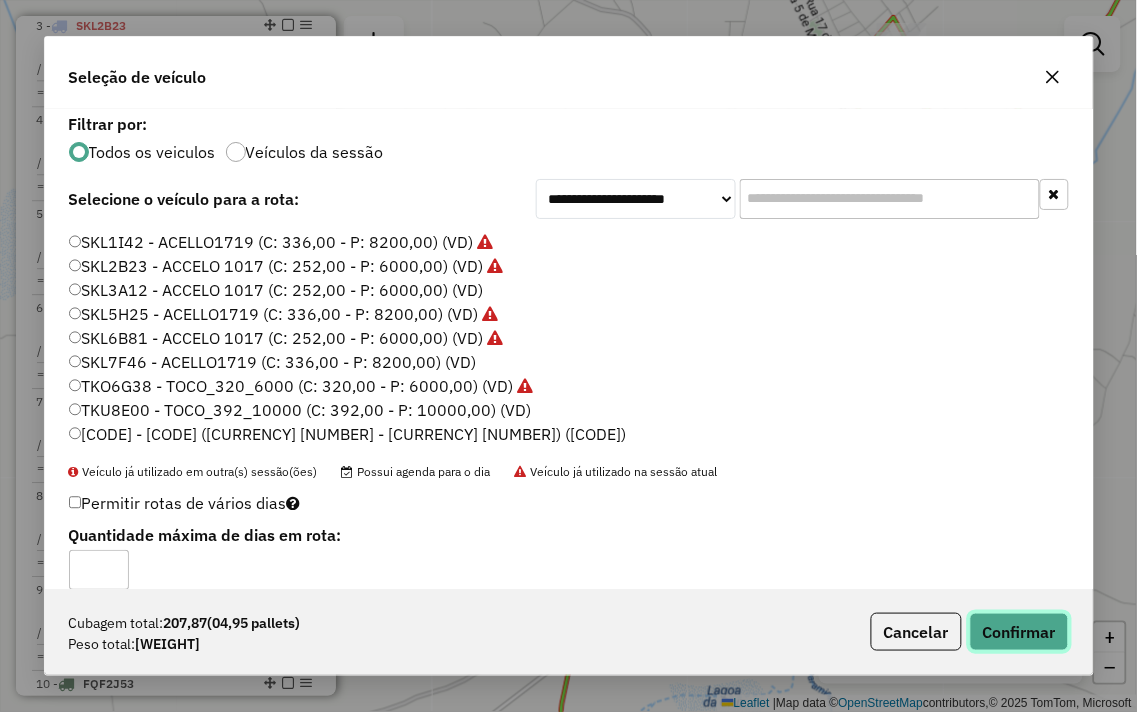 click on "Confirmar" 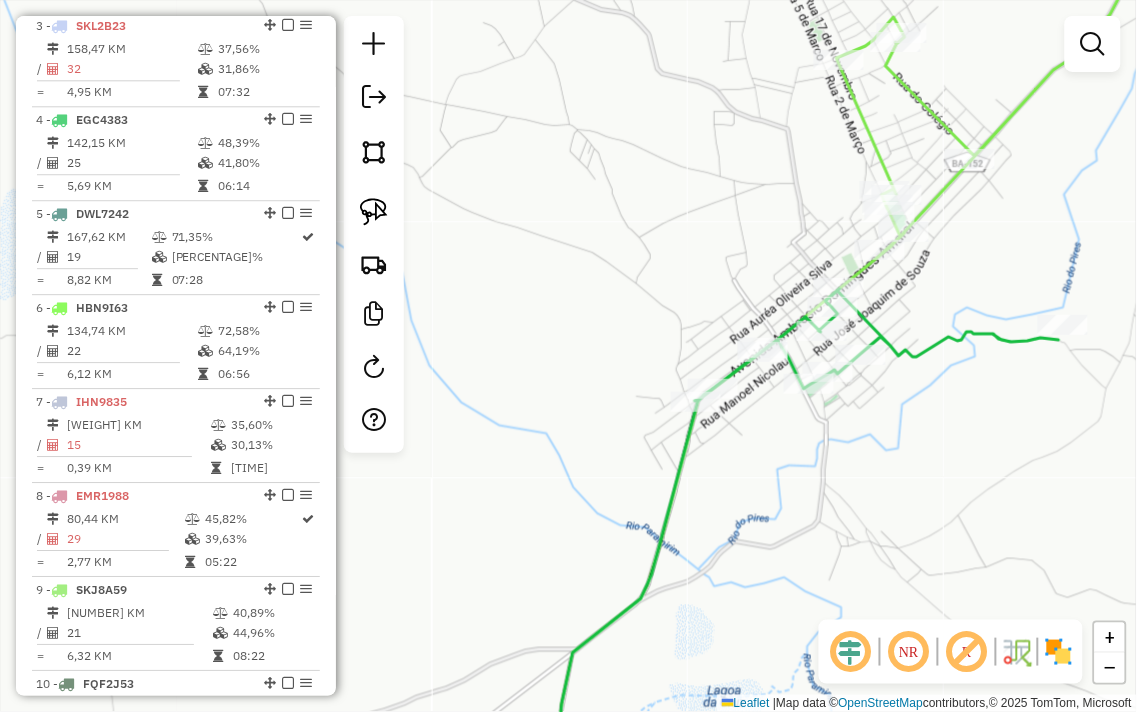drag, startPoint x: 580, startPoint y: 373, endPoint x: 572, endPoint y: 380, distance: 10.630146 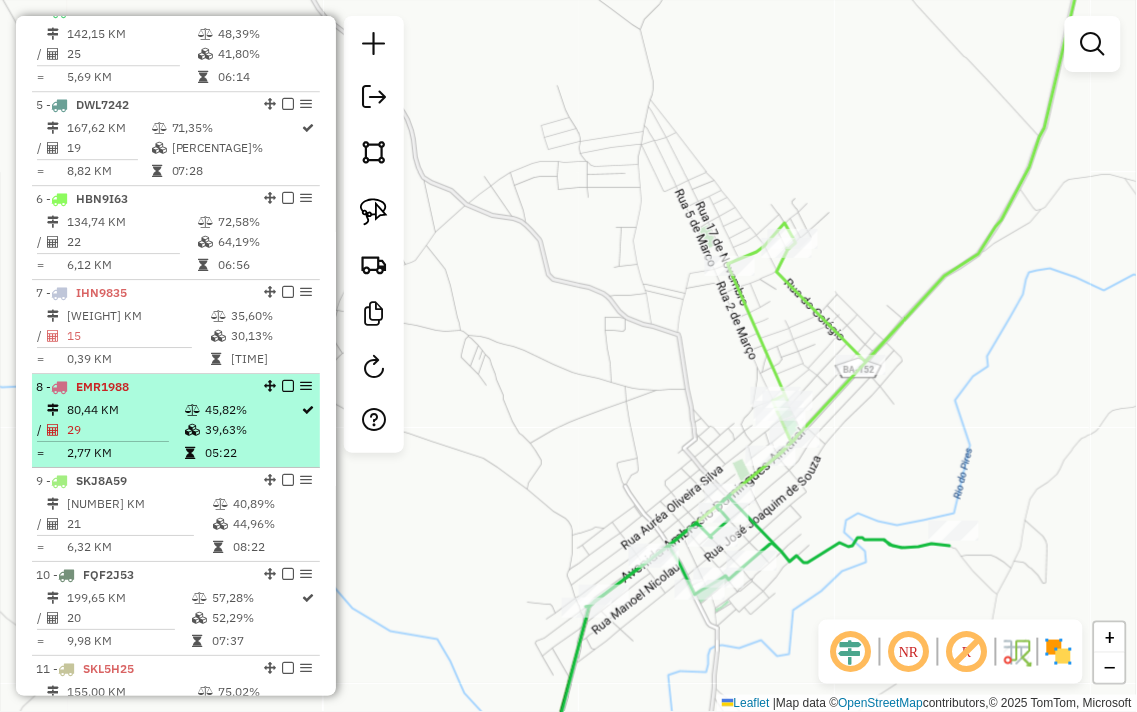 scroll, scrollTop: 1392, scrollLeft: 0, axis: vertical 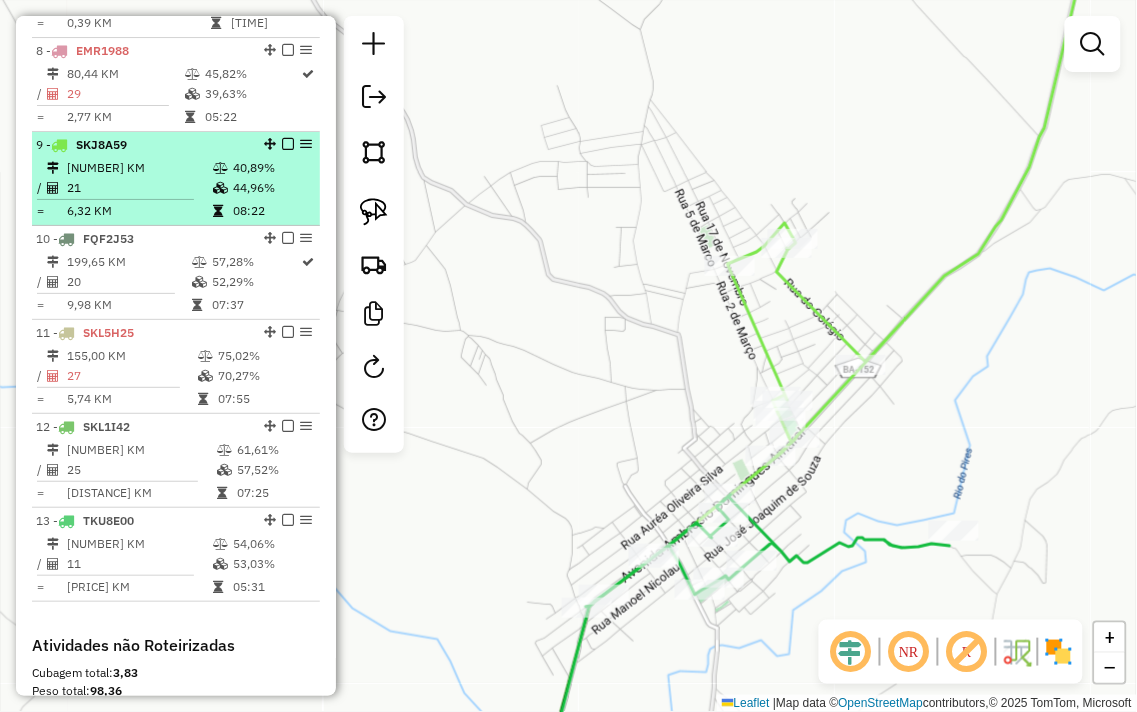 select on "**********" 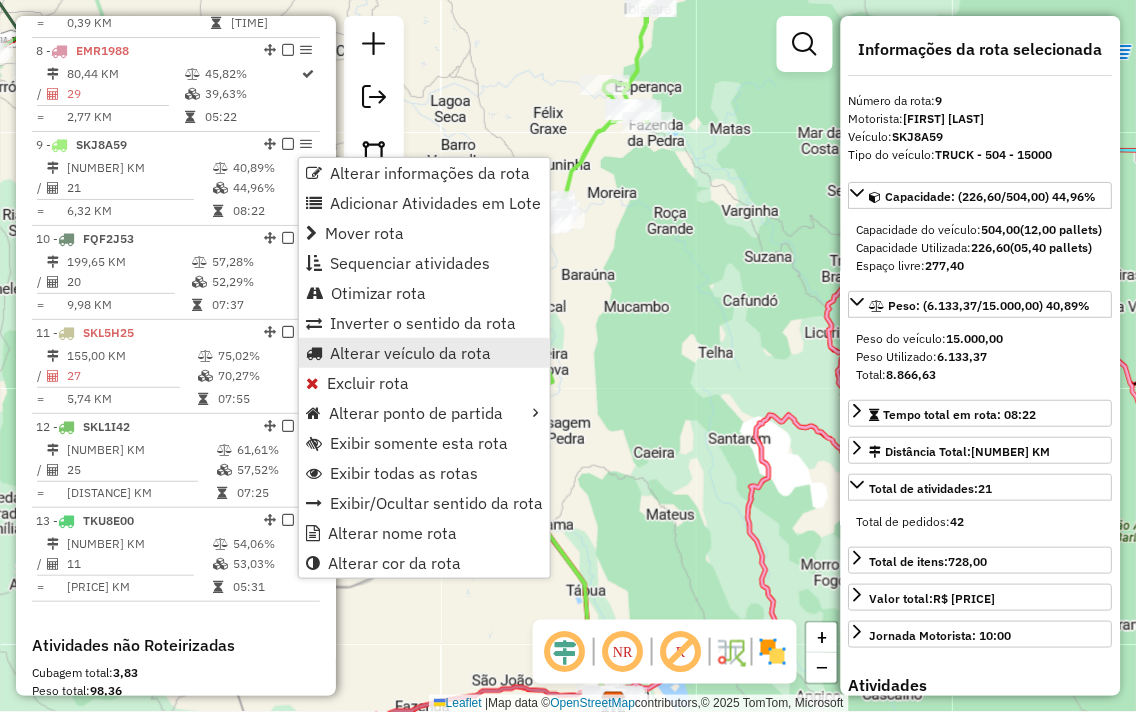 click on "Alterar veículo da rota" at bounding box center (410, 353) 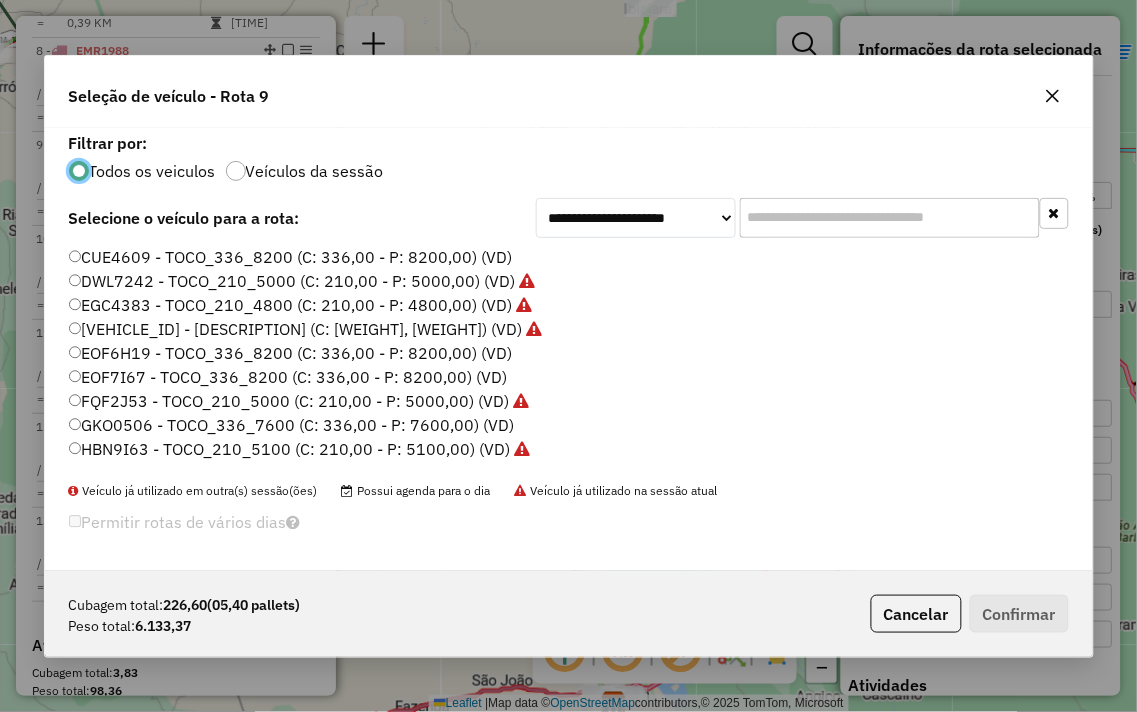 scroll, scrollTop: 11, scrollLeft: 5, axis: both 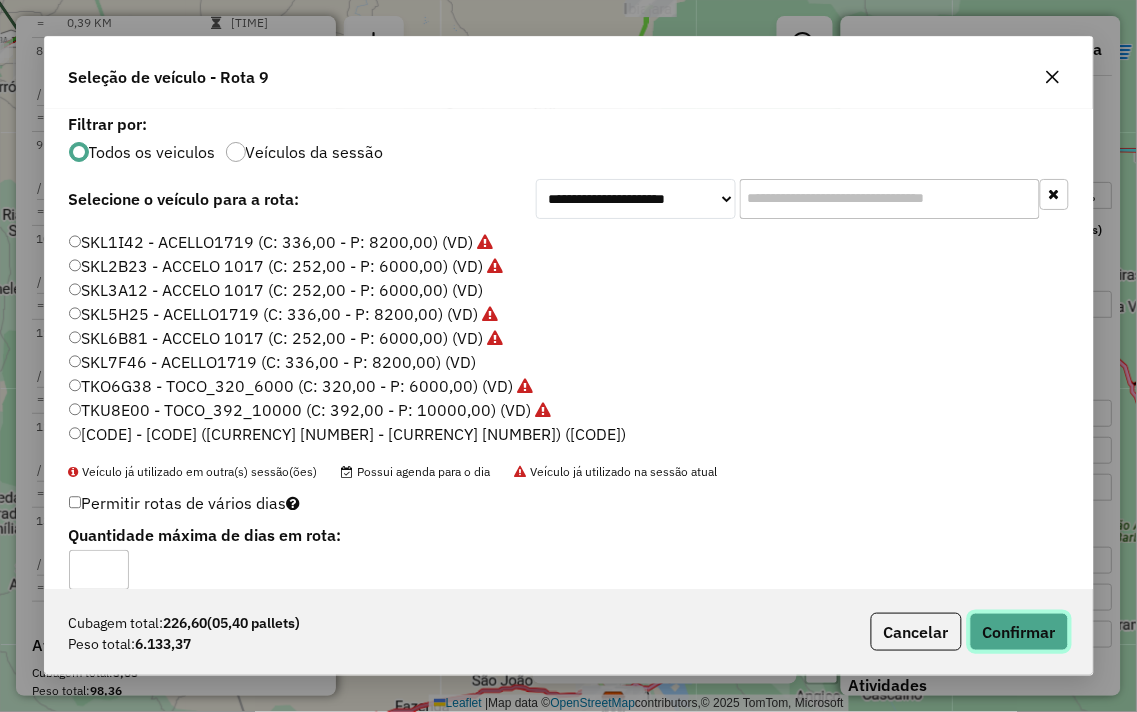 click on "Confirmar" 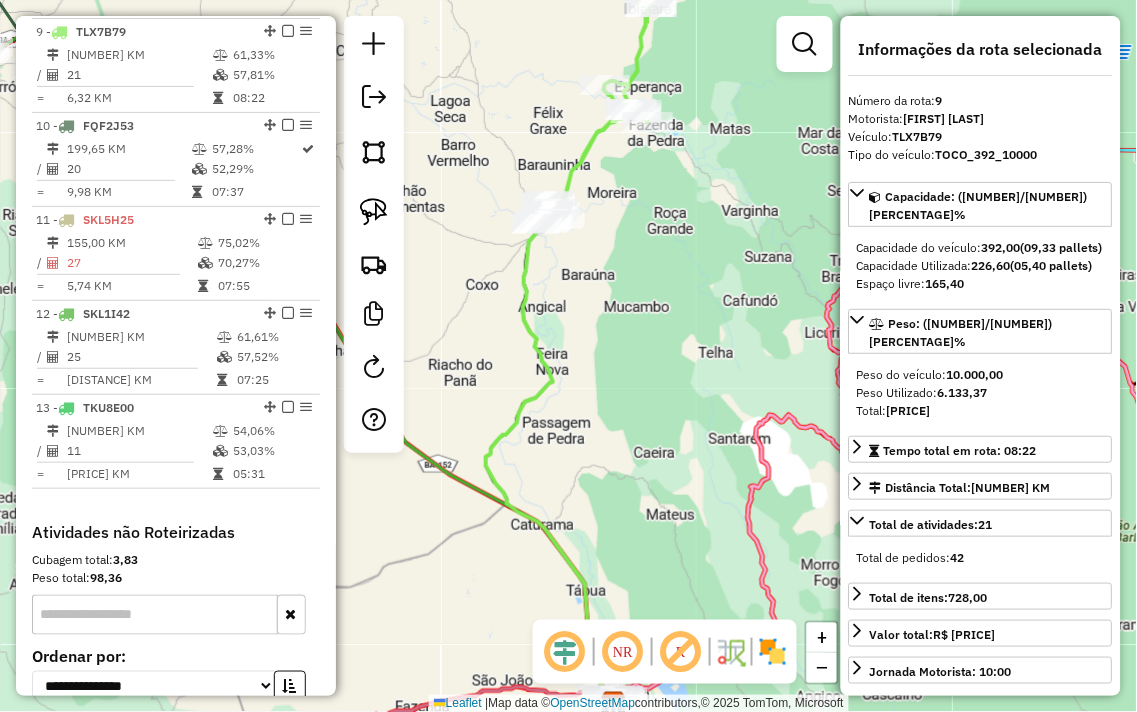 scroll, scrollTop: 1525, scrollLeft: 0, axis: vertical 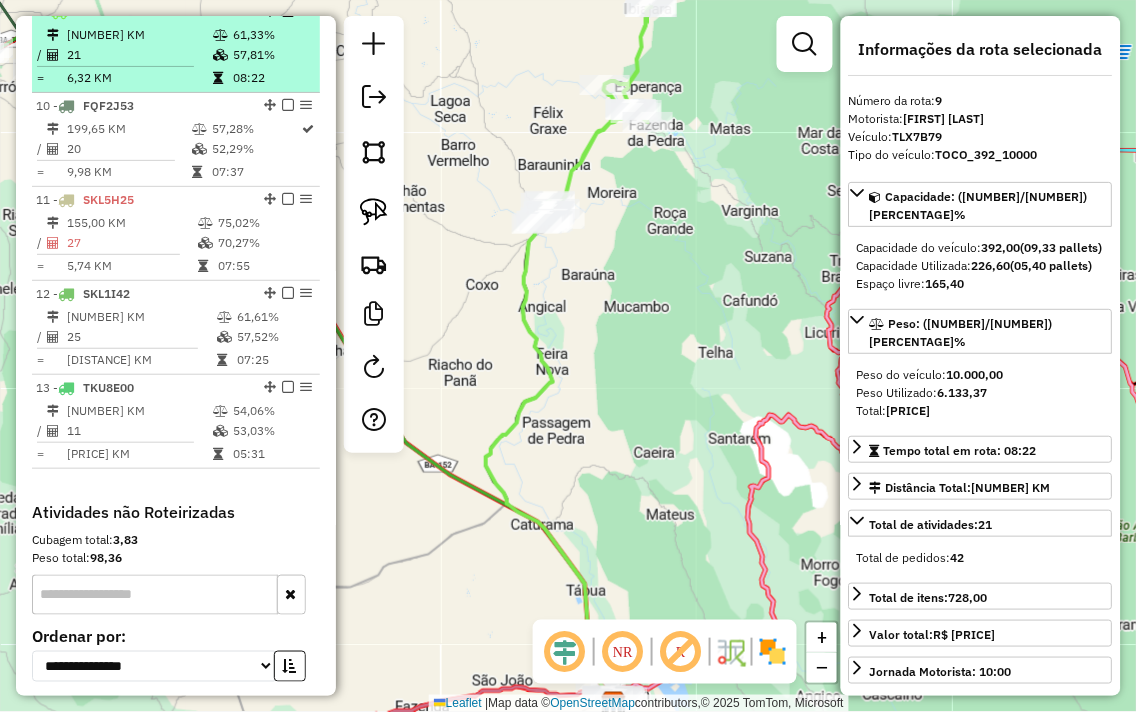 click on "21" at bounding box center (139, 55) 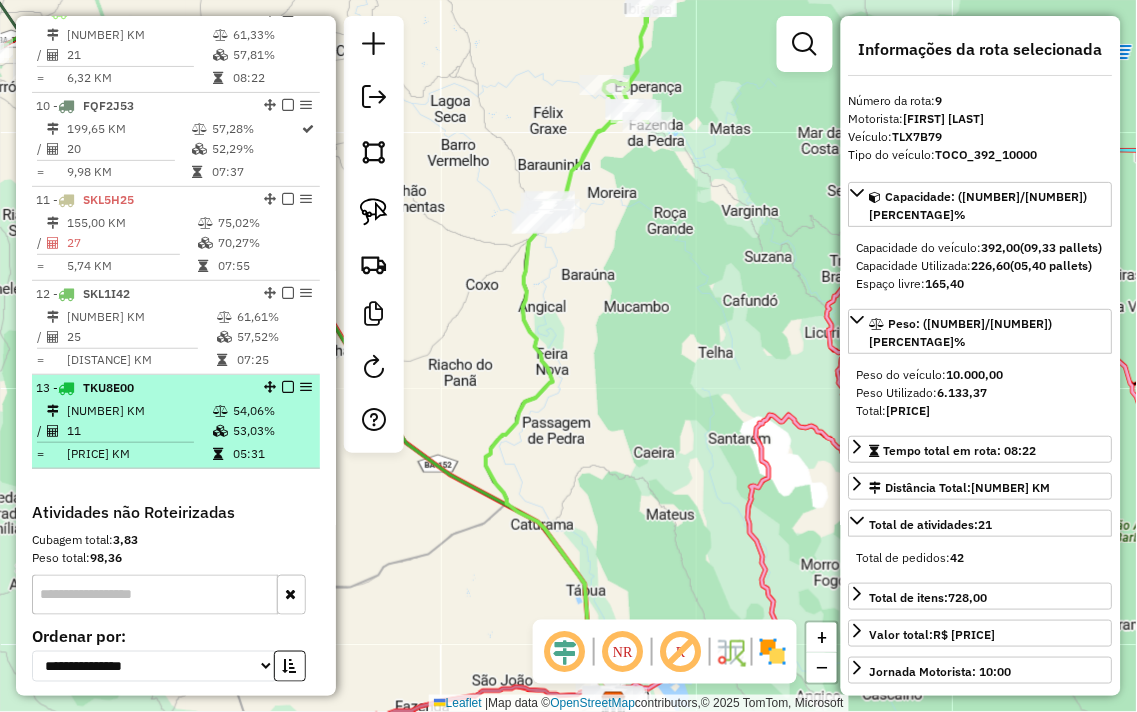 click on "13 -       TKU8E00" at bounding box center (142, 388) 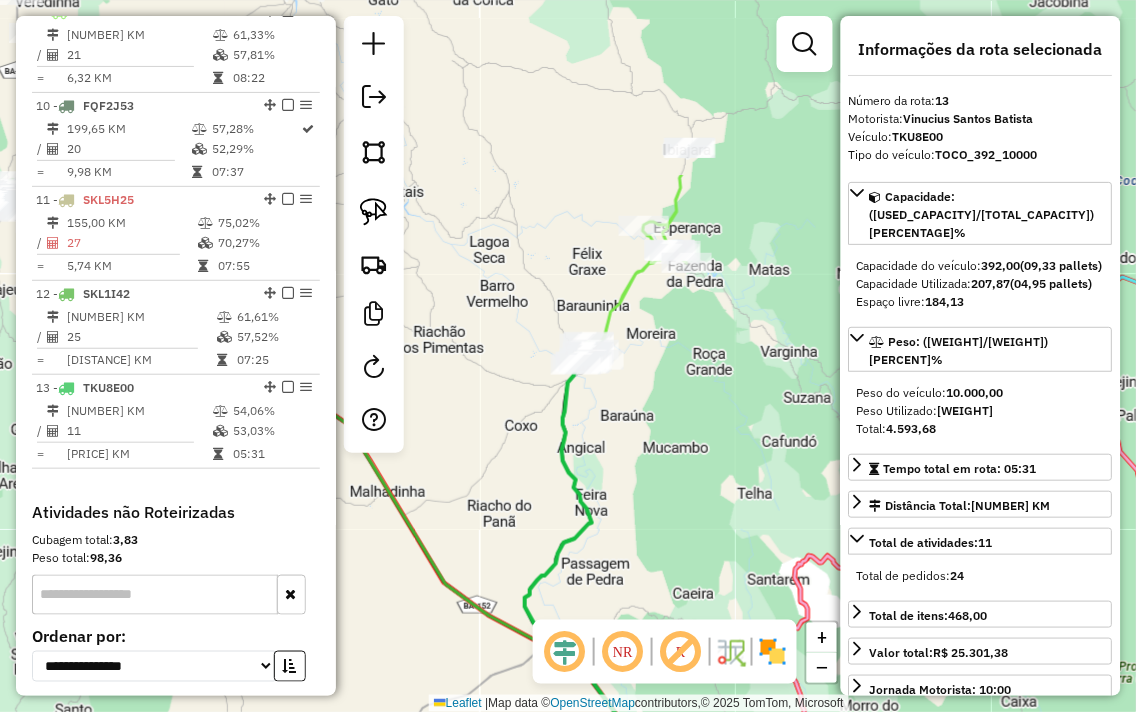 drag, startPoint x: 675, startPoint y: 122, endPoint x: 700, endPoint y: 368, distance: 247.26706 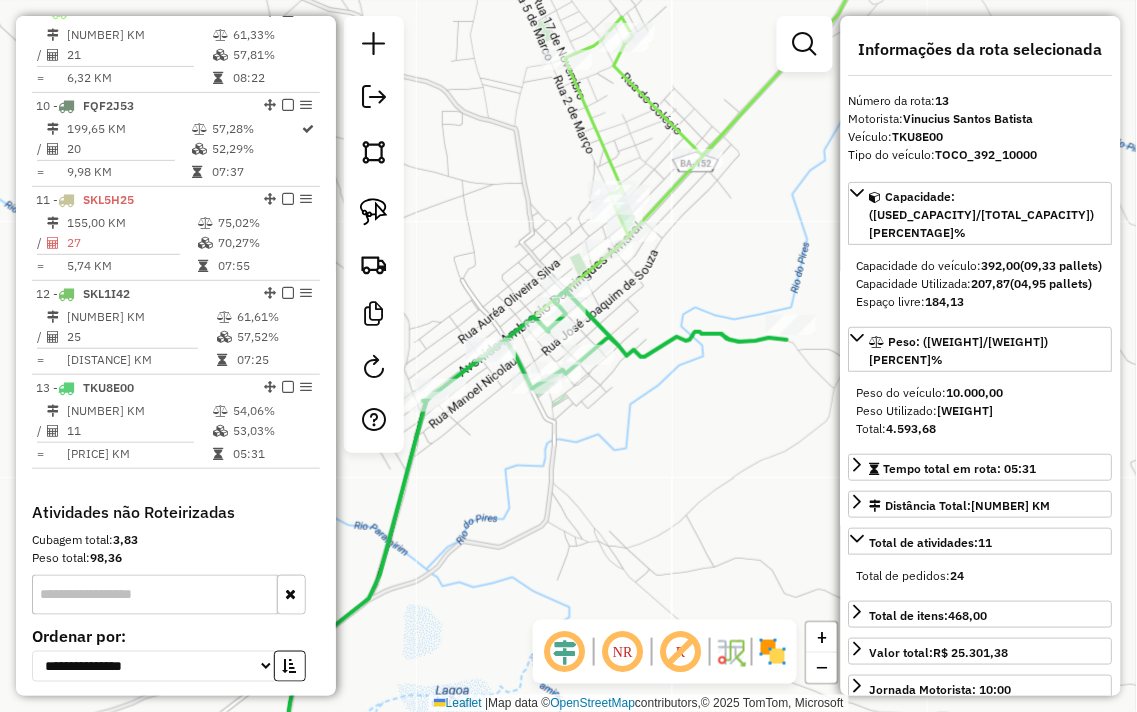 drag, startPoint x: 581, startPoint y: 274, endPoint x: 705, endPoint y: 274, distance: 124 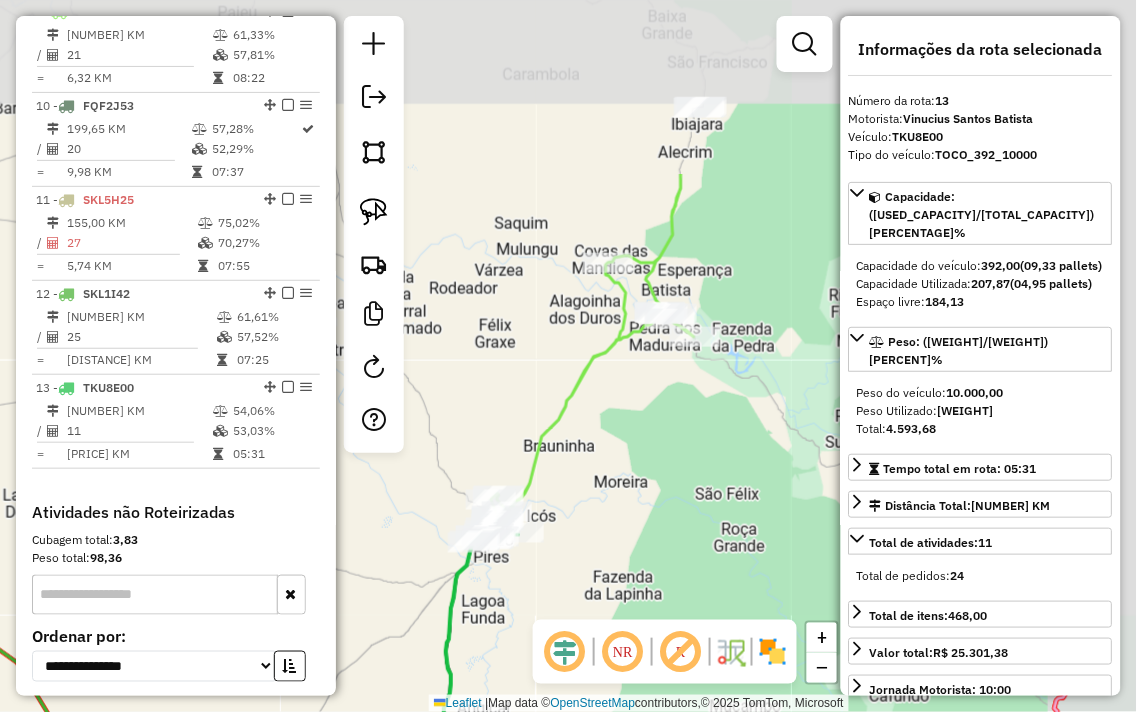 drag, startPoint x: 737, startPoint y: 218, endPoint x: 578, endPoint y: 463, distance: 292.0719 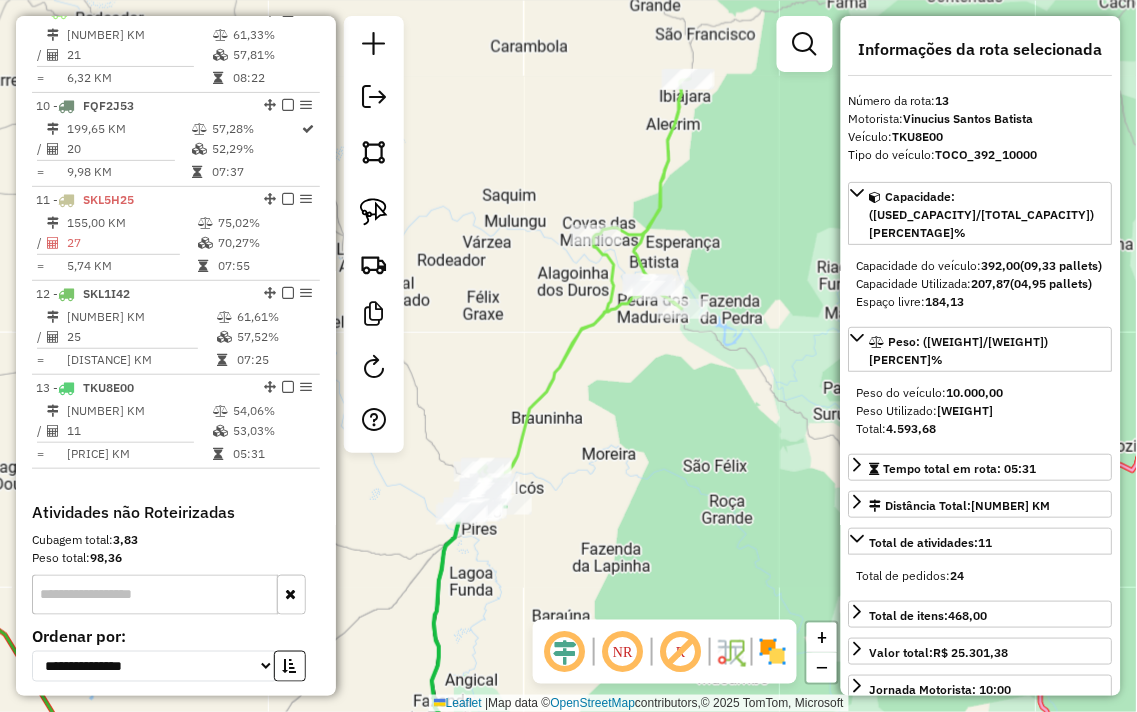 drag, startPoint x: 757, startPoint y: 218, endPoint x: 774, endPoint y: 133, distance: 86.683334 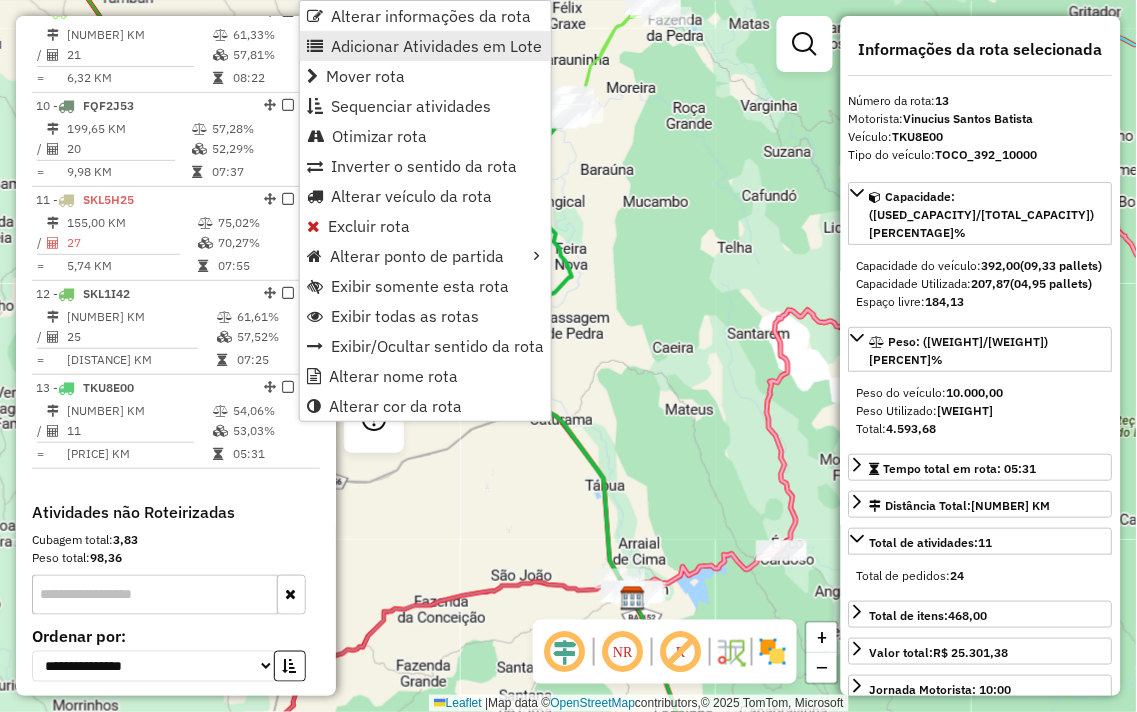 click on "Adicionar Atividades em Lote" at bounding box center (436, 46) 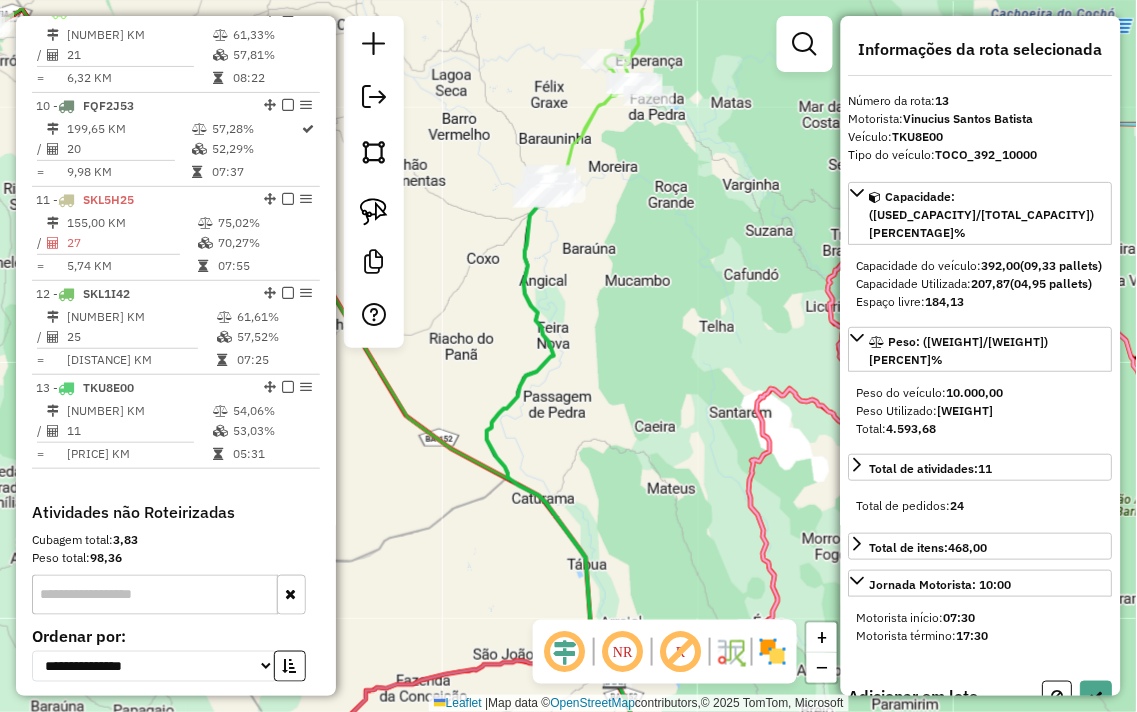 drag, startPoint x: 584, startPoint y: 156, endPoint x: 526, endPoint y: 347, distance: 199.61212 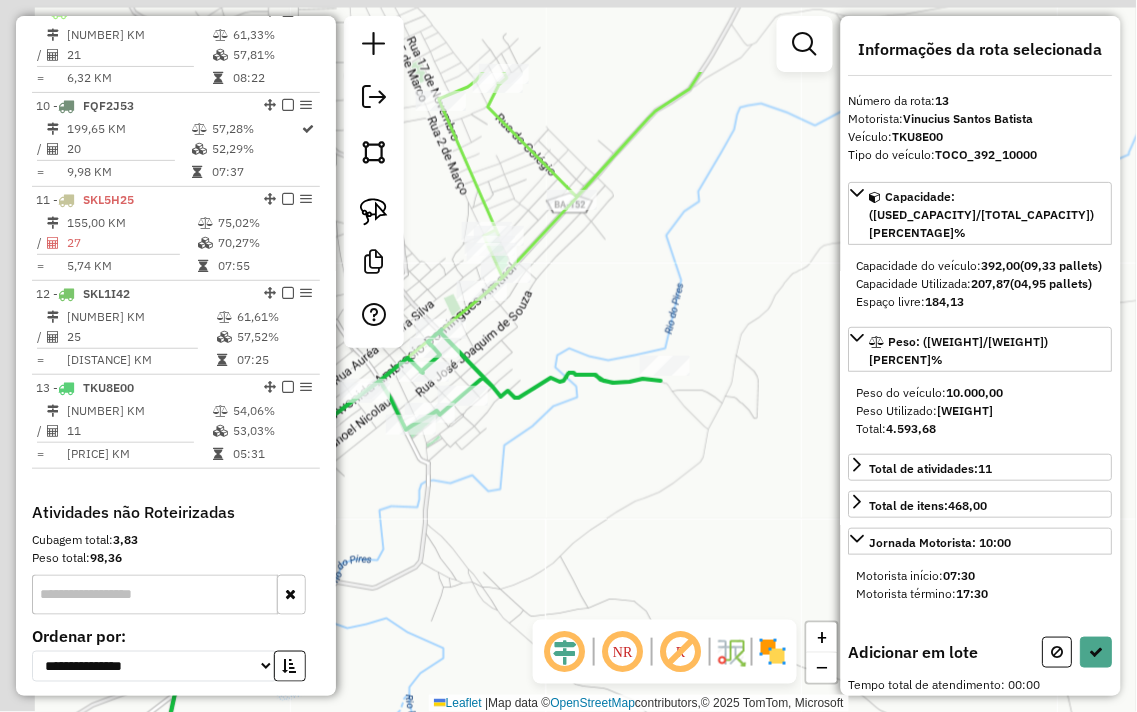 drag, startPoint x: 600, startPoint y: 242, endPoint x: 550, endPoint y: 298, distance: 75.073296 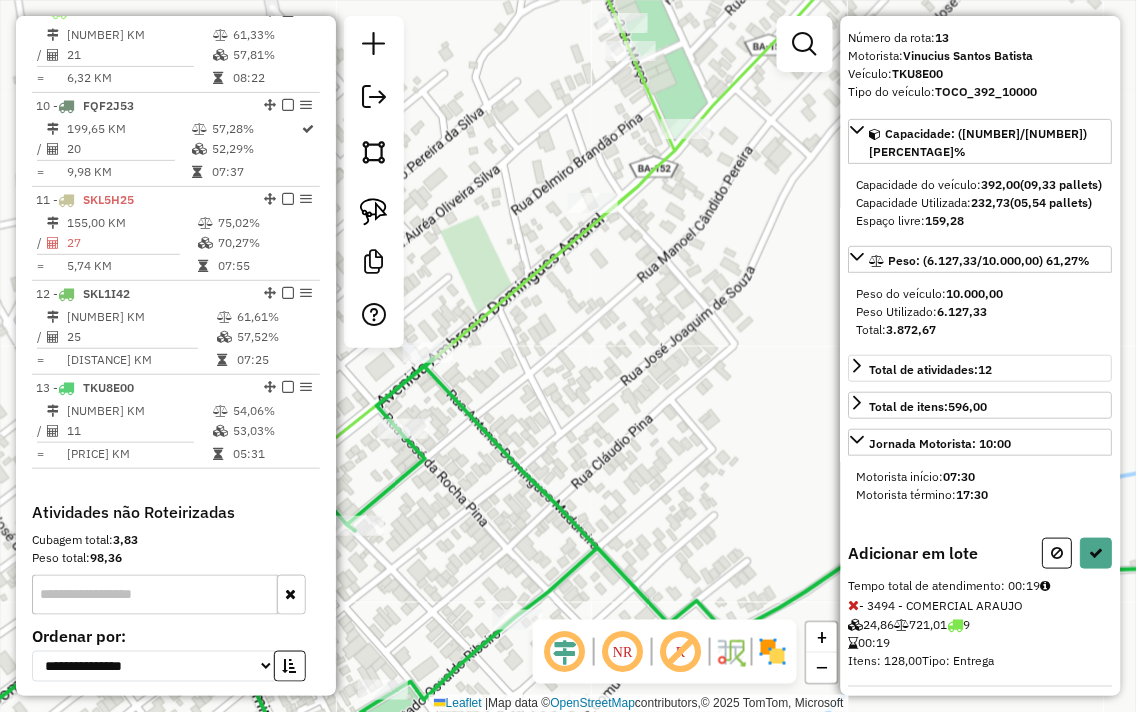scroll, scrollTop: 94, scrollLeft: 0, axis: vertical 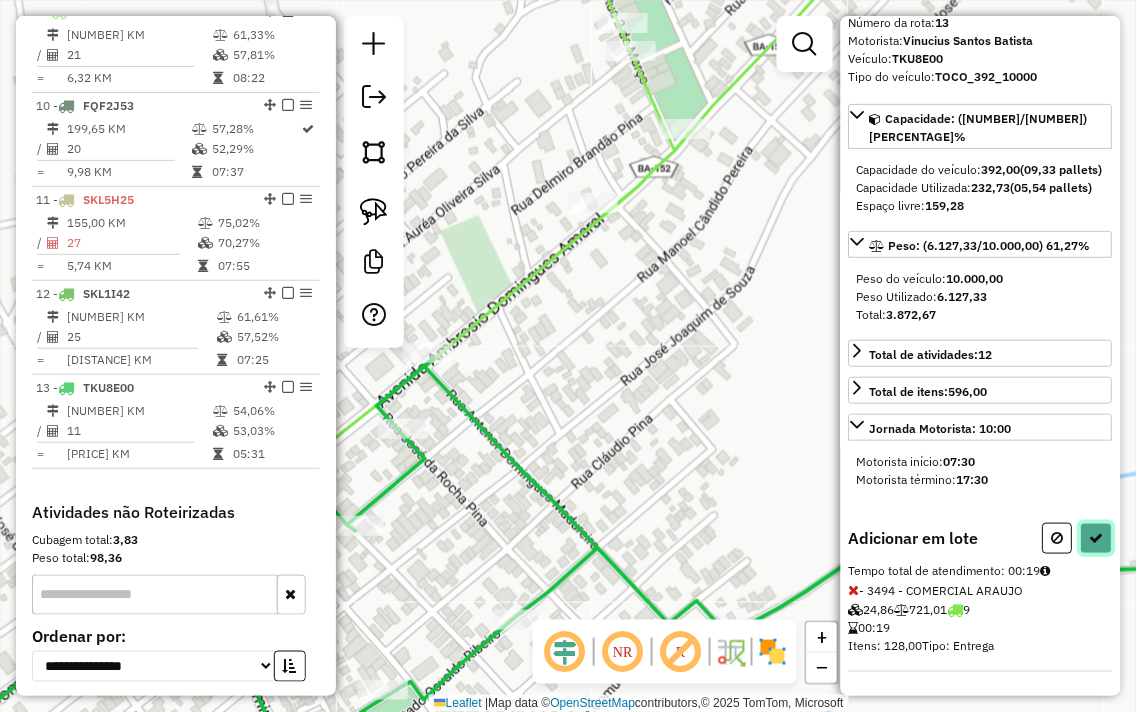 click at bounding box center [1097, 538] 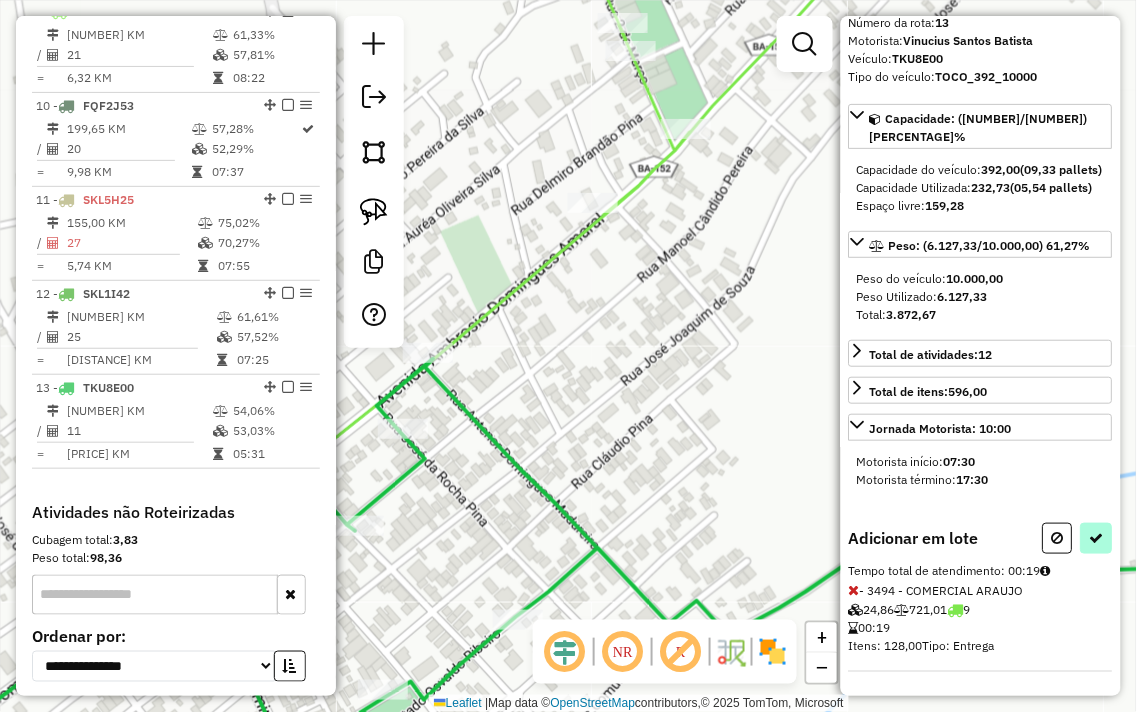 select on "**********" 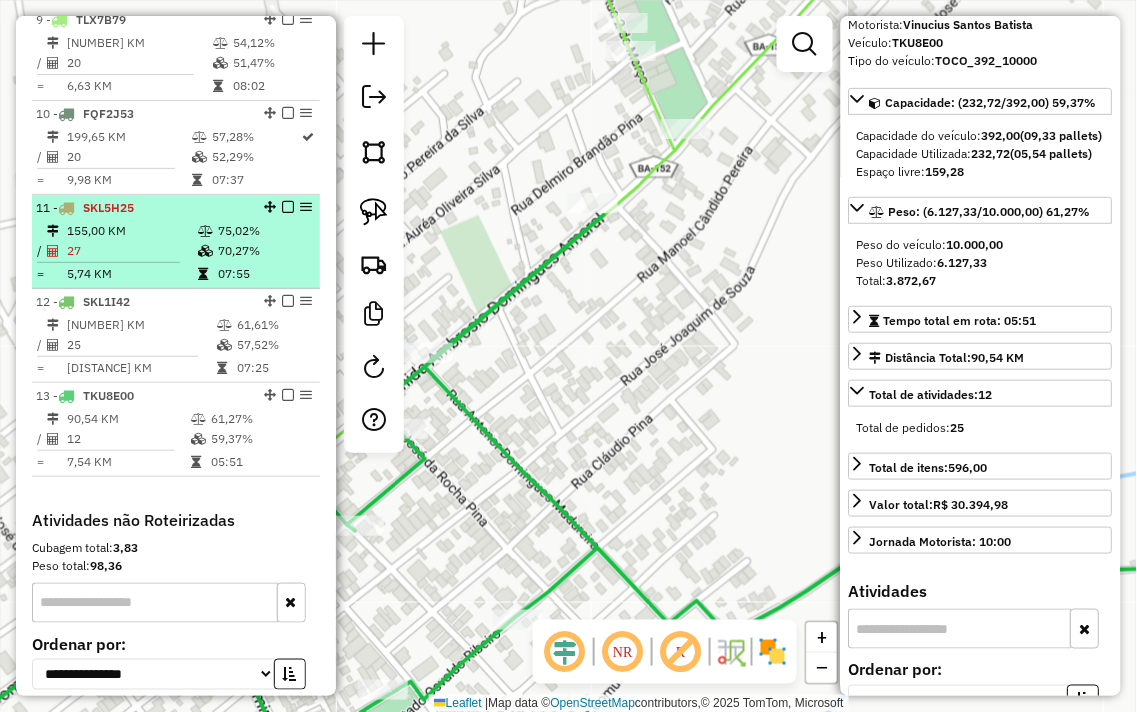 scroll, scrollTop: 1486, scrollLeft: 0, axis: vertical 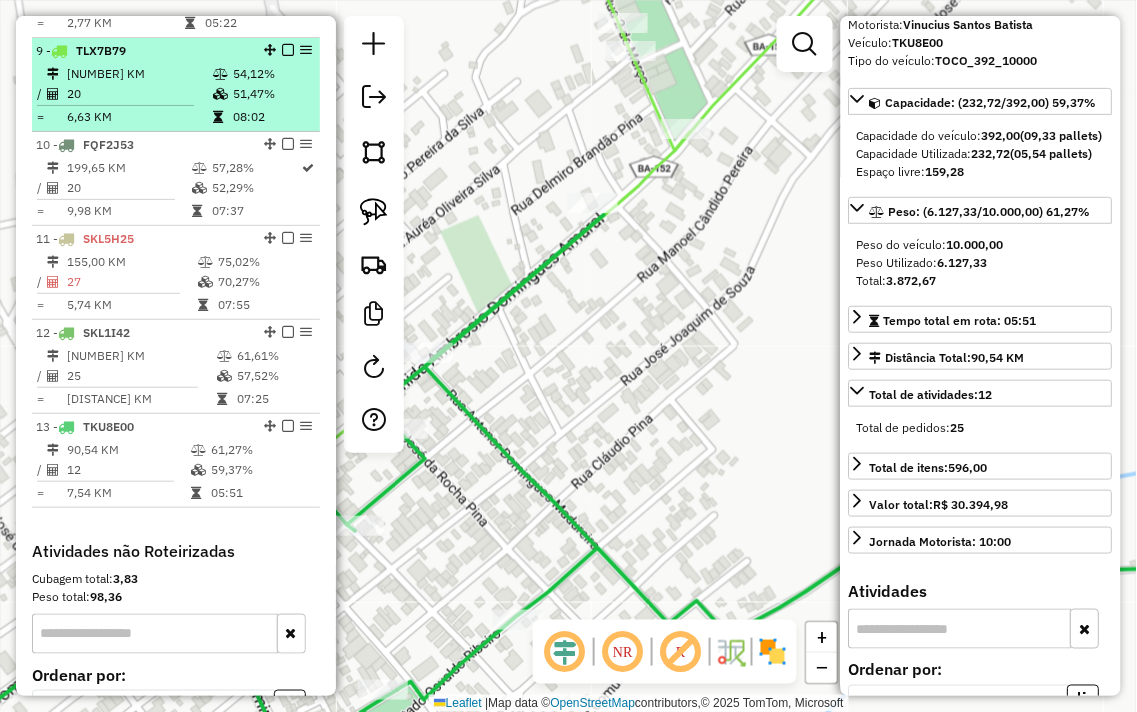 click at bounding box center (222, 94) 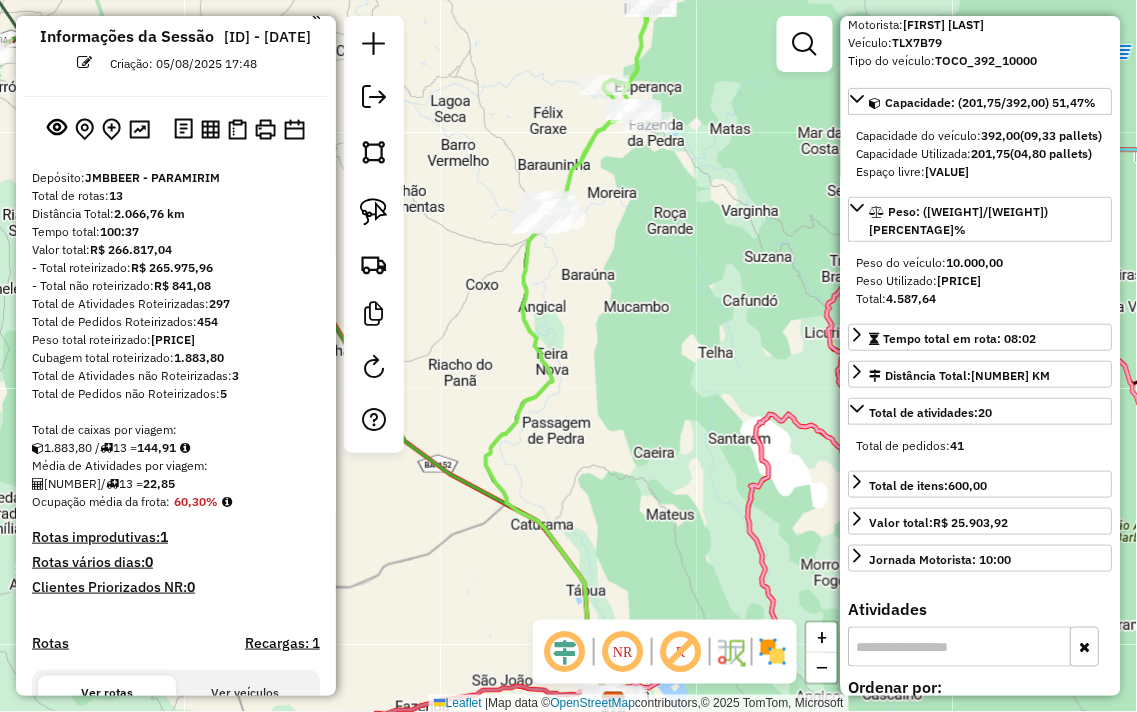 scroll, scrollTop: 0, scrollLeft: 0, axis: both 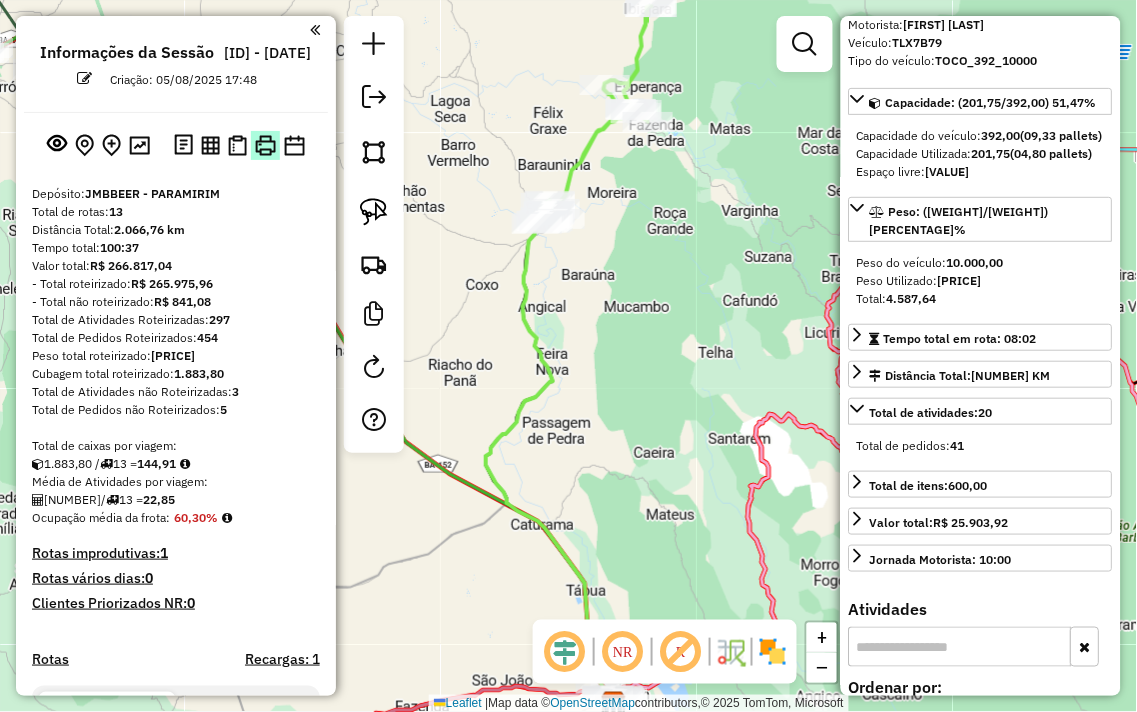 click at bounding box center (265, 145) 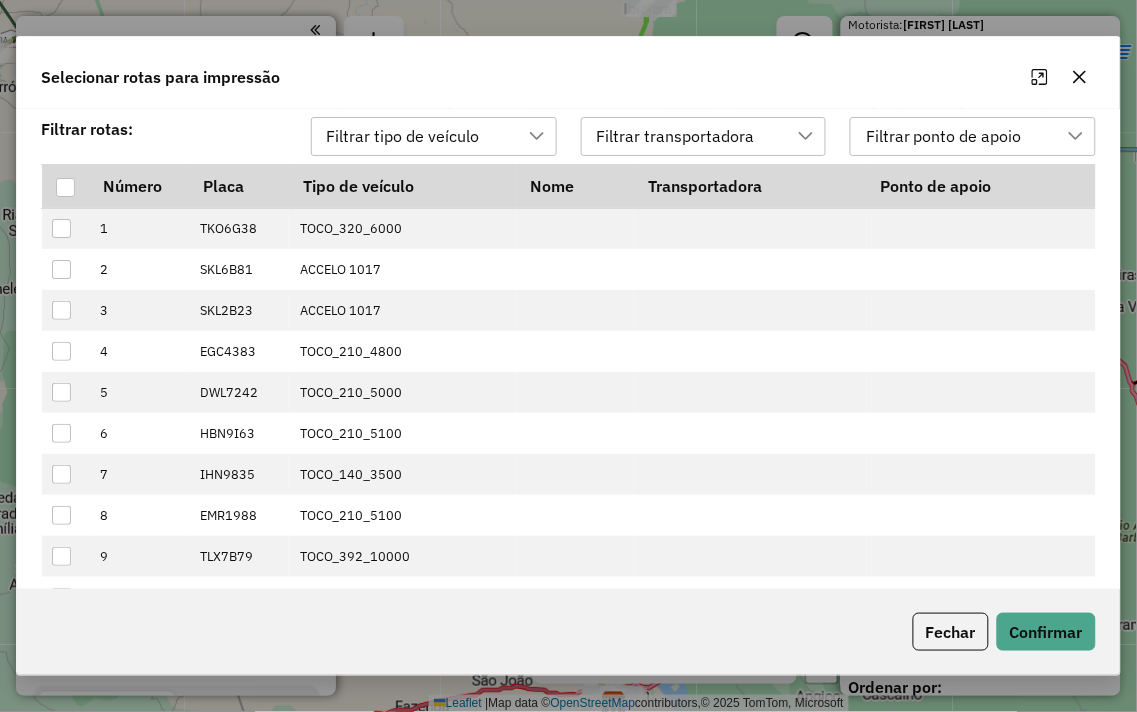 scroll, scrollTop: 13, scrollLeft: 88, axis: both 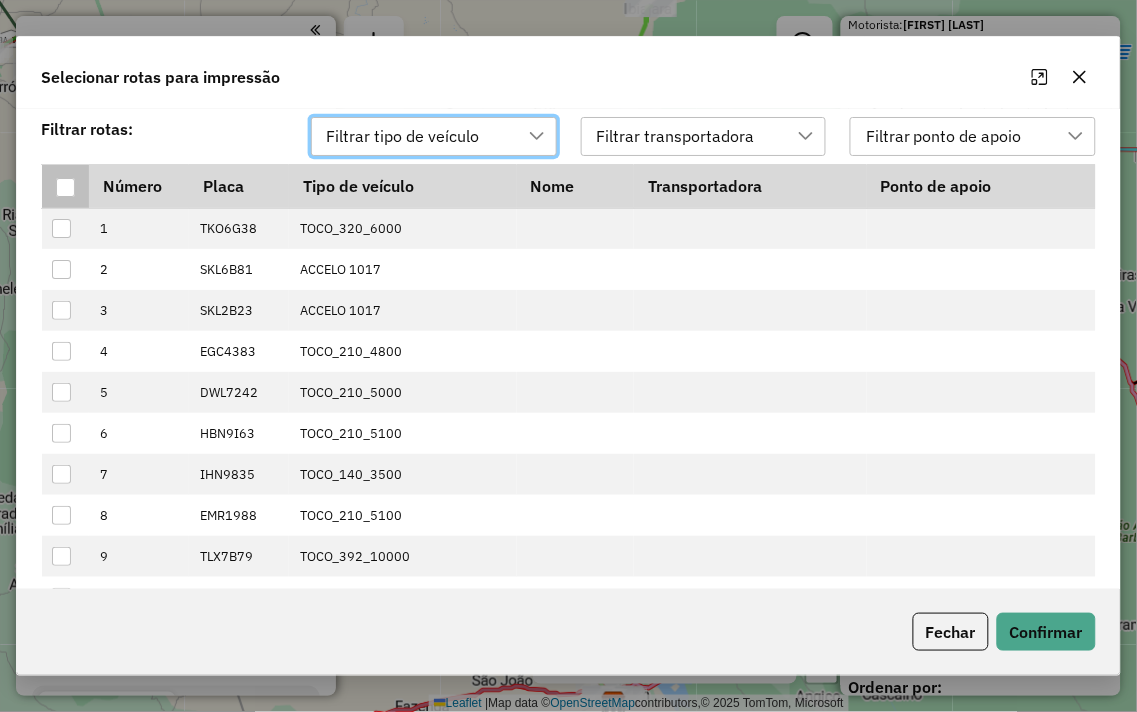 click at bounding box center [65, 187] 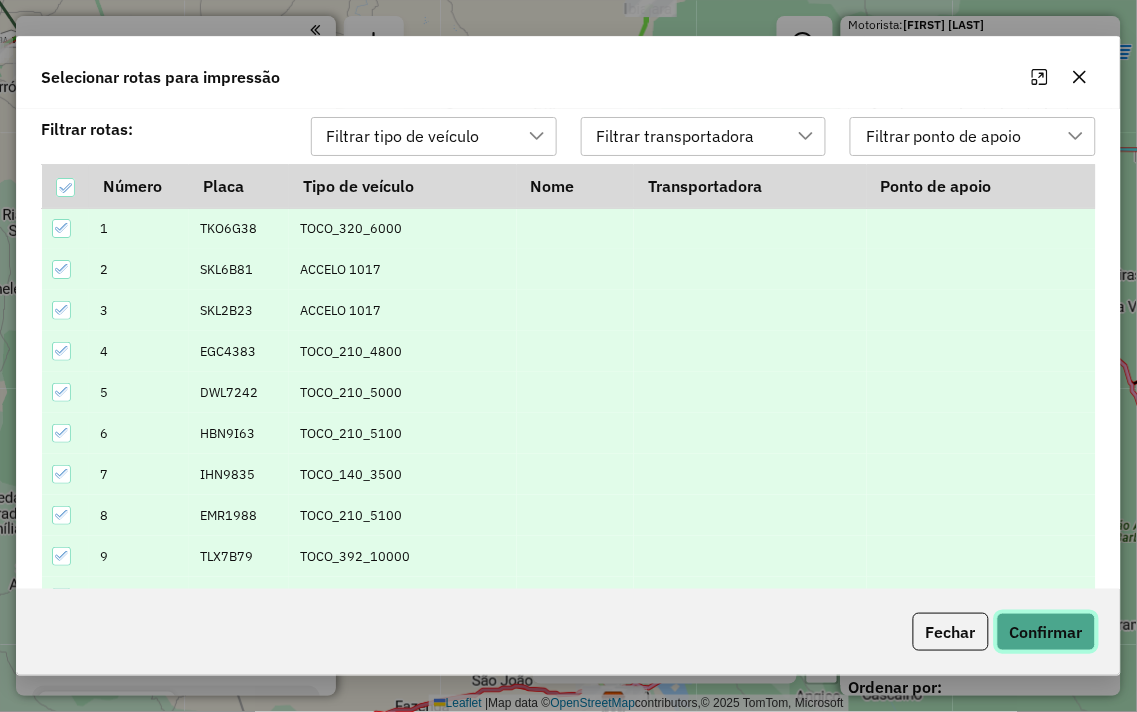 click on "Confirmar" 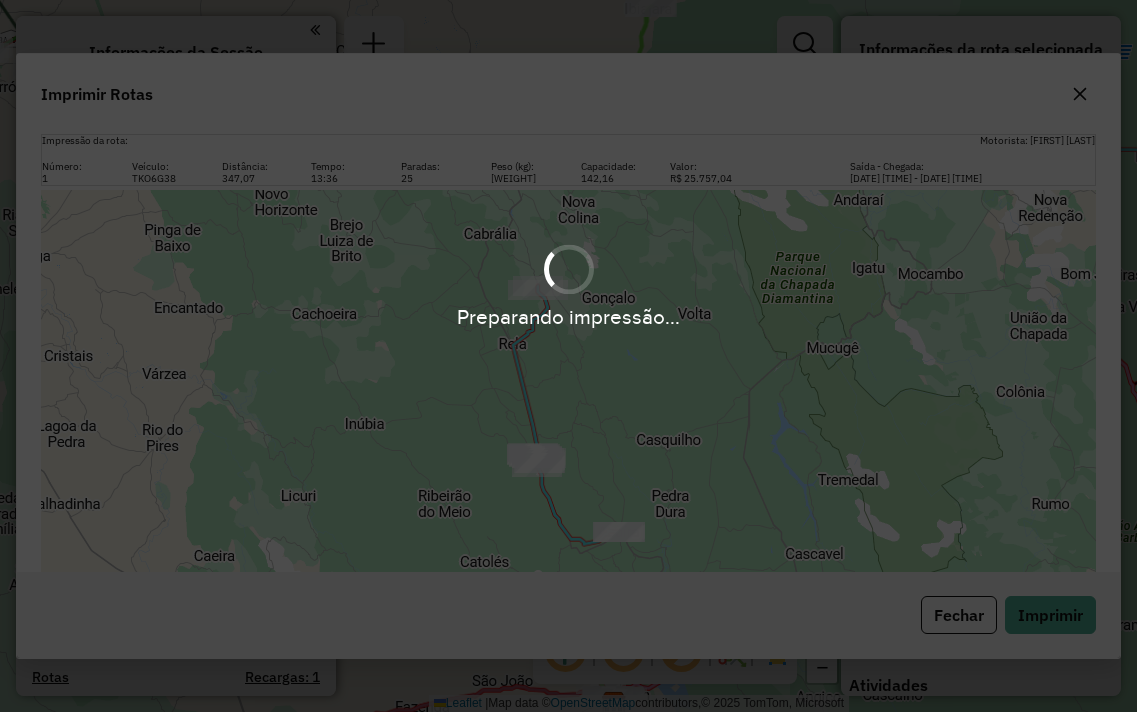 select on "**********" 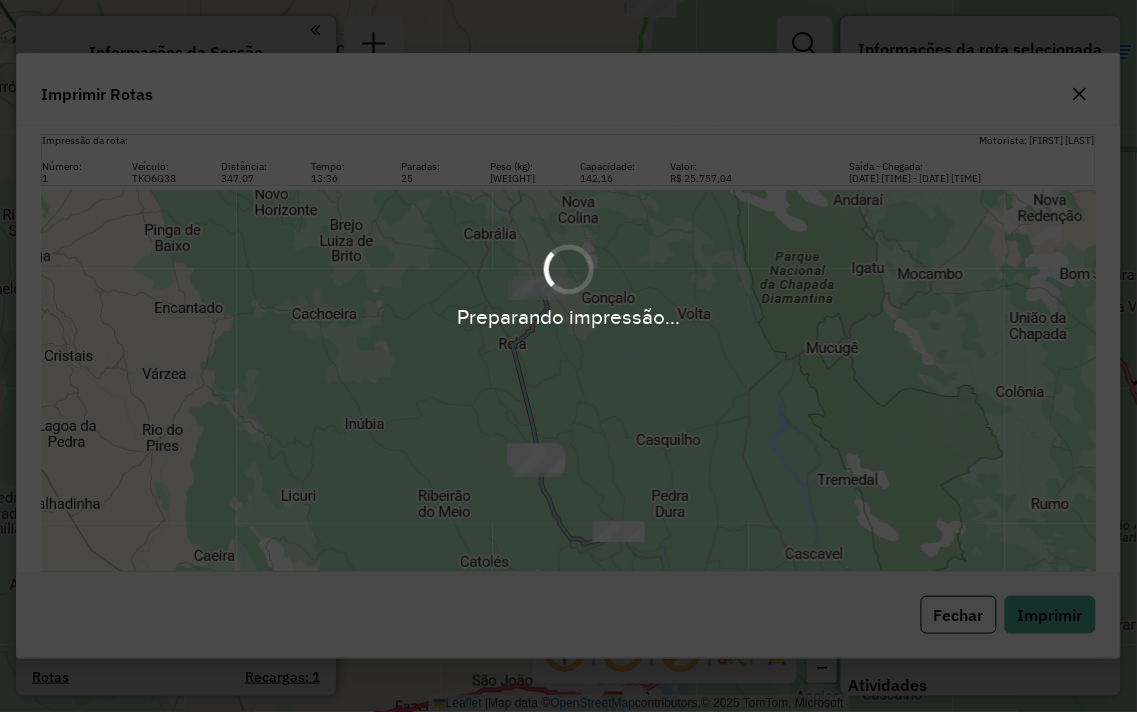 scroll, scrollTop: 94, scrollLeft: 0, axis: vertical 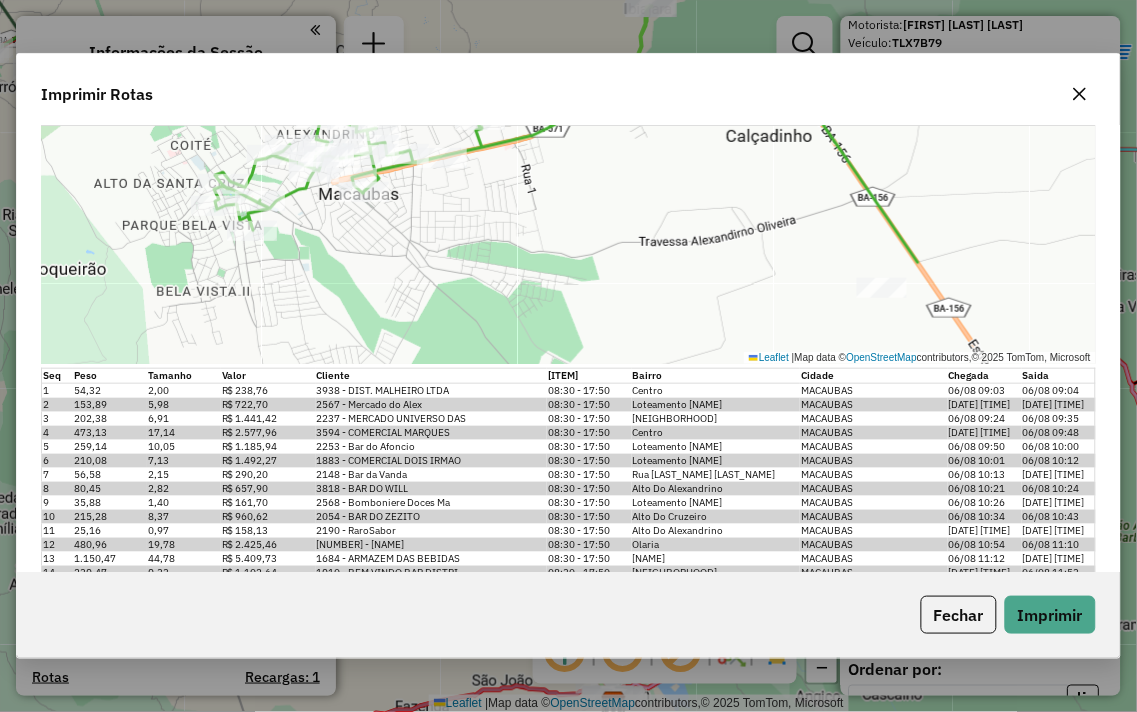 click 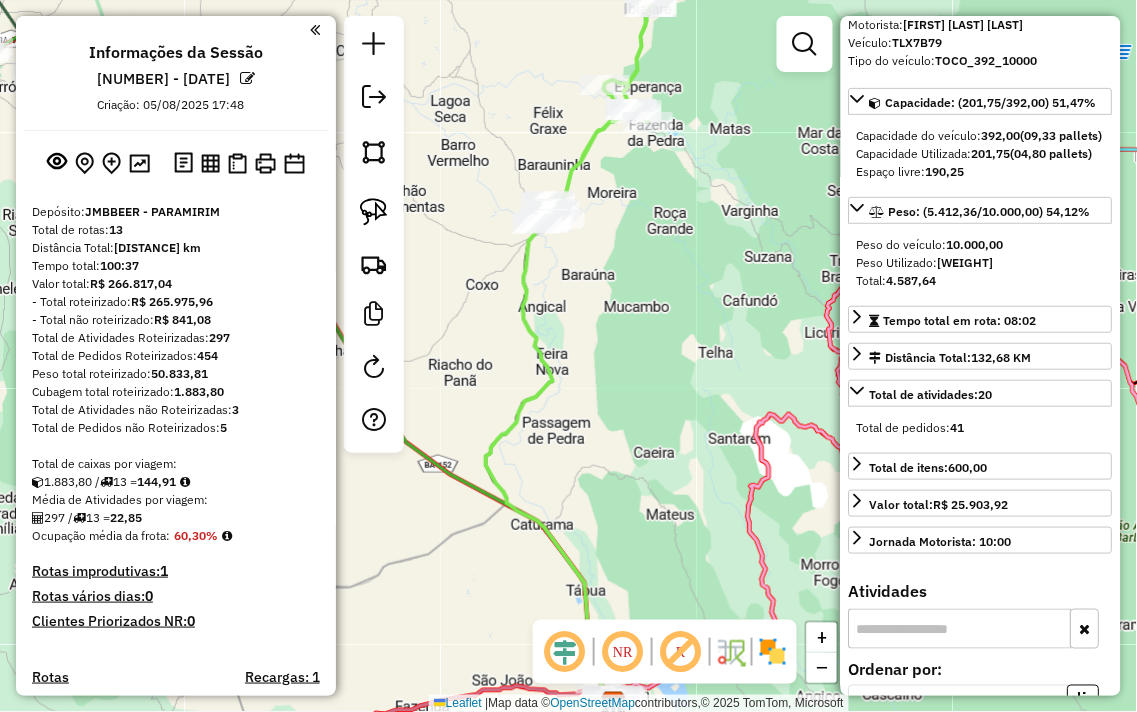 drag, startPoint x: 605, startPoint y: 315, endPoint x: 693, endPoint y: 306, distance: 88.45903 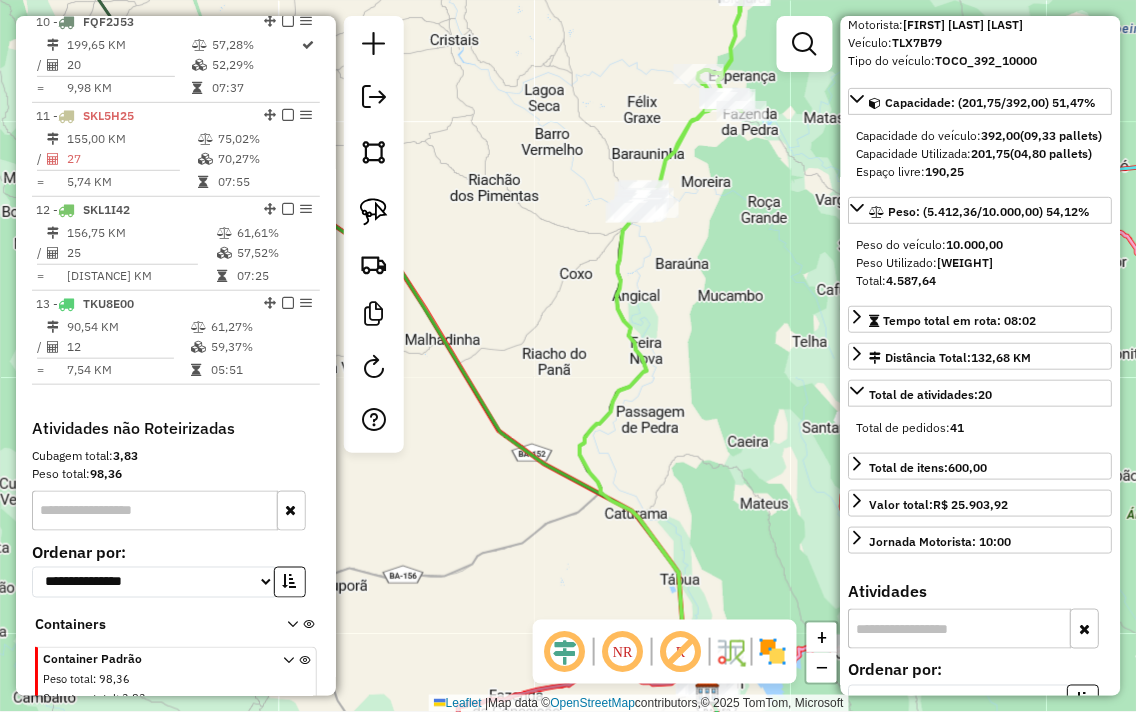 scroll, scrollTop: 1596, scrollLeft: 0, axis: vertical 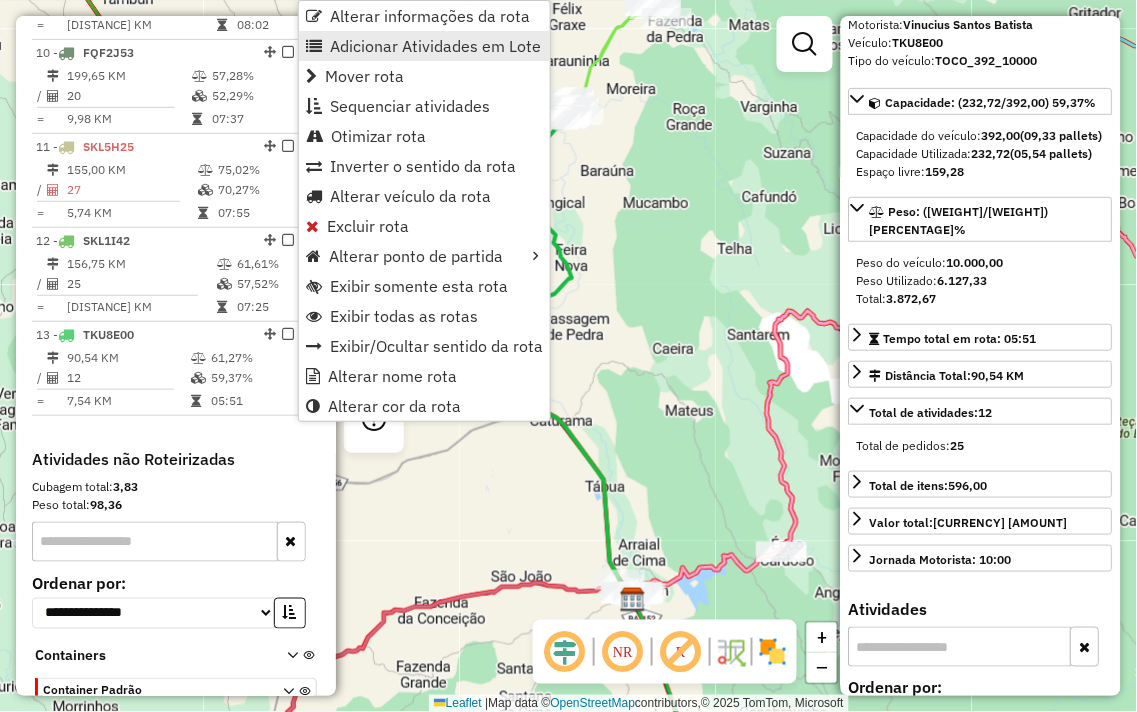 click on "Adicionar Atividades em Lote" at bounding box center (435, 46) 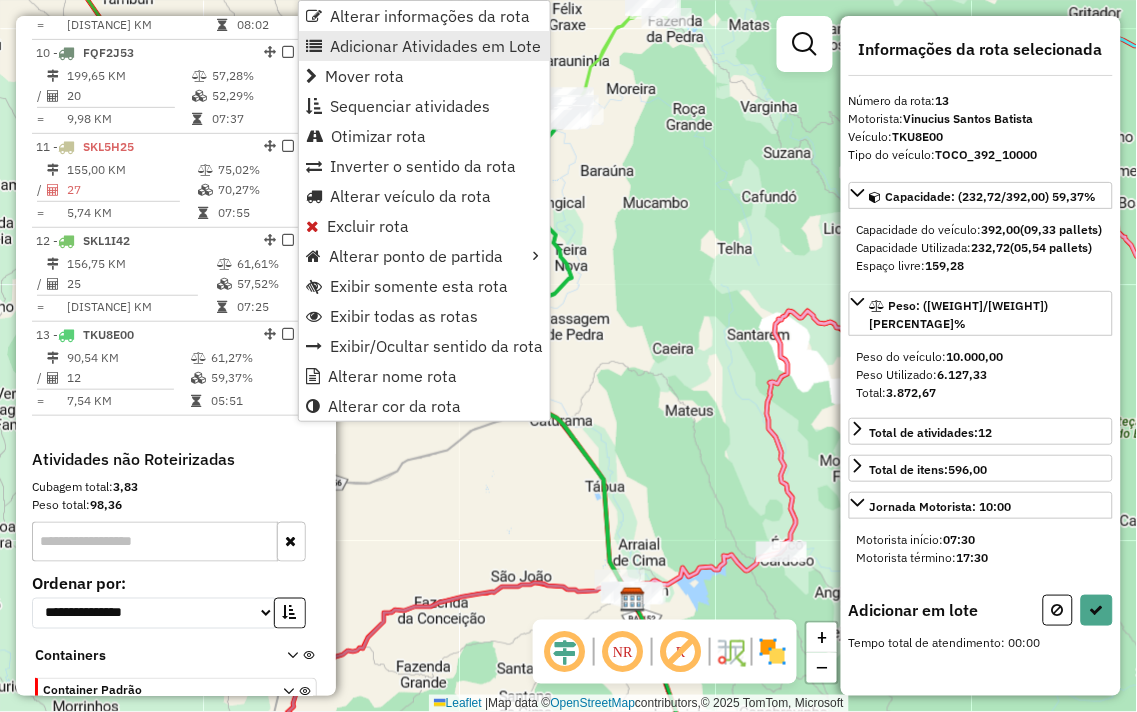 scroll, scrollTop: 0, scrollLeft: 0, axis: both 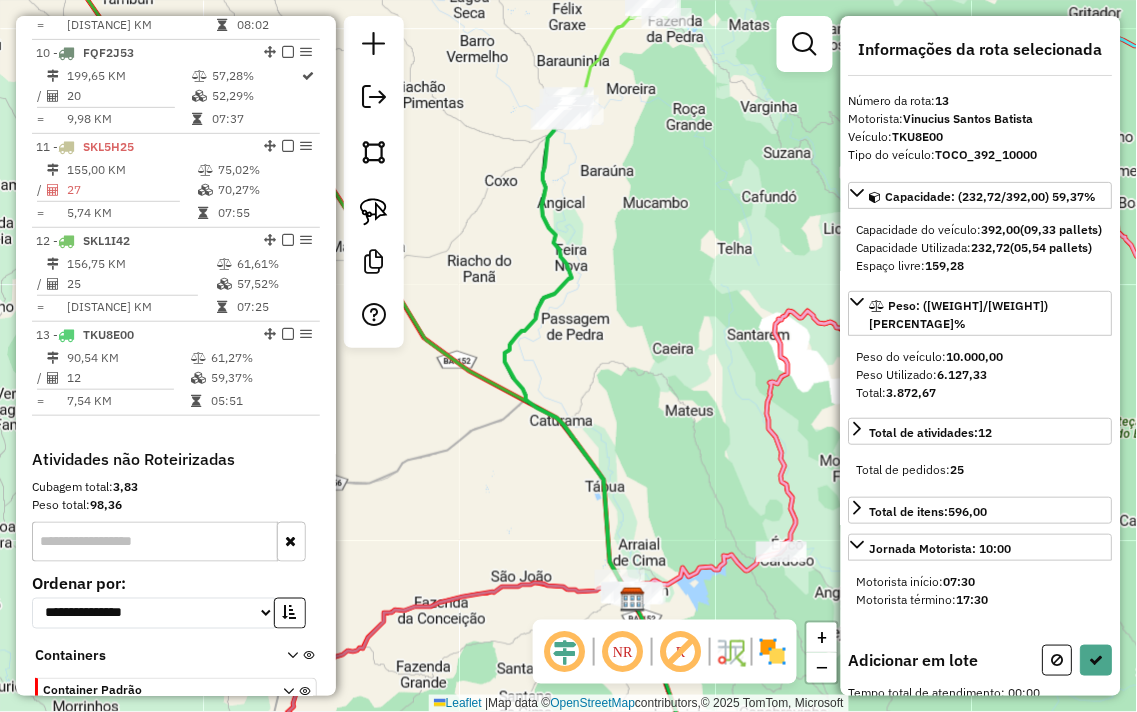 drag, startPoint x: 446, startPoint y: 83, endPoint x: 765, endPoint y: 254, distance: 361.942 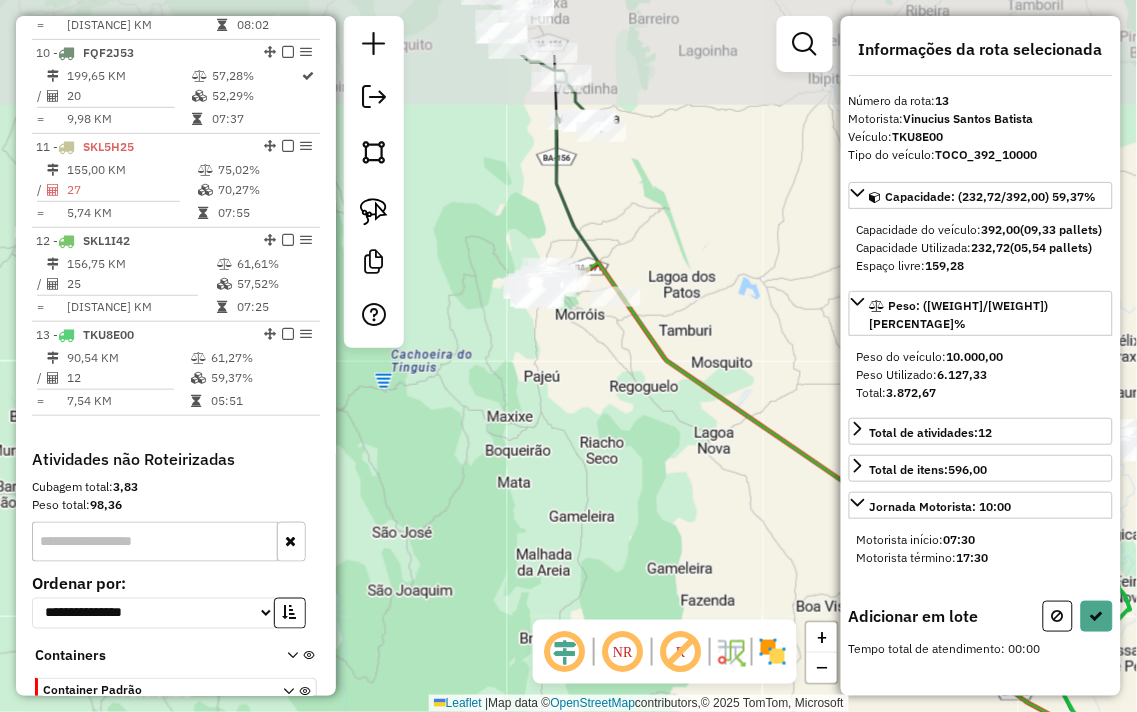drag, startPoint x: 596, startPoint y: 105, endPoint x: 805, endPoint y: 245, distance: 251.55714 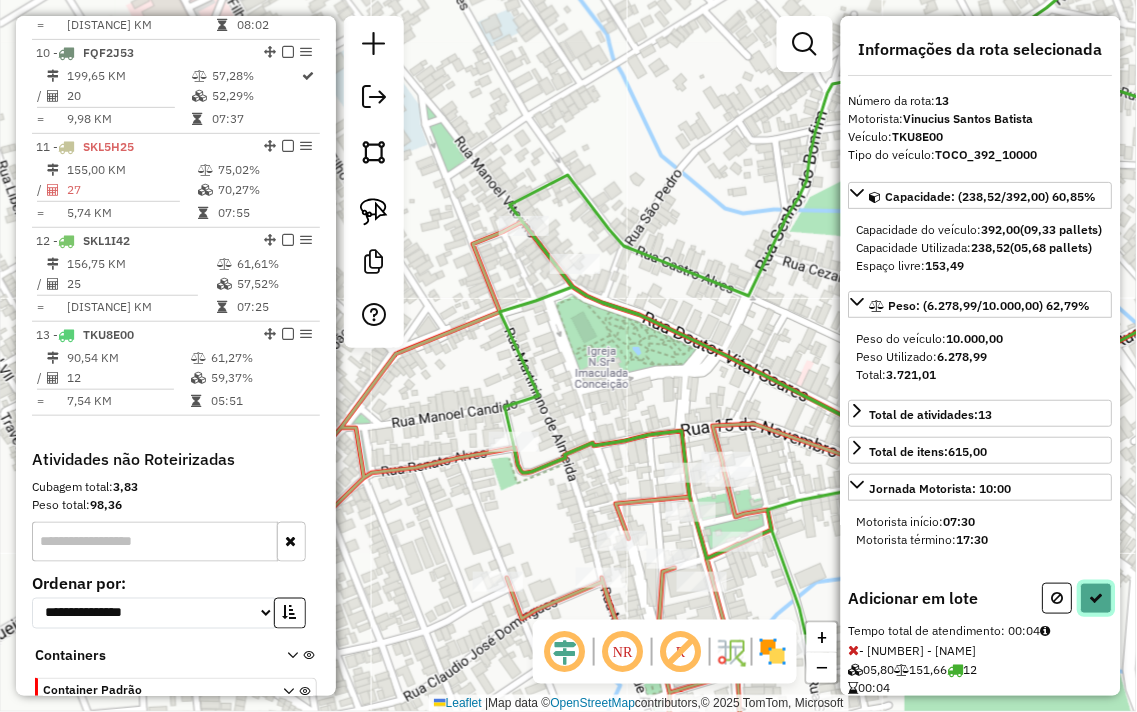 click at bounding box center [1097, 598] 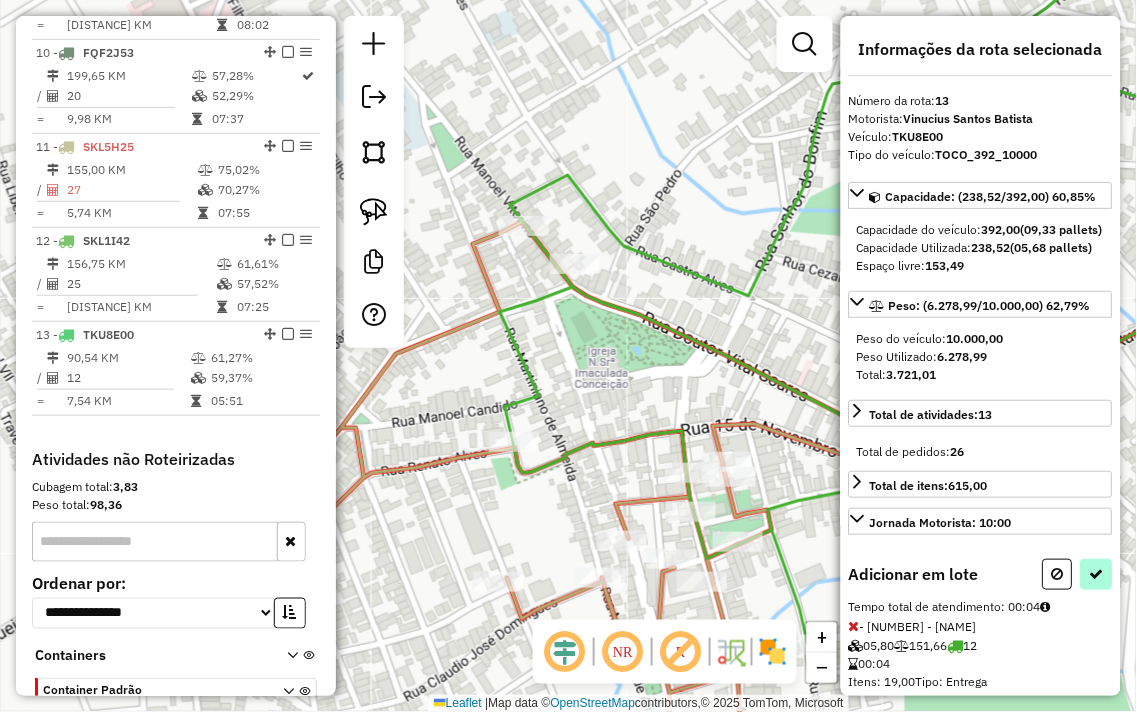 select on "**********" 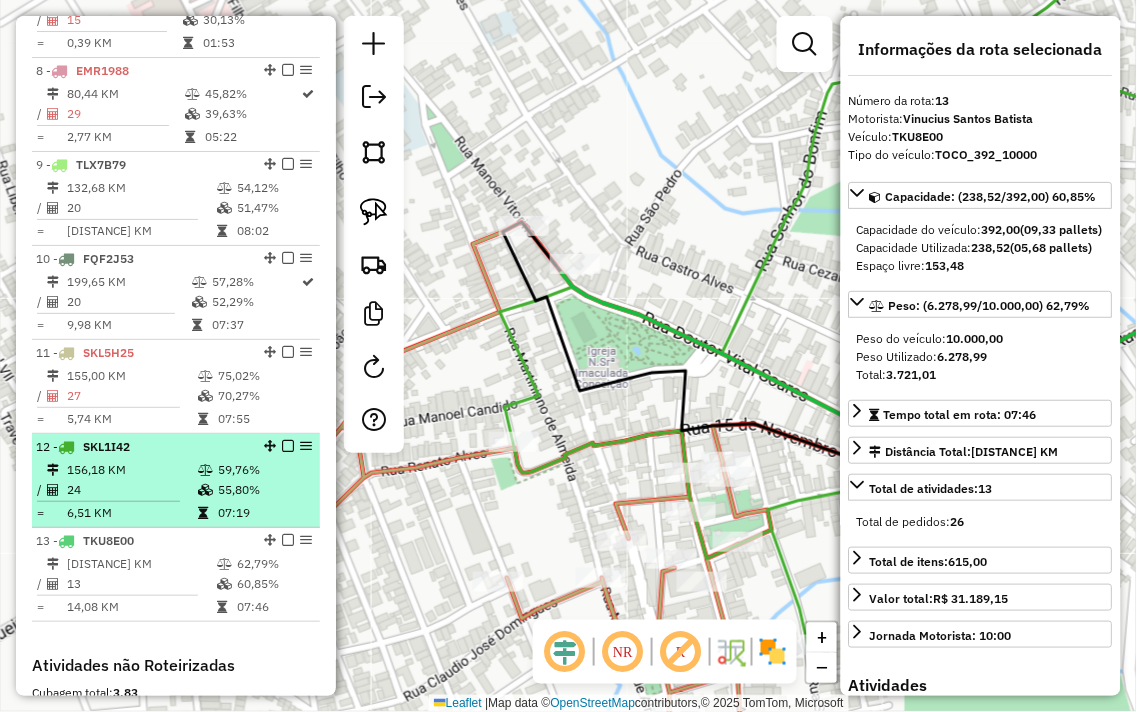 scroll, scrollTop: 1375, scrollLeft: 0, axis: vertical 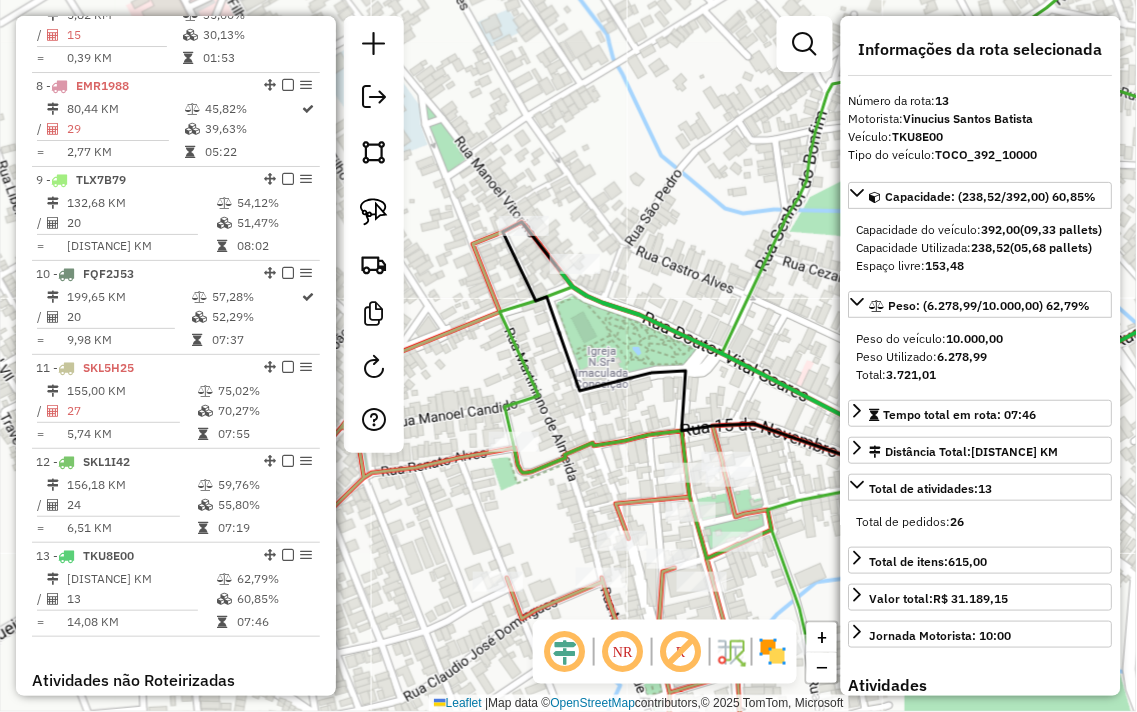 click on "Janela de atendimento Grade de atendimento Capacidade Transportadoras Veículos Cliente Pedidos  Rotas Selecione os dias de semana para filtrar as janelas de atendimento  Seg   Ter   Qua   Qui   Sex   Sáb   Dom  Informe o período da janela de atendimento: De: Até:  Filtrar exatamente a janela do cliente  Considerar janela de atendimento padrão  Selecione os dias de semana para filtrar as grades de atendimento  Seg   Ter   Qua   Qui   Sex   Sáb   Dom   Considerar clientes sem dia de atendimento cadastrado  Clientes fora do dia de atendimento selecionado Filtrar as atividades entre os valores definidos abaixo:  Peso mínimo:   Peso máximo:   Cubagem mínima:   Cubagem máxima:   De:   Até:  Filtrar as atividades entre o tempo de atendimento definido abaixo:  De:   Até:   Considerar capacidade total dos clientes não roteirizados Transportadora: Selecione um ou mais itens Tipo de veículo: Selecione um ou mais itens Veículo: Selecione um ou mais itens Motorista: Selecione um ou mais itens Nome: Rótulo:" 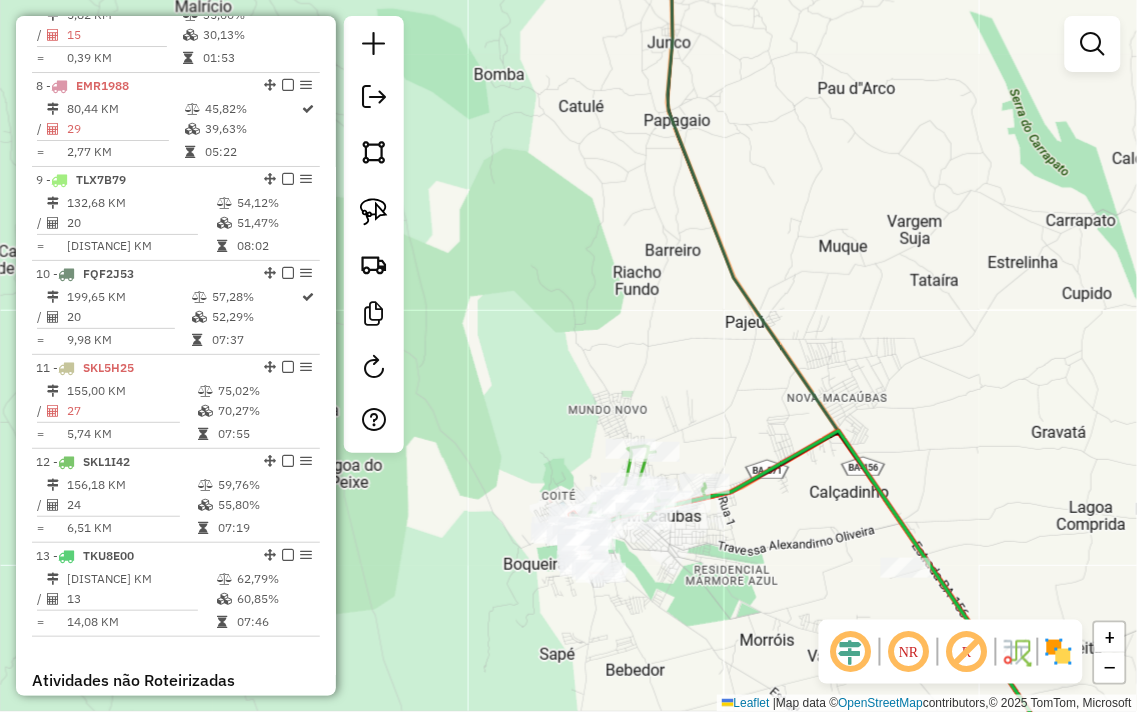 click on "Rota 12 - Placa SKL1I42  2568 - Bomboniere Doces  Ma Janela de atendimento Grade de atendimento Capacidade Transportadoras Veículos Cliente Pedidos  Rotas Selecione os dias de semana para filtrar as janelas de atendimento  Seg   Ter   Qua   Qui   Sex   Sáb   Dom  Informe o período da janela de atendimento: De: Até:  Filtrar exatamente a janela do cliente  Considerar janela de atendimento padrão  Selecione os dias de semana para filtrar as grades de atendimento  Seg   Ter   Qua   Qui   Sex   Sáb   Dom   Considerar clientes sem dia de atendimento cadastrado  Clientes fora do dia de atendimento selecionado Filtrar as atividades entre os valores definidos abaixo:  Peso mínimo:   Peso máximo:   Cubagem mínima:   Cubagem máxima:   De:   Até:  Filtrar as atividades entre o tempo de atendimento definido abaixo:  De:   Até:   Considerar capacidade total dos clientes não roteirizados Transportadora: Selecione um ou mais itens Tipo de veículo: Selecione um ou mais itens Veículo: Selecione um ou mais itens" 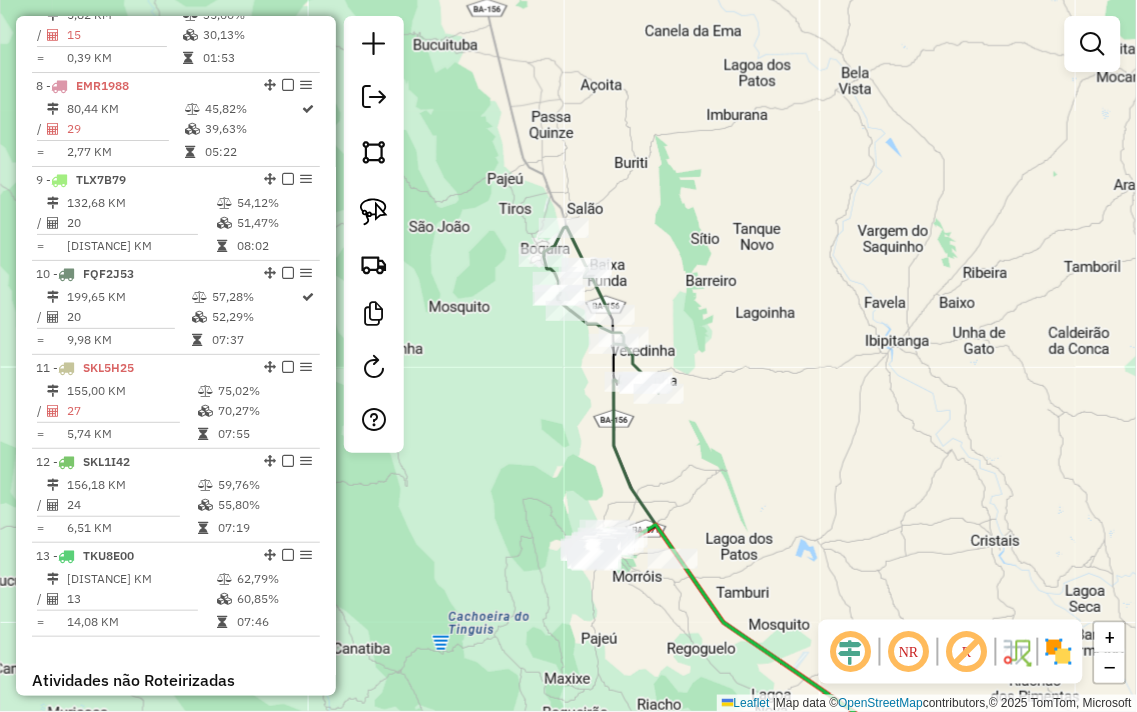 click on "Rota 11 - Placa SKL5H25  2455 - Imperio das Bebidas Rota 11 - Placa SKL5H25  2245 - Lanchonete da Maura Rota 12 - Placa SKL1I42  1910 - BEM VINDO BAR DISTRI Janela de atendimento Grade de atendimento Capacidade Transportadoras Veículos Cliente Pedidos  Rotas Selecione os dias de semana para filtrar as janelas de atendimento  Seg   Ter   Qua   Qui   Sex   Sáb   Dom  Informe o período da janela de atendimento: De: Até:  Filtrar exatamente a janela do cliente  Considerar janela de atendimento padrão  Selecione os dias de semana para filtrar as grades de atendimento  Seg   Ter   Qua   Qui   Sex   Sáb   Dom   Considerar clientes sem dia de atendimento cadastrado  Clientes fora do dia de atendimento selecionado Filtrar as atividades entre os valores definidos abaixo:  Peso mínimo:   Peso máximo:   Cubagem mínima:   Cubagem máxima:   De:   Até:  Filtrar as atividades entre o tempo de atendimento definido abaixo:  De:   Até:   Considerar capacidade total dos clientes não roteirizados Transportadora: De:" 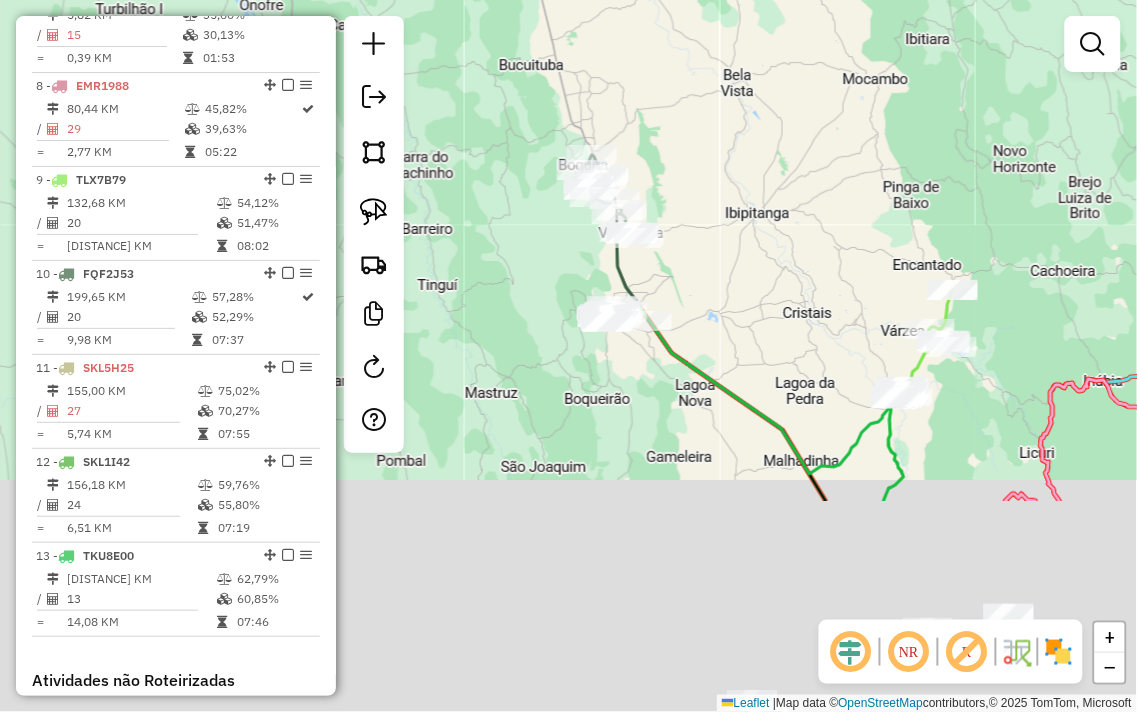 drag, startPoint x: 878, startPoint y: 477, endPoint x: 762, endPoint y: 123, distance: 372.52115 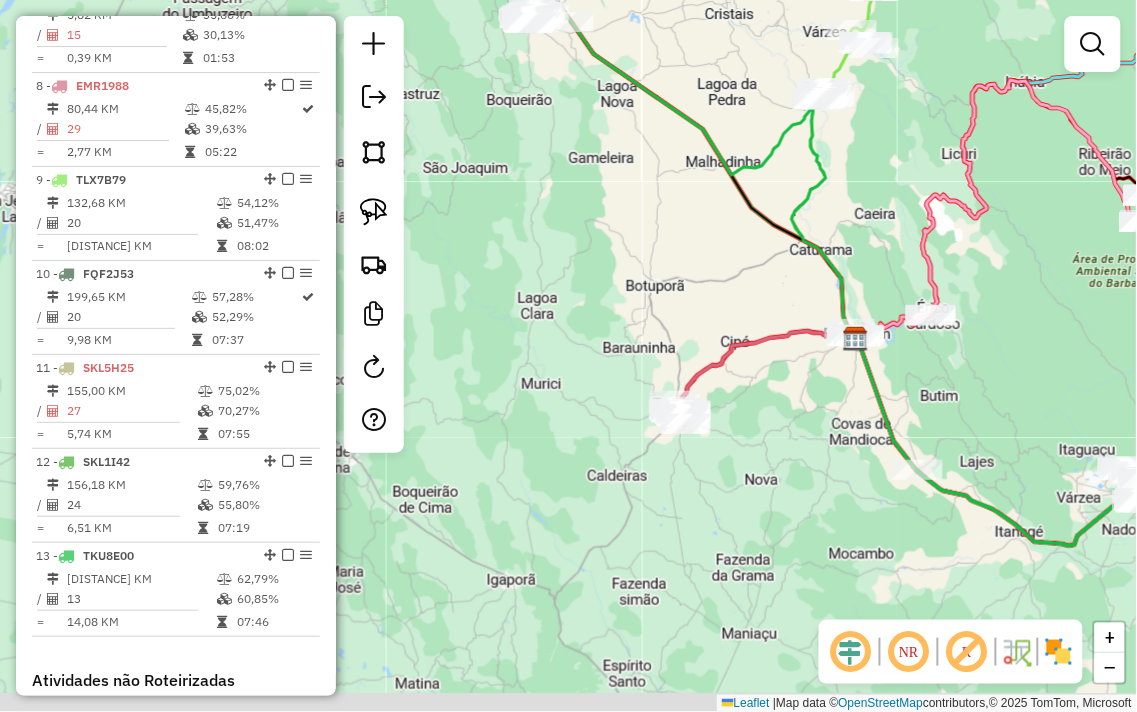 drag, startPoint x: 660, startPoint y: 355, endPoint x: 665, endPoint y: 316, distance: 39.319206 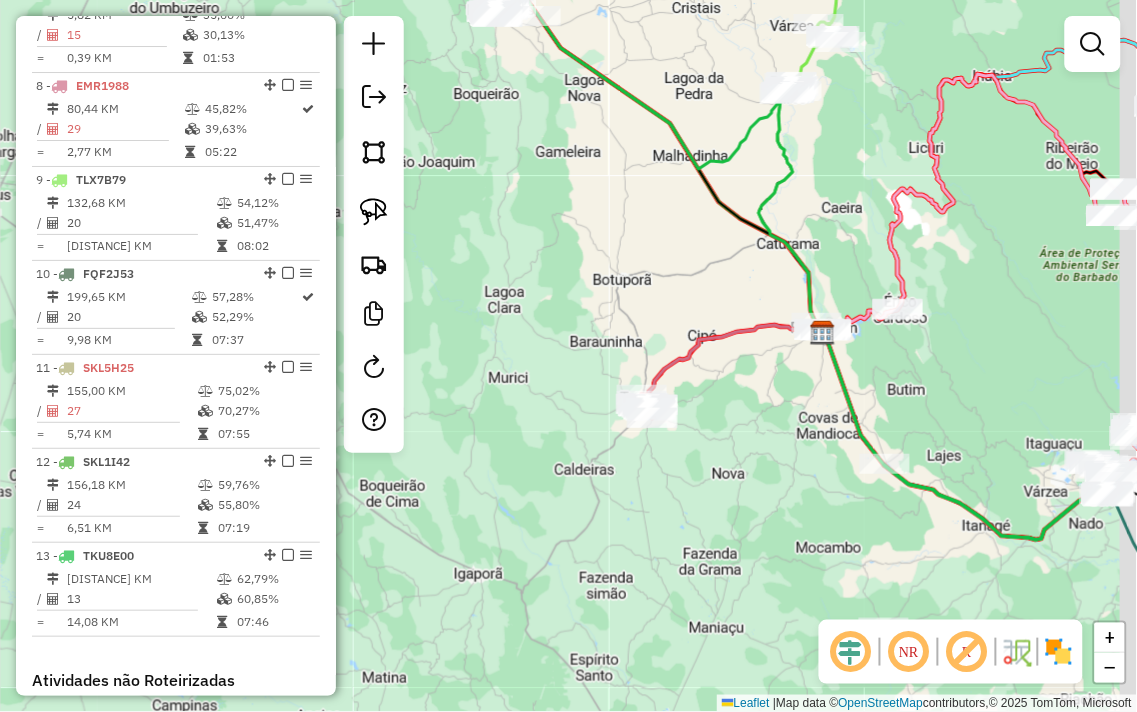 drag, startPoint x: 1003, startPoint y: 236, endPoint x: 587, endPoint y: 205, distance: 417.15344 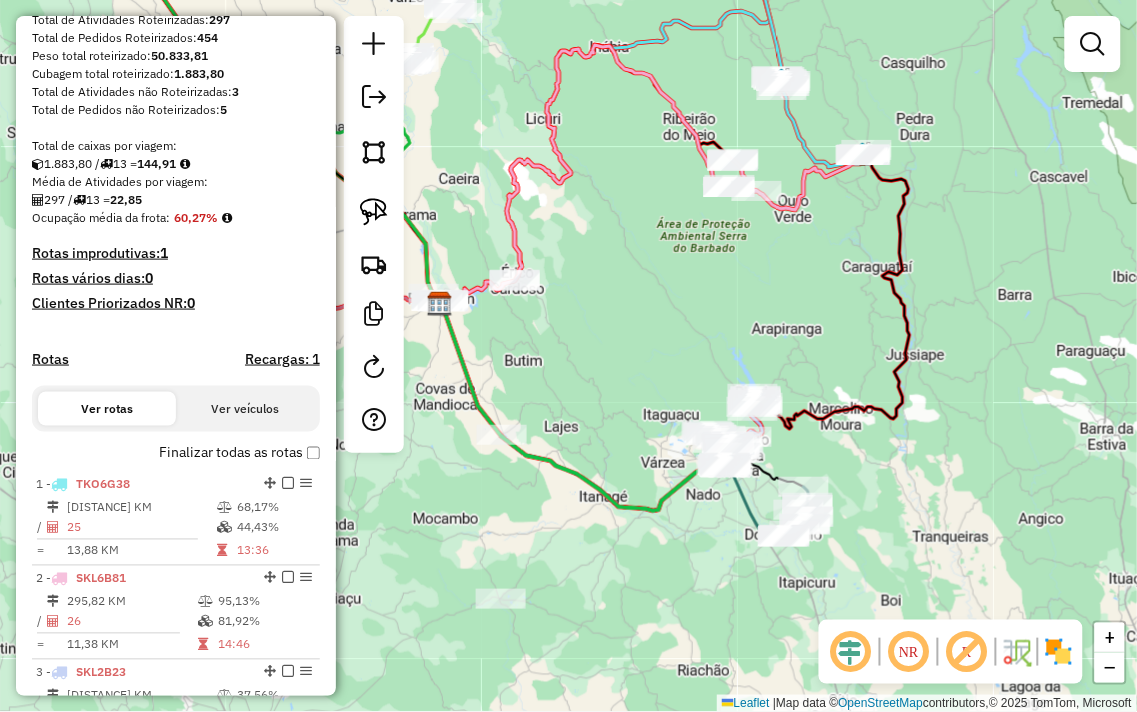 scroll, scrollTop: 42, scrollLeft: 0, axis: vertical 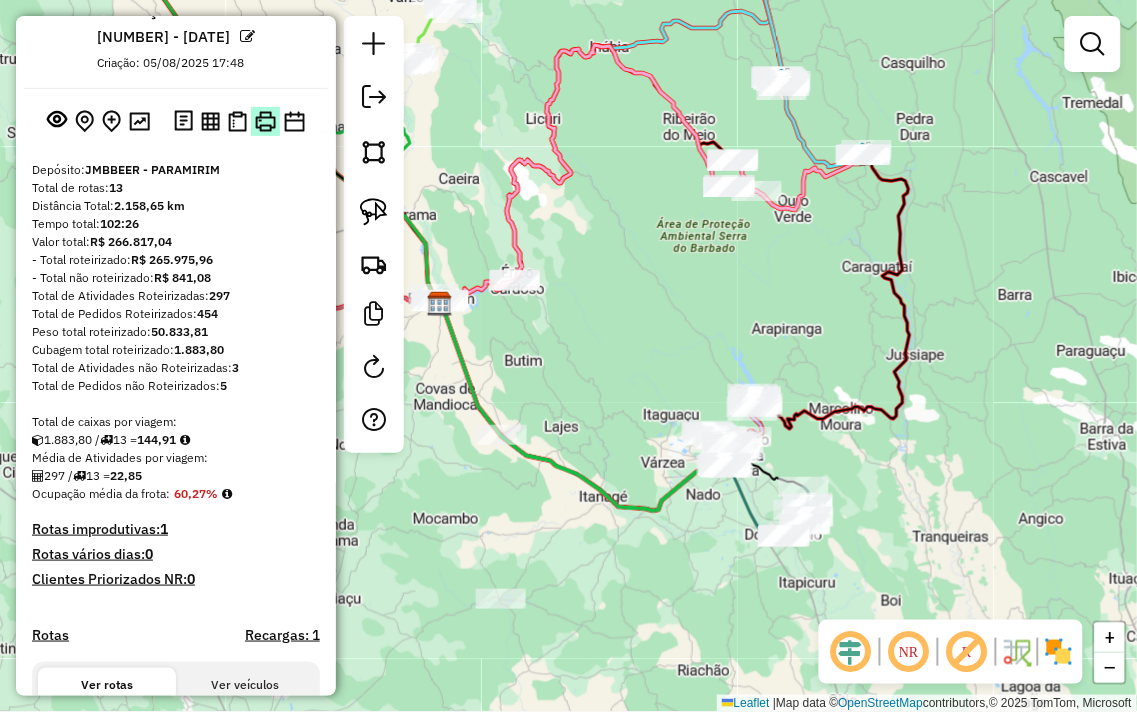 click at bounding box center [265, 121] 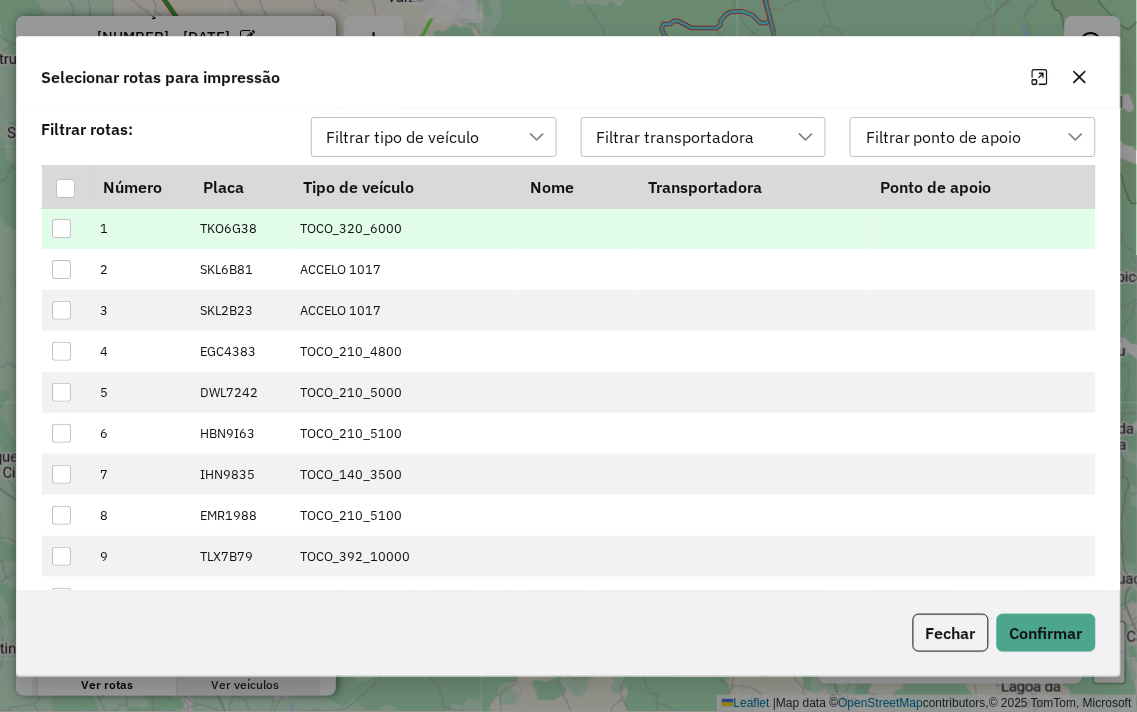 scroll, scrollTop: 13, scrollLeft: 88, axis: both 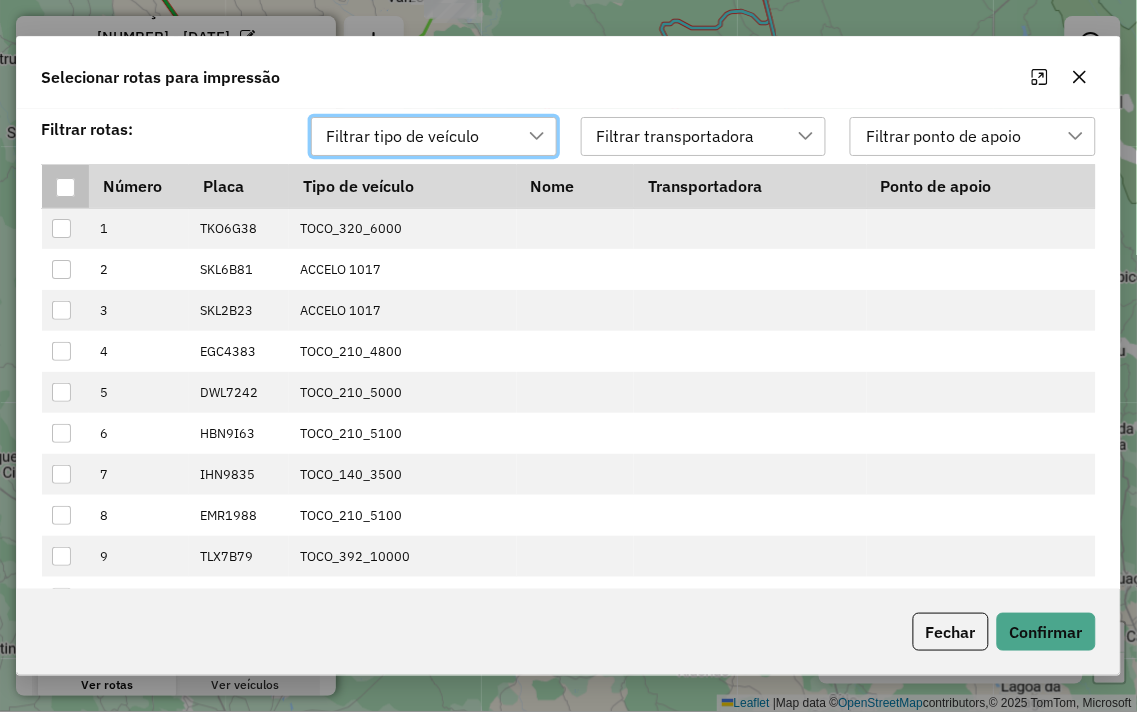 click at bounding box center [66, 186] 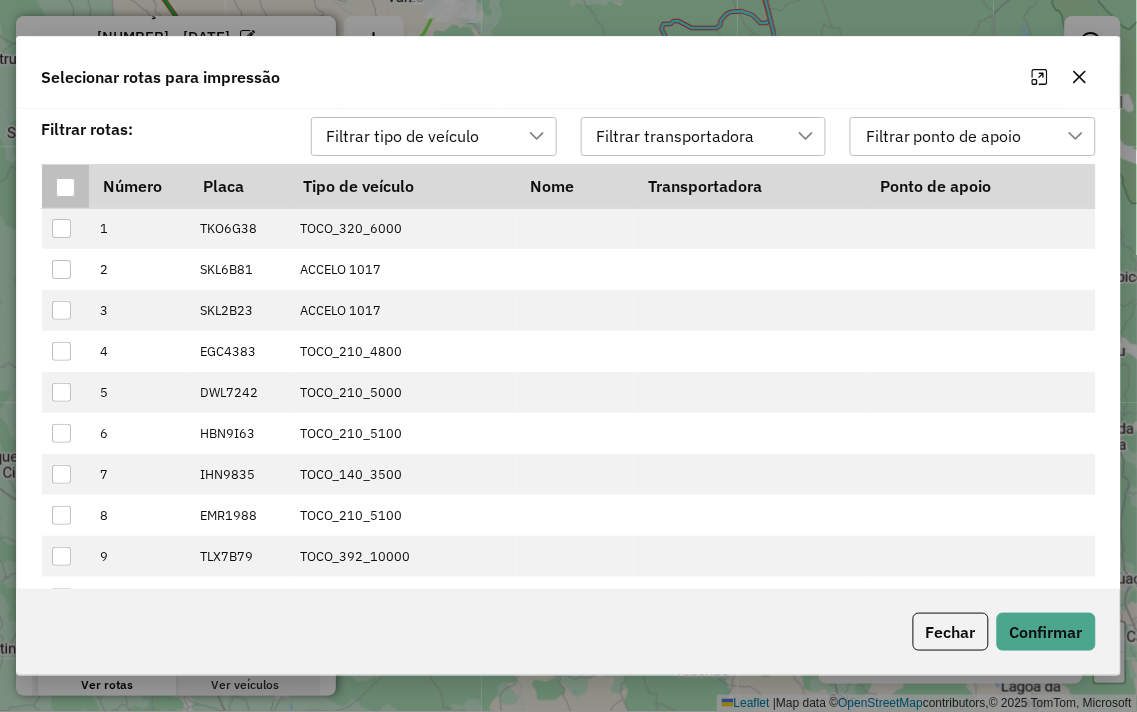 click at bounding box center (65, 187) 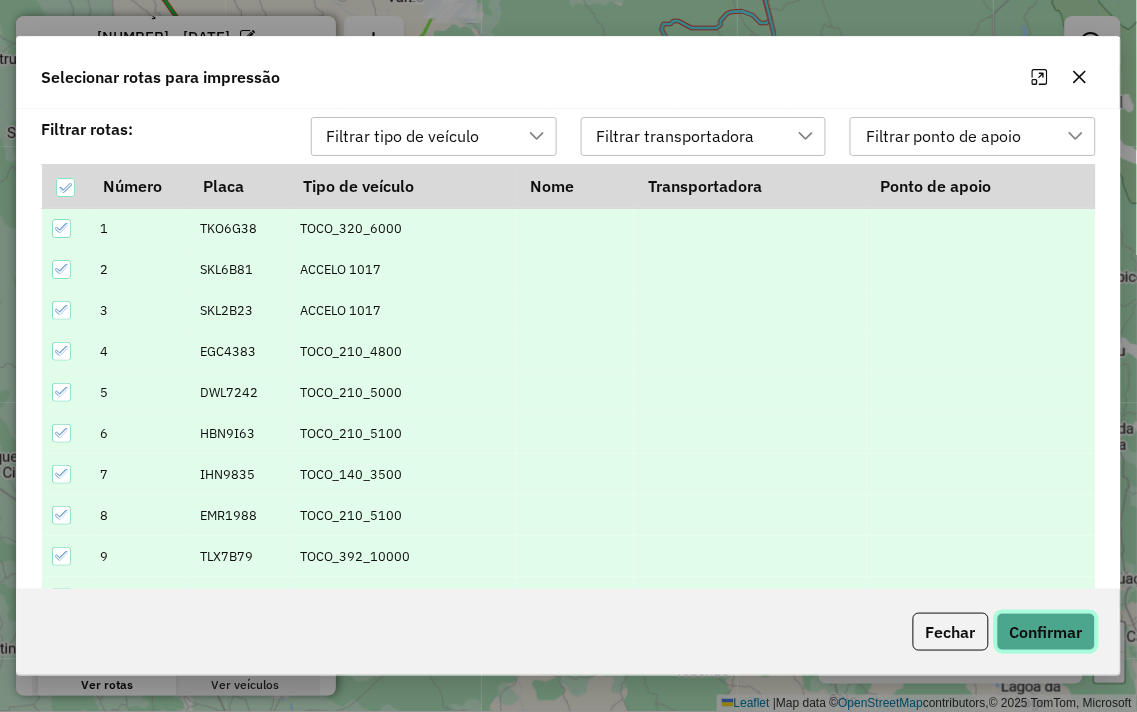 click on "Confirmar" 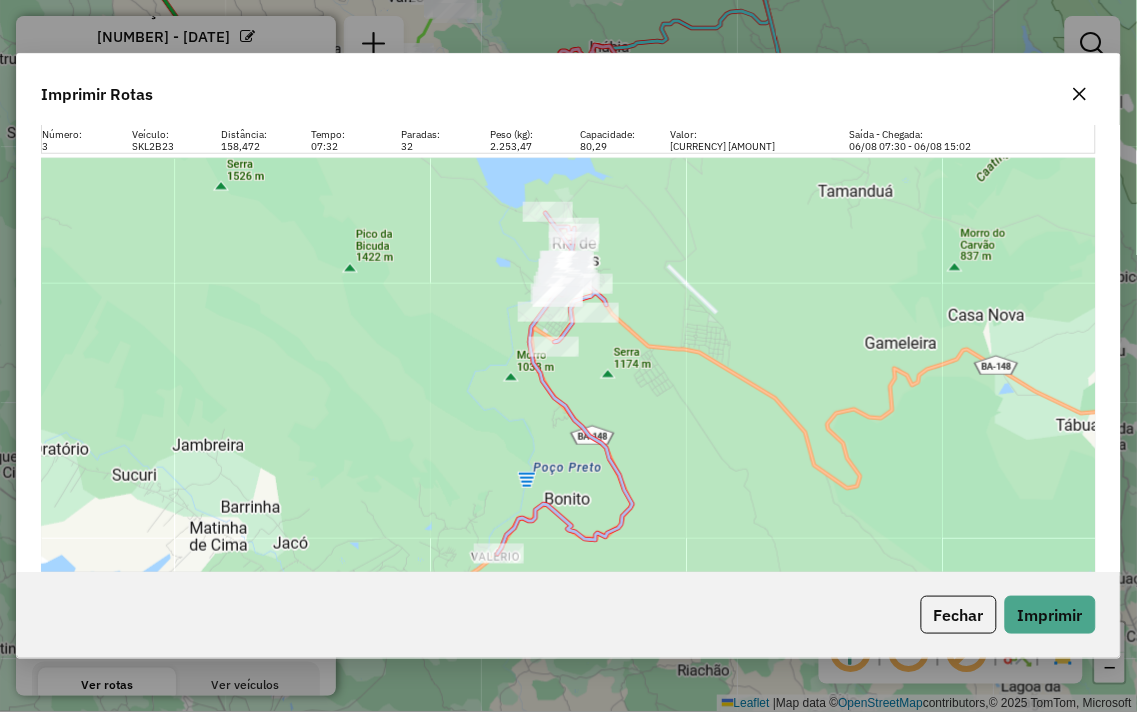 scroll, scrollTop: 1888, scrollLeft: 0, axis: vertical 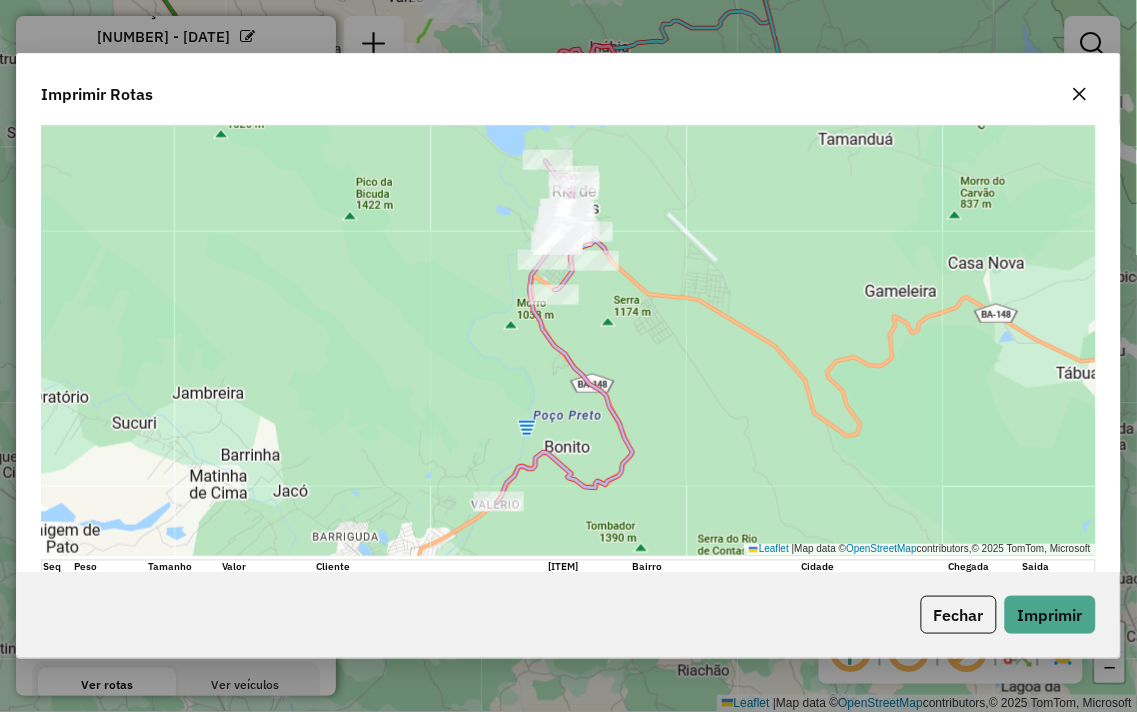 click on "Imprimir Rotas  Impressão da rota:    Motorista: Altemar Marques Batista  Número: Veículo: Distância: Tempo: Paradas: Peso (kg): Capacidade: Valor: Saída - Chegada: 1 TKO6G38  347,07   13:36  25 4.090,41 142,16 R$ 25.757,04  06/08 07:30 - 06/08 21:06   Leaflet   |  Map data ©  OpenStreetMap  contributors,© 2025 TomTom, Microsoft  Seq   Peso   Tamanho   Valor   Cliente   Janela   Bairro   Cidade   Chegada   Saida  1 180,88 6,40 R$ 819,03 3040 - MERCADINHO PEREIRA Z  08:30 - 17:50  Cabralia  PIATA  06/08 11:39 06/08 11:50 2 94,91 3,38 R$ 677,87 3341 - MERCADO SOUZA VEREDA  08:30 - 17:50  Vereda Das Tabuas  PIATA  06/08 11:52 06/08 11:59 3 354,00 12,19 R$ 2.521,44 3233 - MERCADINHO DO VILSON  08:30 - 17:50  Tangara  PIATA  06/08 12:46 06/08 13:03 4 275,29 9,30 R$ 2.316,60 3003 - MERCADINHO BOM JESUS  08:30 - 17:50  Tangara  PIATA  06/08 13:05 06/08 13:19 5 8,98 0,29 R$ 65,04 2987 - MERCADINHO SILVA TAN  08:30 - 17:50  Cabralia  PIATA  06/08 13:21 06/08 13:26 6 75,71 2,45 R$ 520,48  08:30 - 17:50  Tangara" 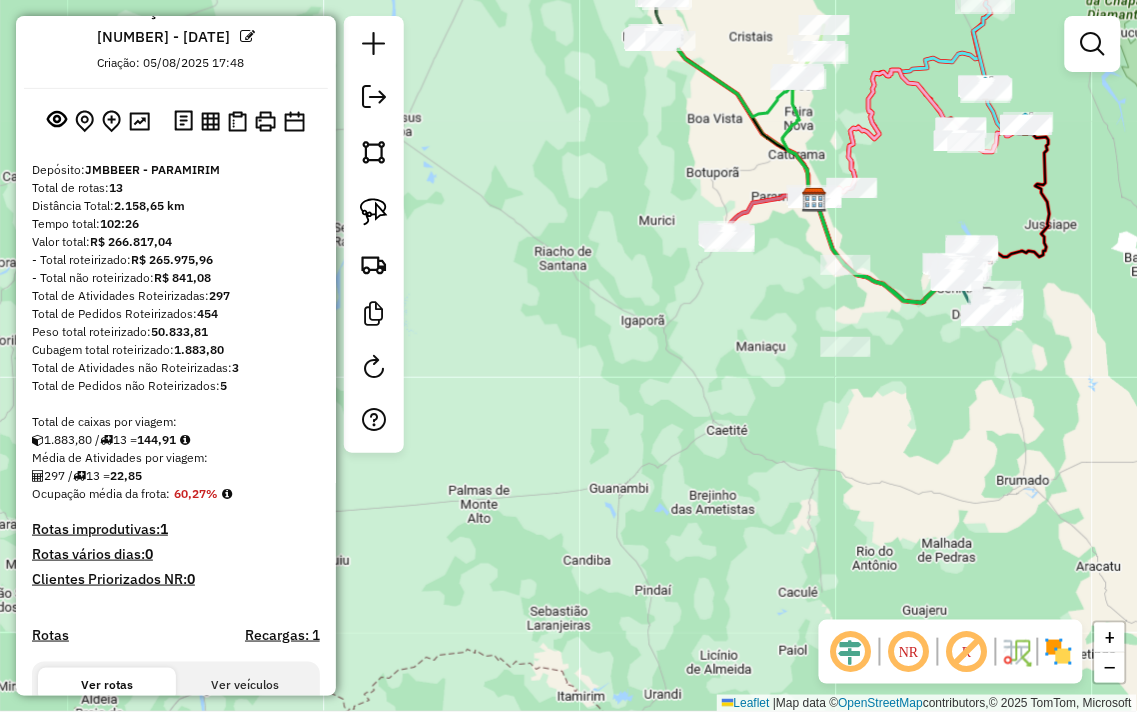 drag, startPoint x: 647, startPoint y: 181, endPoint x: 528, endPoint y: 437, distance: 282.30658 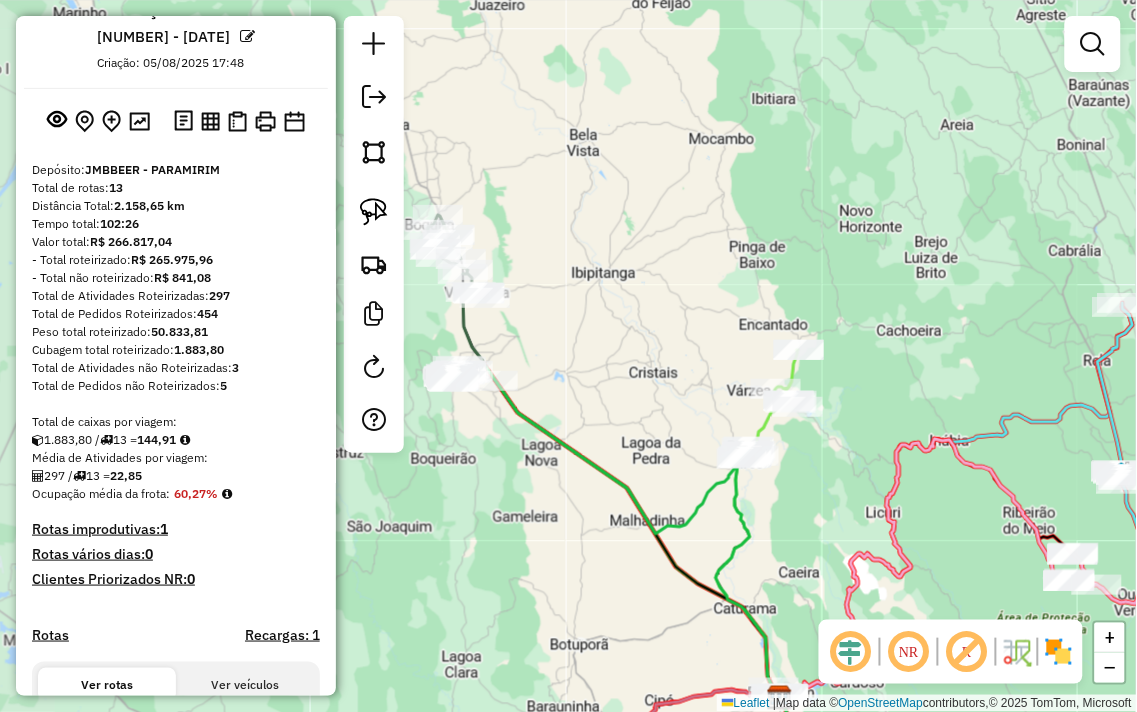 drag, startPoint x: 542, startPoint y: 330, endPoint x: 545, endPoint y: 386, distance: 56.0803 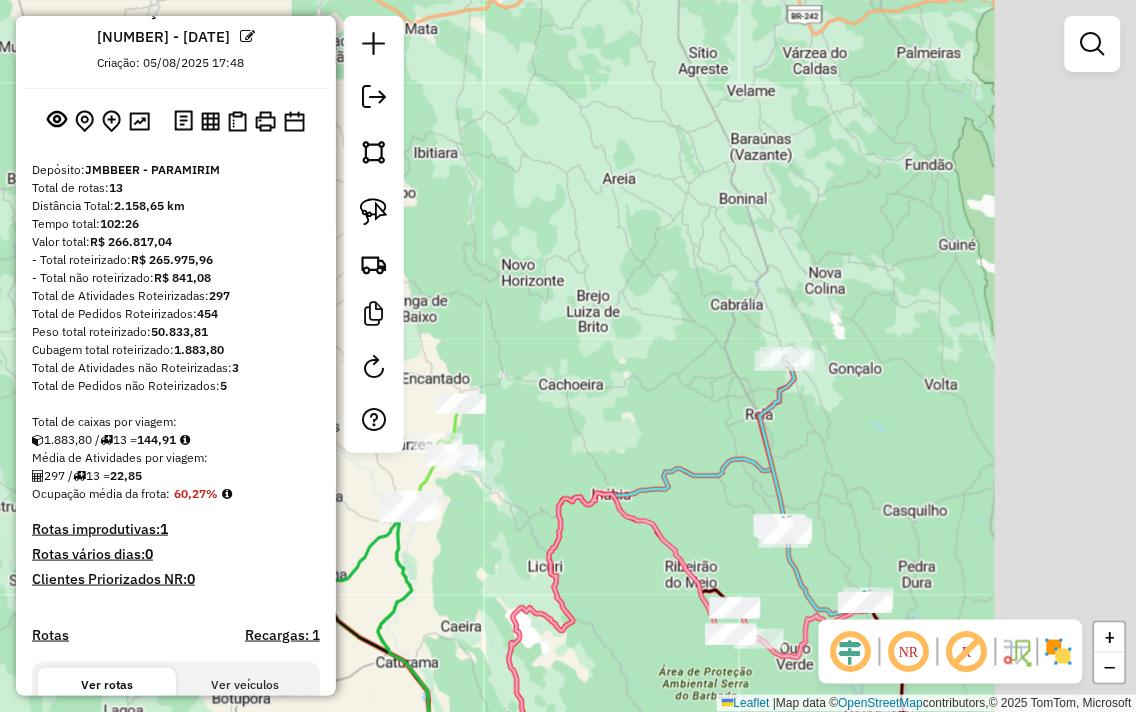 drag, startPoint x: 892, startPoint y: 213, endPoint x: 675, endPoint y: 228, distance: 217.51782 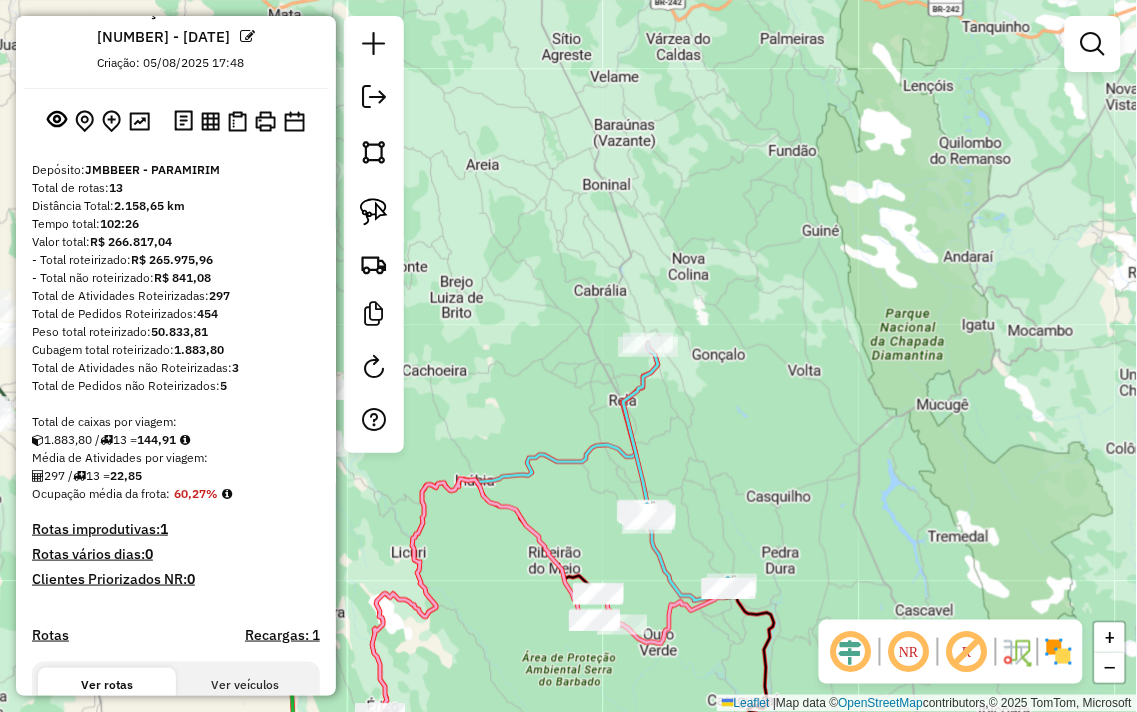 drag, startPoint x: 811, startPoint y: 272, endPoint x: 844, endPoint y: 168, distance: 109.11004 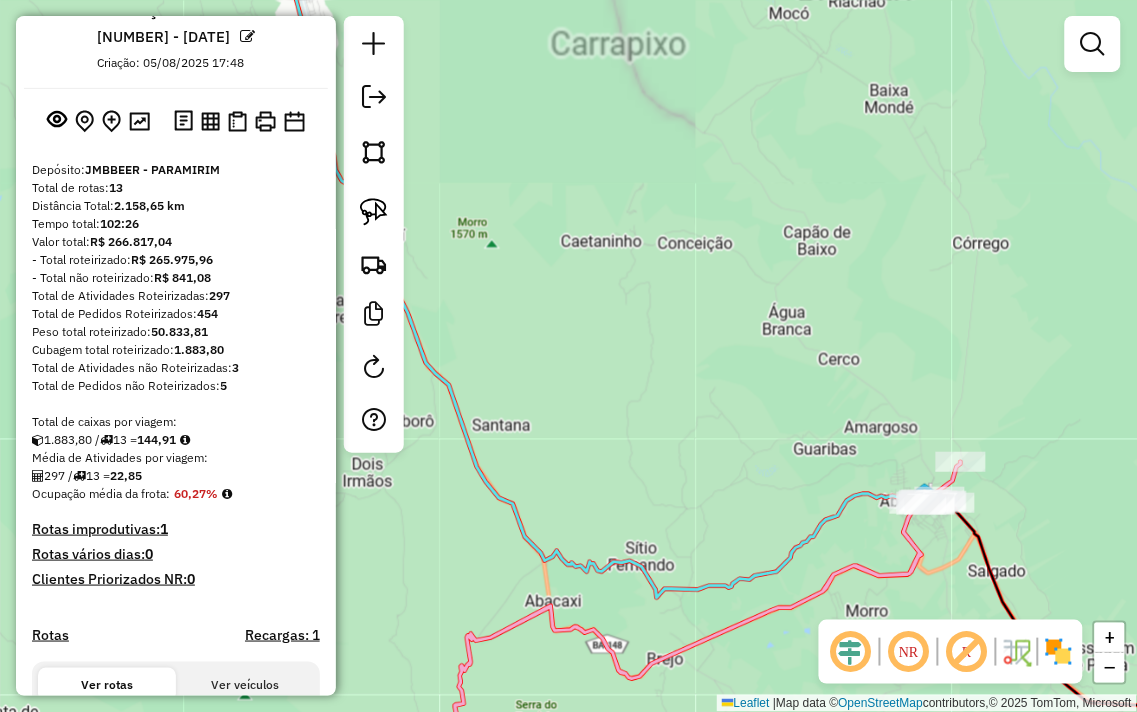drag, startPoint x: 875, startPoint y: 425, endPoint x: 845, endPoint y: 438, distance: 32.695564 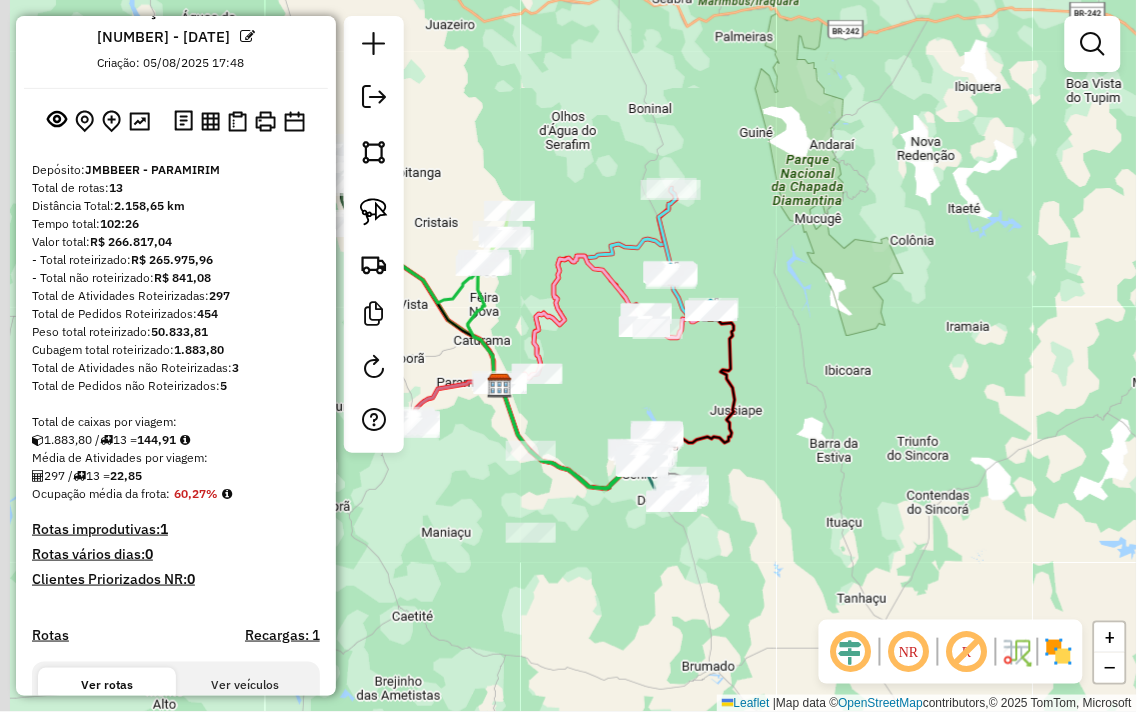 drag, startPoint x: 636, startPoint y: 493, endPoint x: 676, endPoint y: 357, distance: 141.76036 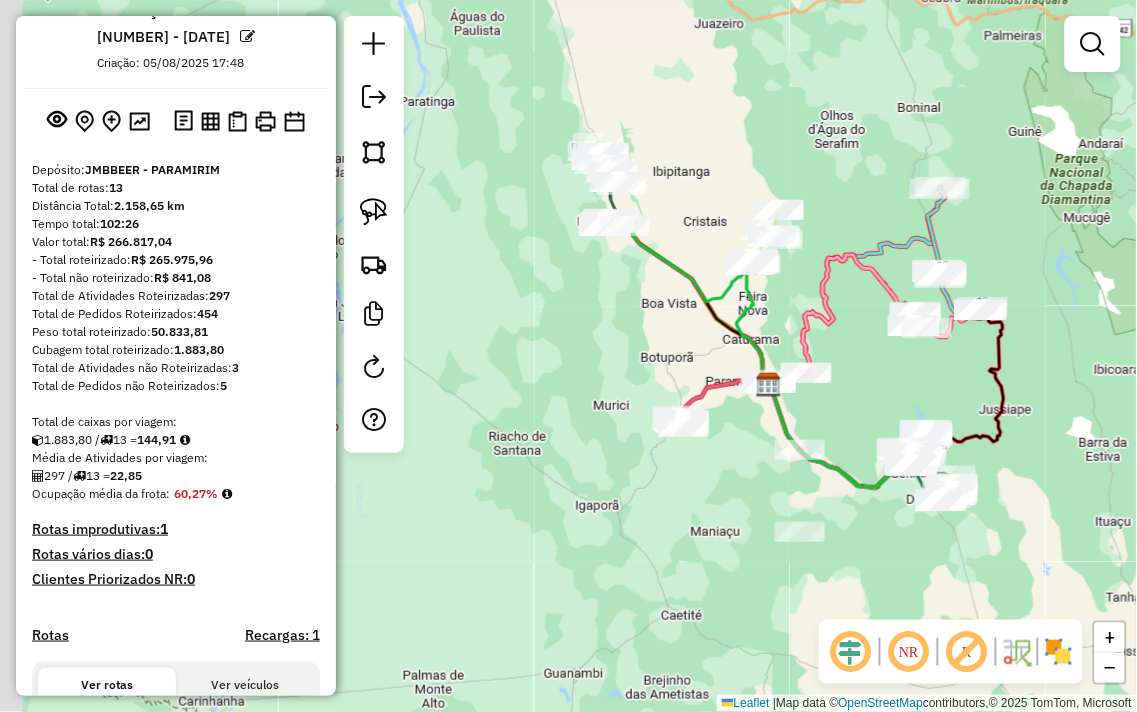 drag, startPoint x: 616, startPoint y: 351, endPoint x: 880, endPoint y: 372, distance: 264.83392 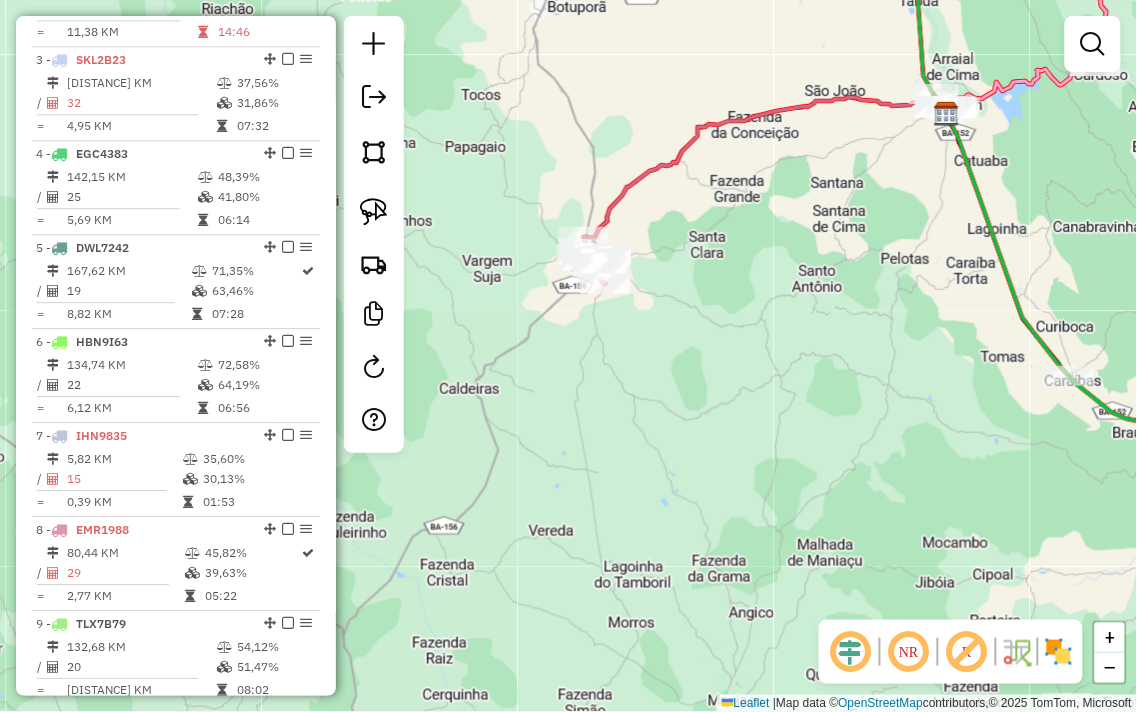 scroll, scrollTop: 820, scrollLeft: 0, axis: vertical 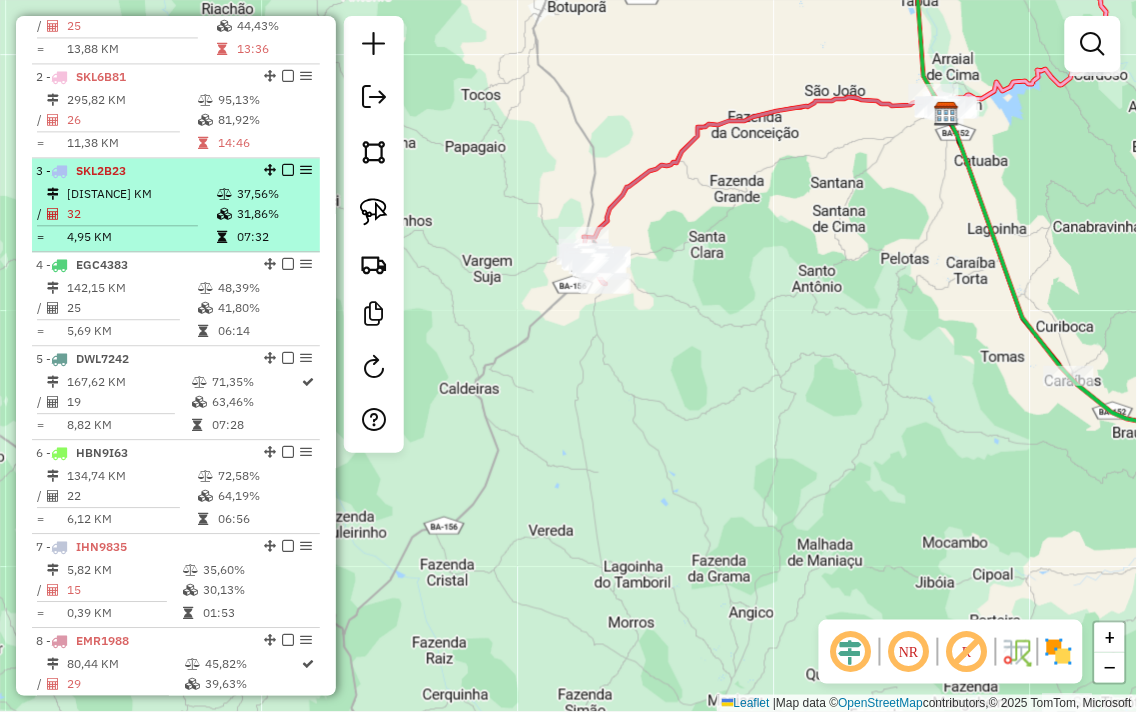 click on "32" at bounding box center (141, 214) 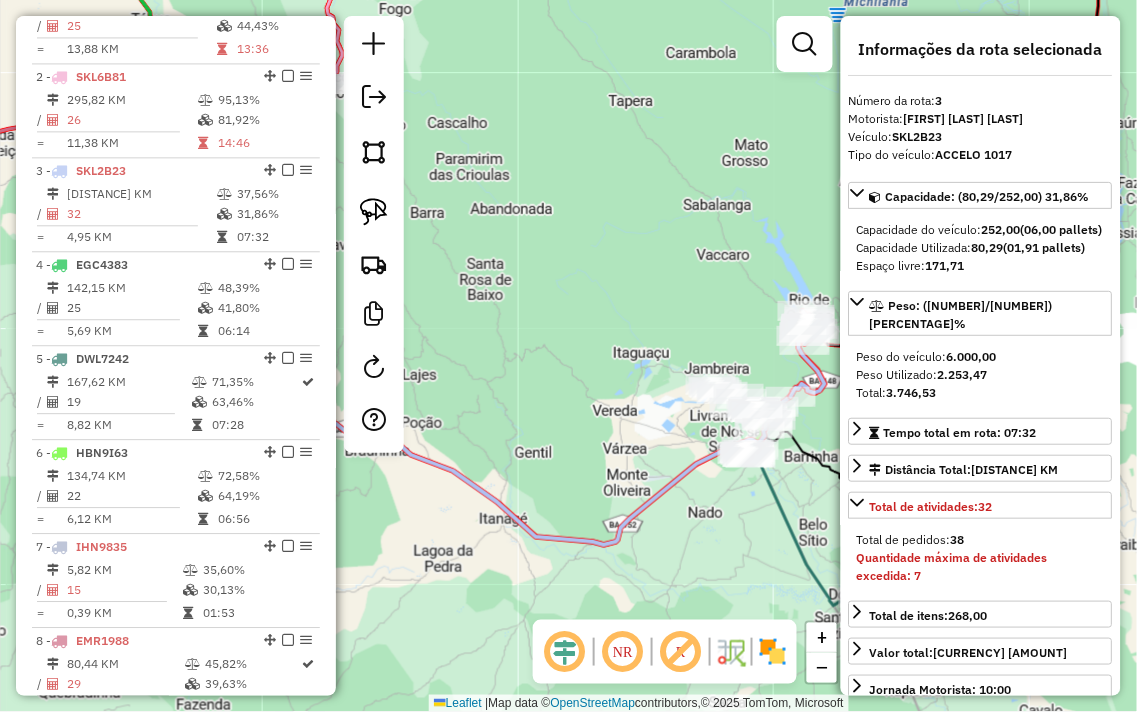 drag, startPoint x: 671, startPoint y: 312, endPoint x: 440, endPoint y: 252, distance: 238.66504 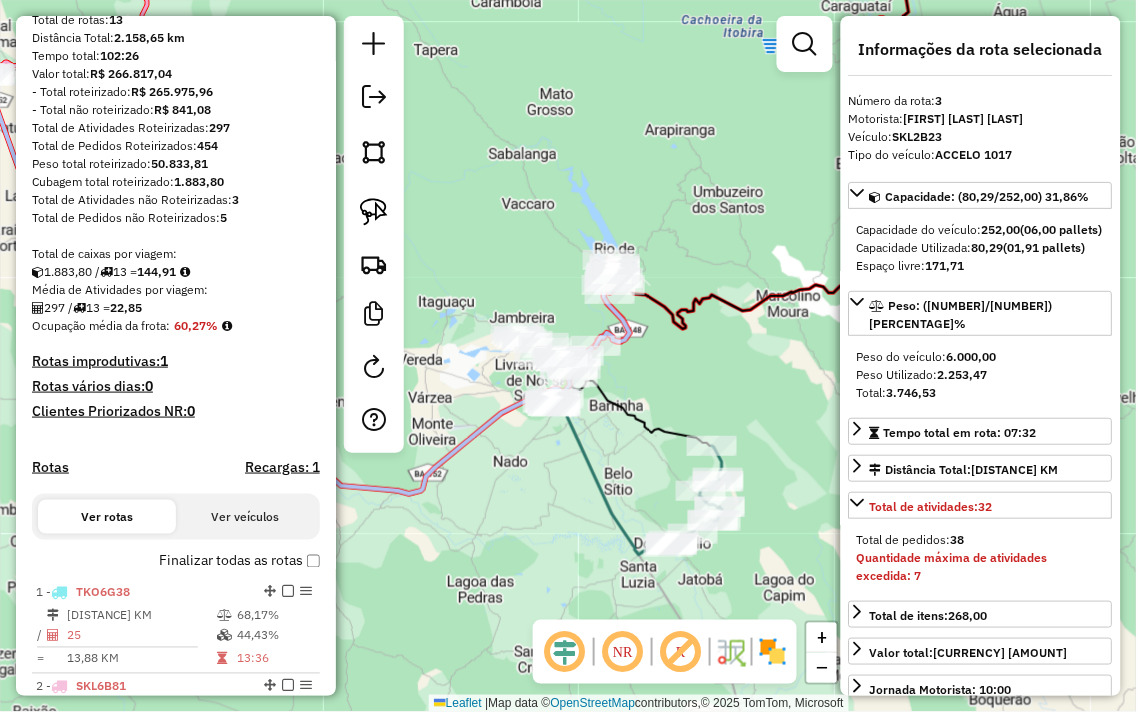 scroll, scrollTop: 0, scrollLeft: 0, axis: both 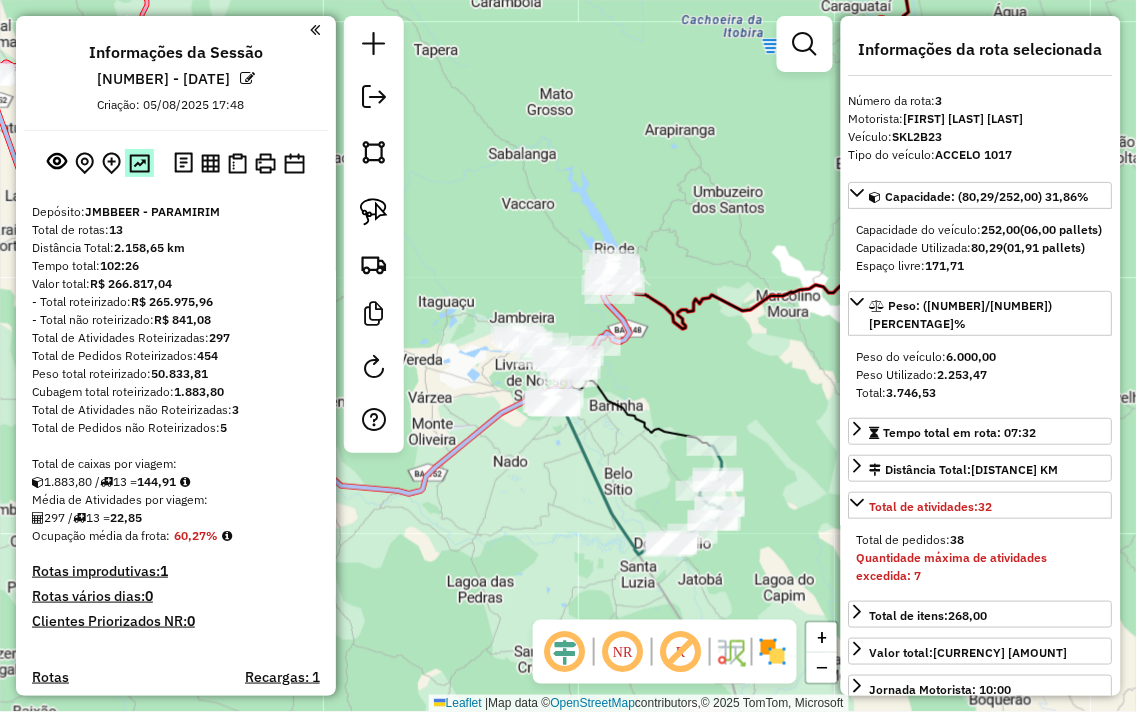 click at bounding box center [139, 163] 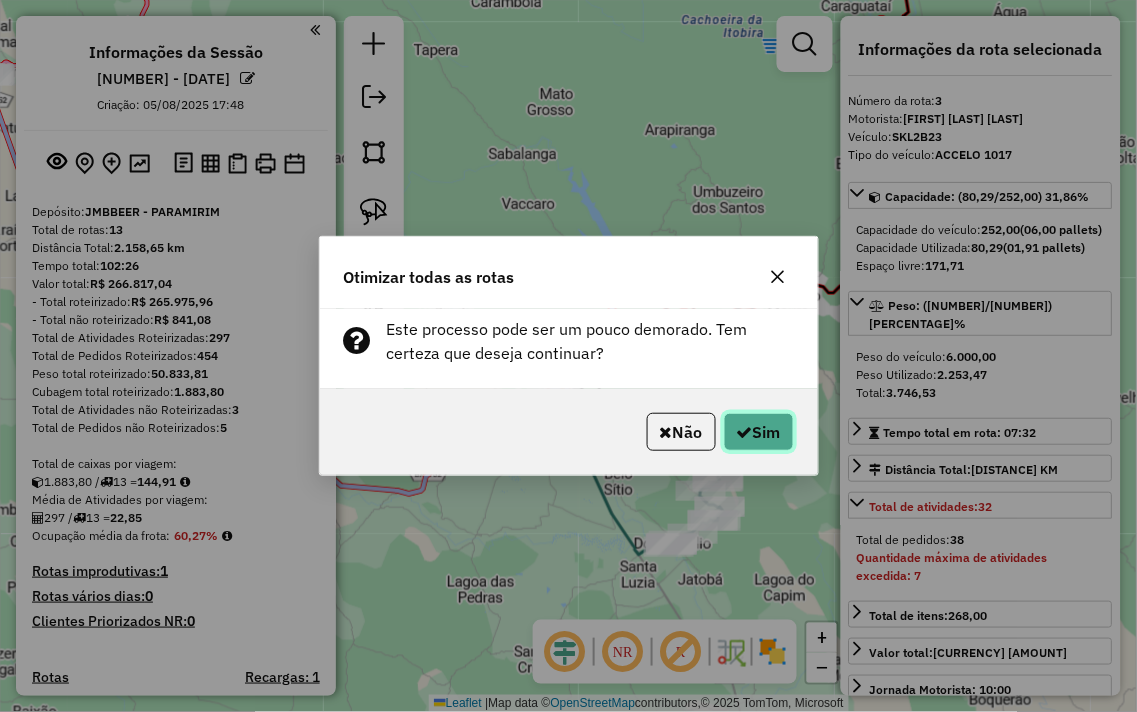 click on "Sim" 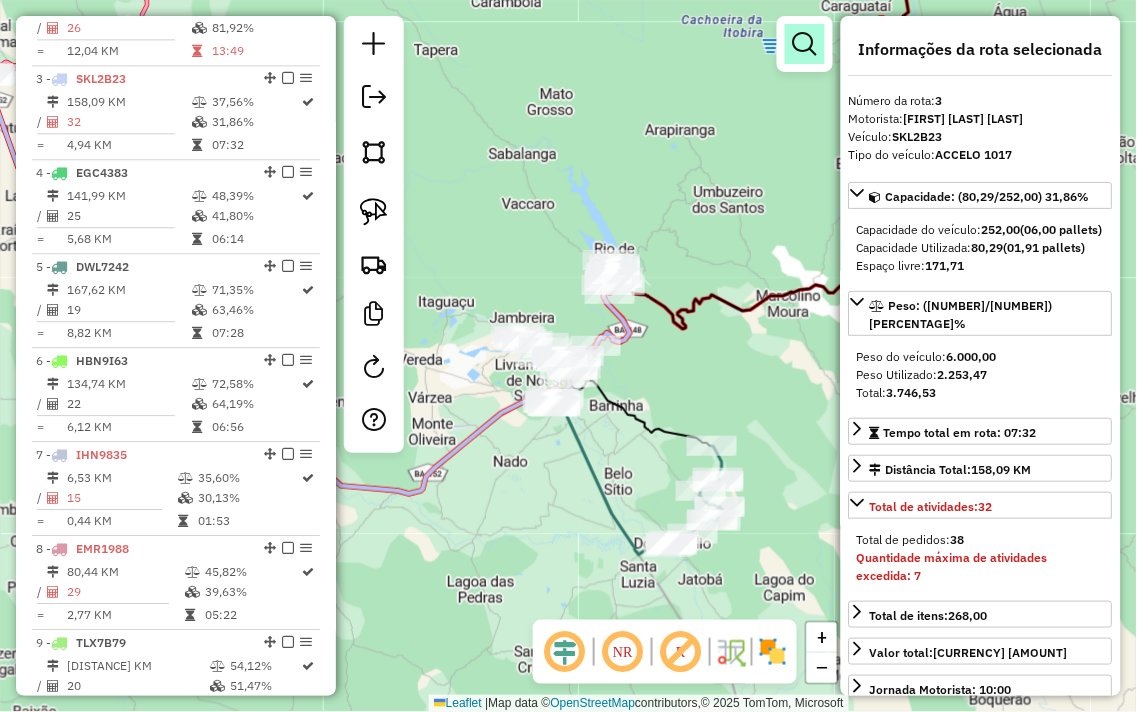 scroll, scrollTop: 961, scrollLeft: 0, axis: vertical 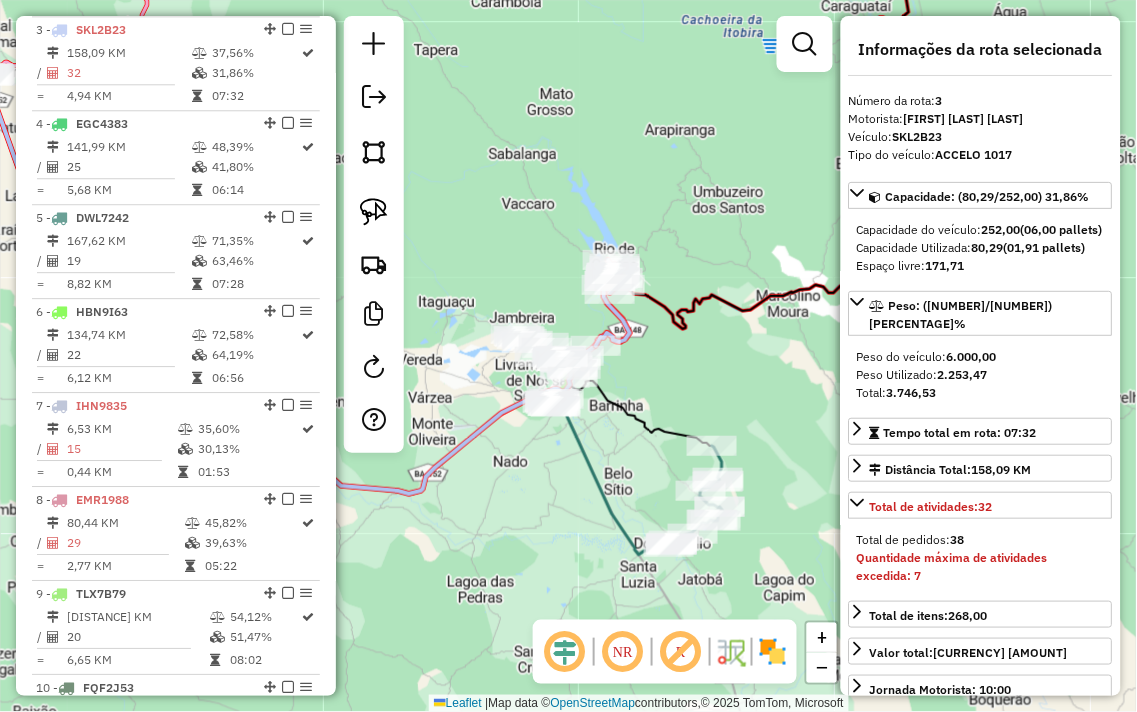 click at bounding box center (805, 44) 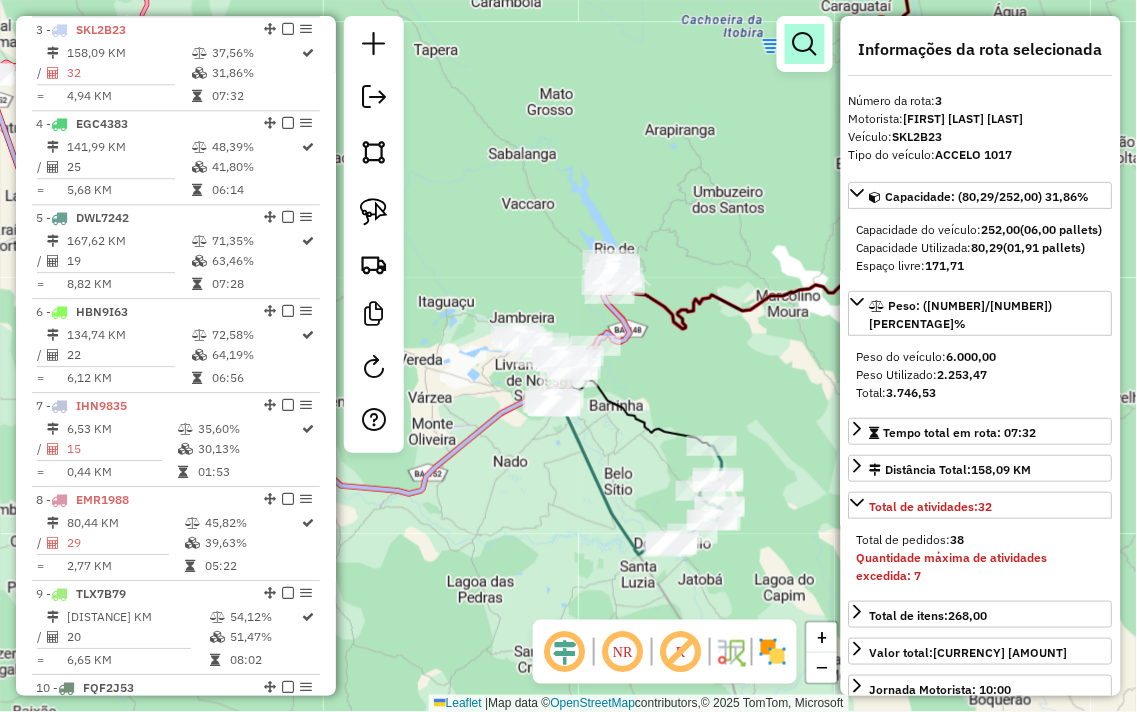 click at bounding box center (805, 44) 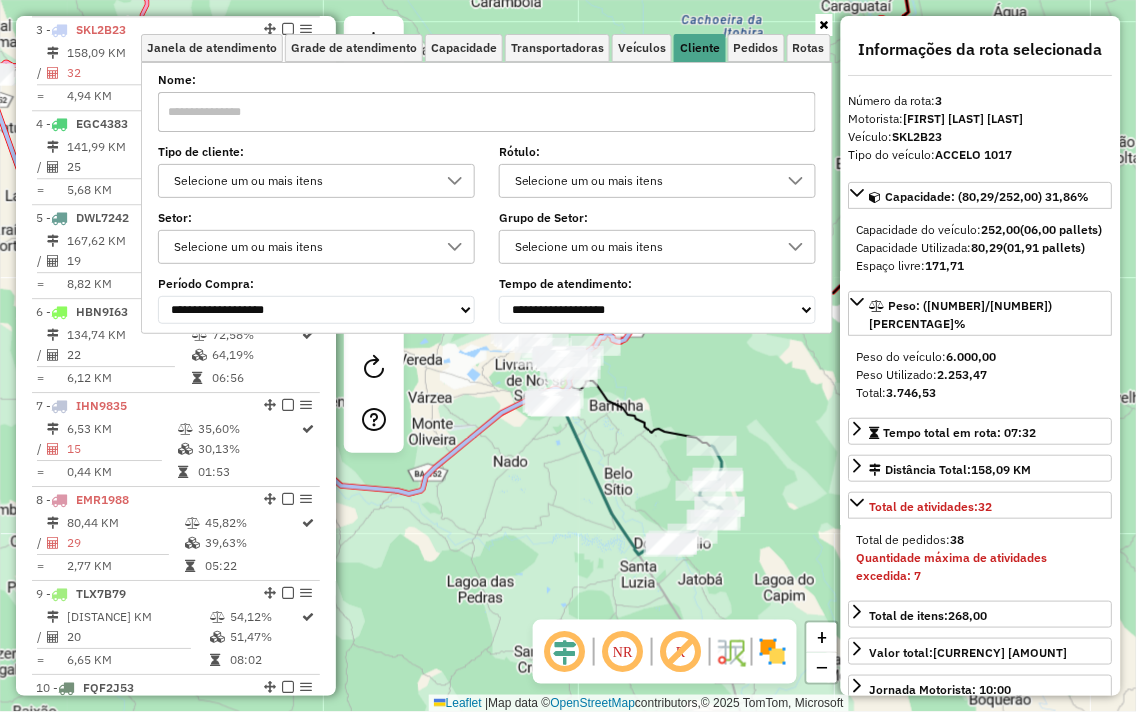 click on "Nome:" at bounding box center [487, 104] 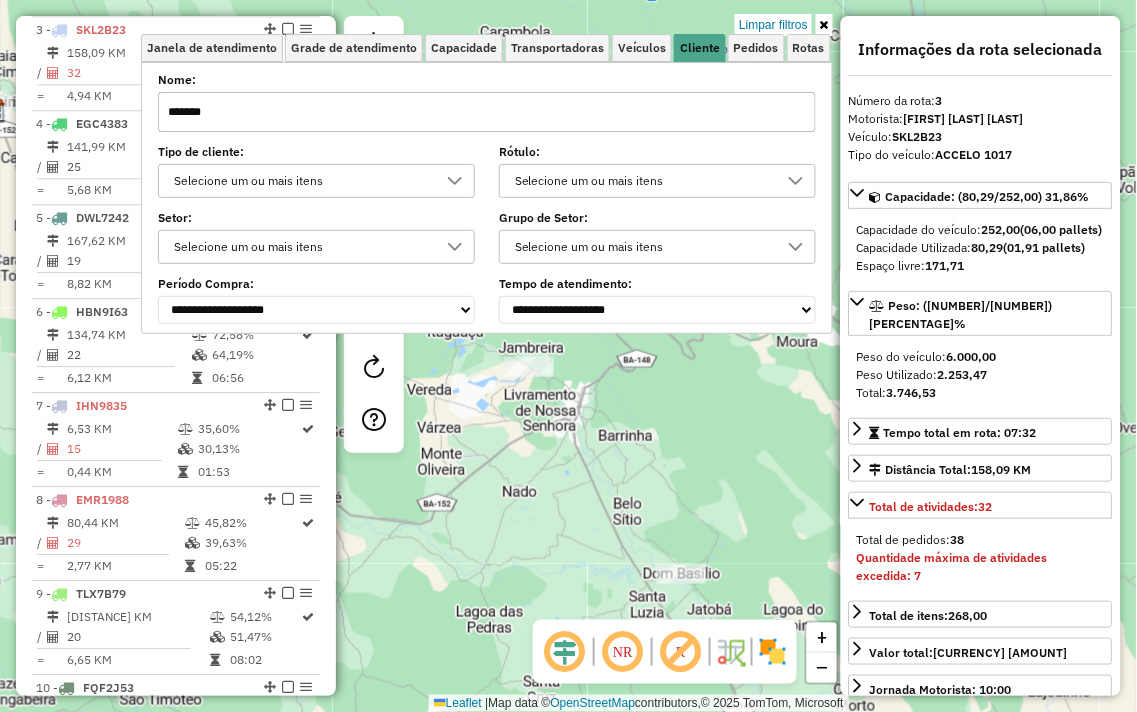 drag, startPoint x: 572, startPoint y: 385, endPoint x: 597, endPoint y: 455, distance: 74.330345 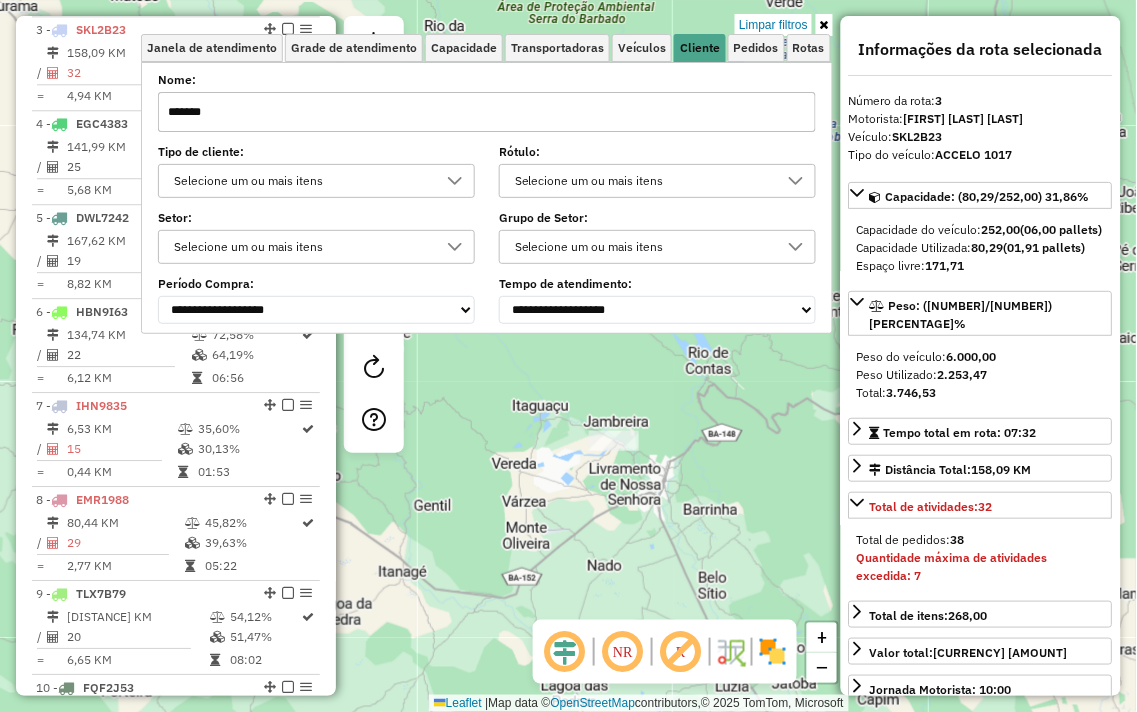 drag, startPoint x: 567, startPoint y: 495, endPoint x: 760, endPoint y: 514, distance: 193.93298 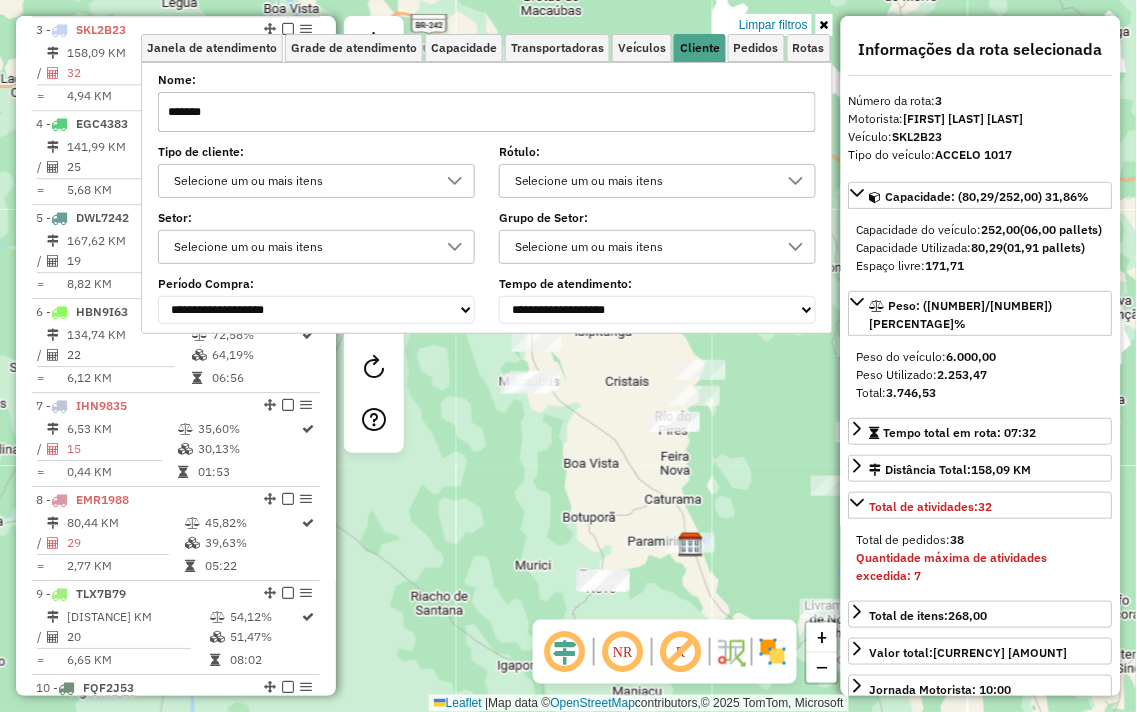 drag, startPoint x: 448, startPoint y: 396, endPoint x: 600, endPoint y: 515, distance: 193.04144 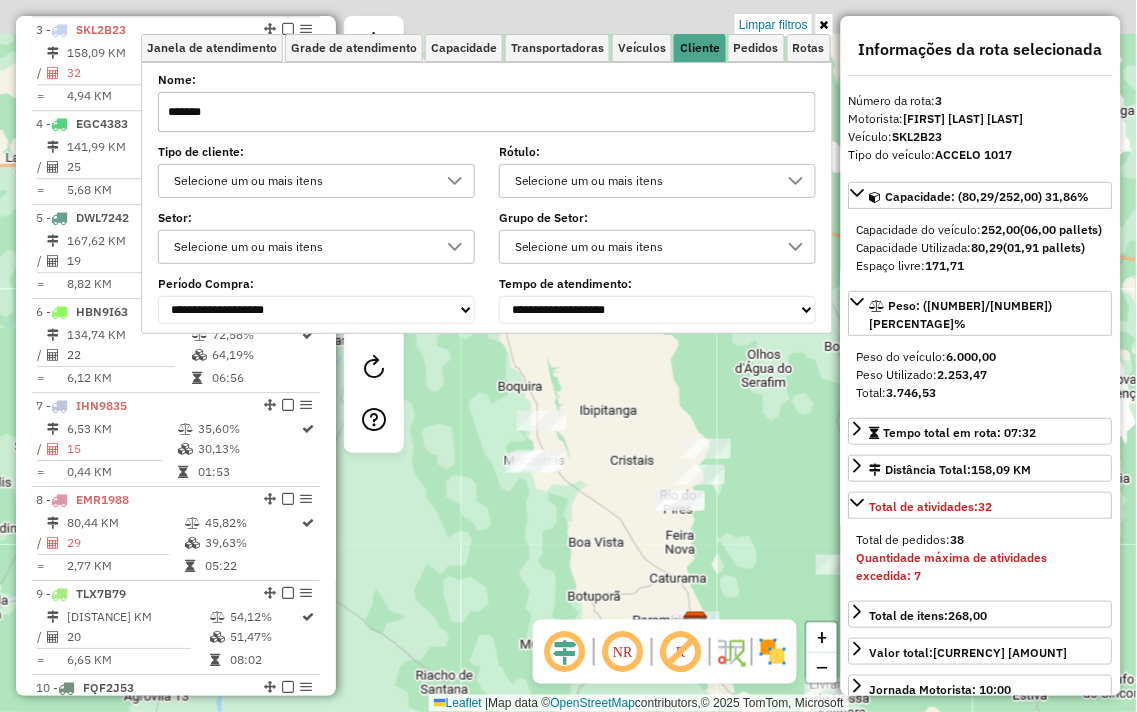 drag, startPoint x: 543, startPoint y: 468, endPoint x: 546, endPoint y: 547, distance: 79.05694 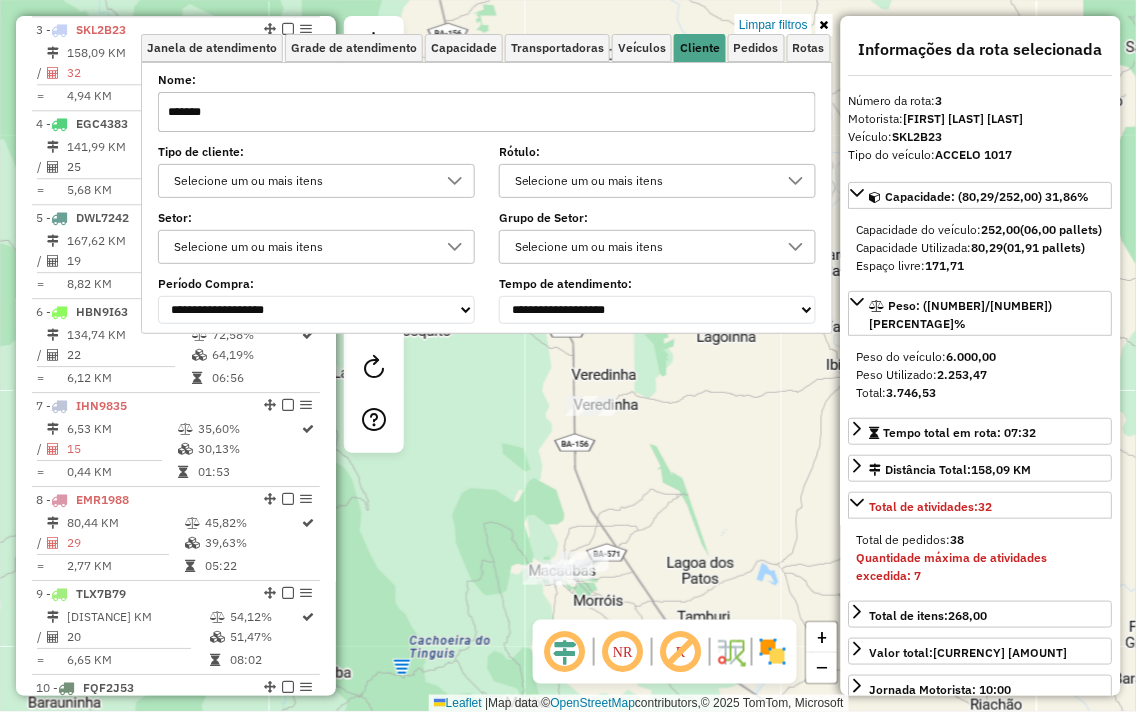 click on "*******" at bounding box center (487, 112) 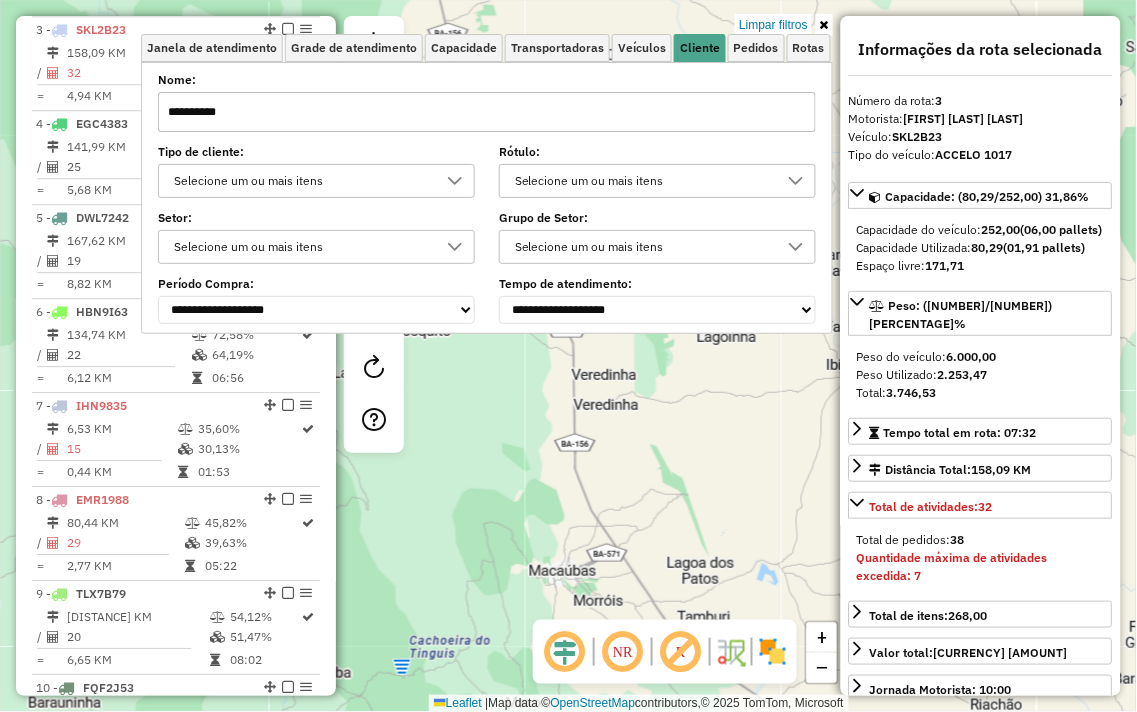 type on "**********" 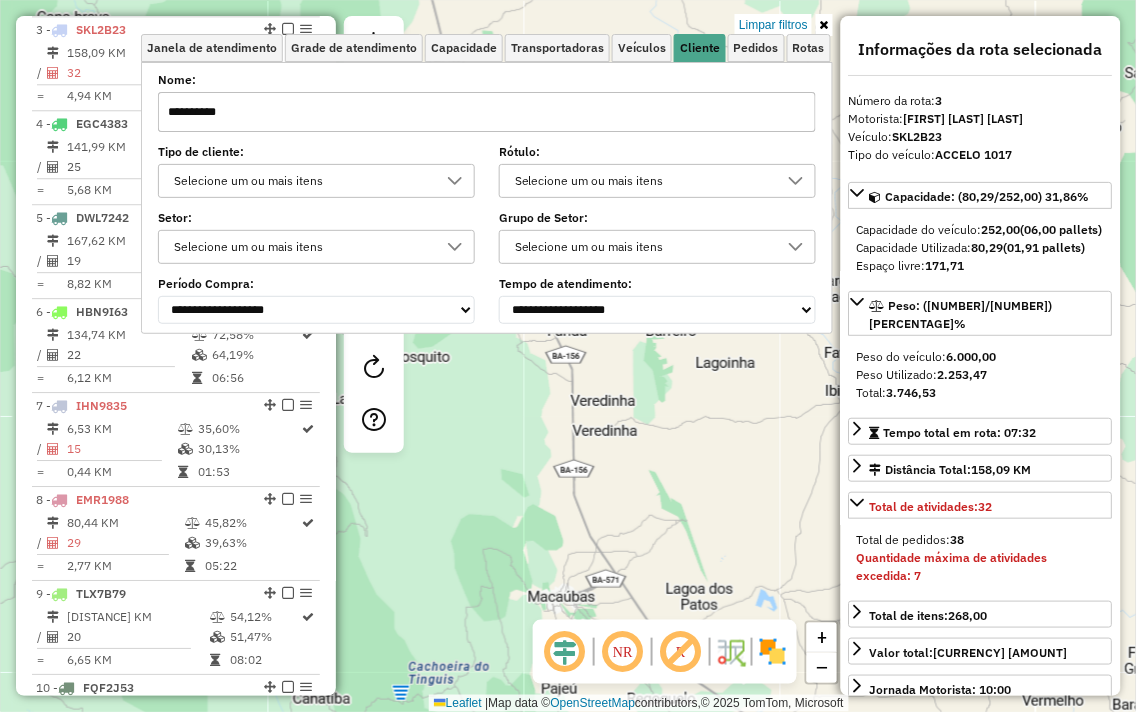 drag, startPoint x: 567, startPoint y: 411, endPoint x: 562, endPoint y: 644, distance: 233.05363 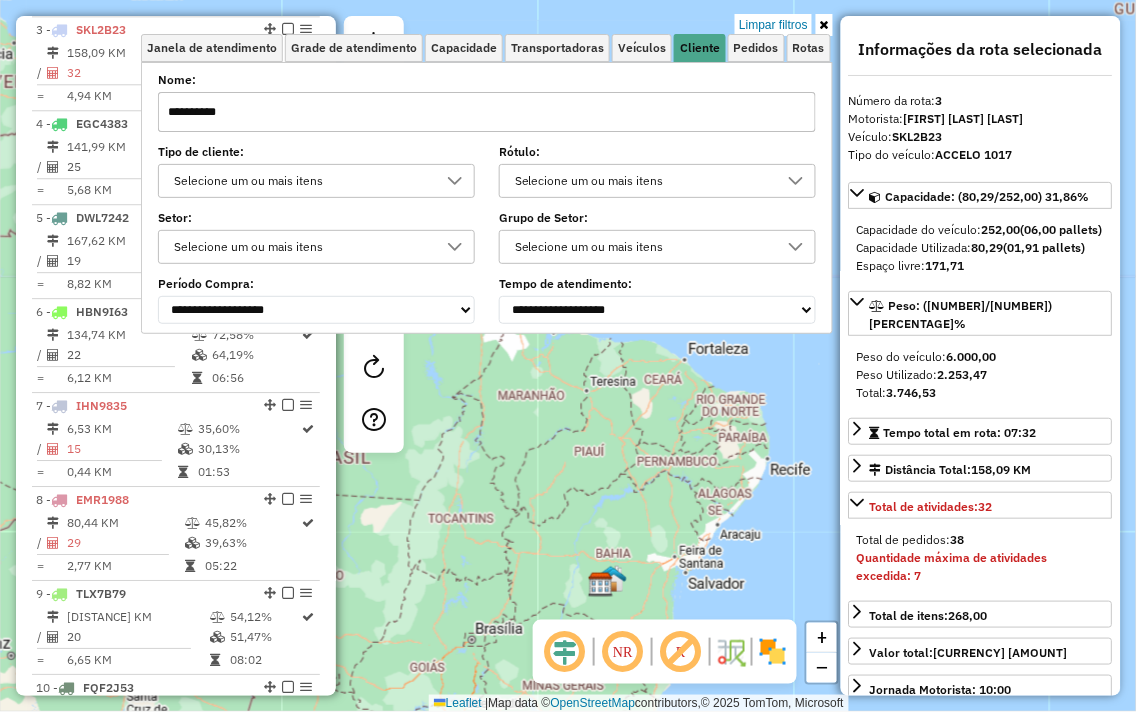 drag, startPoint x: 611, startPoint y: 520, endPoint x: 622, endPoint y: 356, distance: 164.36848 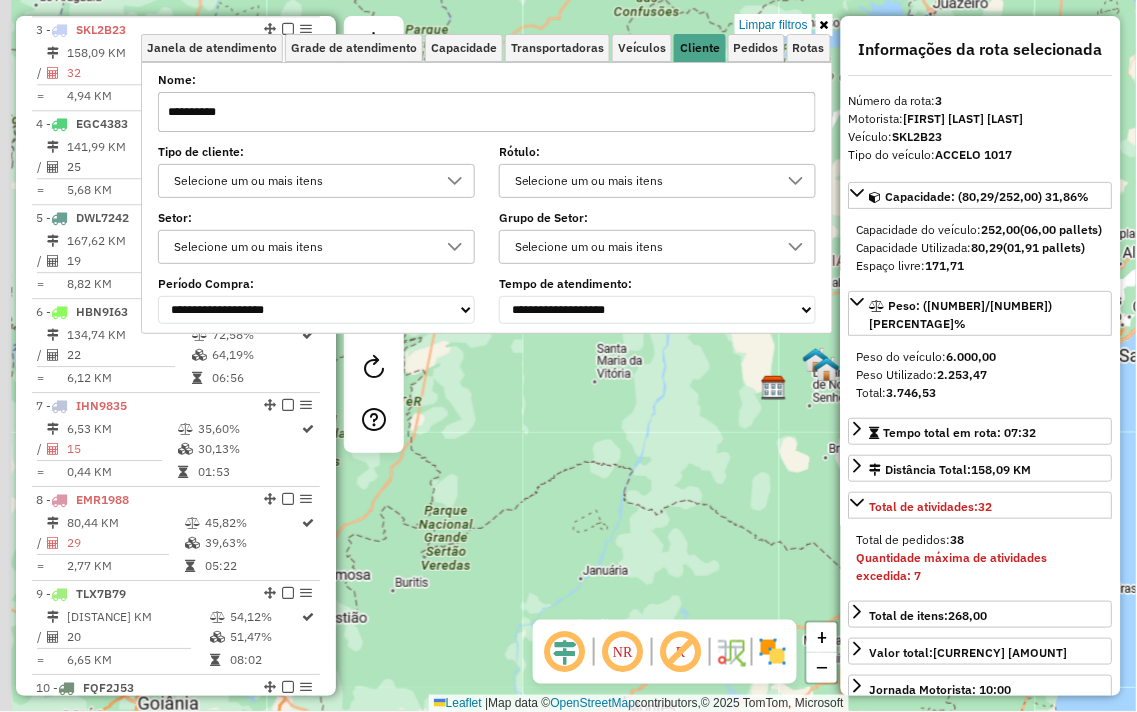 drag, startPoint x: 525, startPoint y: 468, endPoint x: 720, endPoint y: 587, distance: 228.44255 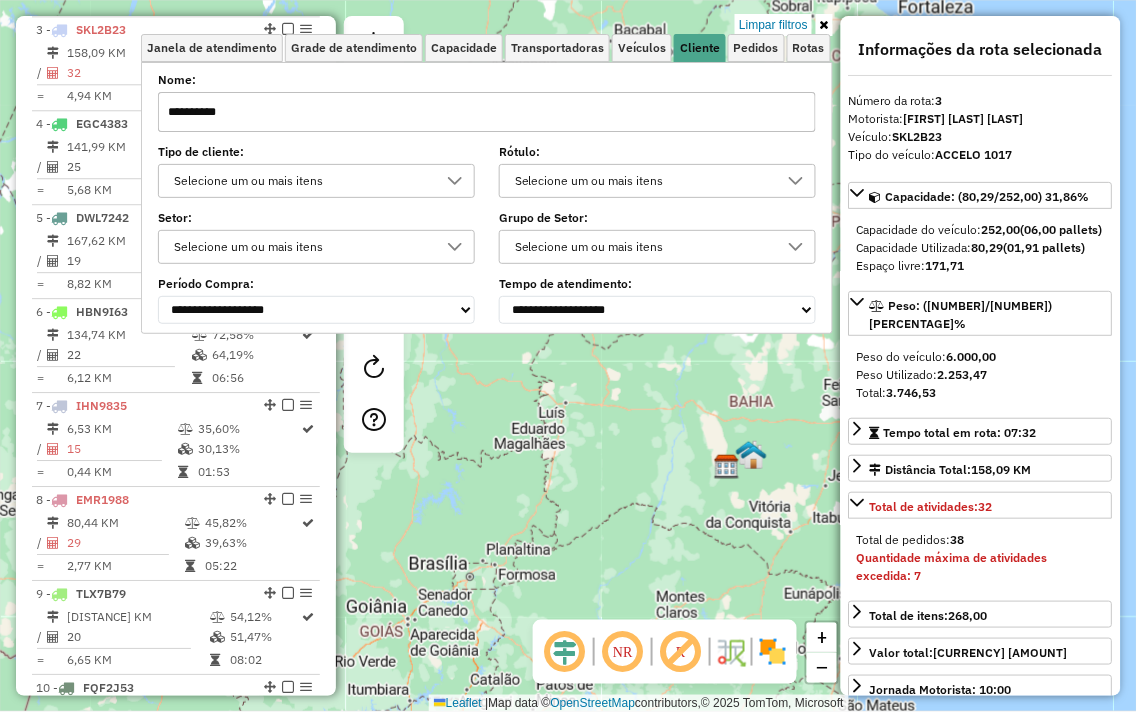 click on "**********" at bounding box center (487, 112) 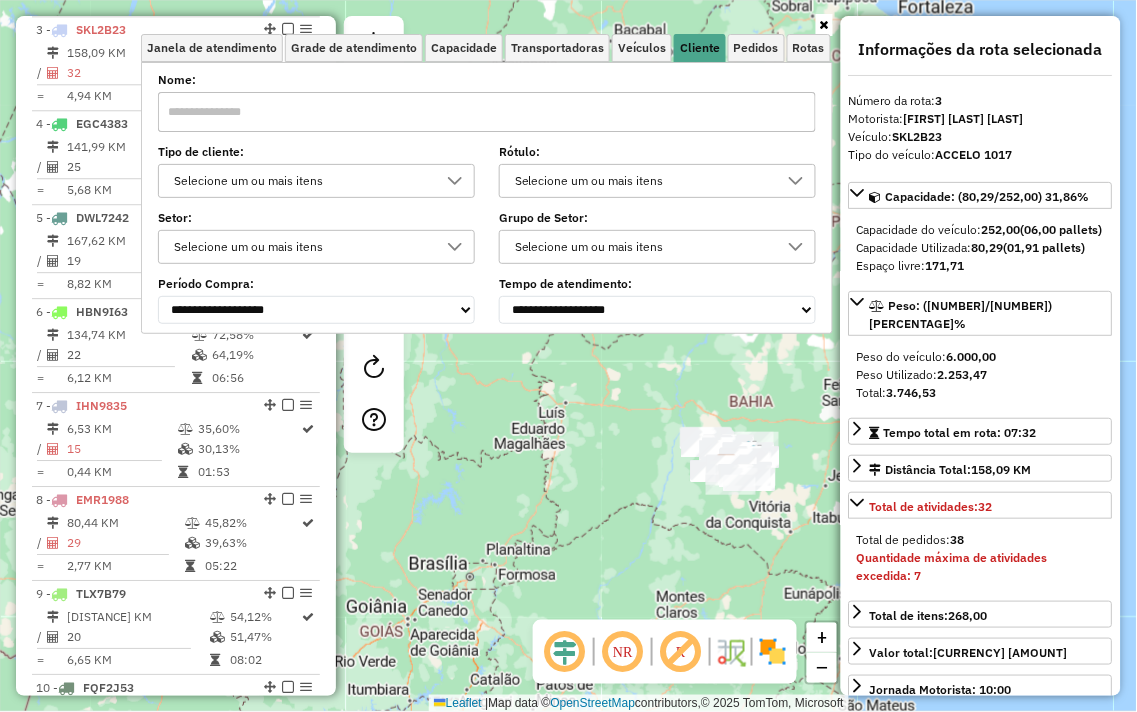type 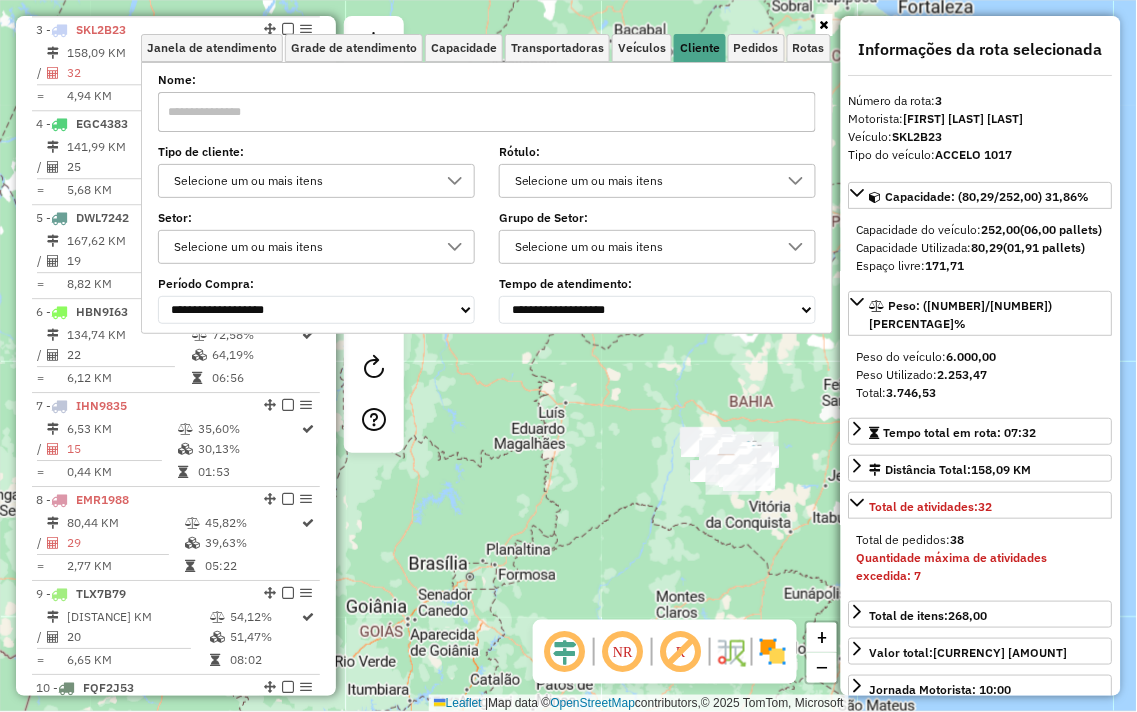 click at bounding box center [824, 25] 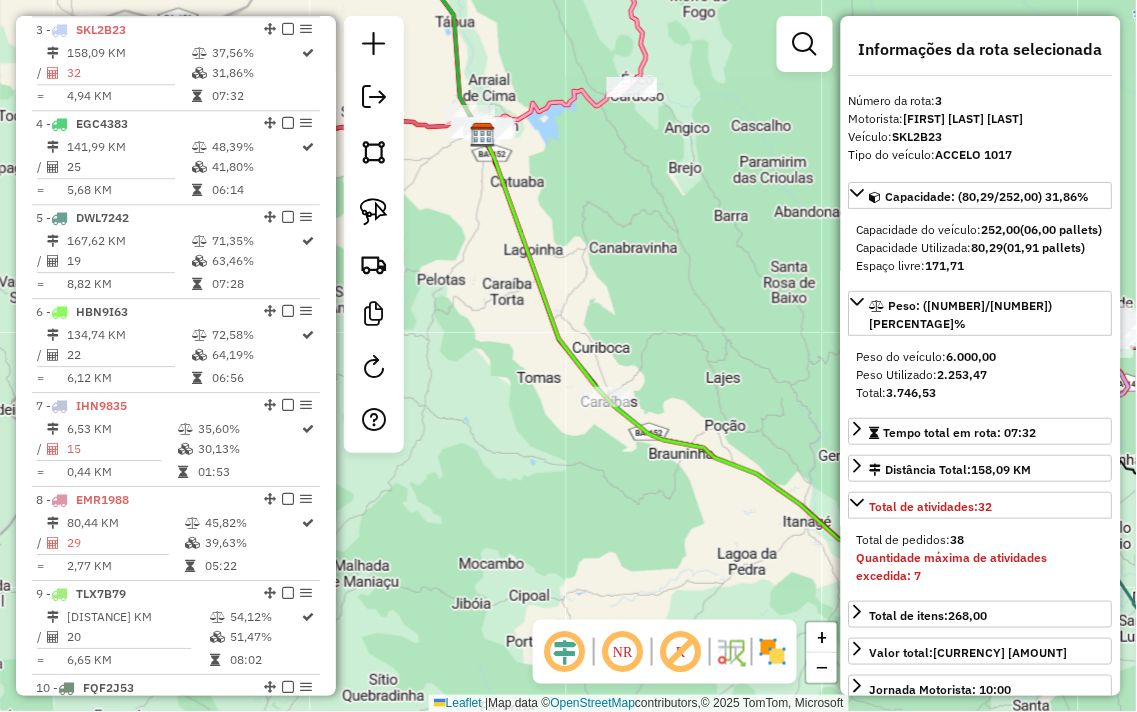 click on "Janela de atendimento Grade de atendimento Capacidade Transportadoras Veículos Cliente Pedidos  Rotas Selecione os dias de semana para filtrar as janelas de atendimento  Seg   Ter   Qua   Qui   Sex   Sáb   Dom  Informe o período da janela de atendimento: De: Até:  Filtrar exatamente a janela do cliente  Considerar janela de atendimento padrão  Selecione os dias de semana para filtrar as grades de atendimento  Seg   Ter   Qua   Qui   Sex   Sáb   Dom   Considerar clientes sem dia de atendimento cadastrado  Clientes fora do dia de atendimento selecionado Filtrar as atividades entre os valores definidos abaixo:  Peso mínimo:   Peso máximo:   Cubagem mínima:   Cubagem máxima:   De:   Até:  Filtrar as atividades entre o tempo de atendimento definido abaixo:  De:   Até:   Considerar capacidade total dos clientes não roteirizados Transportadora: Selecione um ou mais itens Tipo de veículo: Selecione um ou mais itens Veículo: Selecione um ou mais itens Motorista: Selecione um ou mais itens Nome: Rótulo:" 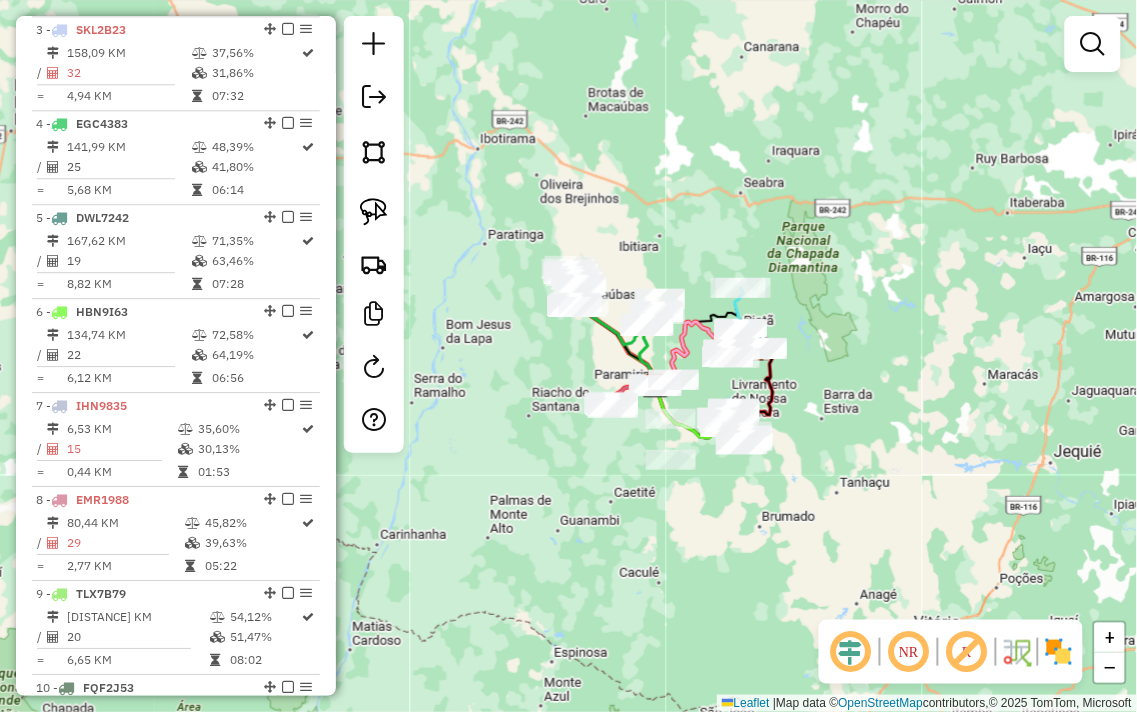 drag, startPoint x: 617, startPoint y: 412, endPoint x: 656, endPoint y: 460, distance: 61.846584 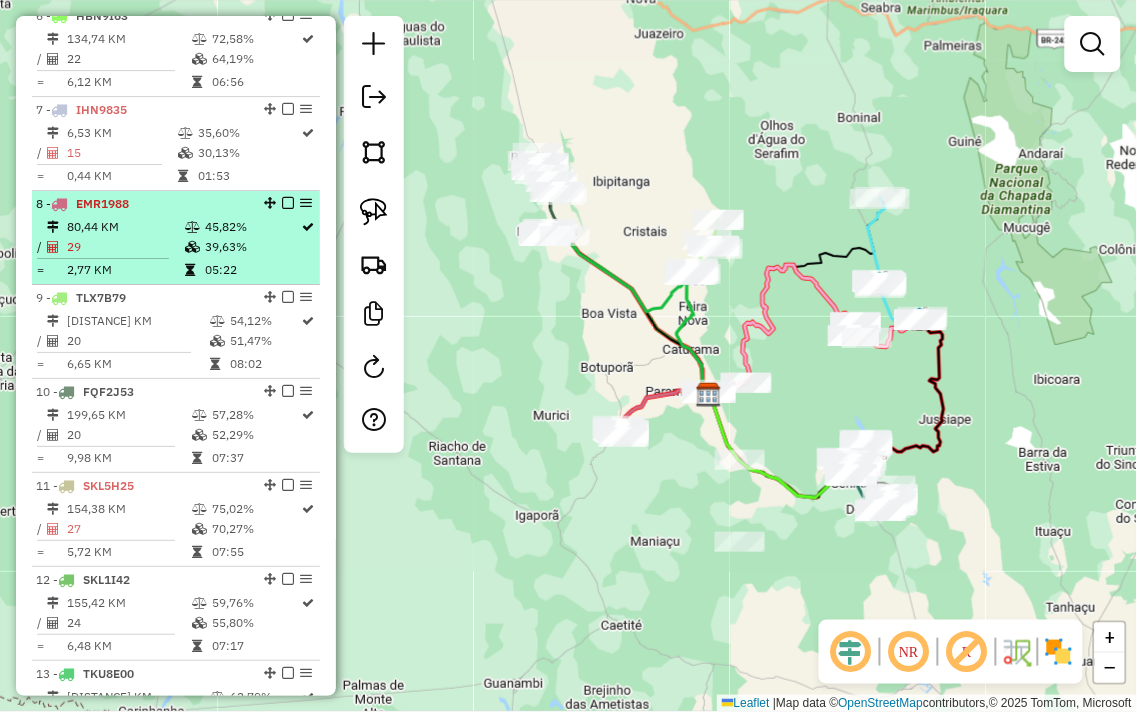 scroll, scrollTop: 1405, scrollLeft: 0, axis: vertical 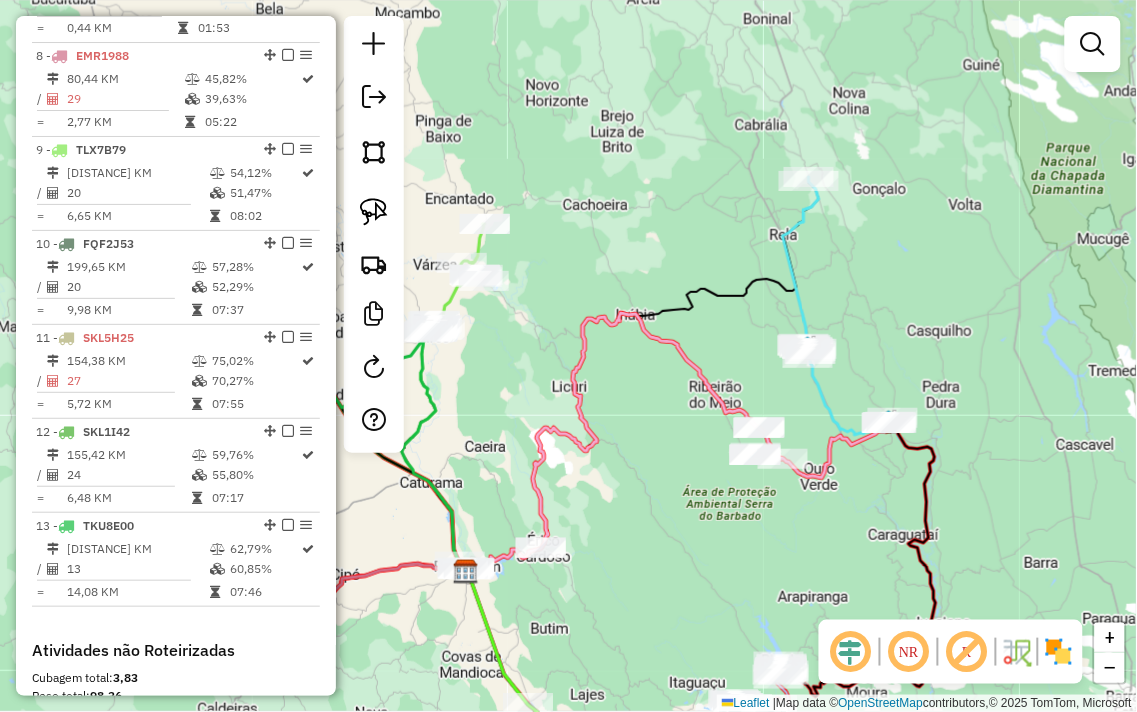 drag, startPoint x: 628, startPoint y: 461, endPoint x: 663, endPoint y: 458, distance: 35.128338 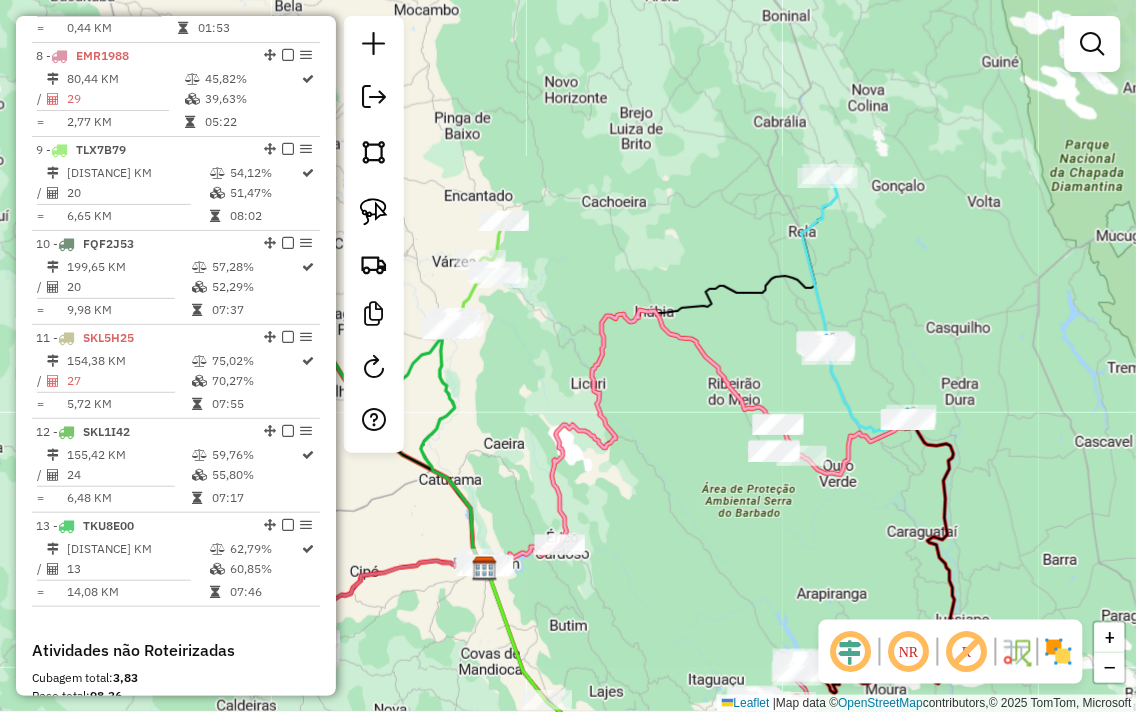 click on "Janela de atendimento Grade de atendimento Capacidade Transportadoras Veículos Cliente Pedidos  Rotas Selecione os dias de semana para filtrar as janelas de atendimento  Seg   Ter   Qua   Qui   Sex   Sáb   Dom  Informe o período da janela de atendimento: De: Até:  Filtrar exatamente a janela do cliente  Considerar janela de atendimento padrão  Selecione os dias de semana para filtrar as grades de atendimento  Seg   Ter   Qua   Qui   Sex   Sáb   Dom   Considerar clientes sem dia de atendimento cadastrado  Clientes fora do dia de atendimento selecionado Filtrar as atividades entre os valores definidos abaixo:  Peso mínimo:   Peso máximo:   Cubagem mínima:   Cubagem máxima:   De:   Até:  Filtrar as atividades entre o tempo de atendimento definido abaixo:  De:   Até:   Considerar capacidade total dos clientes não roteirizados Transportadora: Selecione um ou mais itens Tipo de veículo: Selecione um ou mais itens Veículo: Selecione um ou mais itens Motorista: Selecione um ou mais itens Nome: Rótulo:" 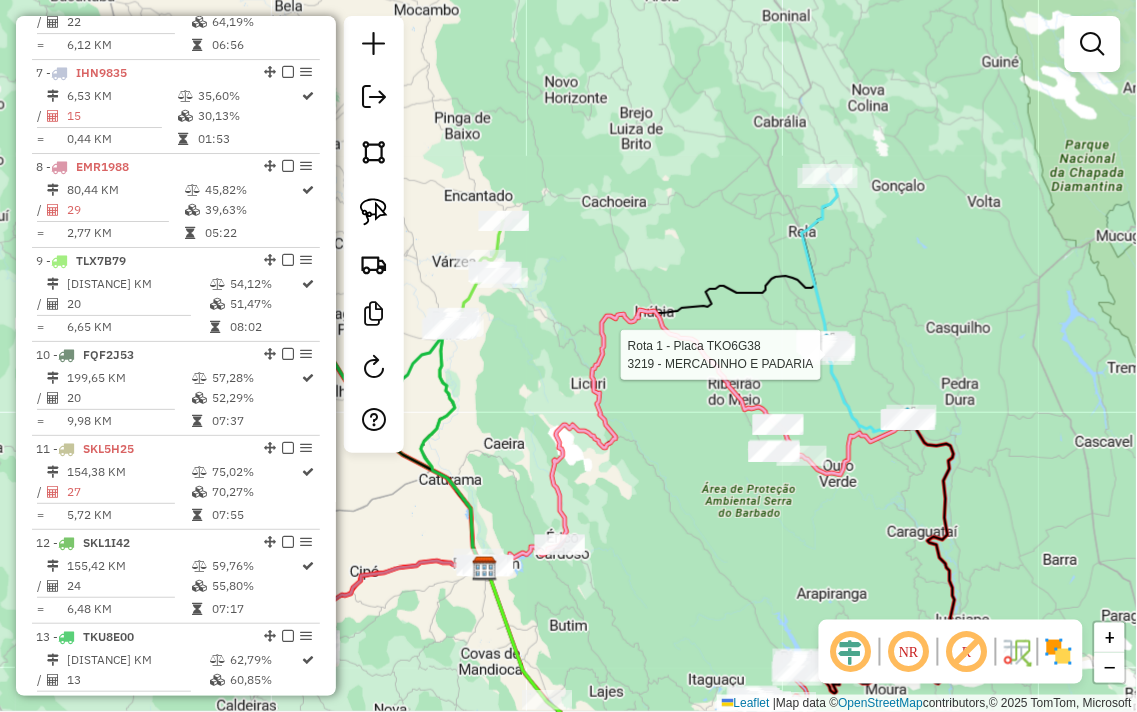select on "**********" 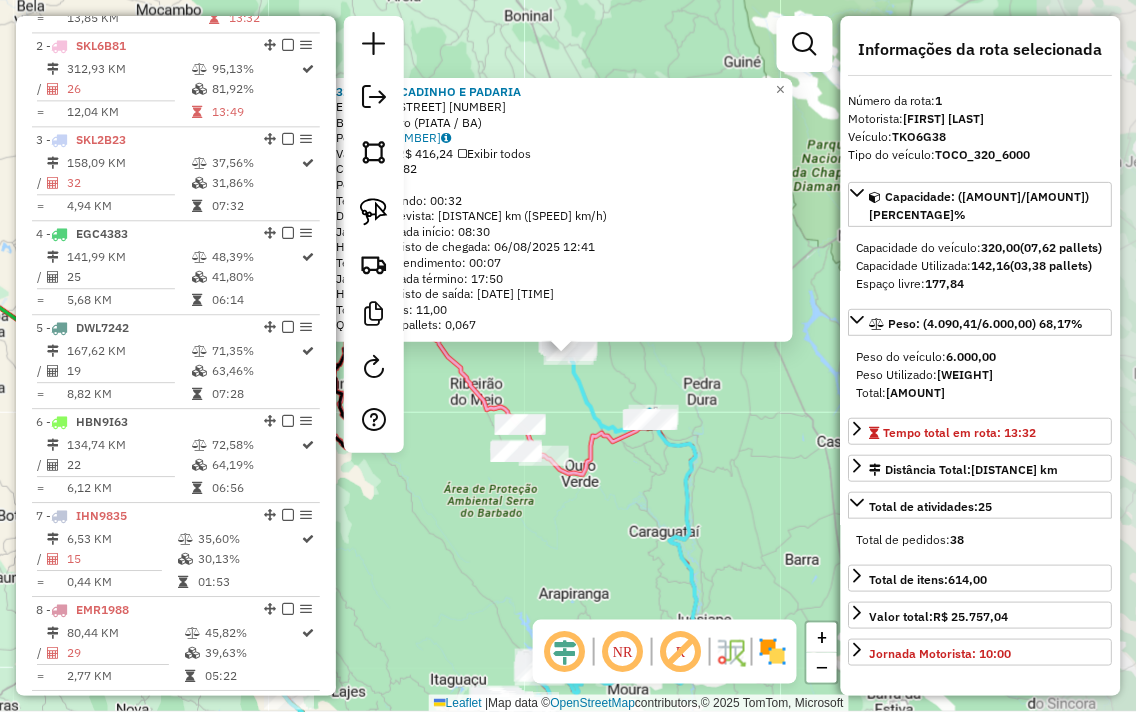 scroll, scrollTop: 773, scrollLeft: 0, axis: vertical 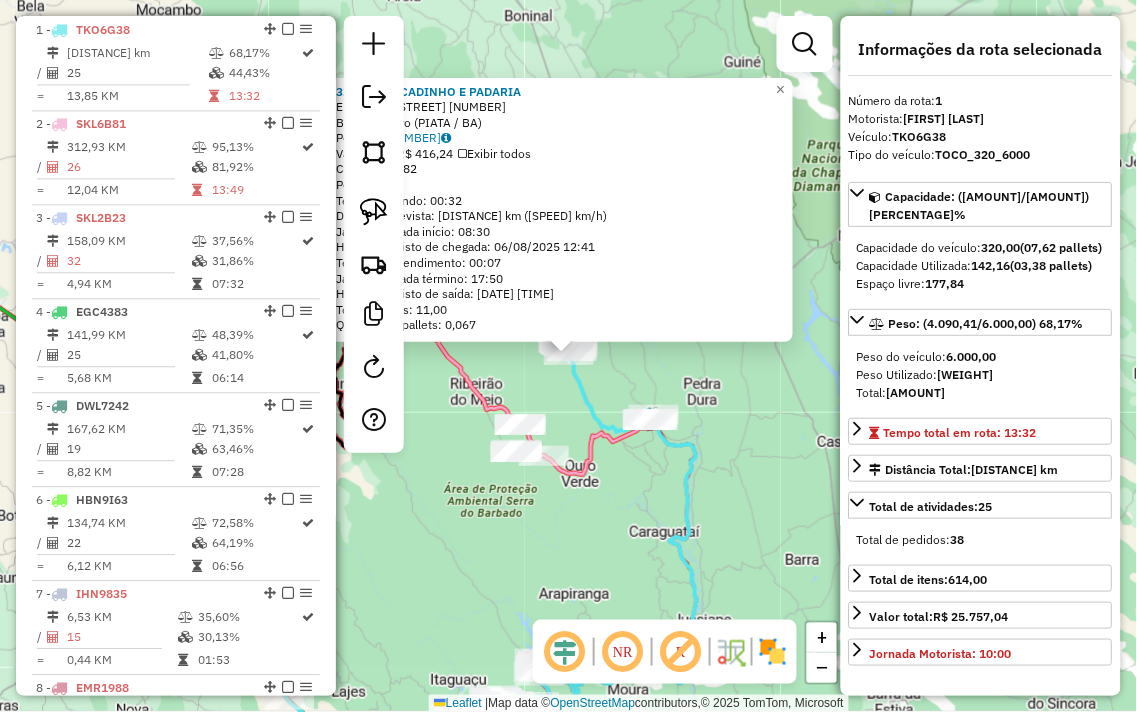 click on "3219 - MERCADINHO E PADARIA  Endereço:  RUA MANOEL IPOLITO RODRIGUES 10   Bairro: Centro (PIATA / BA)   Pedidos:  05087257   Valor total: R$ 416,24   Exibir todos   Cubagem: 2,82  Peso: 76,22  Tempo dirigindo: 00:32   Distância prevista: 21,874 km (41,01 km/h)   Janela utilizada início: 08:30   Horário previsto de chegada: 06/08/2025 12:41   Tempo de atendimento: 00:07   Janela utilizada término: 17:50   Horário previsto de saída: 06/08/2025 12:48   Total de itens: 11,00   Quantidade pallets: 0,067  × Janela de atendimento Grade de atendimento Capacidade Transportadoras Veículos Cliente Pedidos  Rotas Selecione os dias de semana para filtrar as janelas de atendimento  Seg   Ter   Qua   Qui   Sex   Sáb   Dom  Informe o período da janela de atendimento: De: Até:  Filtrar exatamente a janela do cliente  Considerar janela de atendimento padrão  Selecione os dias de semana para filtrar as grades de atendimento  Seg   Ter   Qua   Qui   Sex   Sáb   Dom   Clientes fora do dia de atendimento selecionado" 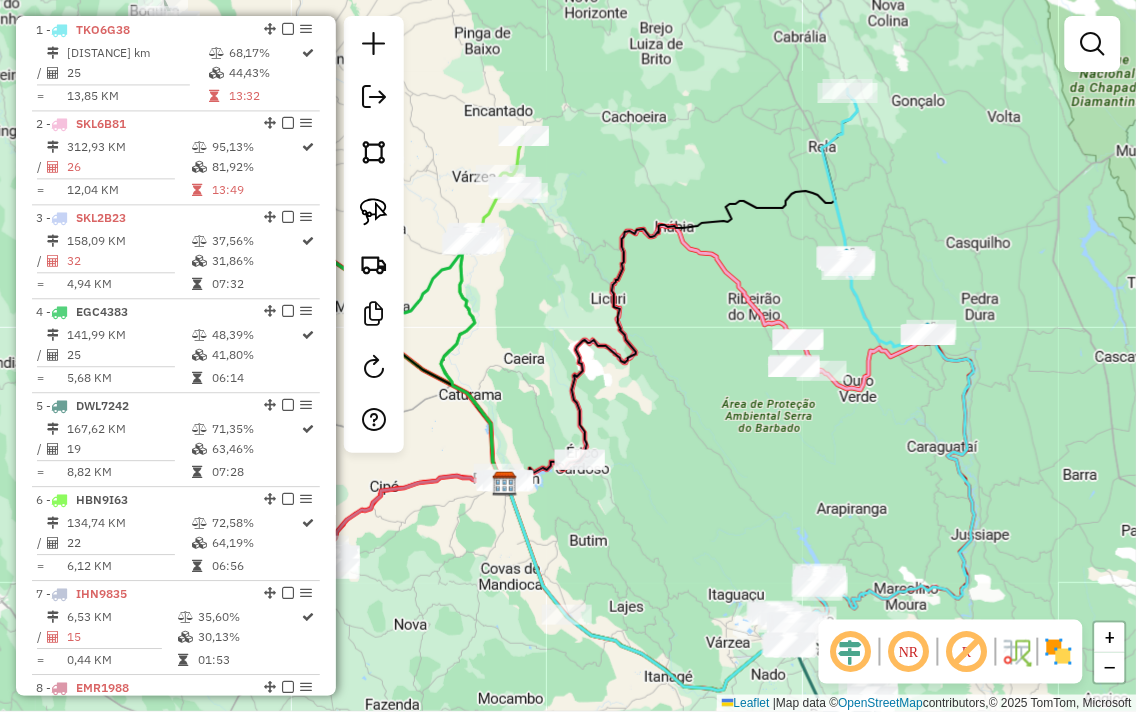 drag, startPoint x: 576, startPoint y: 541, endPoint x: 927, endPoint y: 433, distance: 367.23972 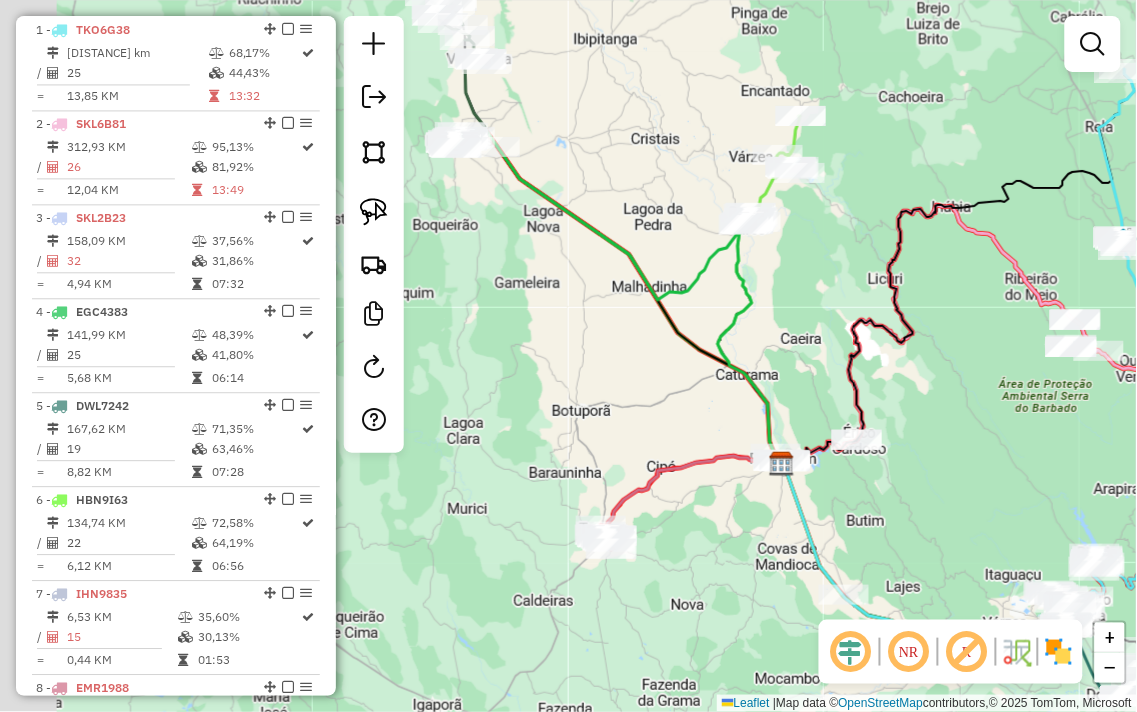drag, startPoint x: 760, startPoint y: 441, endPoint x: 964, endPoint y: 444, distance: 204.02206 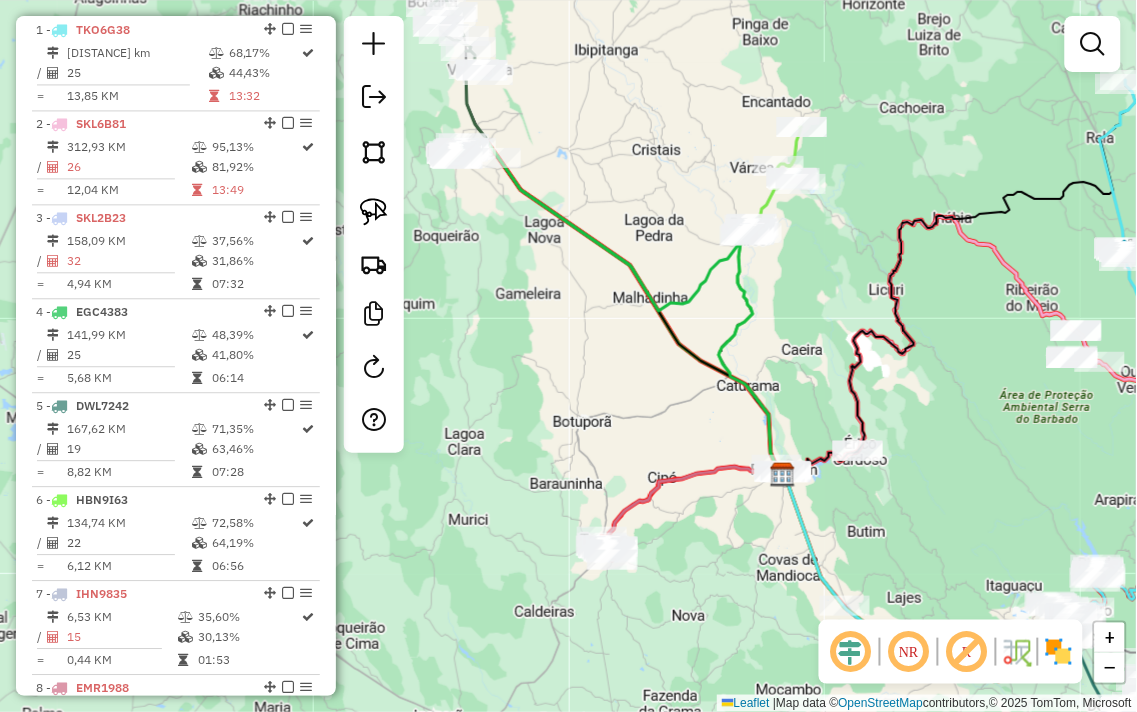 drag, startPoint x: 606, startPoint y: 347, endPoint x: 595, endPoint y: 394, distance: 48.270073 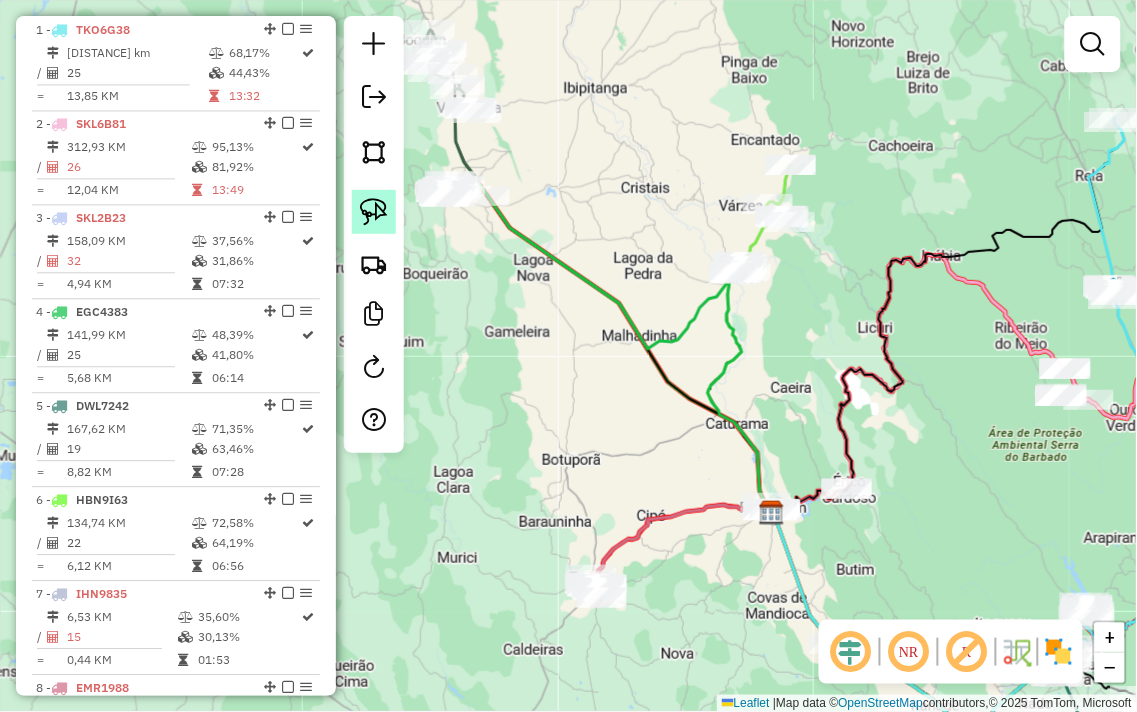 click 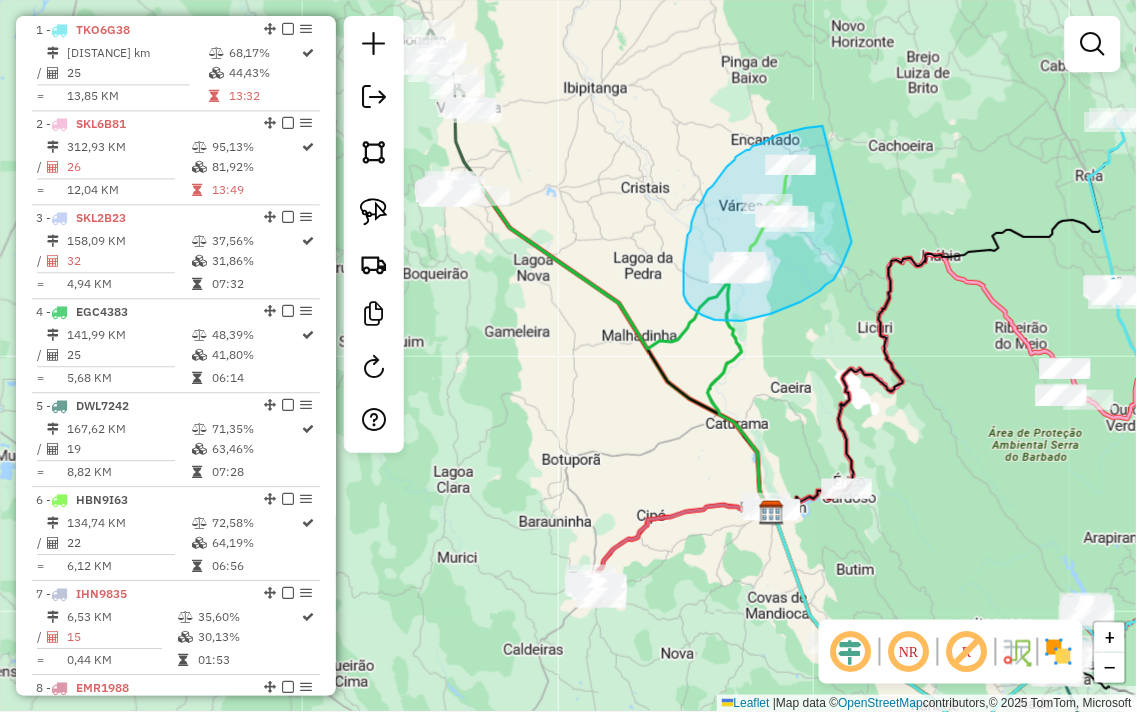 drag, startPoint x: 823, startPoint y: 126, endPoint x: 852, endPoint y: 242, distance: 119.57006 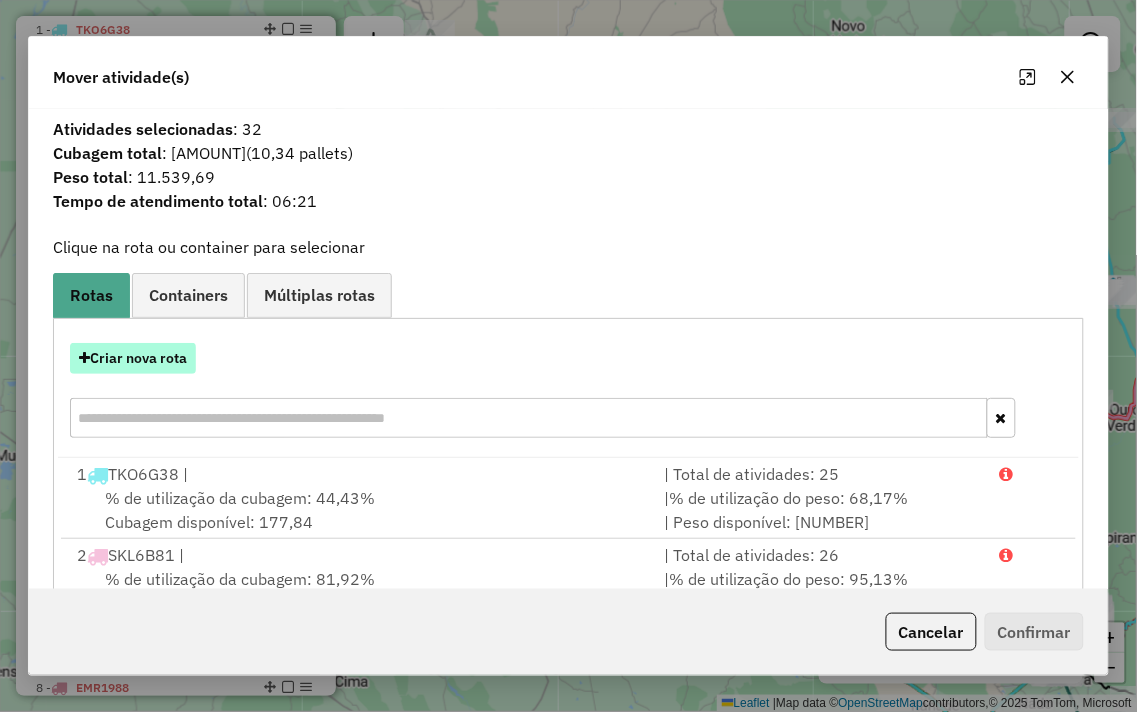 click on "Criar nova rota" at bounding box center (133, 358) 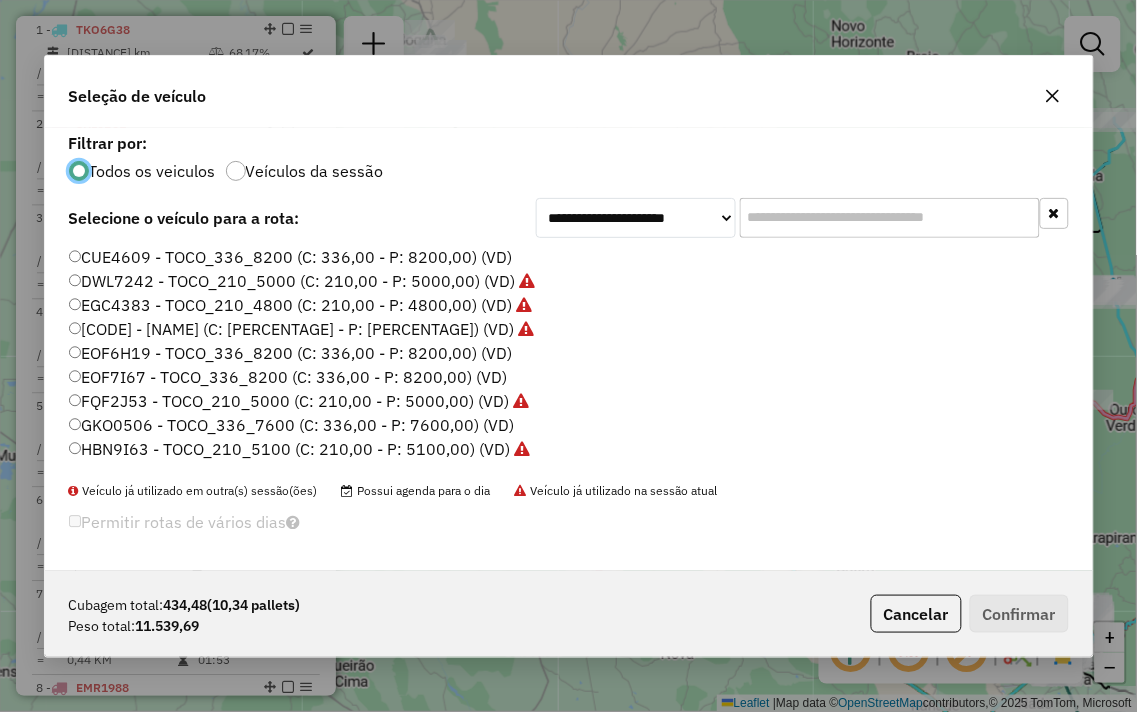 scroll, scrollTop: 11, scrollLeft: 5, axis: both 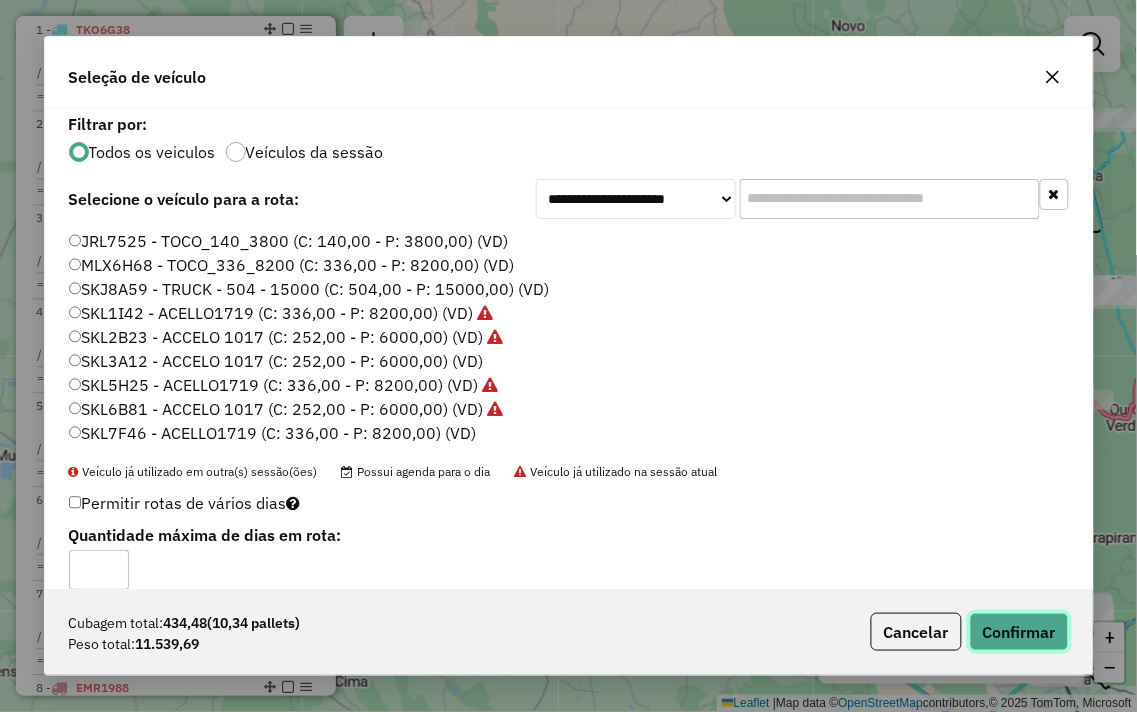 click on "Confirmar" 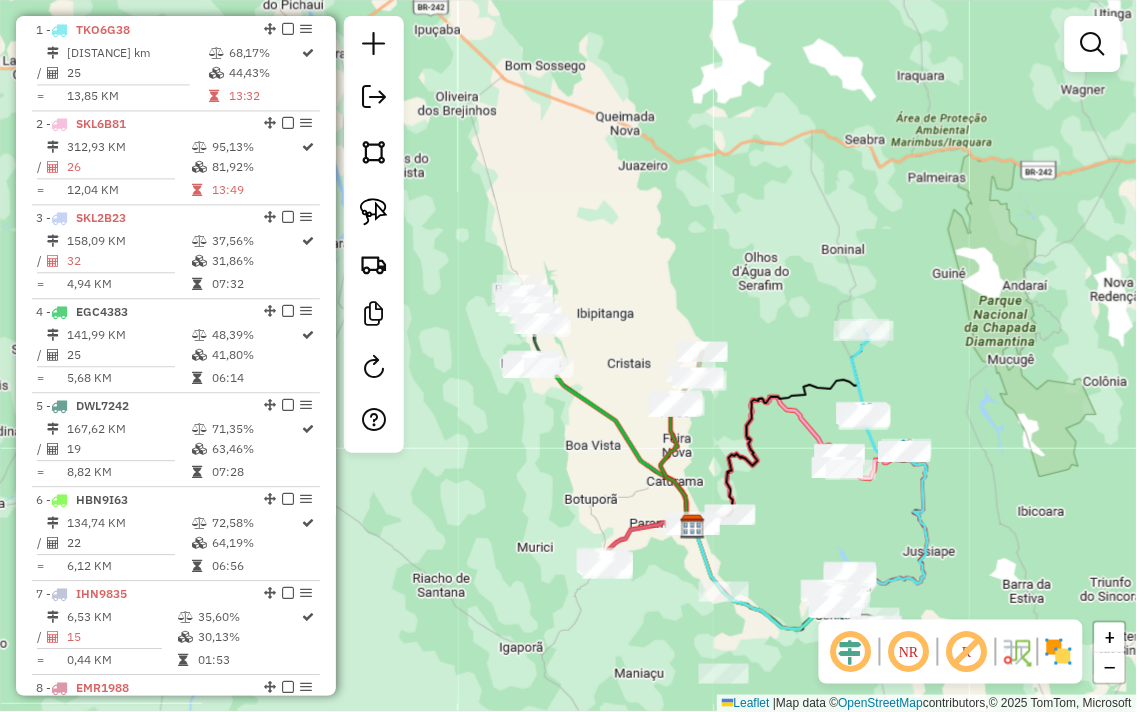 drag, startPoint x: 845, startPoint y: 543, endPoint x: 825, endPoint y: 442, distance: 102.96116 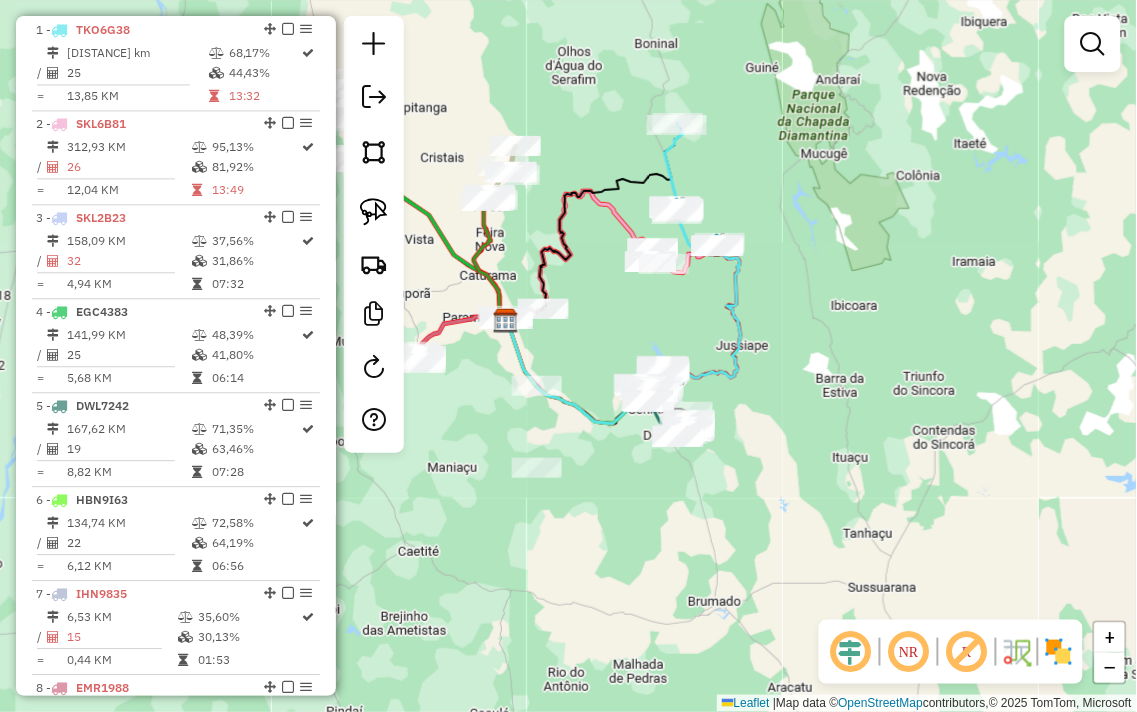 drag, startPoint x: 626, startPoint y: 314, endPoint x: 597, endPoint y: 382, distance: 73.92564 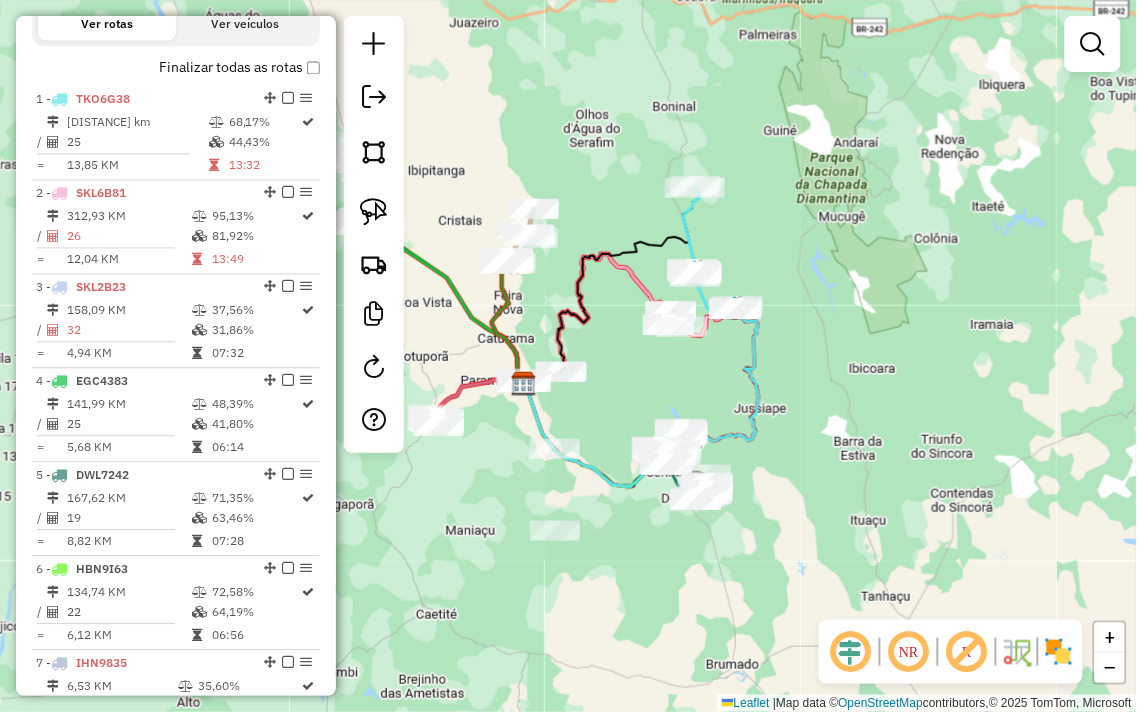 scroll, scrollTop: 662, scrollLeft: 0, axis: vertical 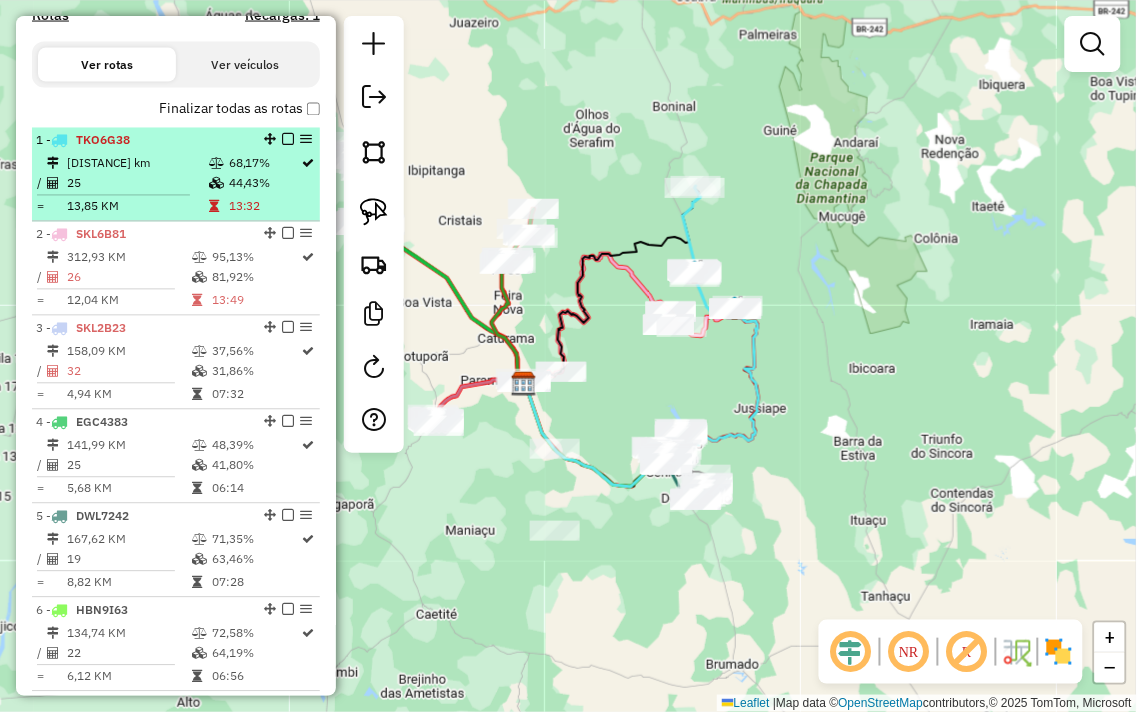 select on "**********" 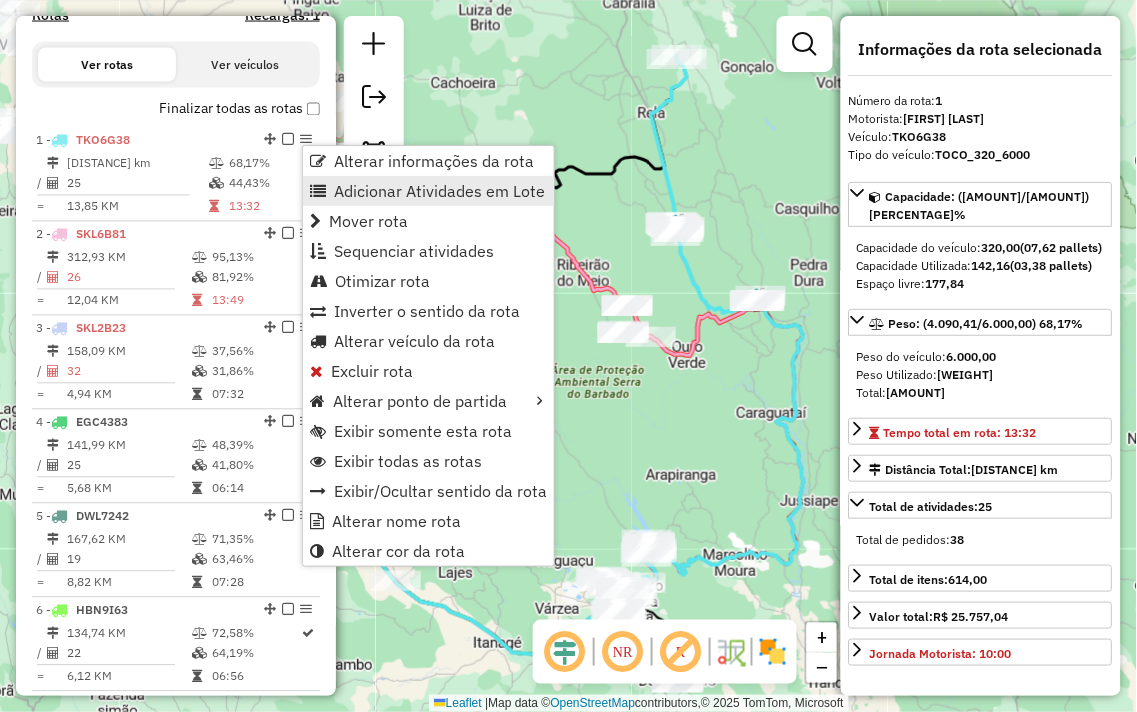 click on "Adicionar Atividades em Lote" at bounding box center [439, 191] 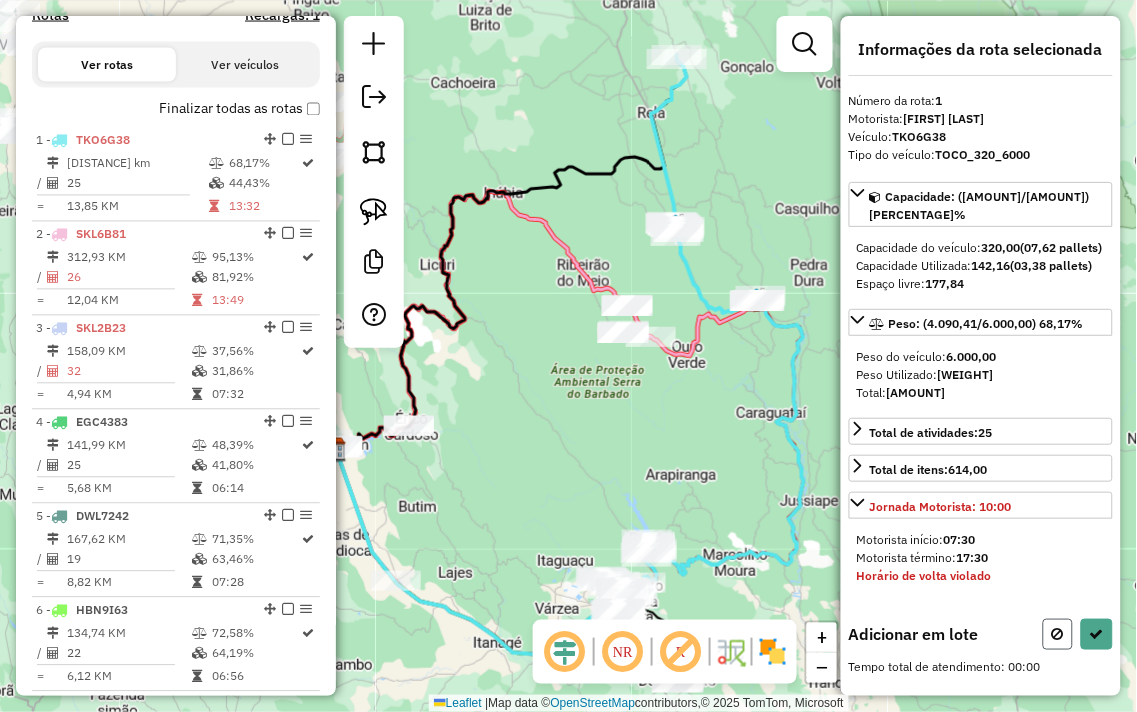 click at bounding box center (1058, 634) 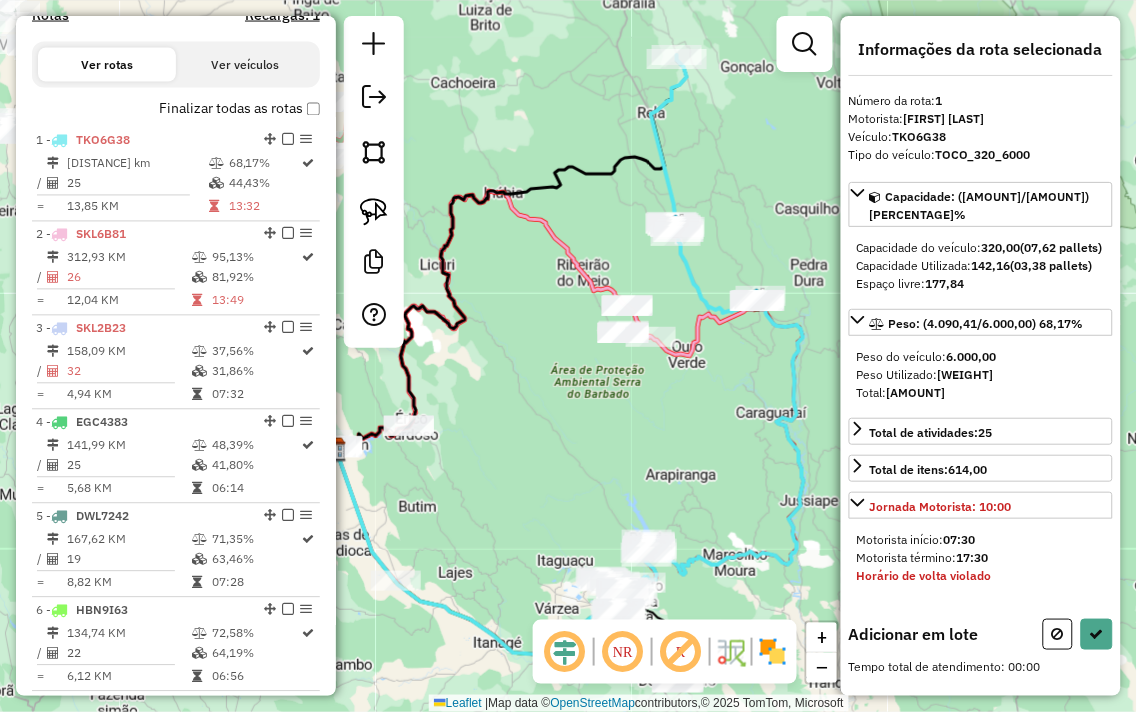 select on "**********" 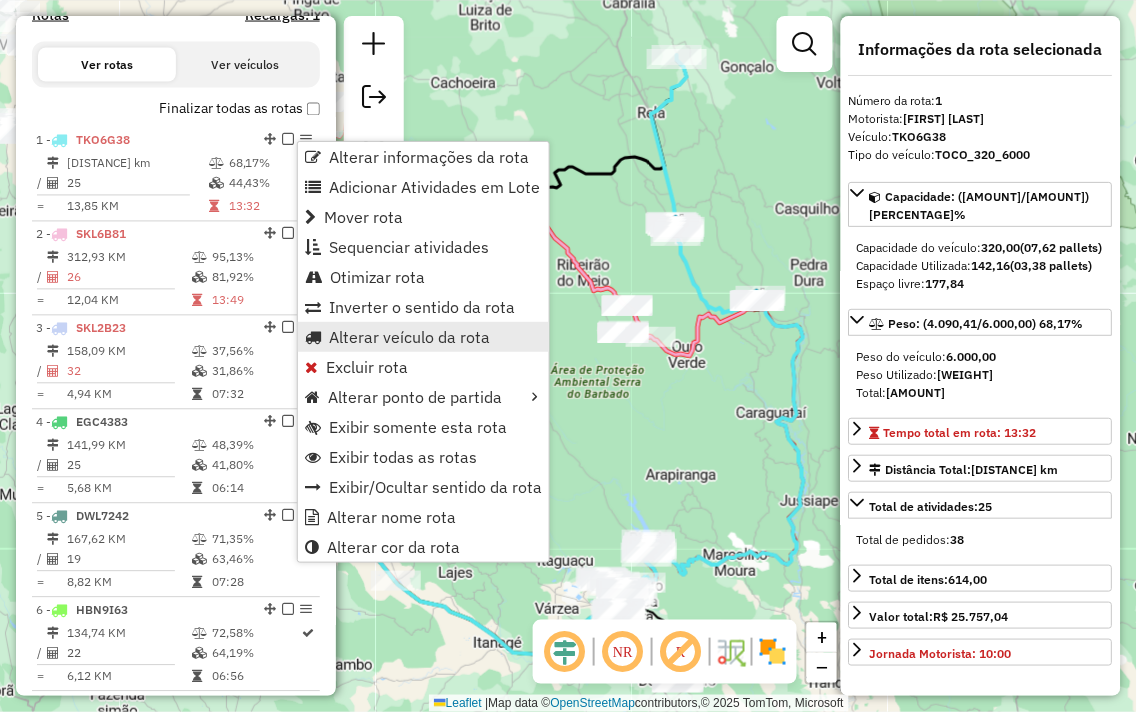 click on "Alterar veículo da rota" at bounding box center [409, 337] 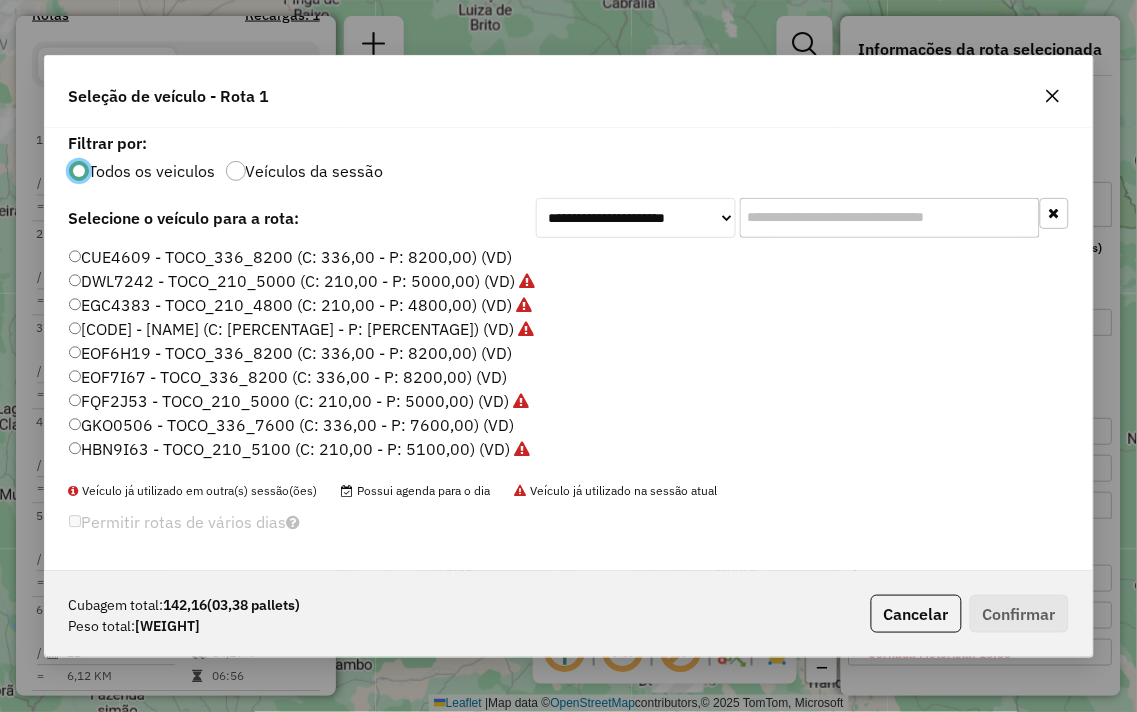 scroll, scrollTop: 11, scrollLeft: 5, axis: both 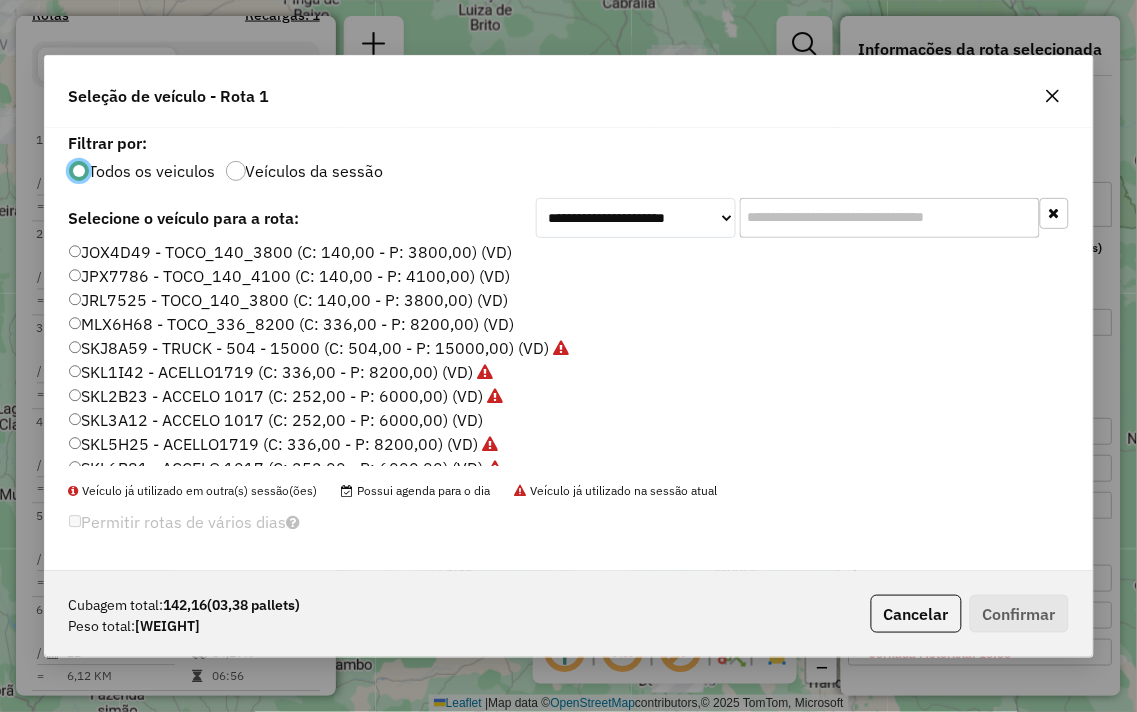 click 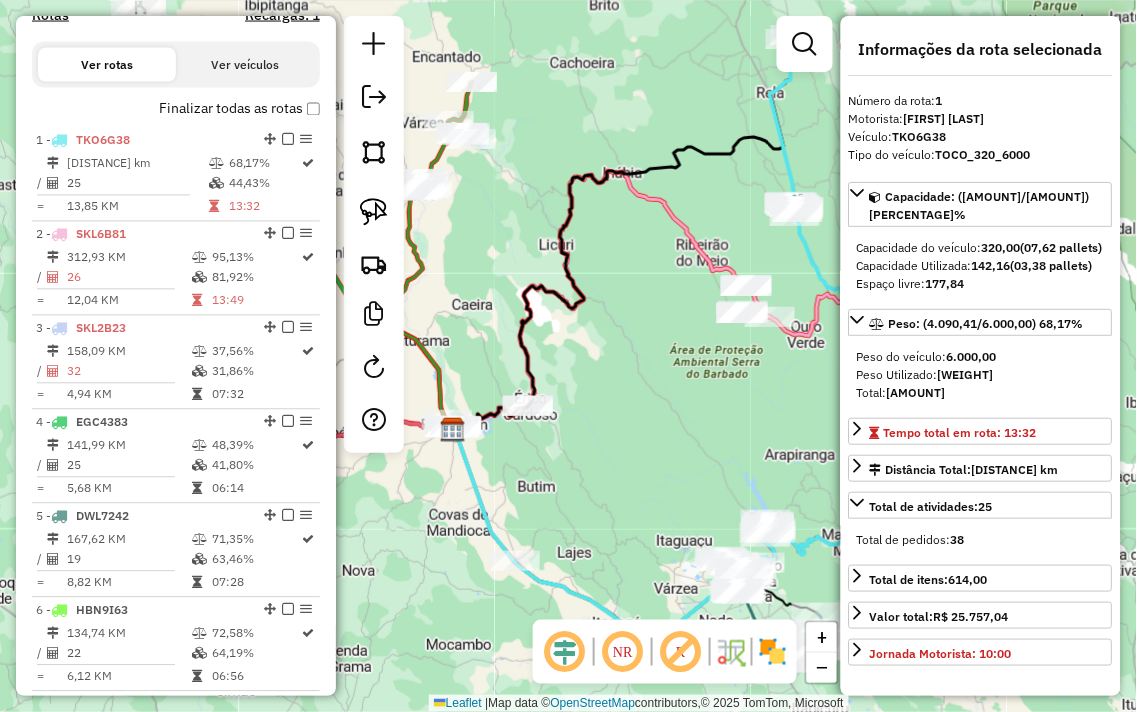drag, startPoint x: 597, startPoint y: 257, endPoint x: 828, endPoint y: 208, distance: 236.13979 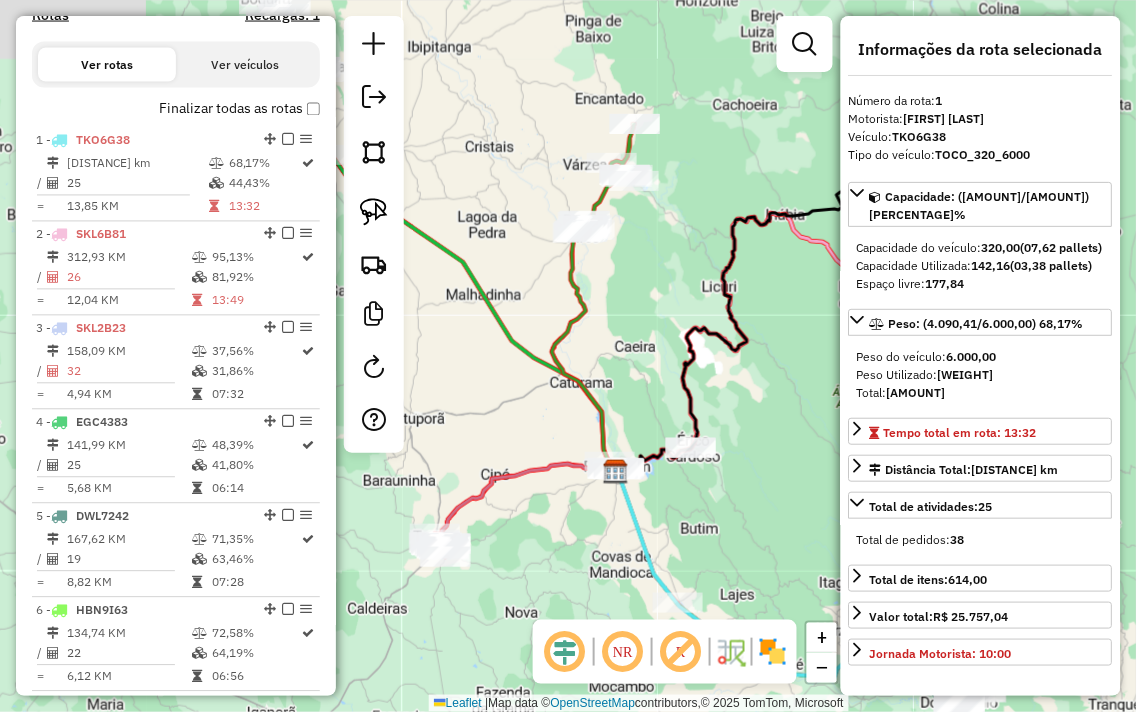 drag, startPoint x: 634, startPoint y: 231, endPoint x: 650, endPoint y: 313, distance: 83.546394 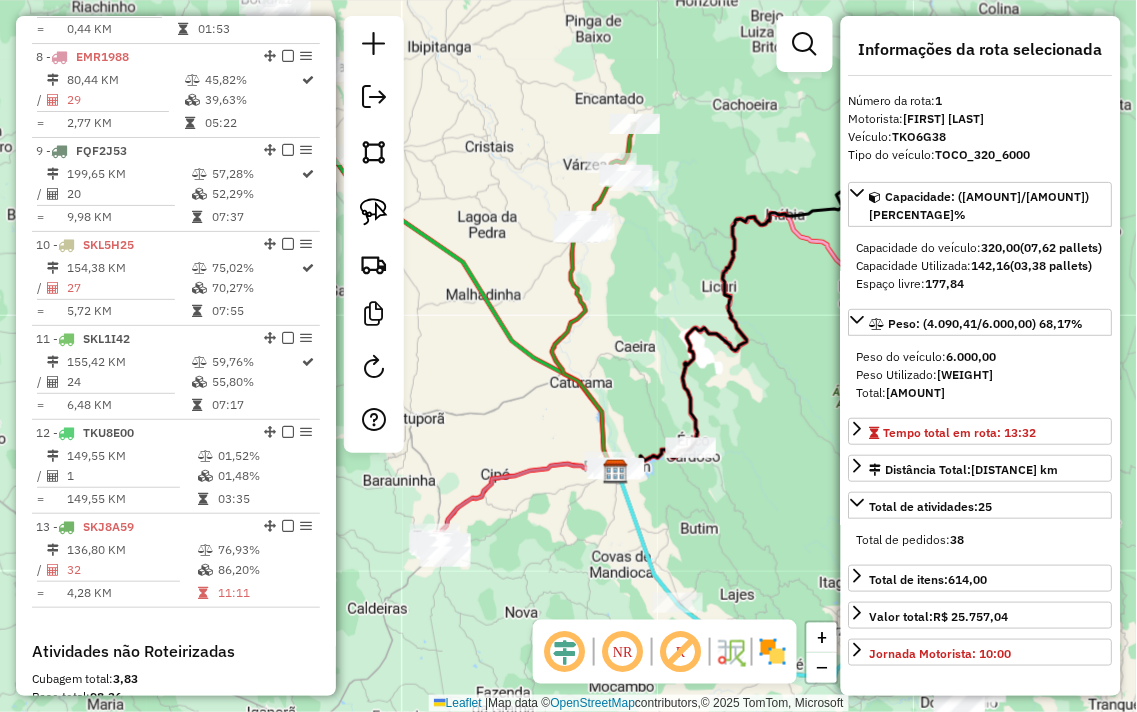 scroll, scrollTop: 1440, scrollLeft: 0, axis: vertical 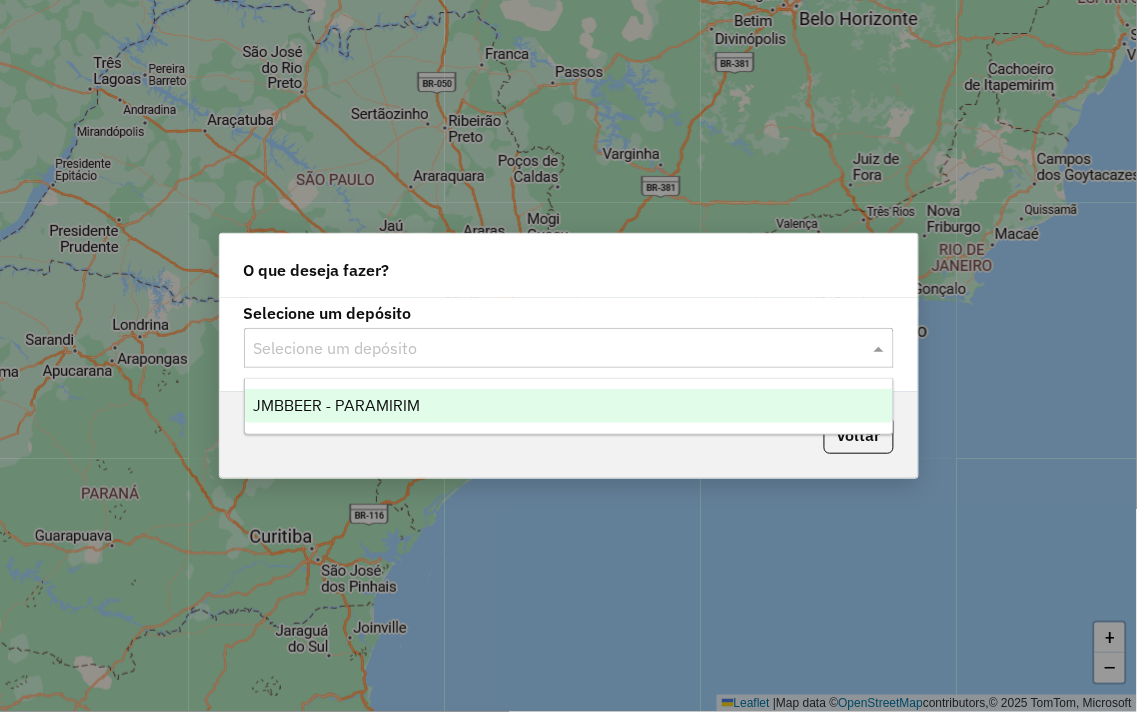 drag, startPoint x: 371, startPoint y: 346, endPoint x: 367, endPoint y: 366, distance: 20.396078 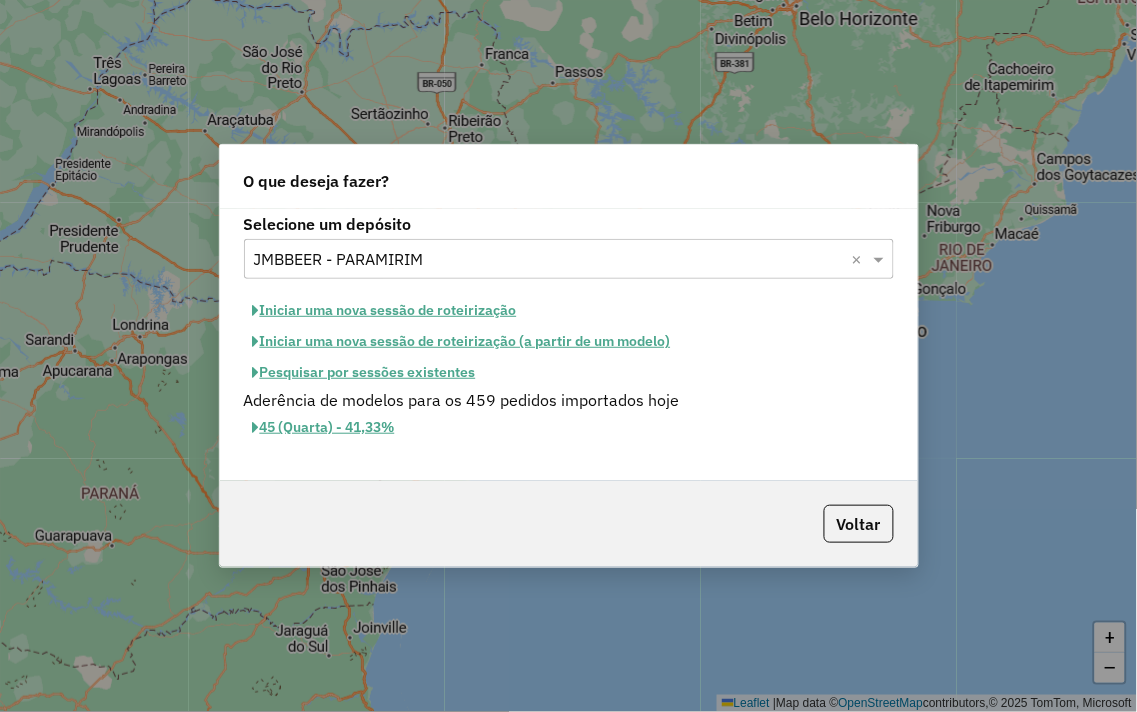 click on "Pesquisar por sessões existentes" 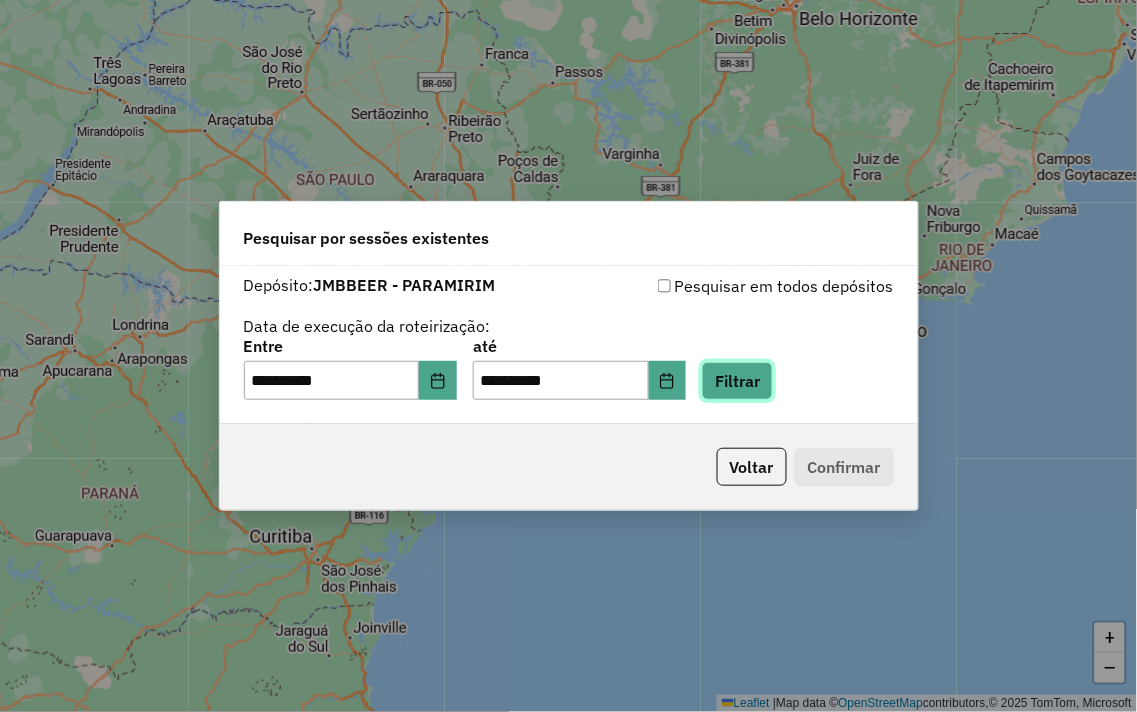 click on "Filtrar" 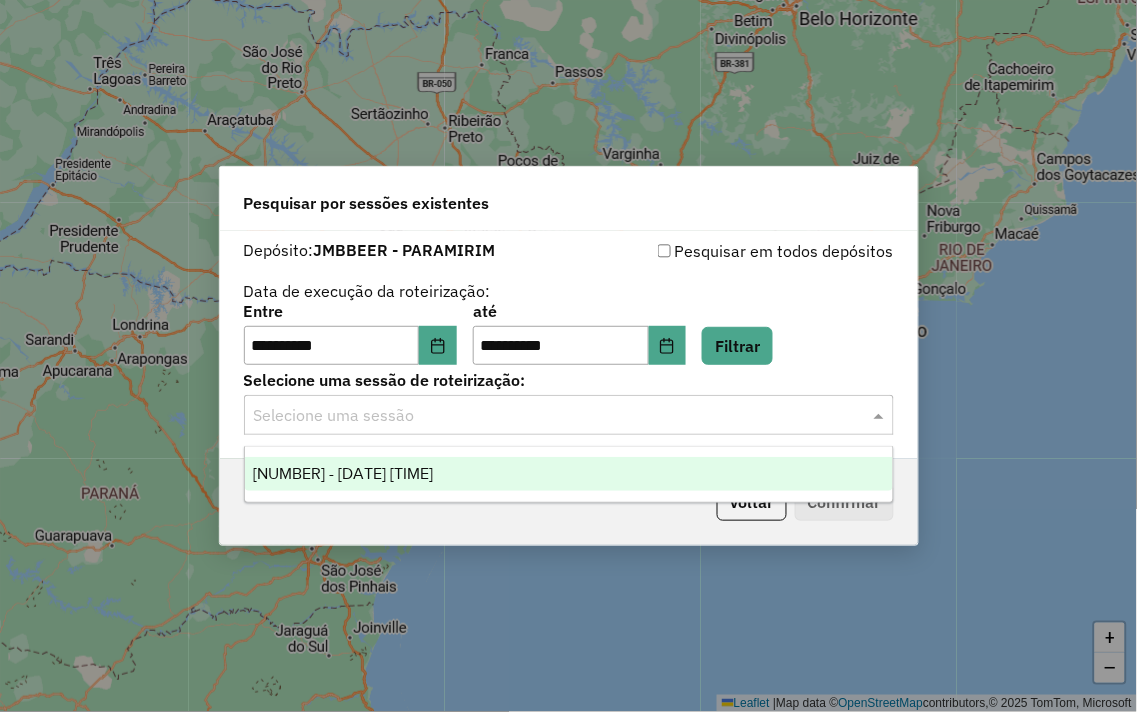 click 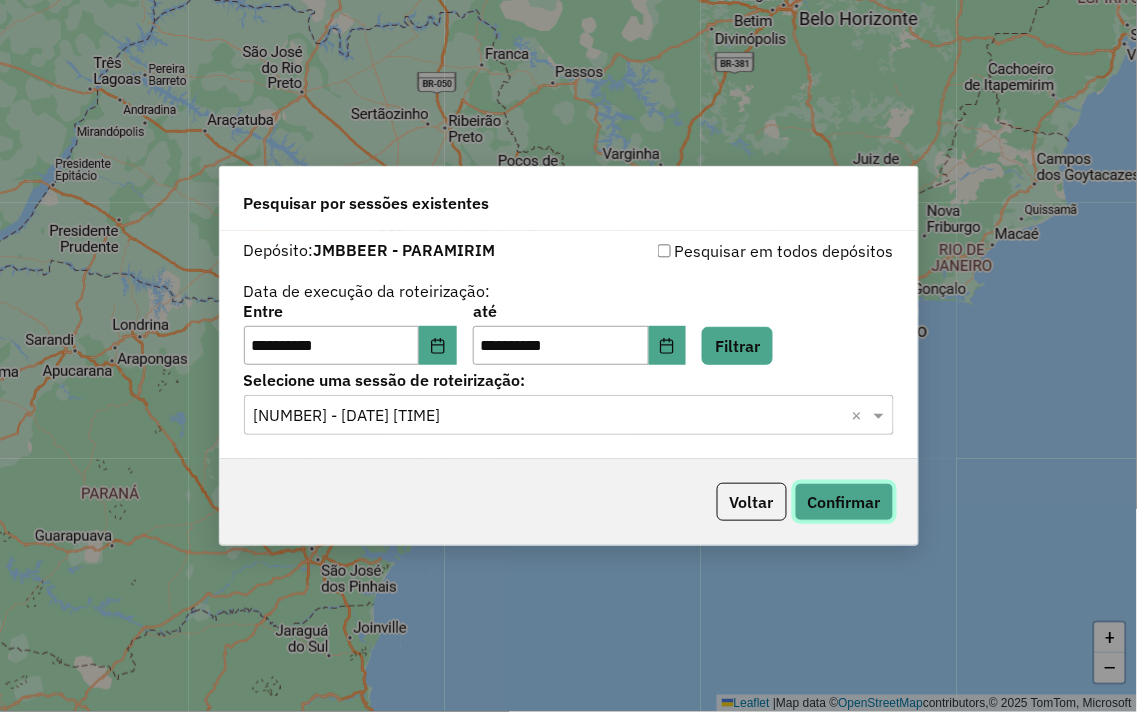 click on "Confirmar" 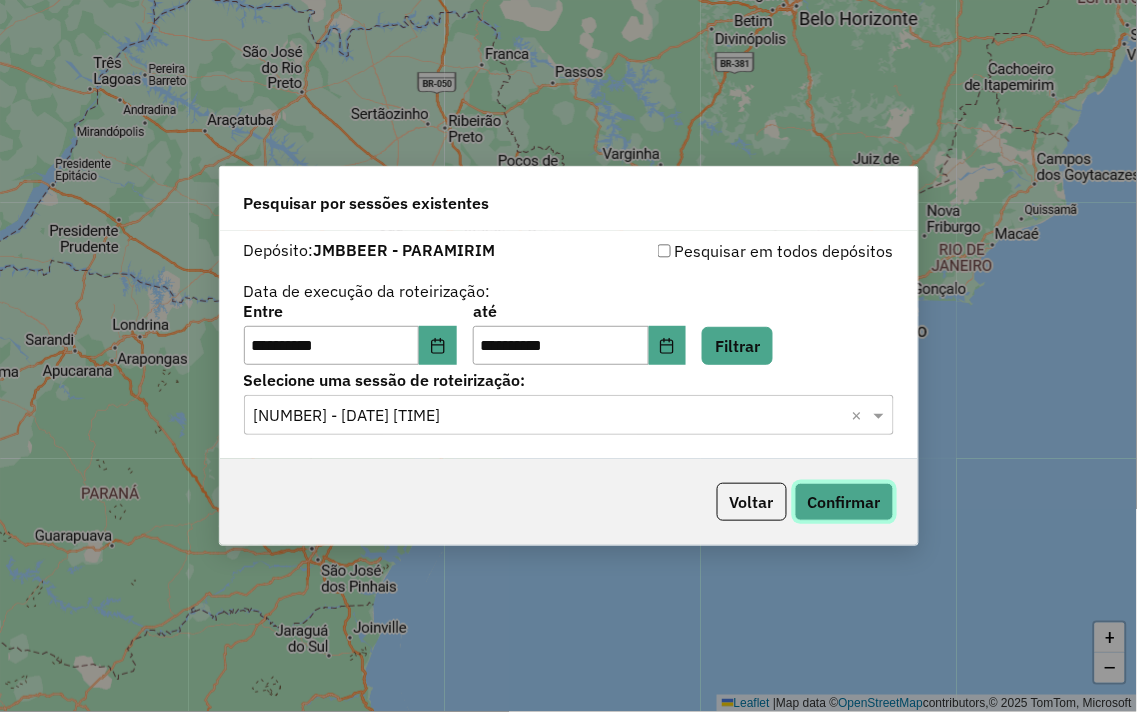 click on "Confirmar" 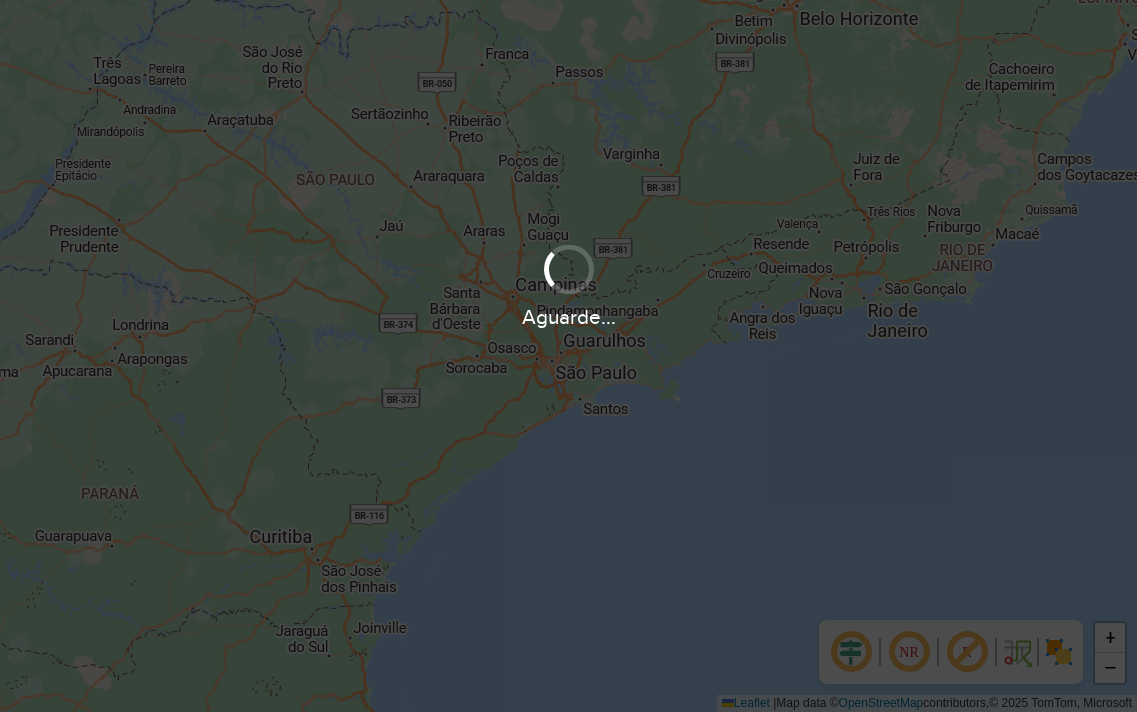 scroll, scrollTop: 0, scrollLeft: 0, axis: both 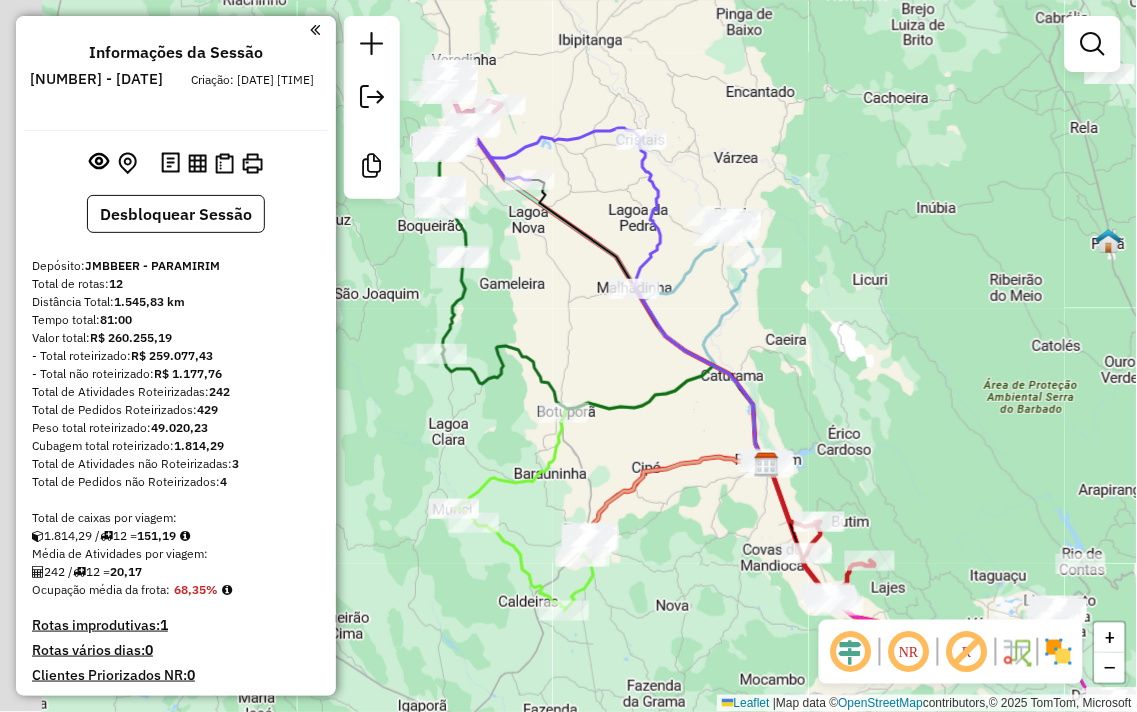 drag, startPoint x: 445, startPoint y: 337, endPoint x: 698, endPoint y: 420, distance: 266.26678 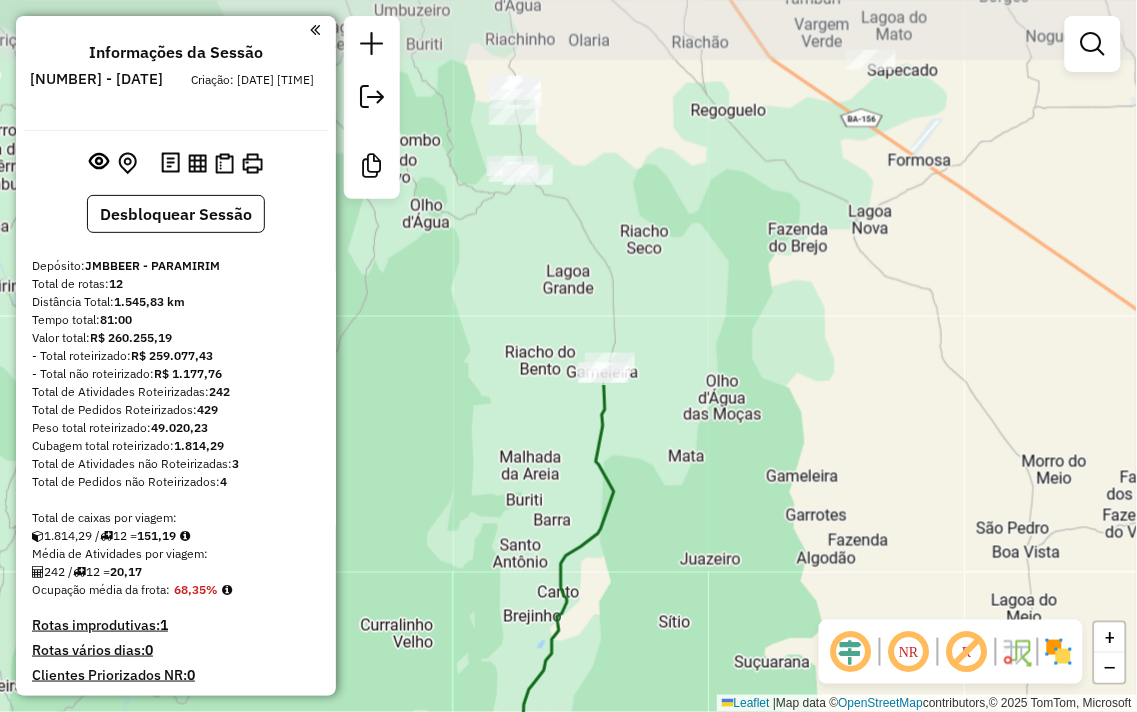 drag, startPoint x: 611, startPoint y: 168, endPoint x: 636, endPoint y: 576, distance: 408.76523 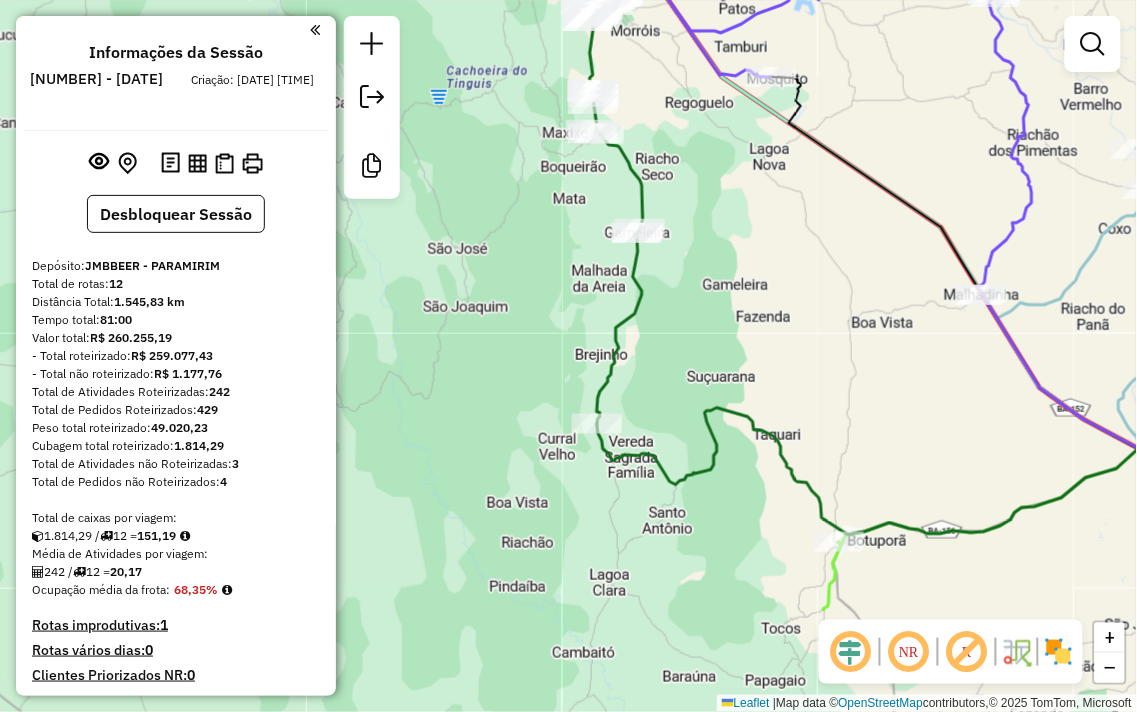 drag, startPoint x: 705, startPoint y: 221, endPoint x: 741, endPoint y: 266, distance: 57.628117 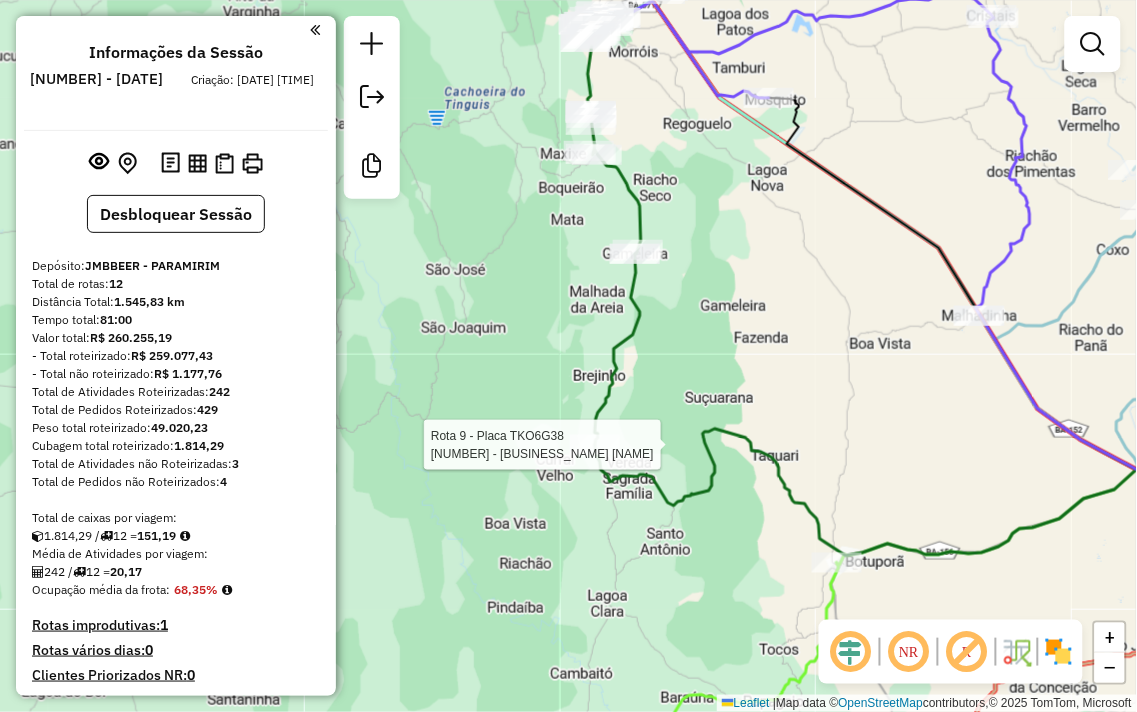 select on "**********" 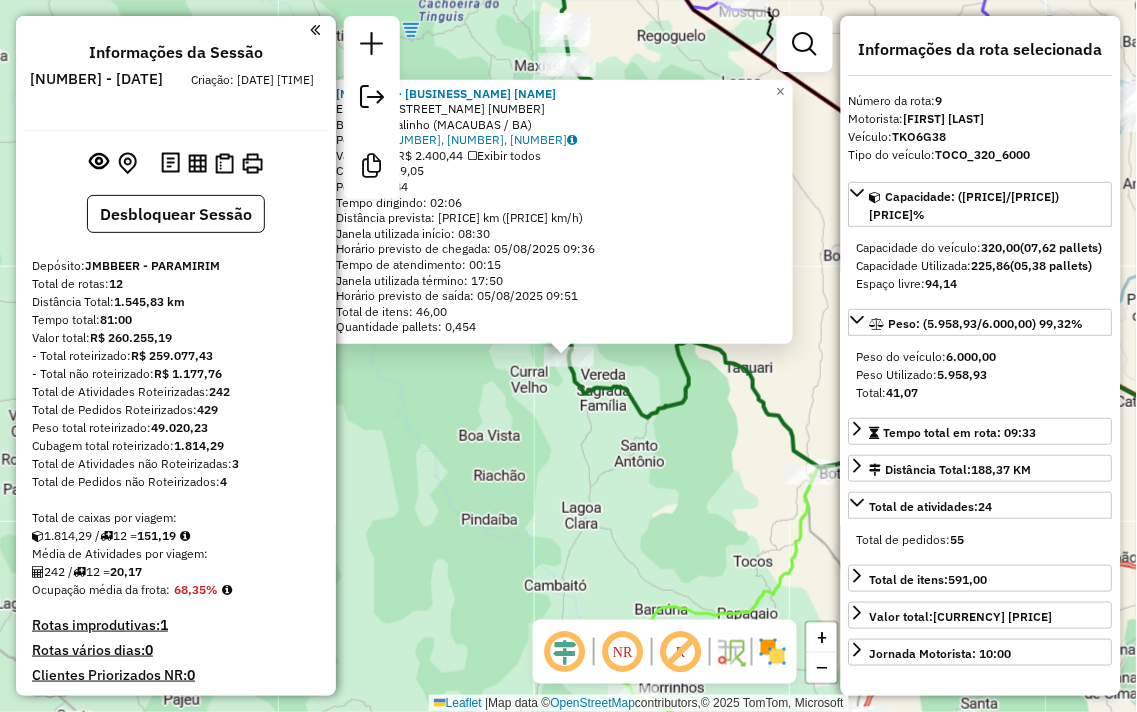 scroll, scrollTop: 1538, scrollLeft: 0, axis: vertical 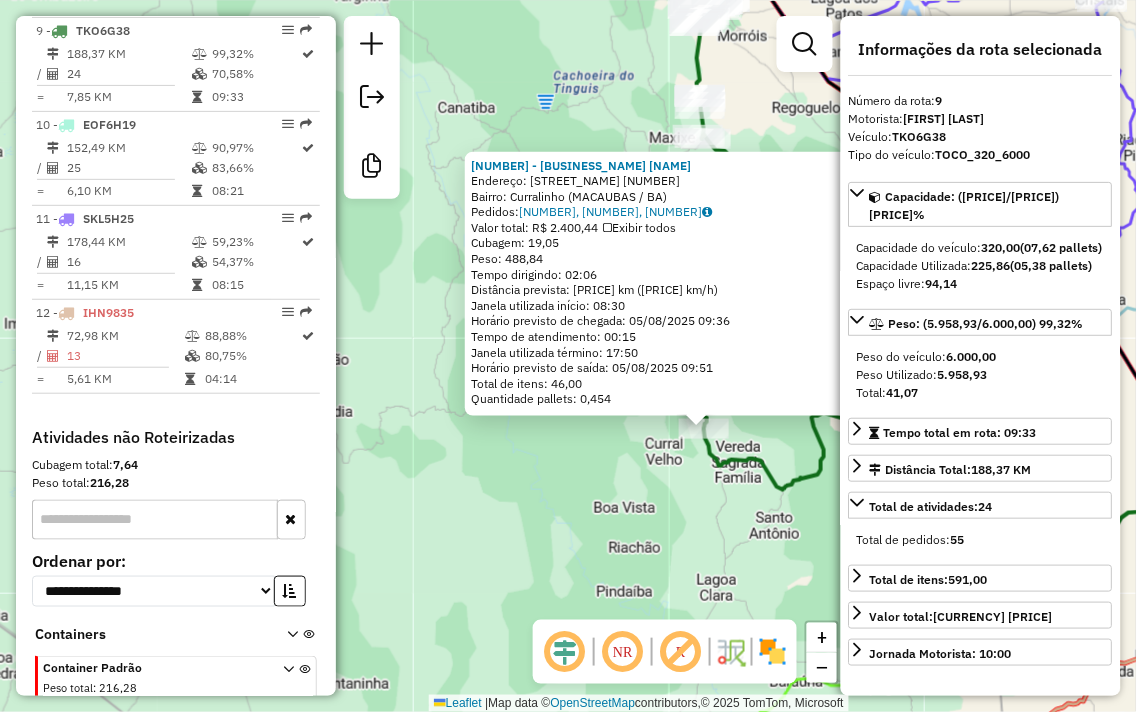drag, startPoint x: 517, startPoint y: 422, endPoint x: 652, endPoint y: 494, distance: 153 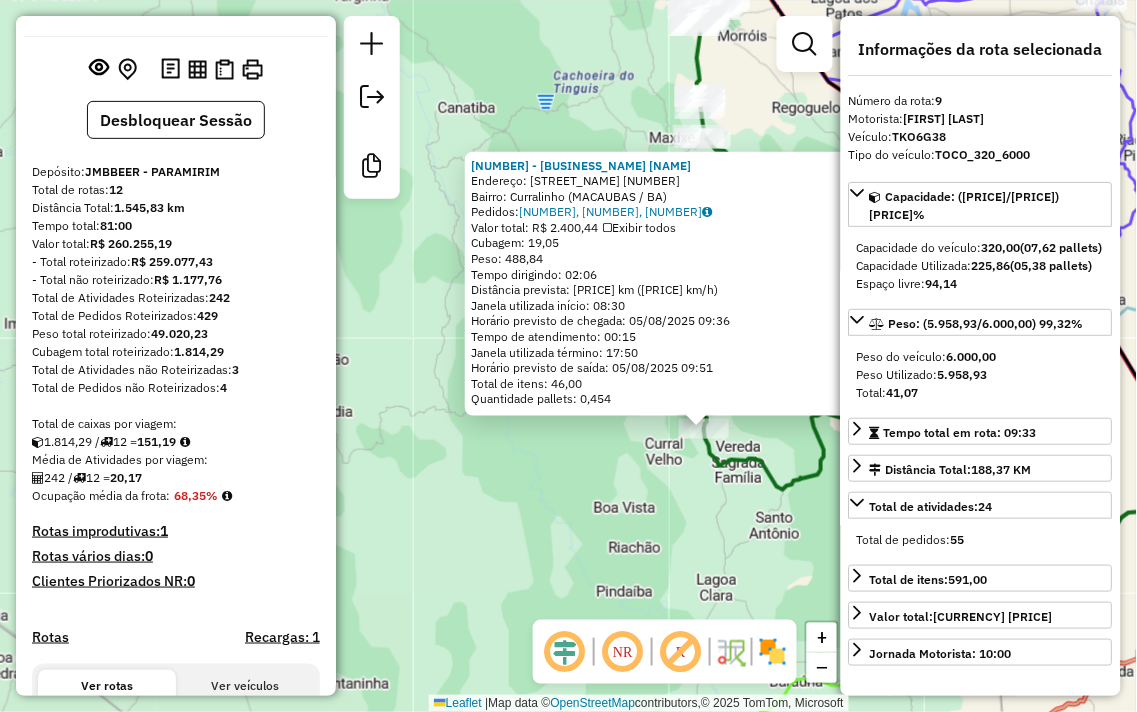 scroll, scrollTop: 0, scrollLeft: 0, axis: both 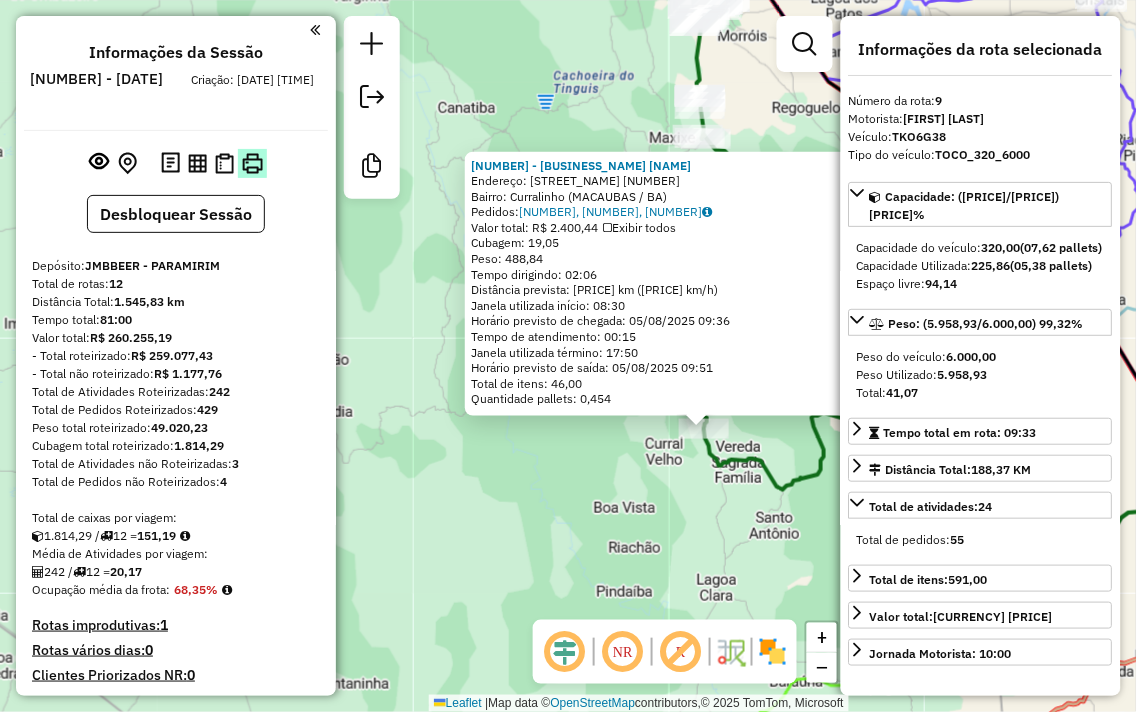 click at bounding box center [252, 163] 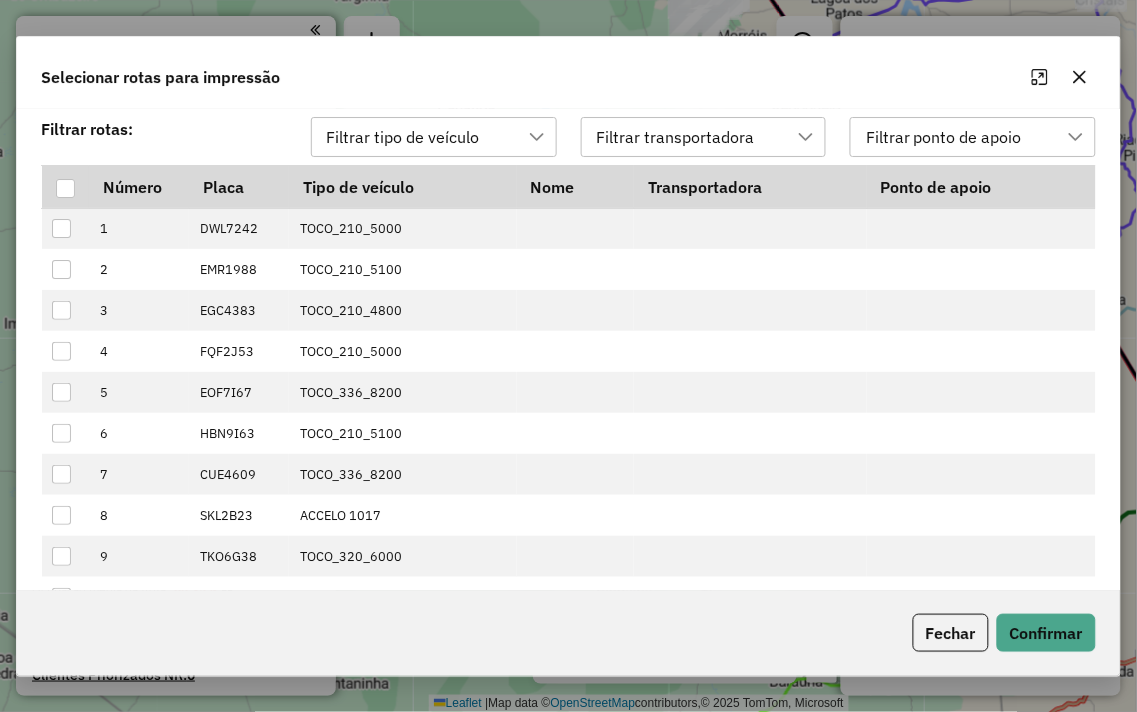 scroll, scrollTop: 13, scrollLeft: 88, axis: both 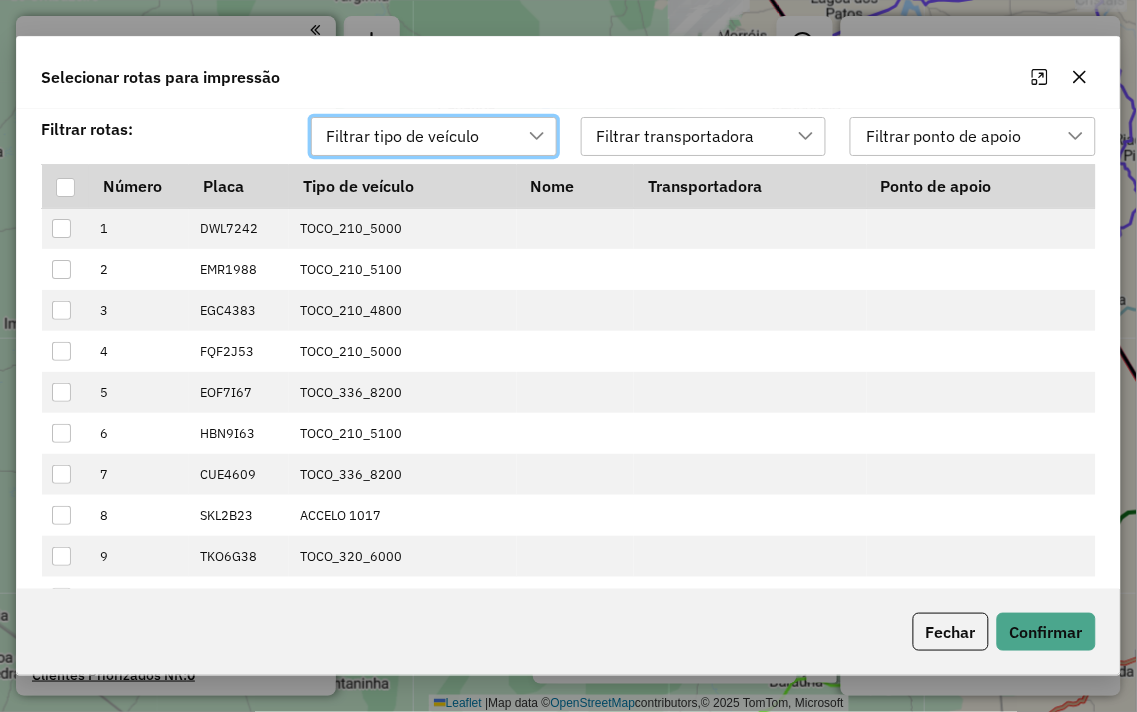 click 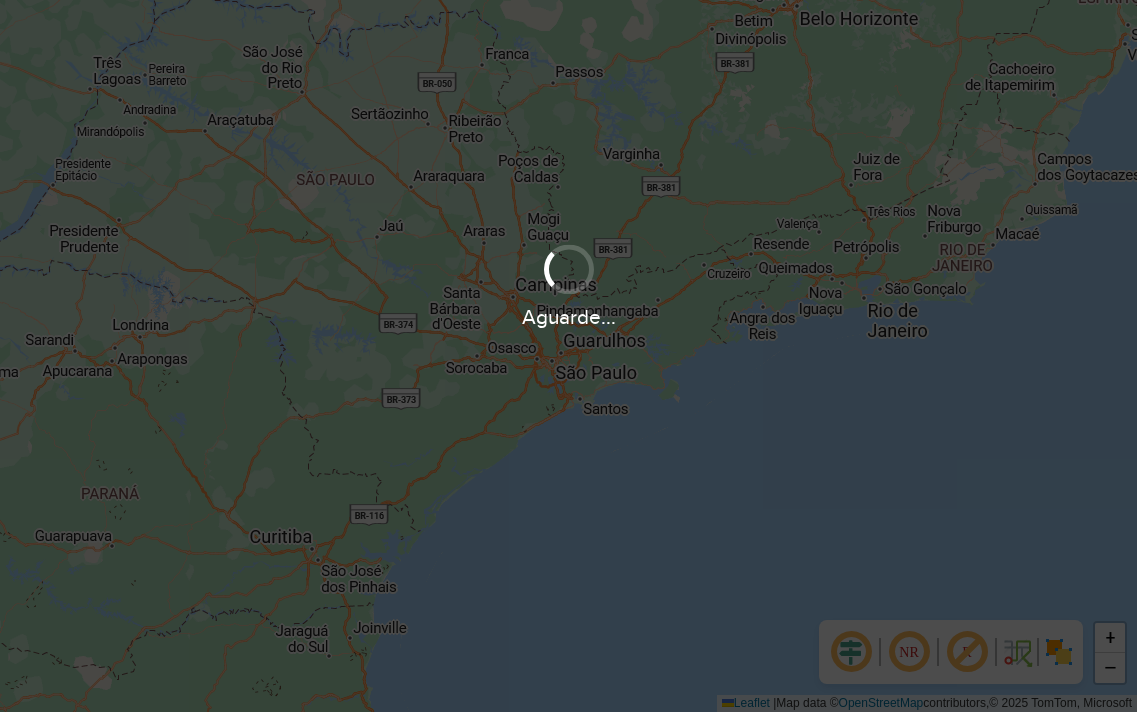 scroll, scrollTop: 0, scrollLeft: 0, axis: both 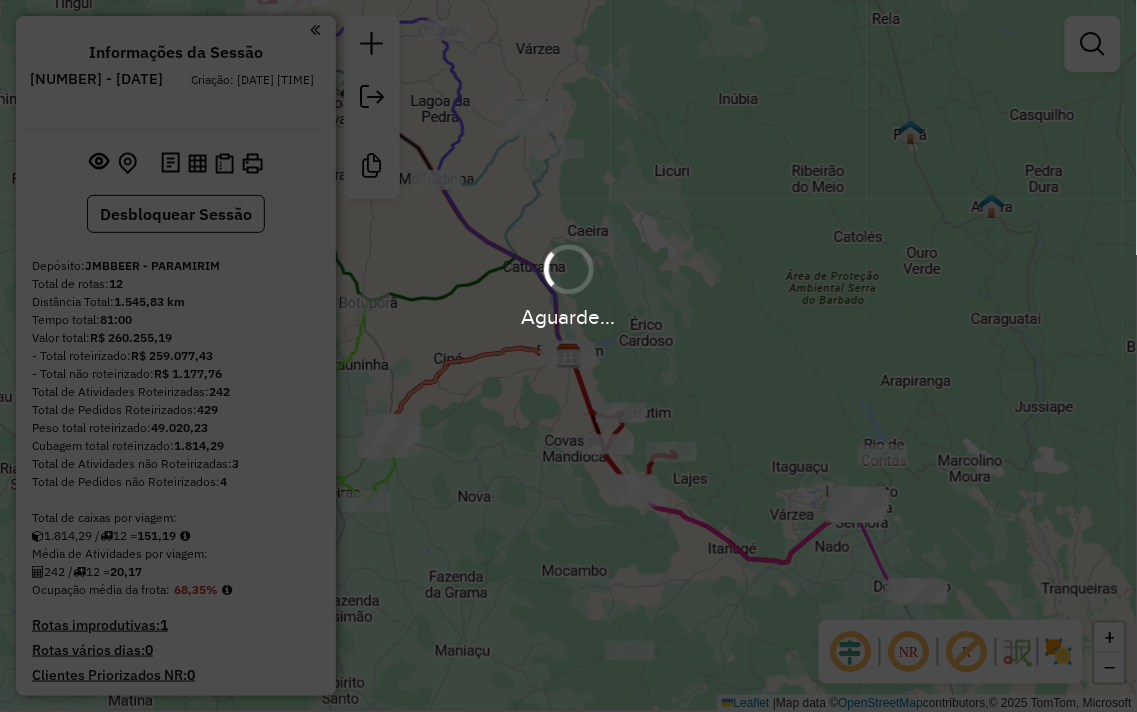 drag, startPoint x: 392, startPoint y: 405, endPoint x: 402, endPoint y: 404, distance: 10.049875 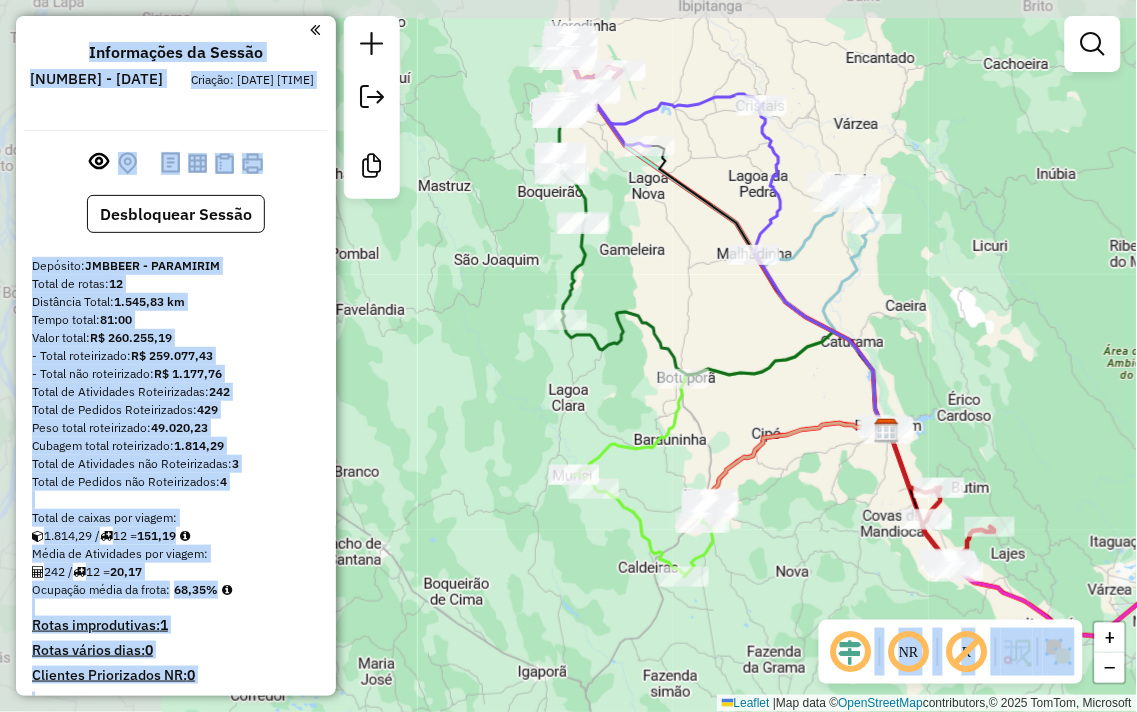 drag, startPoint x: 408, startPoint y: 348, endPoint x: 774, endPoint y: 432, distance: 375.51566 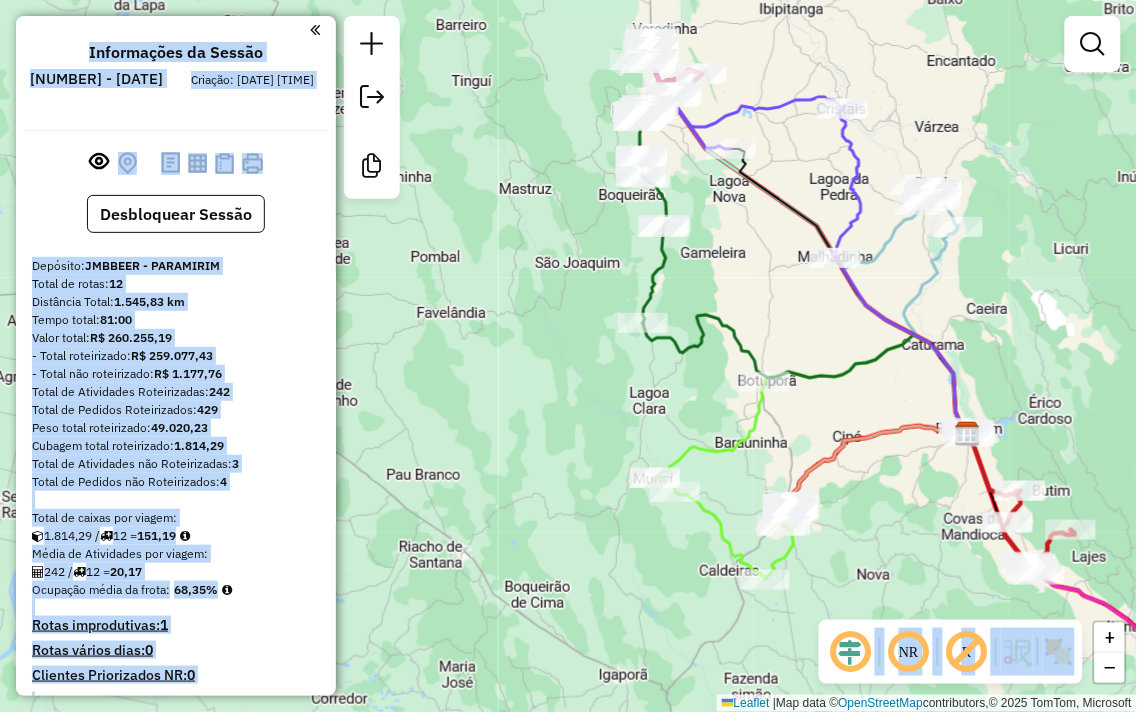 click on "Janela de atendimento Grade de atendimento Capacidade Transportadoras Veículos Cliente Pedidos  Rotas Selecione os dias de semana para filtrar as janelas de atendimento  Seg   Ter   Qua   Qui   Sex   Sáb   Dom  Informe o período da janela de atendimento: De: Até:  Filtrar exatamente a janela do cliente  Considerar janela de atendimento padrão  Selecione os dias de semana para filtrar as grades de atendimento  Seg   Ter   Qua   Qui   Sex   Sáb   Dom   Considerar clientes sem dia de atendimento cadastrado  Clientes fora do dia de atendimento selecionado Filtrar as atividades entre os valores definidos abaixo:  Peso mínimo:   Peso máximo:   Cubagem mínima:   Cubagem máxima:   De:   Até:  Filtrar as atividades entre o tempo de atendimento definido abaixo:  De:   Até:   Considerar capacidade total dos clientes não roteirizados Transportadora: Selecione um ou mais itens Tipo de veículo: Selecione um ou mais itens Veículo: Selecione um ou mais itens Motorista: Selecione um ou mais itens Nome: Rótulo:" 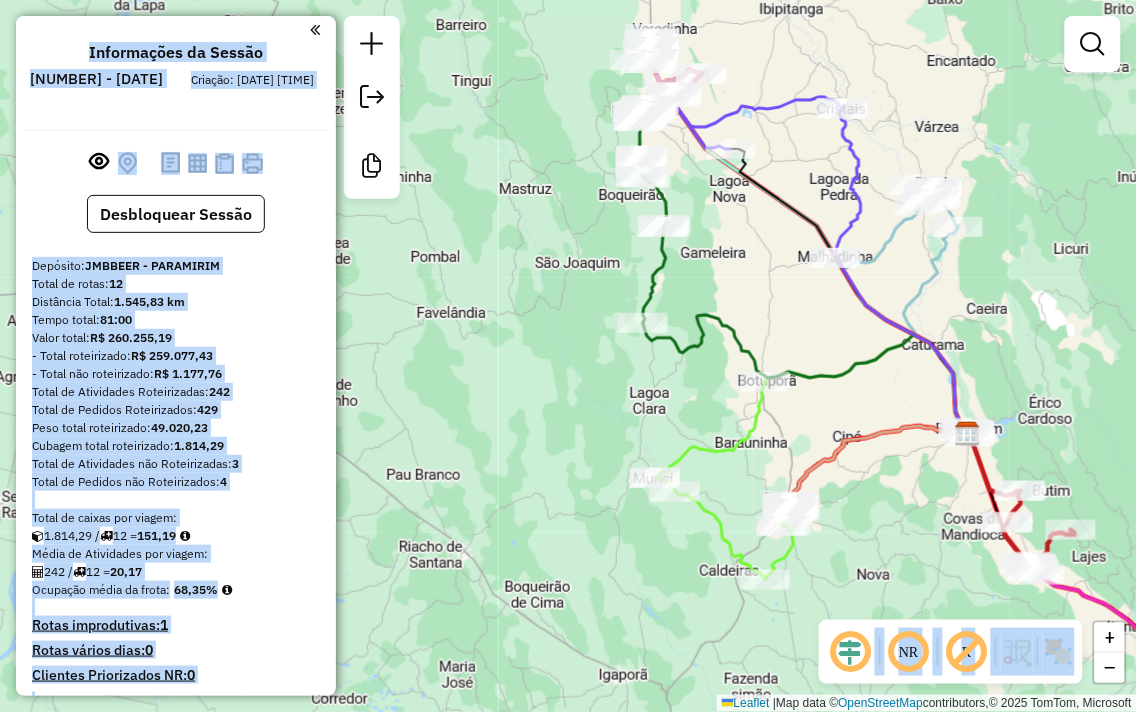 click on "Janela de atendimento Grade de atendimento Capacidade Transportadoras Veículos Cliente Pedidos  Rotas Selecione os dias de semana para filtrar as janelas de atendimento  Seg   Ter   Qua   Qui   Sex   Sáb   Dom  Informe o período da janela de atendimento: De: Até:  Filtrar exatamente a janela do cliente  Considerar janela de atendimento padrão  Selecione os dias de semana para filtrar as grades de atendimento  Seg   Ter   Qua   Qui   Sex   Sáb   Dom   Considerar clientes sem dia de atendimento cadastrado  Clientes fora do dia de atendimento selecionado Filtrar as atividades entre os valores definidos abaixo:  Peso mínimo:   Peso máximo:   Cubagem mínima:   Cubagem máxima:   De:   Até:  Filtrar as atividades entre o tempo de atendimento definido abaixo:  De:   Até:   Considerar capacidade total dos clientes não roteirizados Transportadora: Selecione um ou mais itens Tipo de veículo: Selecione um ou mais itens Veículo: Selecione um ou mais itens Motorista: Selecione um ou mais itens Nome: Rótulo:" 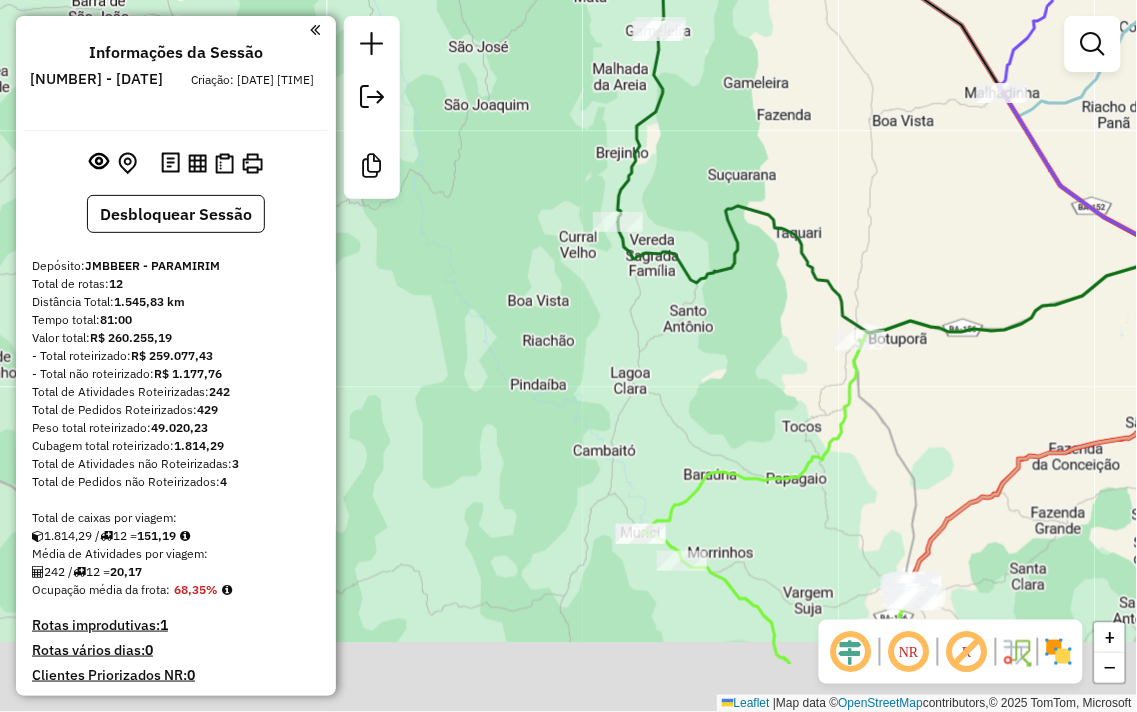 drag, startPoint x: 730, startPoint y: 503, endPoint x: 750, endPoint y: 361, distance: 143.40154 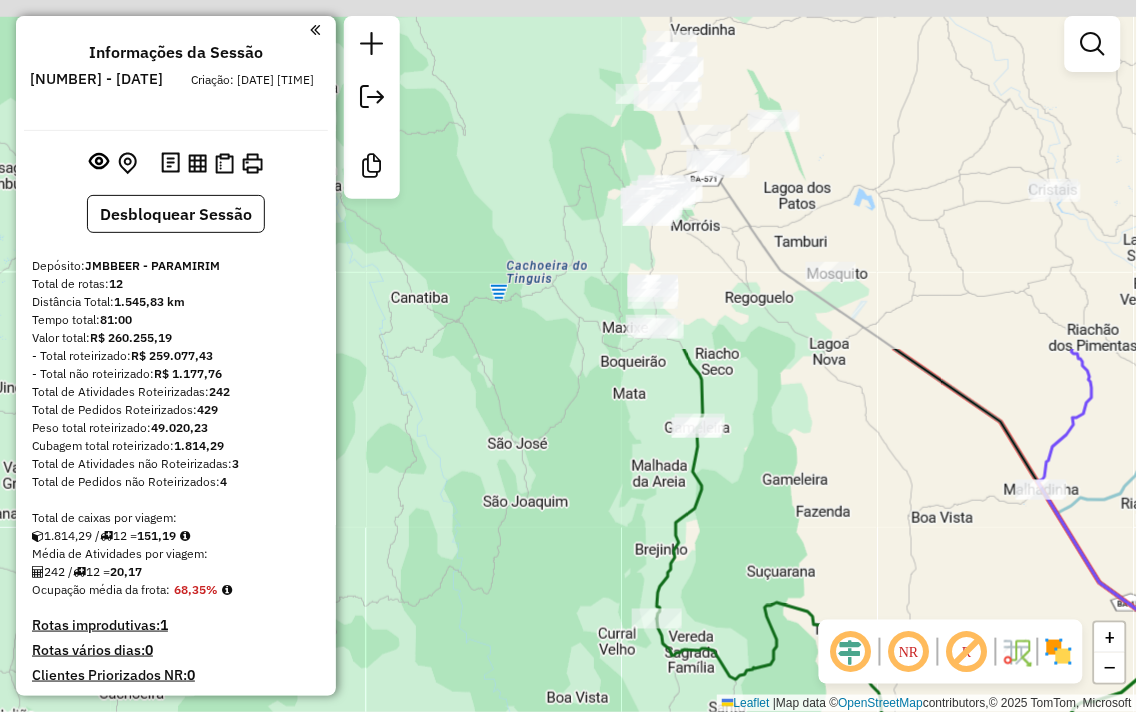 drag, startPoint x: 676, startPoint y: 65, endPoint x: 711, endPoint y: 485, distance: 421.4558 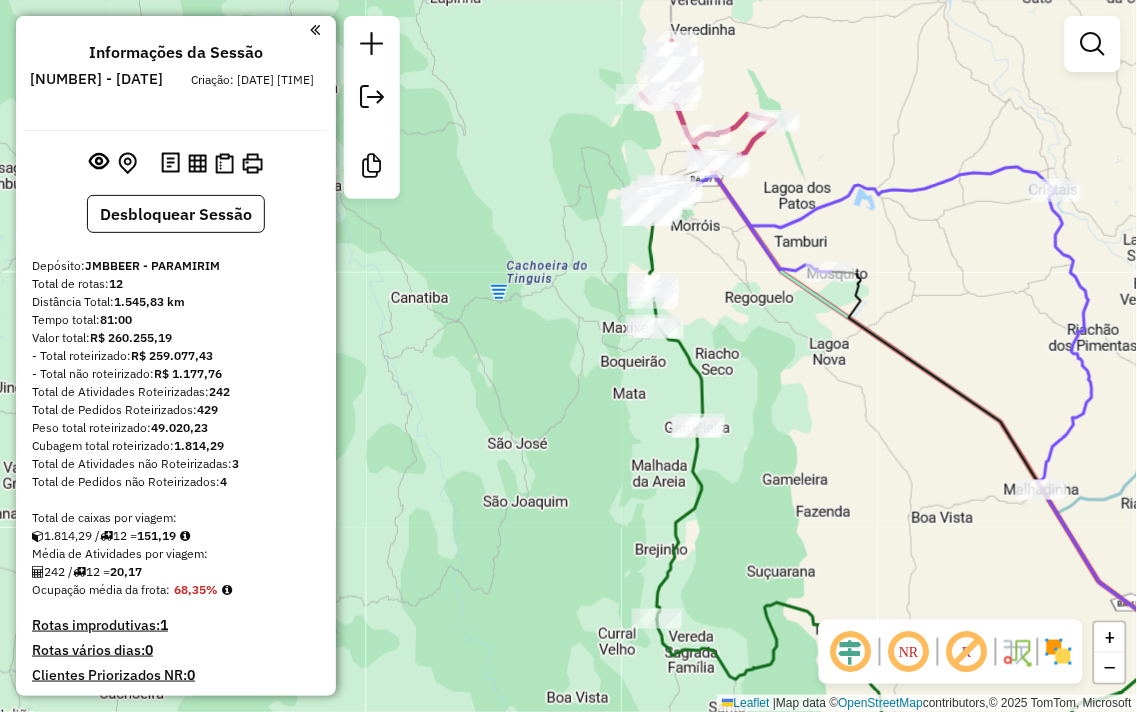 click on "Janela de atendimento Grade de atendimento Capacidade Transportadoras Veículos Cliente Pedidos  Rotas Selecione os dias de semana para filtrar as janelas de atendimento  Seg   Ter   Qua   Qui   Sex   Sáb   Dom  Informe o período da janela de atendimento: De: Até:  Filtrar exatamente a janela do cliente  Considerar janela de atendimento padrão  Selecione os dias de semana para filtrar as grades de atendimento  Seg   Ter   Qua   Qui   Sex   Sáb   Dom   Considerar clientes sem dia de atendimento cadastrado  Clientes fora do dia de atendimento selecionado Filtrar as atividades entre os valores definidos abaixo:  Peso mínimo:   Peso máximo:   Cubagem mínima:   Cubagem máxima:   De:   Até:  Filtrar as atividades entre o tempo de atendimento definido abaixo:  De:   Até:   Considerar capacidade total dos clientes não roteirizados Transportadora: Selecione um ou mais itens Tipo de veículo: Selecione um ou mais itens Veículo: Selecione um ou mais itens Motorista: Selecione um ou mais itens Nome: Rótulo:" 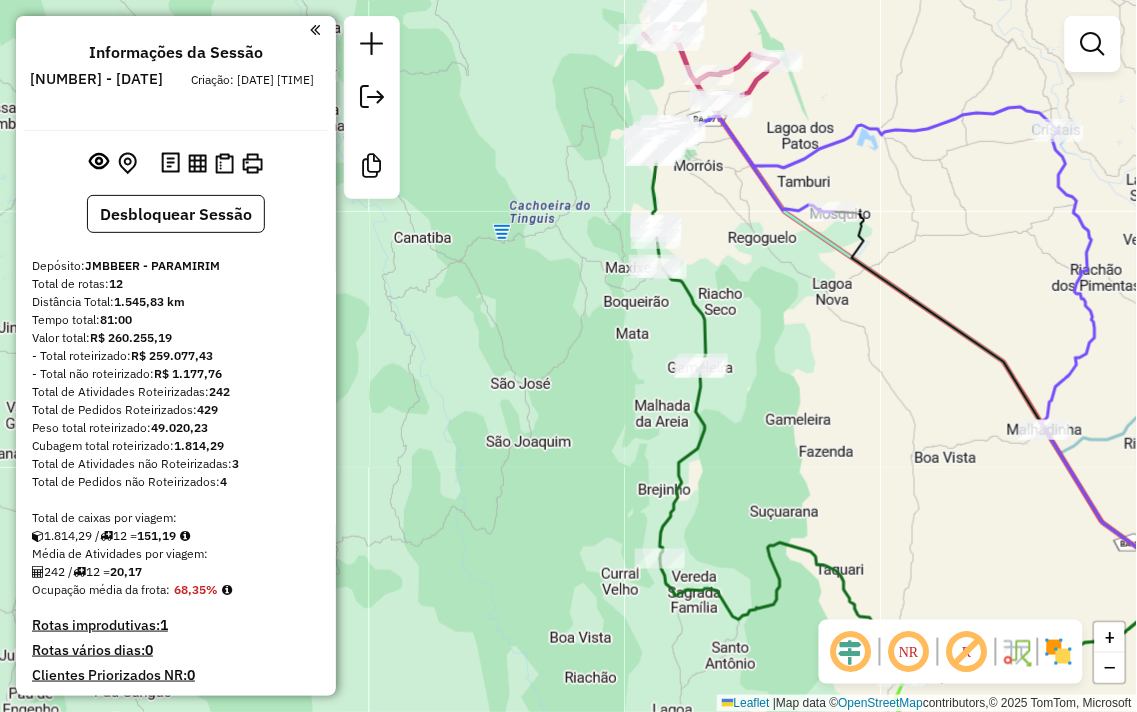 drag, startPoint x: 887, startPoint y: 467, endPoint x: 890, endPoint y: 406, distance: 61.073727 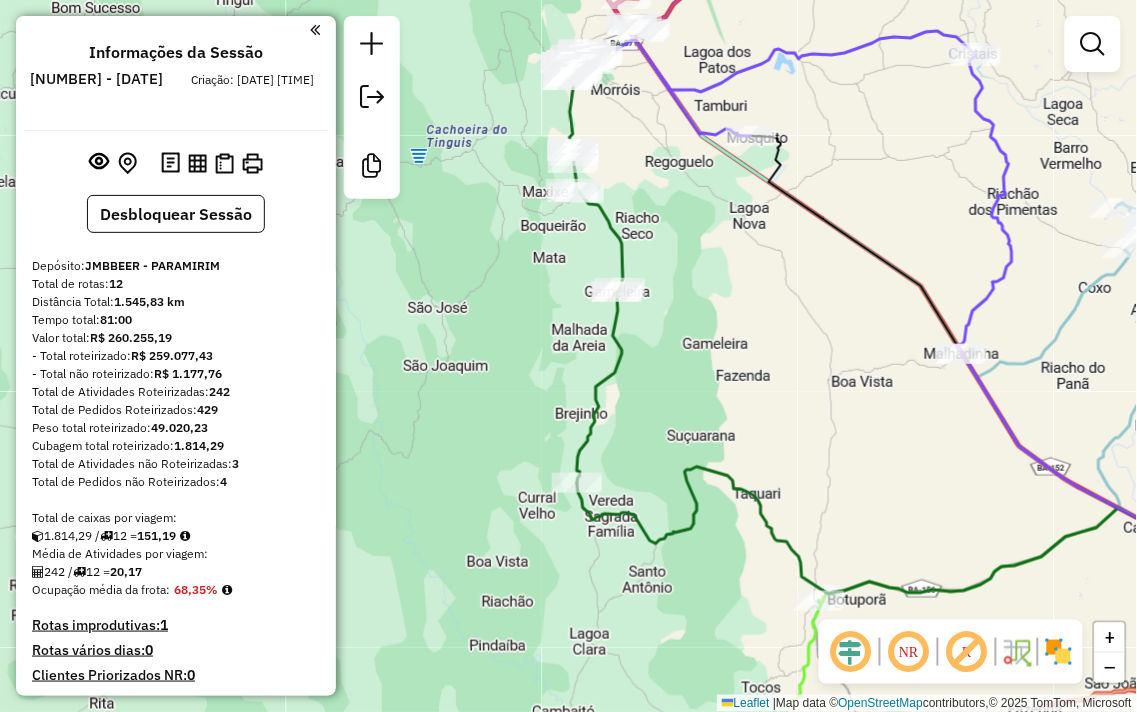 drag, startPoint x: 857, startPoint y: 346, endPoint x: 582, endPoint y: 171, distance: 325.9601 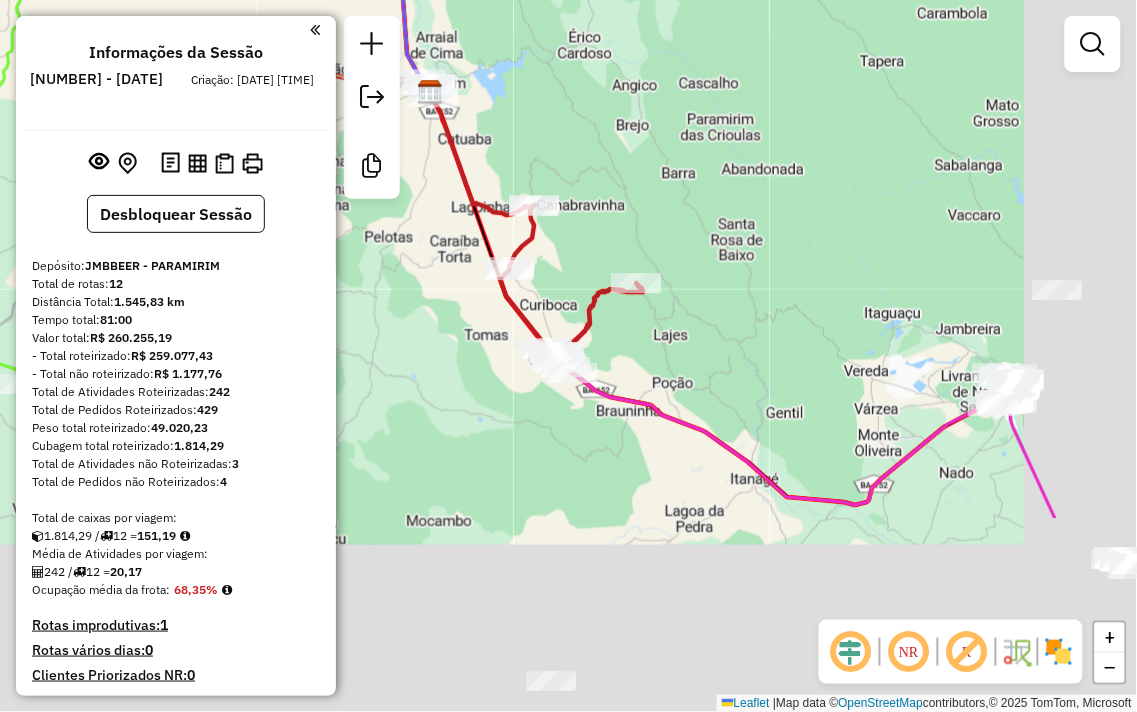 drag, startPoint x: 752, startPoint y: 233, endPoint x: 688, endPoint y: 163, distance: 94.847244 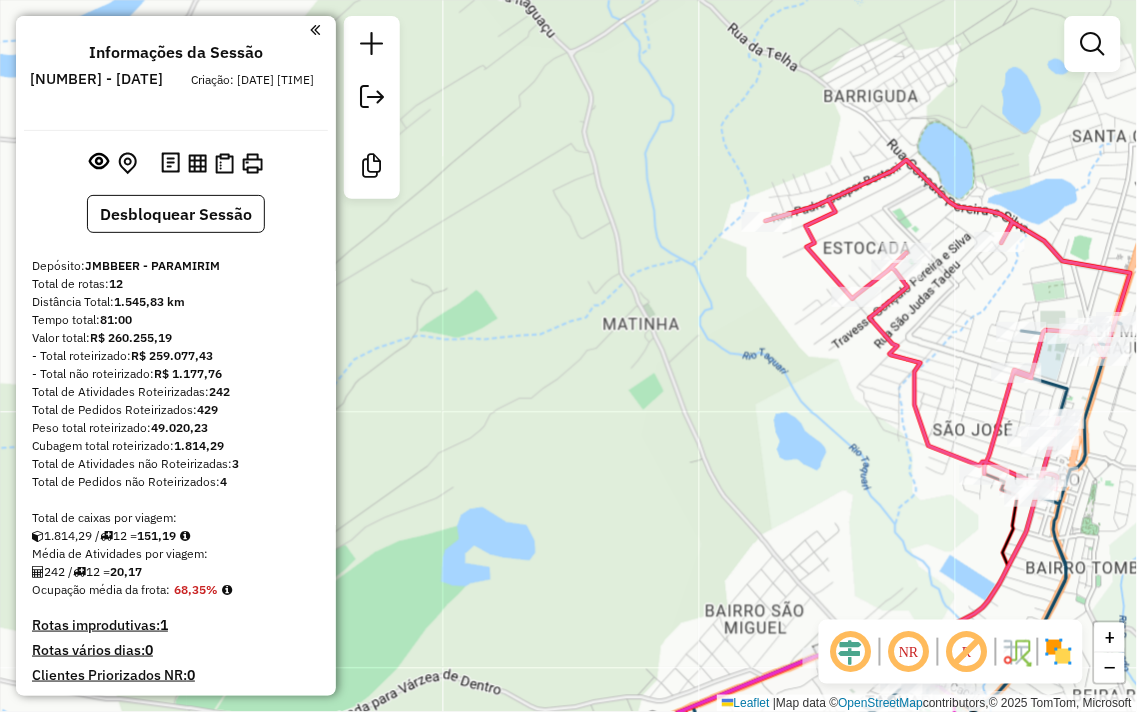 drag, startPoint x: 967, startPoint y: 346, endPoint x: 704, endPoint y: 2, distance: 433.01846 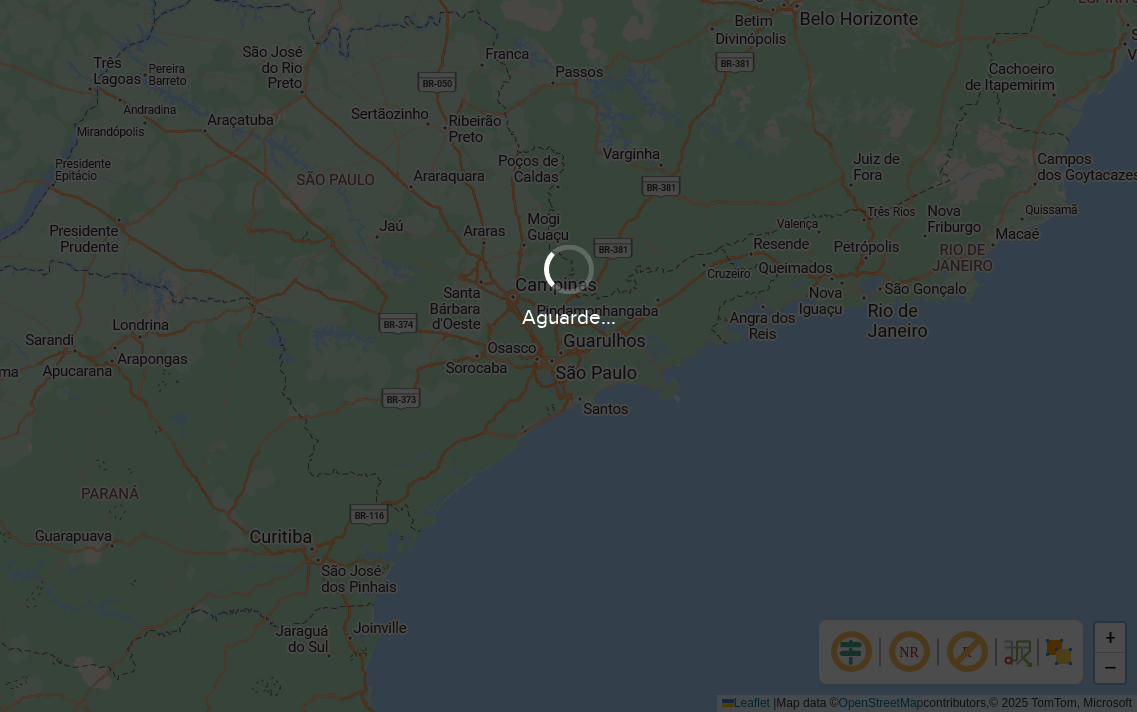scroll, scrollTop: 0, scrollLeft: 0, axis: both 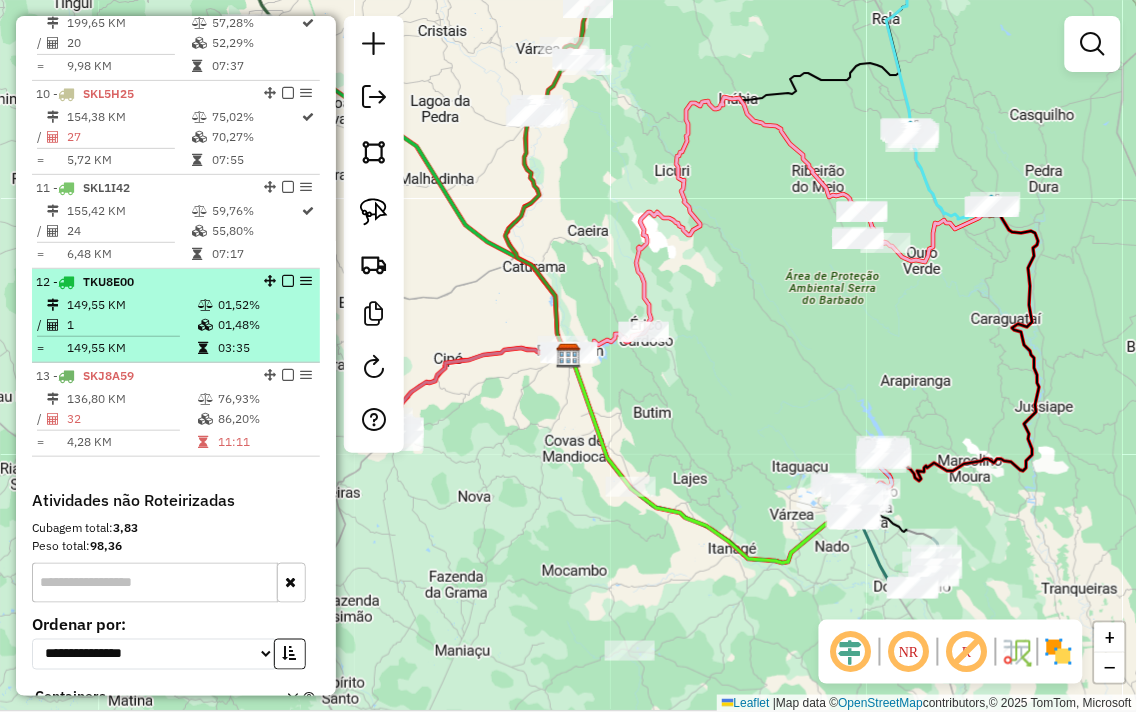 click at bounding box center (205, 325) 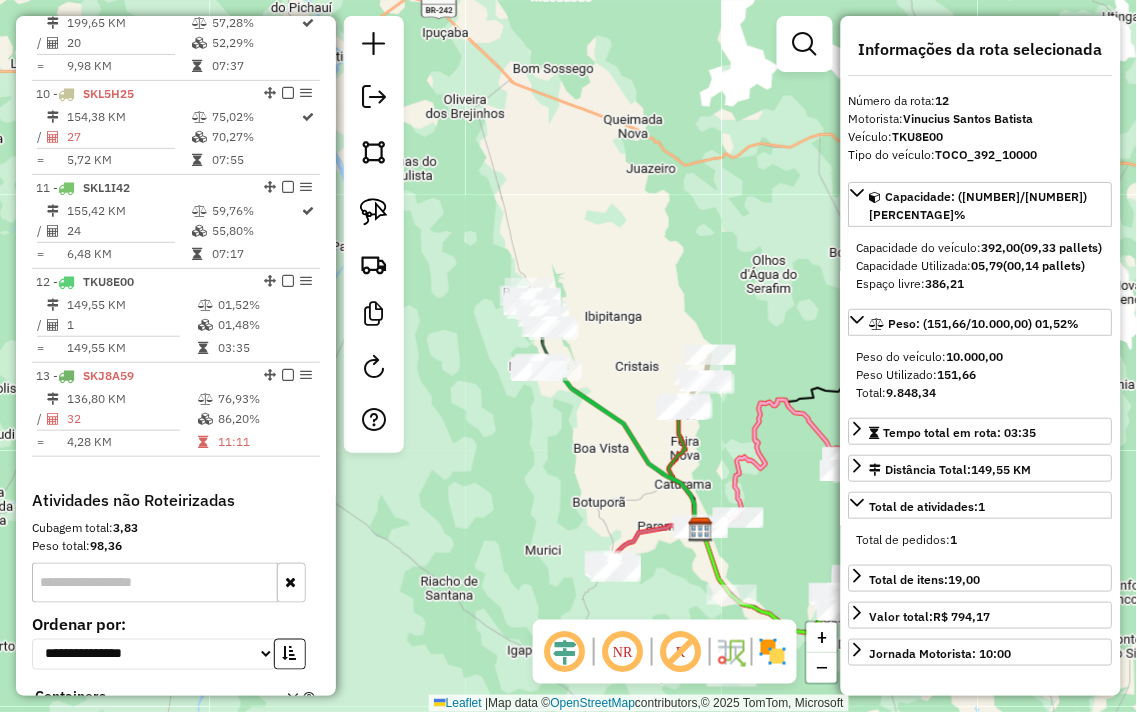 drag, startPoint x: 544, startPoint y: 374, endPoint x: 580, endPoint y: 497, distance: 128.16005 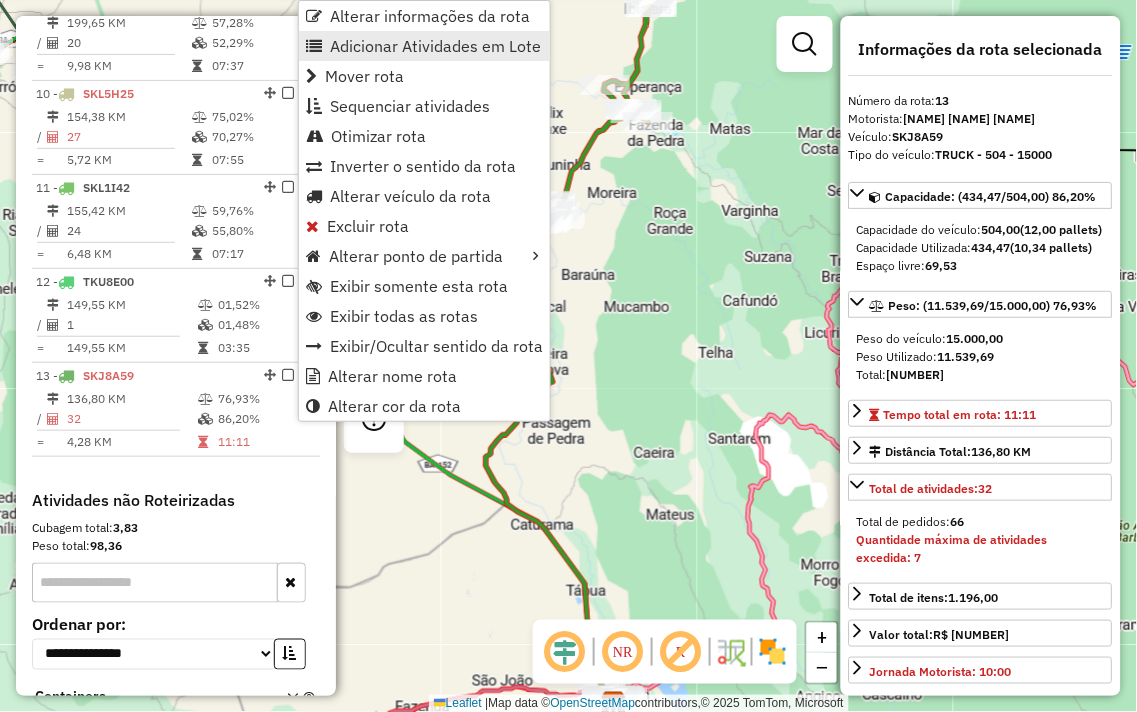 click on "Adicionar Atividades em Lote" at bounding box center [435, 46] 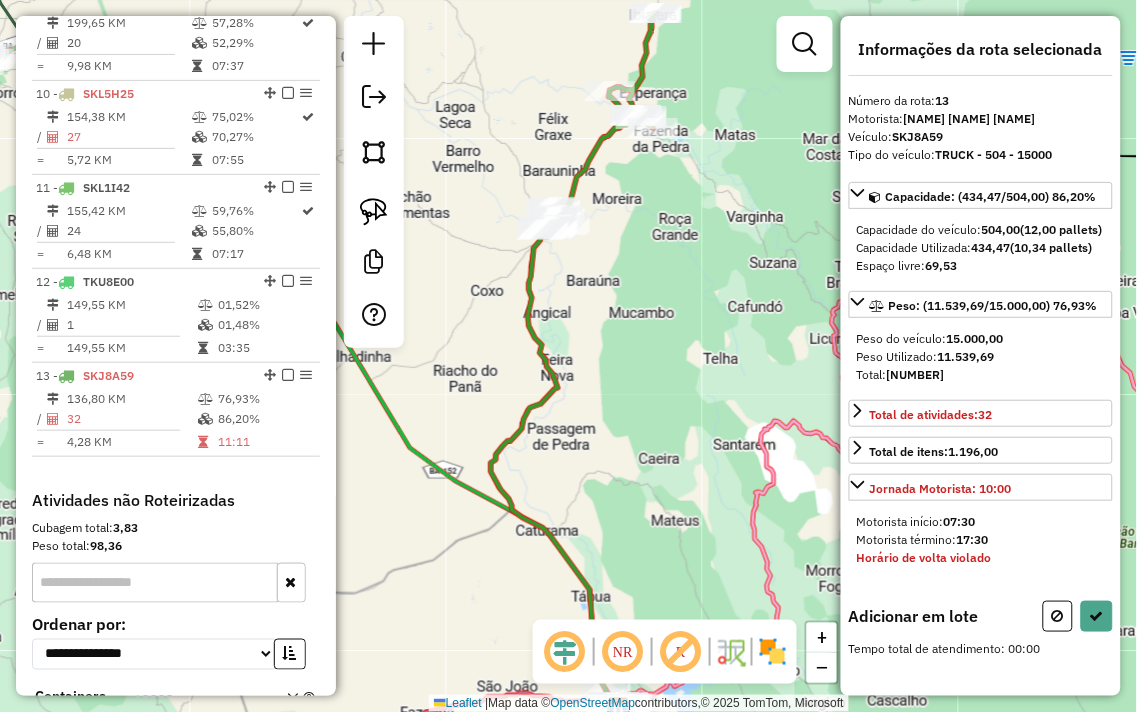 drag, startPoint x: 406, startPoint y: 520, endPoint x: 827, endPoint y: 594, distance: 427.4541 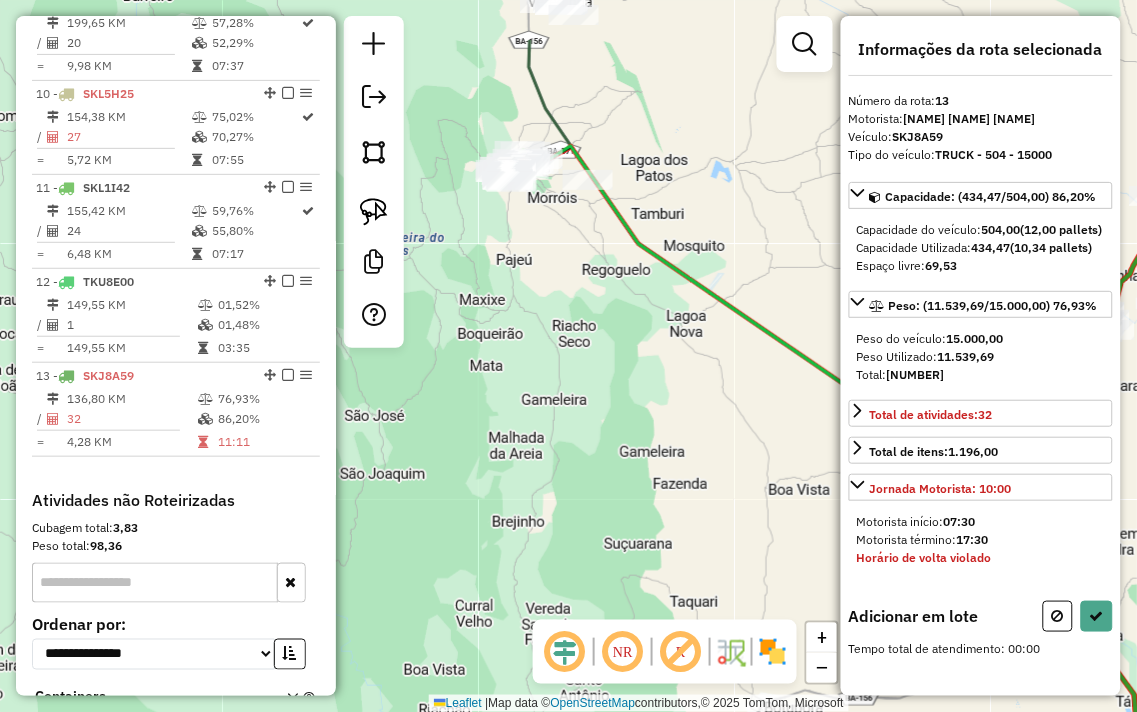 drag, startPoint x: 594, startPoint y: 264, endPoint x: 644, endPoint y: 365, distance: 112.698715 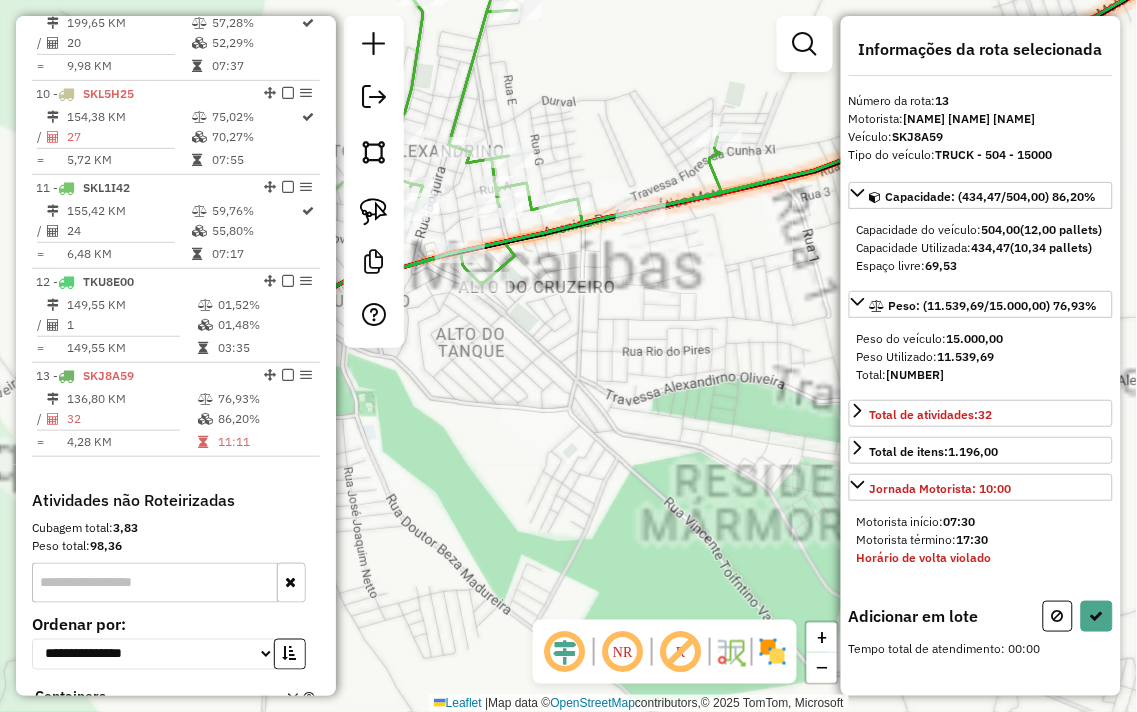 drag, startPoint x: 470, startPoint y: 374, endPoint x: 851, endPoint y: 565, distance: 426.1948 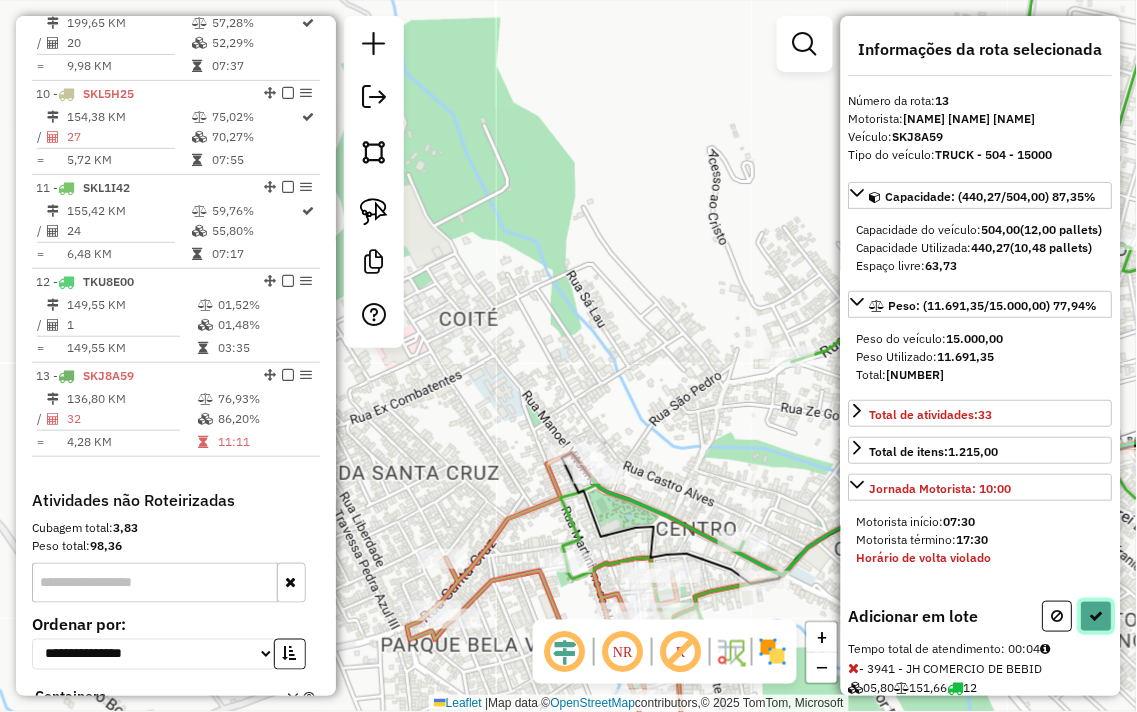 click at bounding box center [1097, 616] 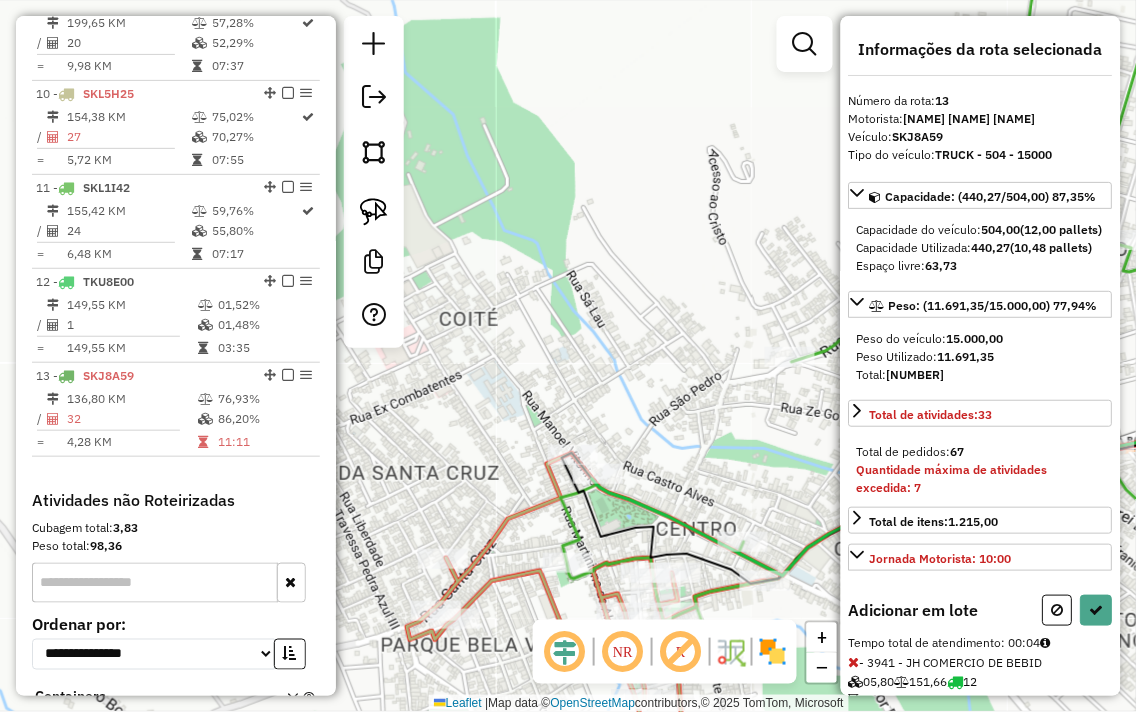 select on "**********" 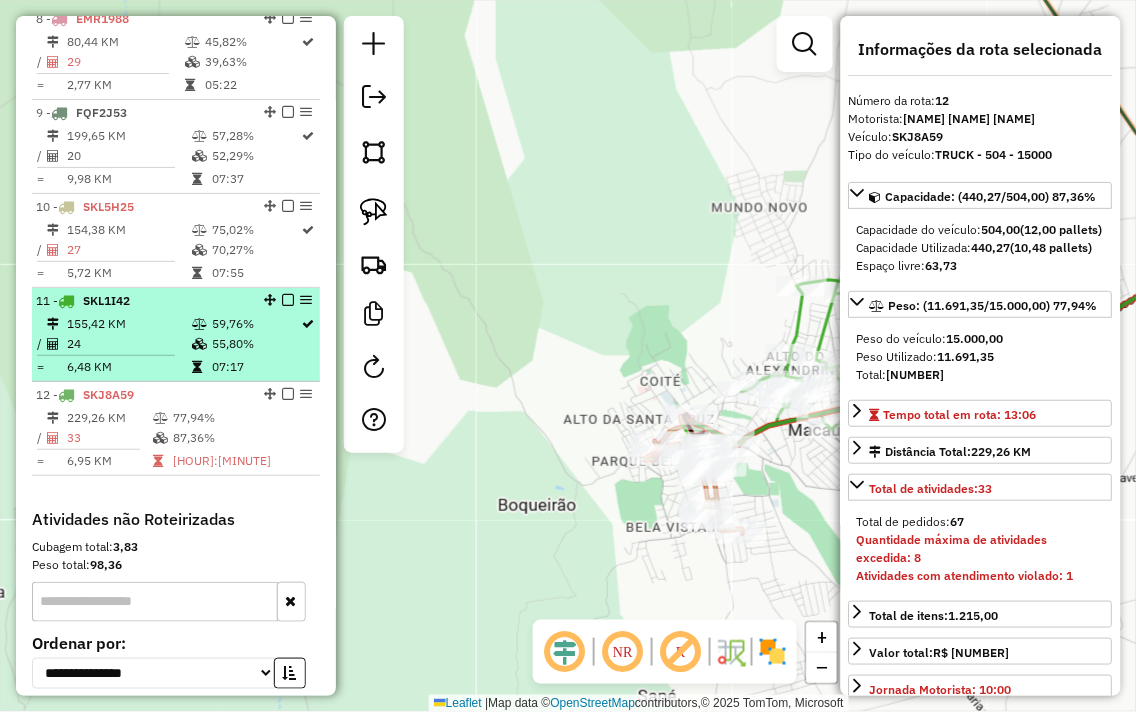 scroll, scrollTop: 1392, scrollLeft: 0, axis: vertical 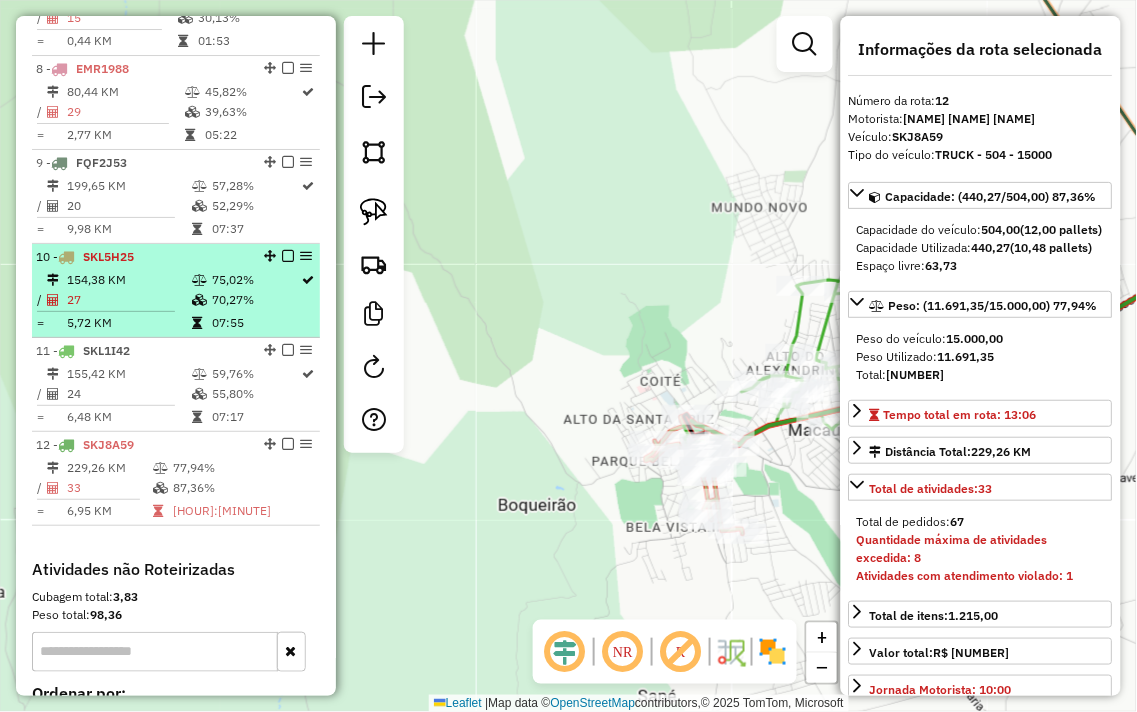 click on "70,27%" at bounding box center (256, 300) 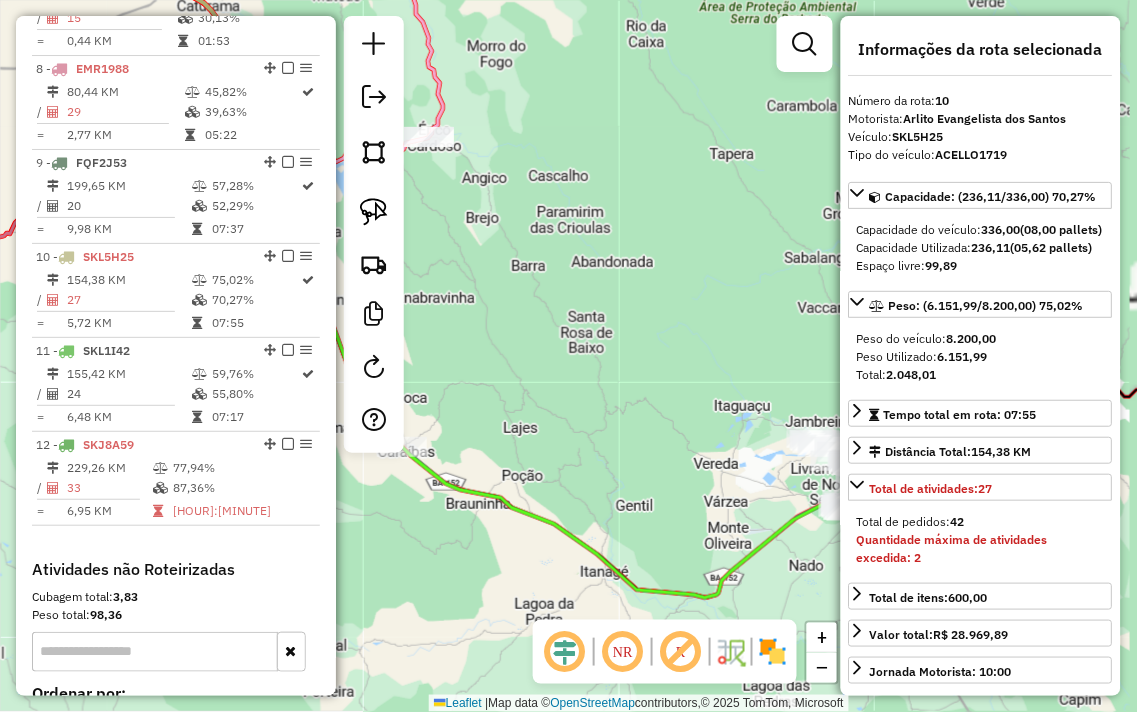 drag, startPoint x: 730, startPoint y: 428, endPoint x: 534, endPoint y: 427, distance: 196.00255 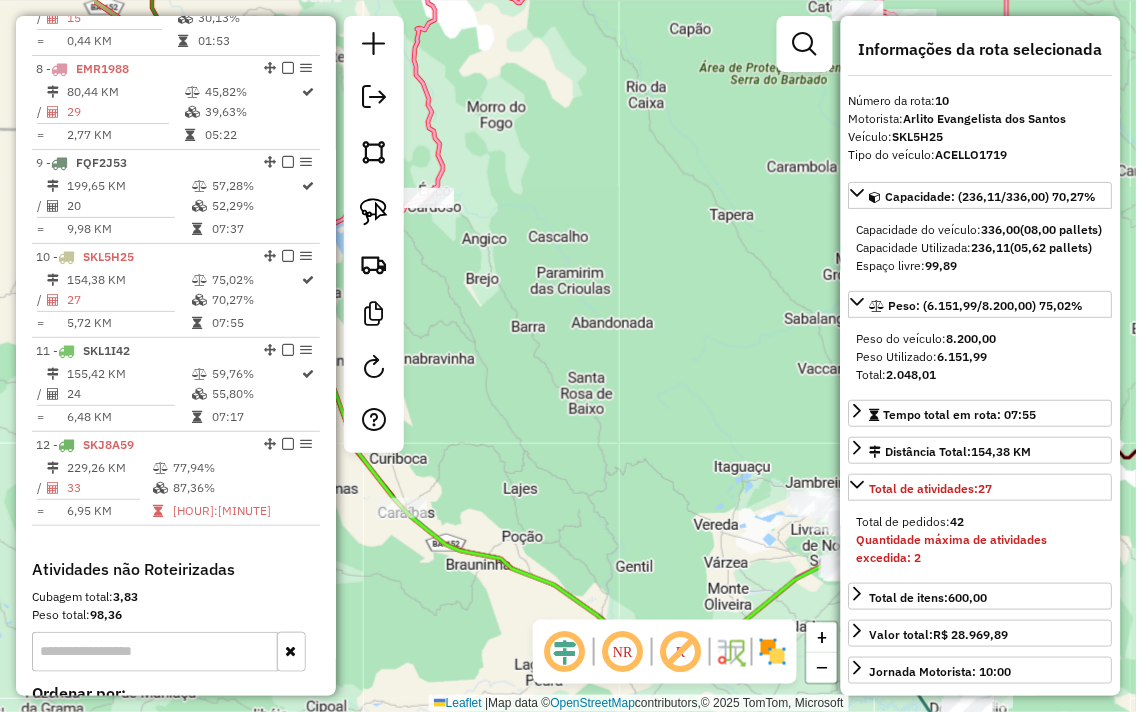drag, startPoint x: 502, startPoint y: 350, endPoint x: 857, endPoint y: 421, distance: 362.0304 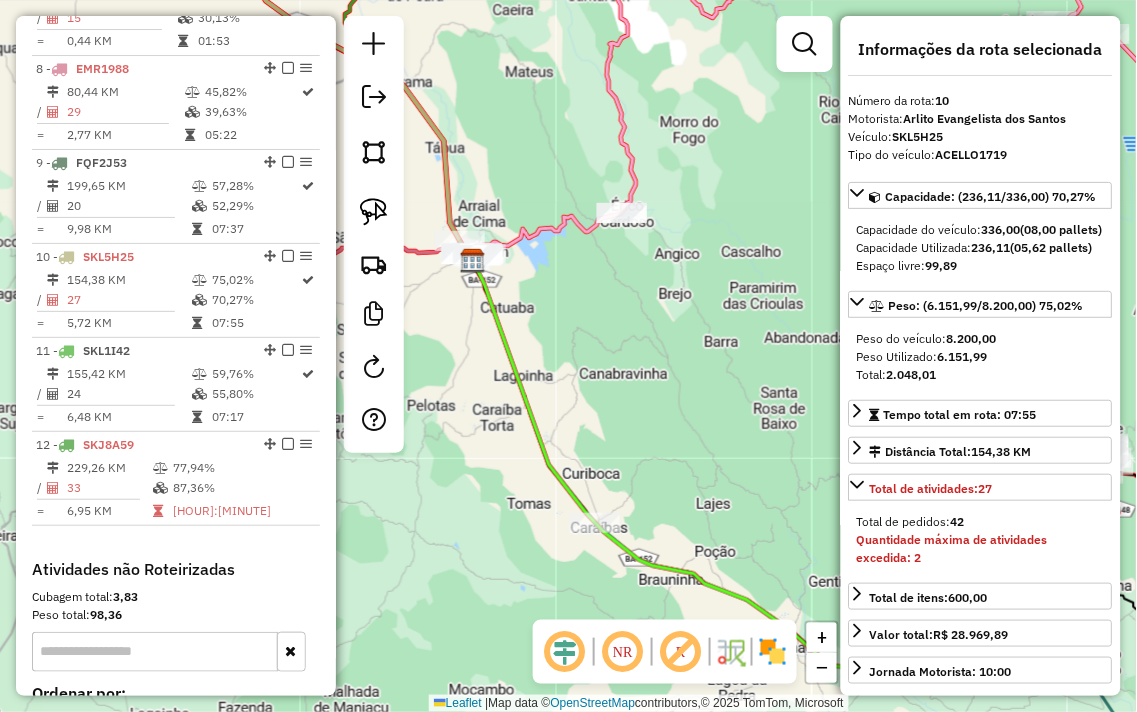 drag, startPoint x: 656, startPoint y: 378, endPoint x: 810, endPoint y: 498, distance: 195.2332 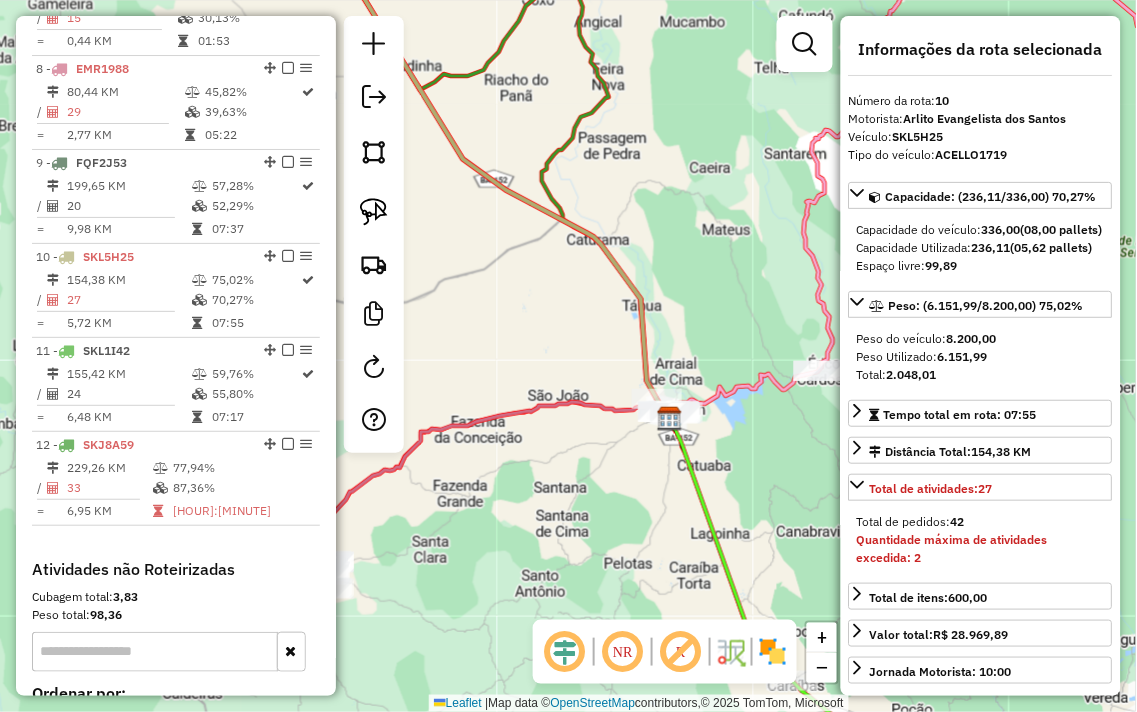 drag, startPoint x: 506, startPoint y: 296, endPoint x: 701, endPoint y: 565, distance: 332.2439 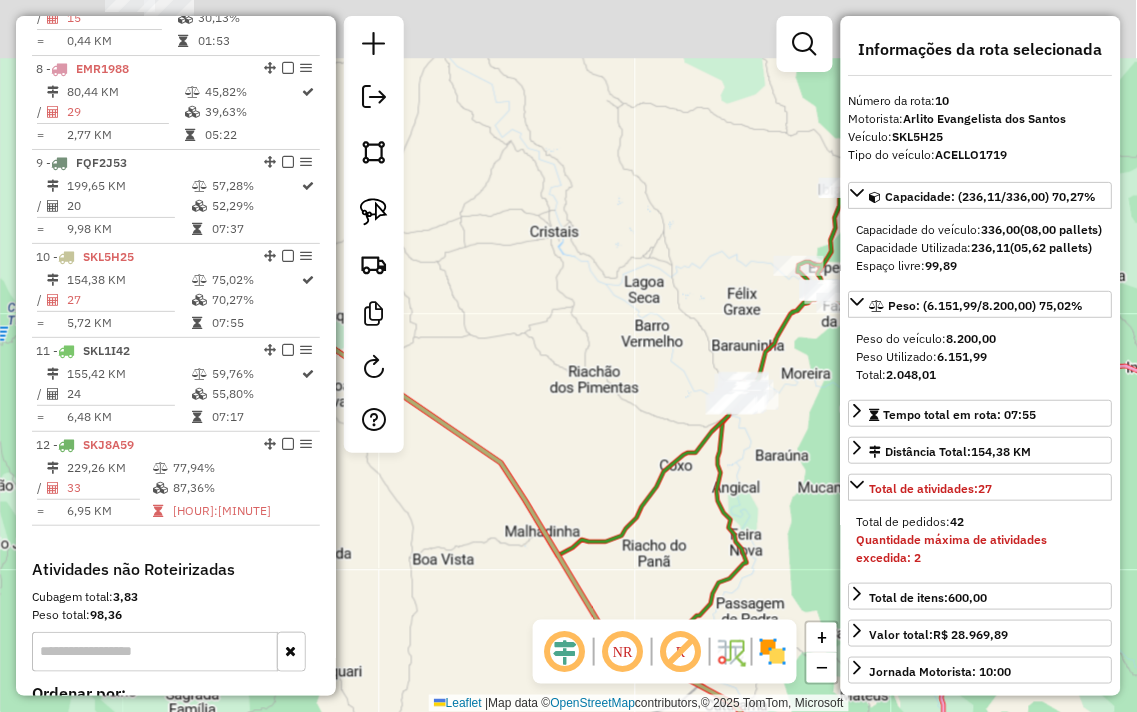 drag, startPoint x: 612, startPoint y: 474, endPoint x: 544, endPoint y: 665, distance: 202.74368 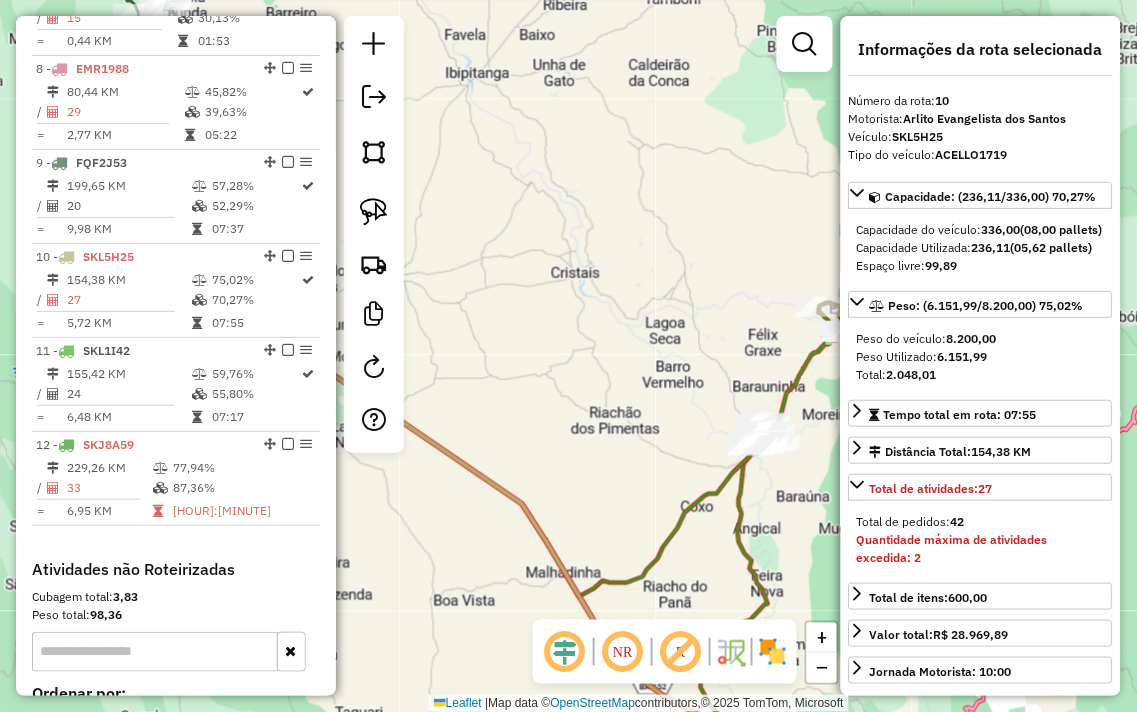 drag, startPoint x: 591, startPoint y: 446, endPoint x: 808, endPoint y: 545, distance: 238.51625 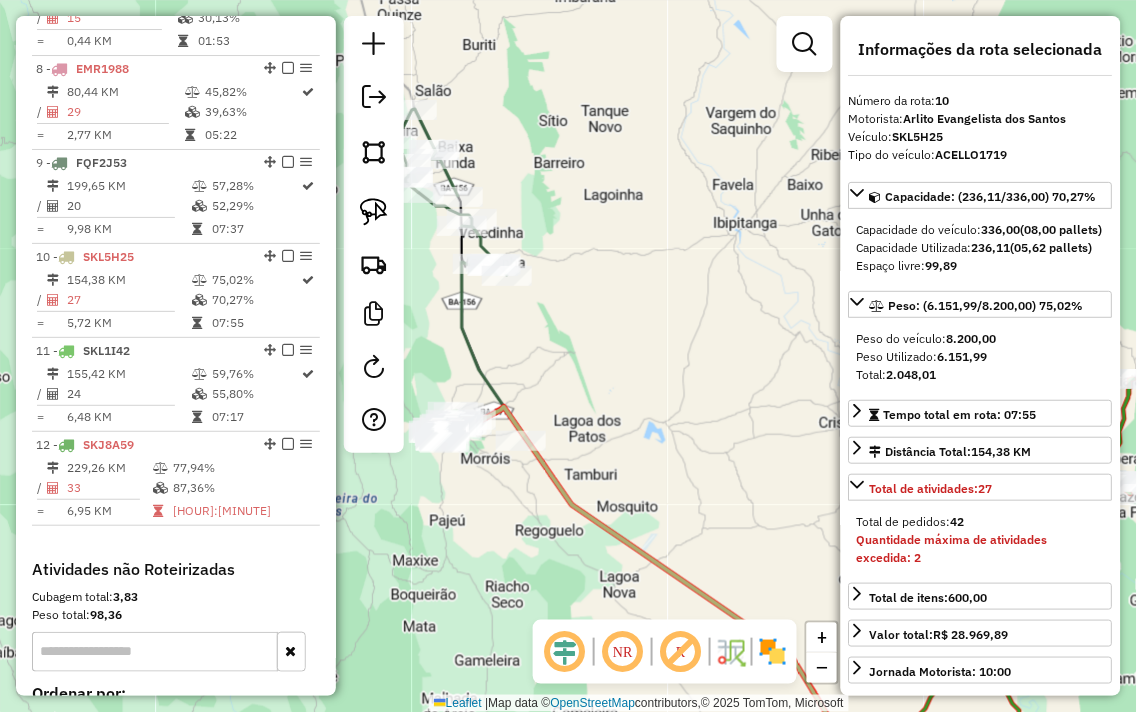 drag, startPoint x: 480, startPoint y: 515, endPoint x: 562, endPoint y: 552, distance: 89.961105 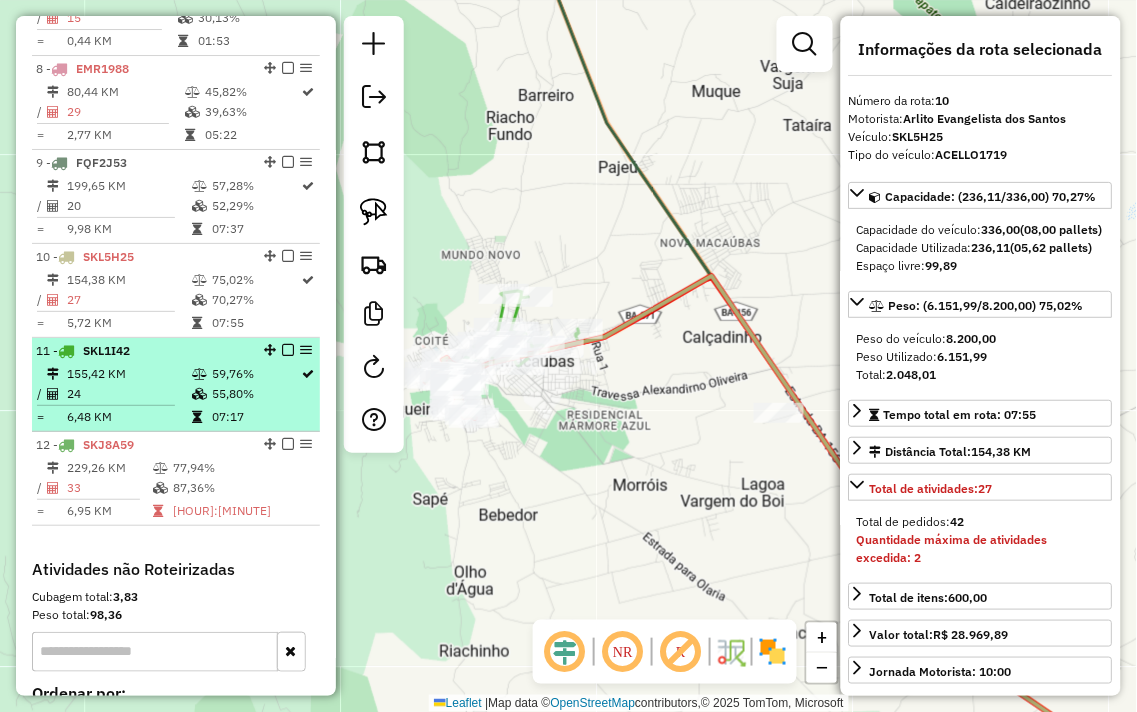 click on "59,76%" at bounding box center (256, 374) 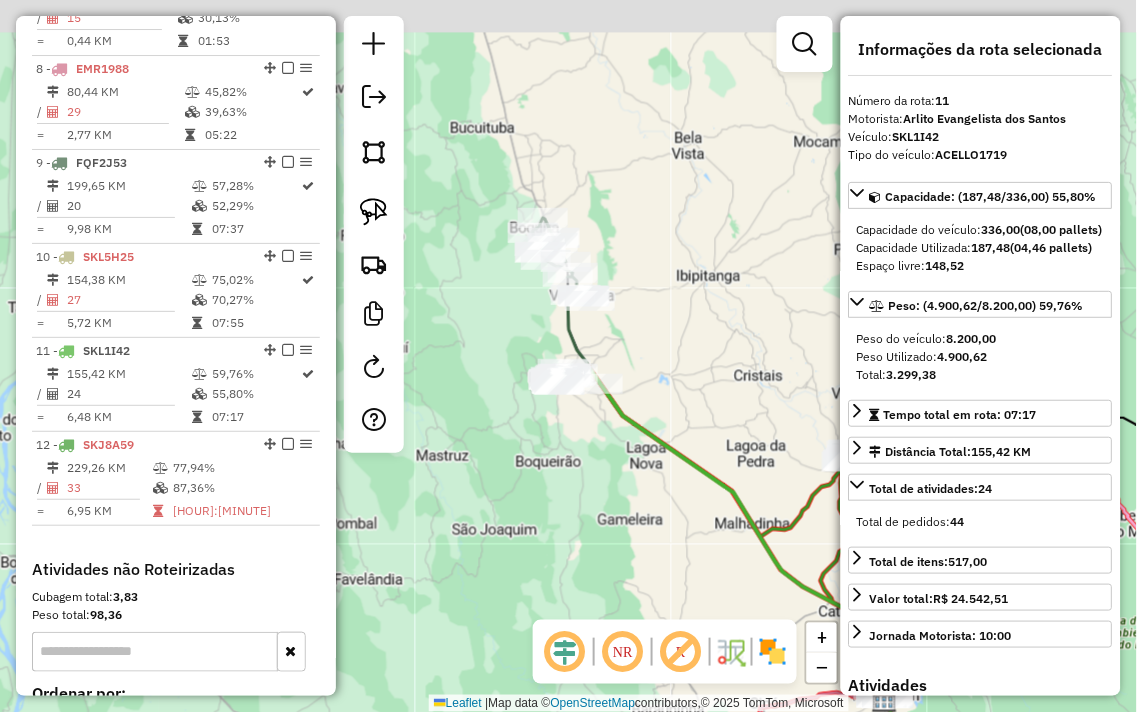drag, startPoint x: 477, startPoint y: 410, endPoint x: 550, endPoint y: 517, distance: 129.52992 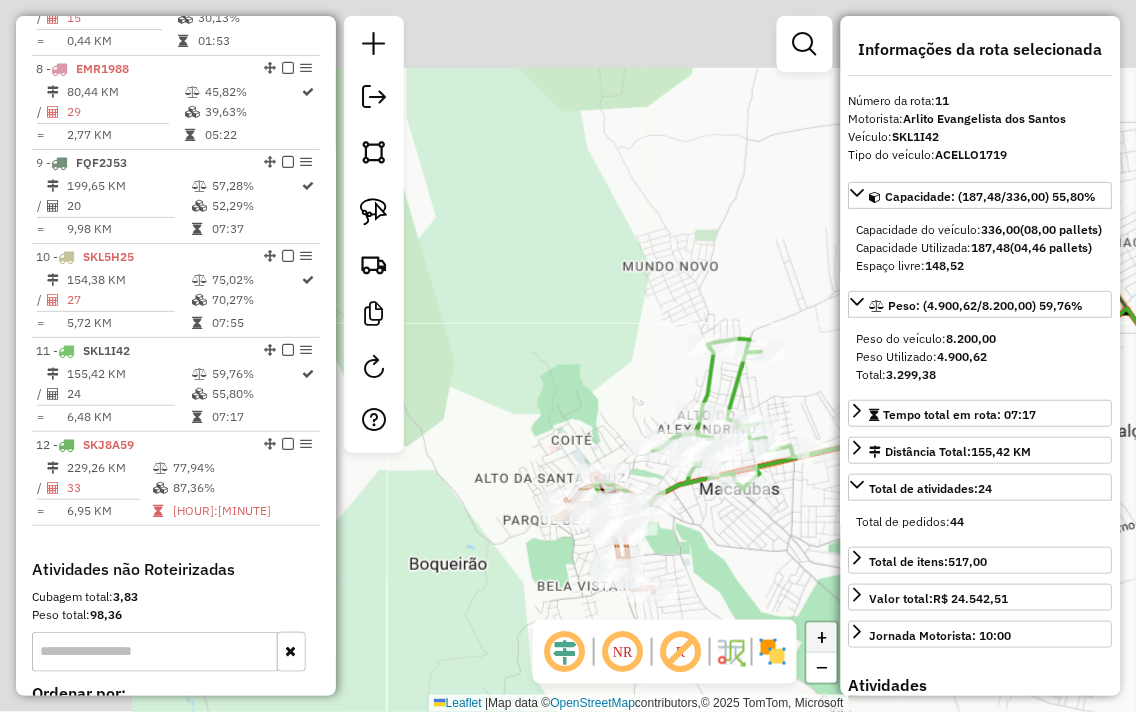 drag, startPoint x: 638, startPoint y: 430, endPoint x: 824, endPoint y: 631, distance: 273.8558 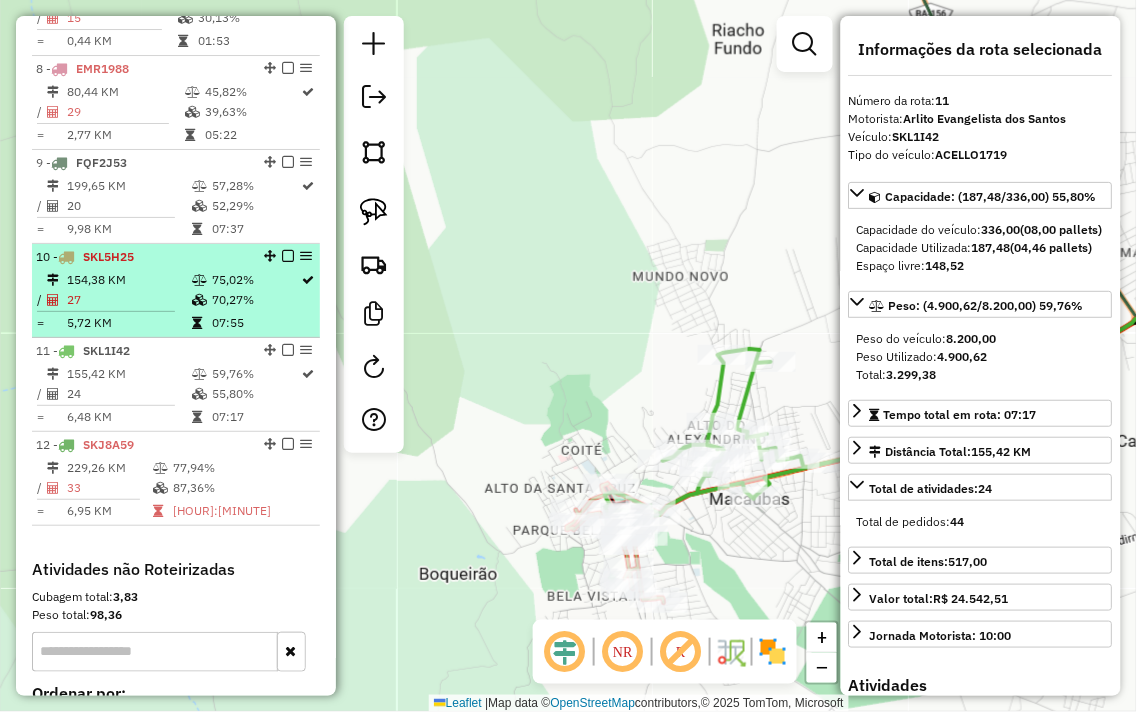 click on "10 -       SKL5H25" at bounding box center [142, 257] 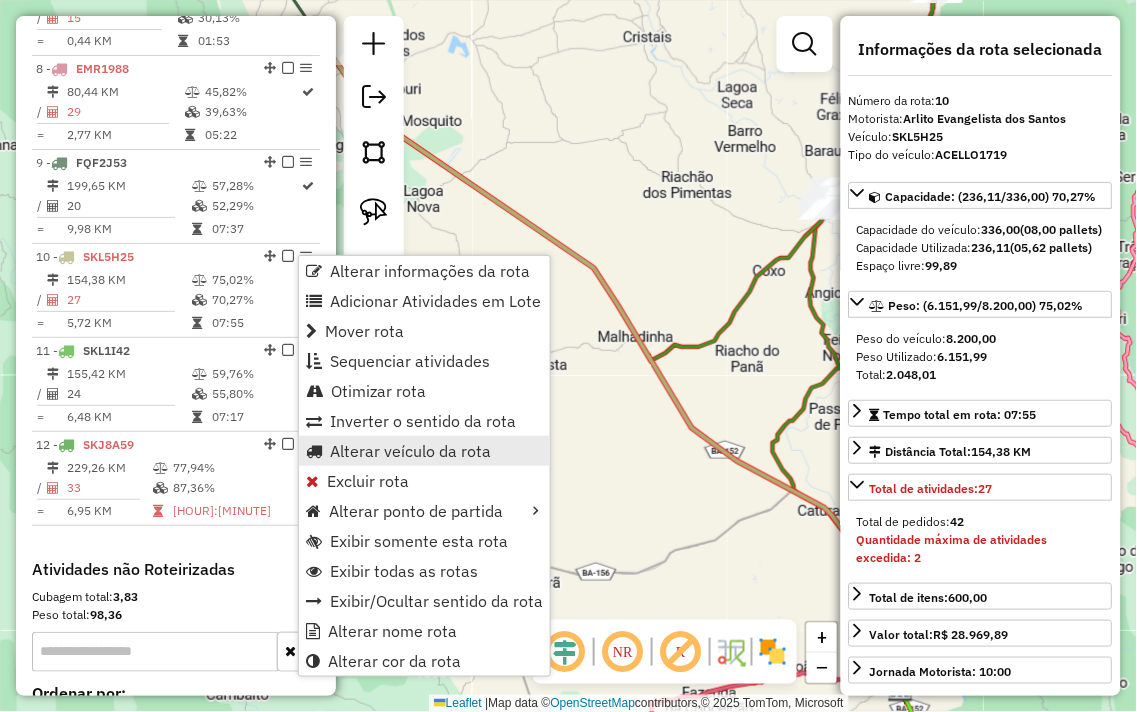 click on "Alterar veículo da rota" at bounding box center [410, 451] 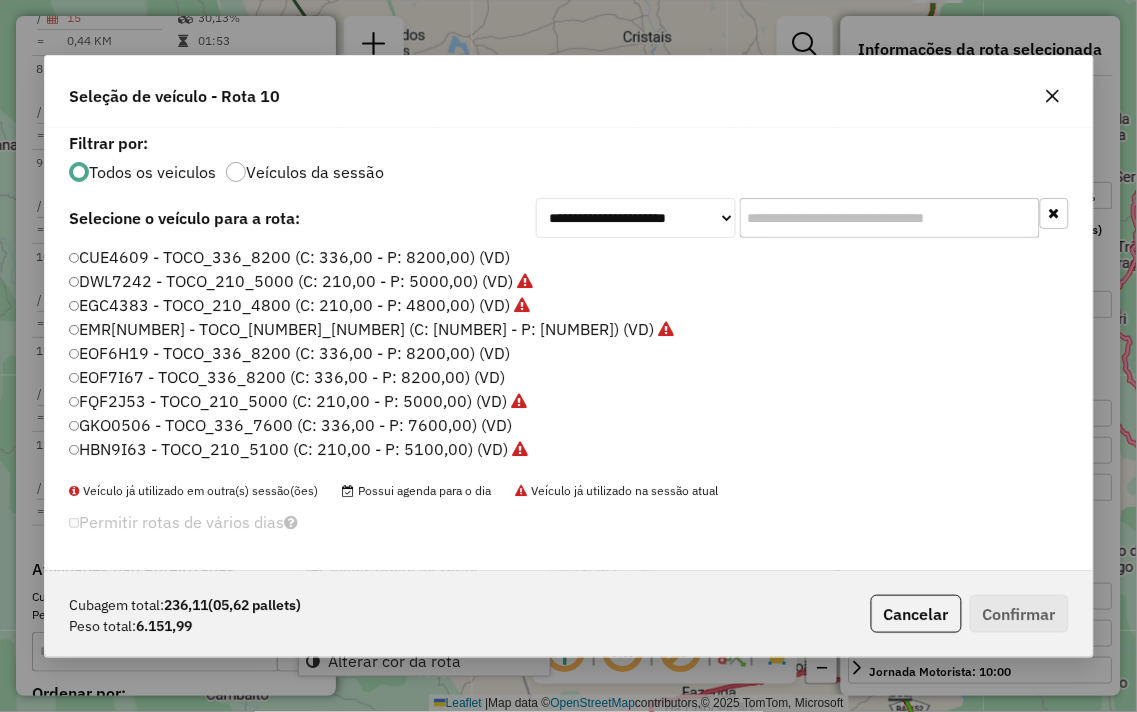 scroll, scrollTop: 11, scrollLeft: 5, axis: both 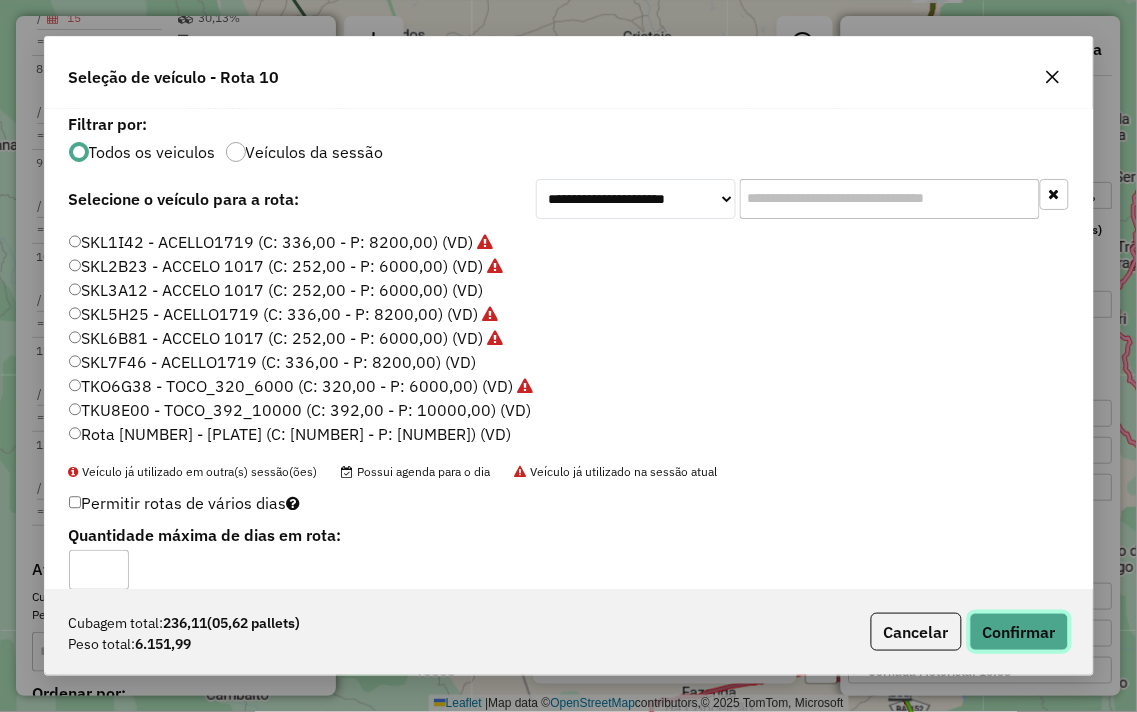 click on "Confirmar" 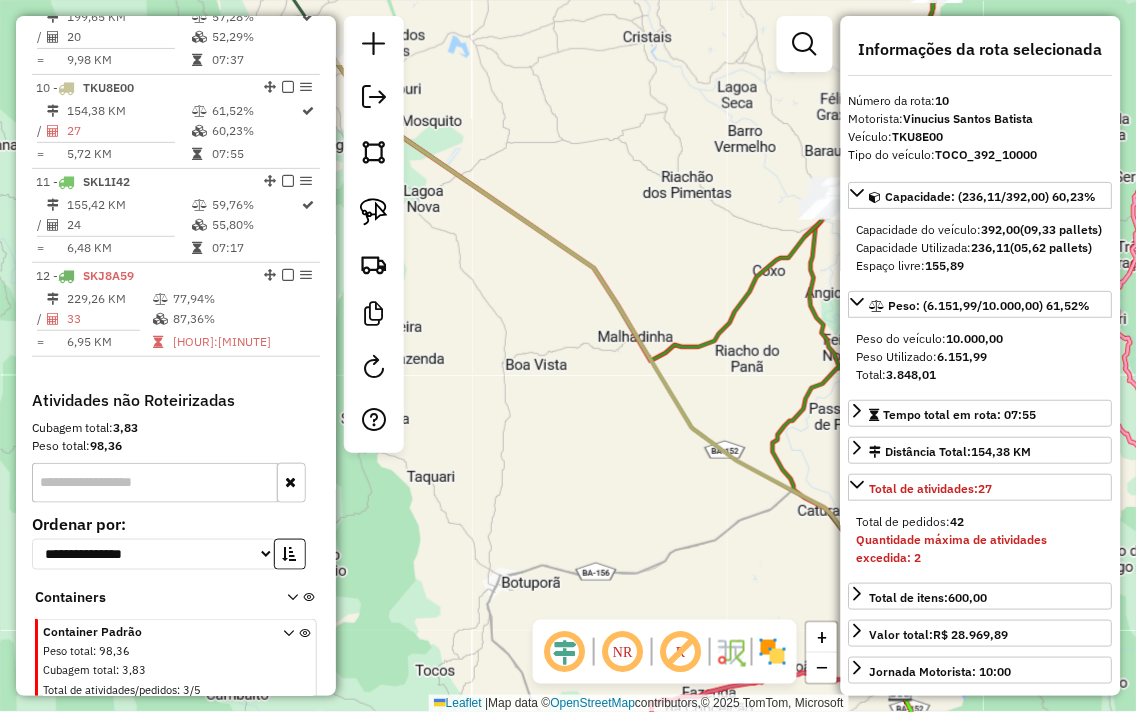 scroll, scrollTop: 1614, scrollLeft: 0, axis: vertical 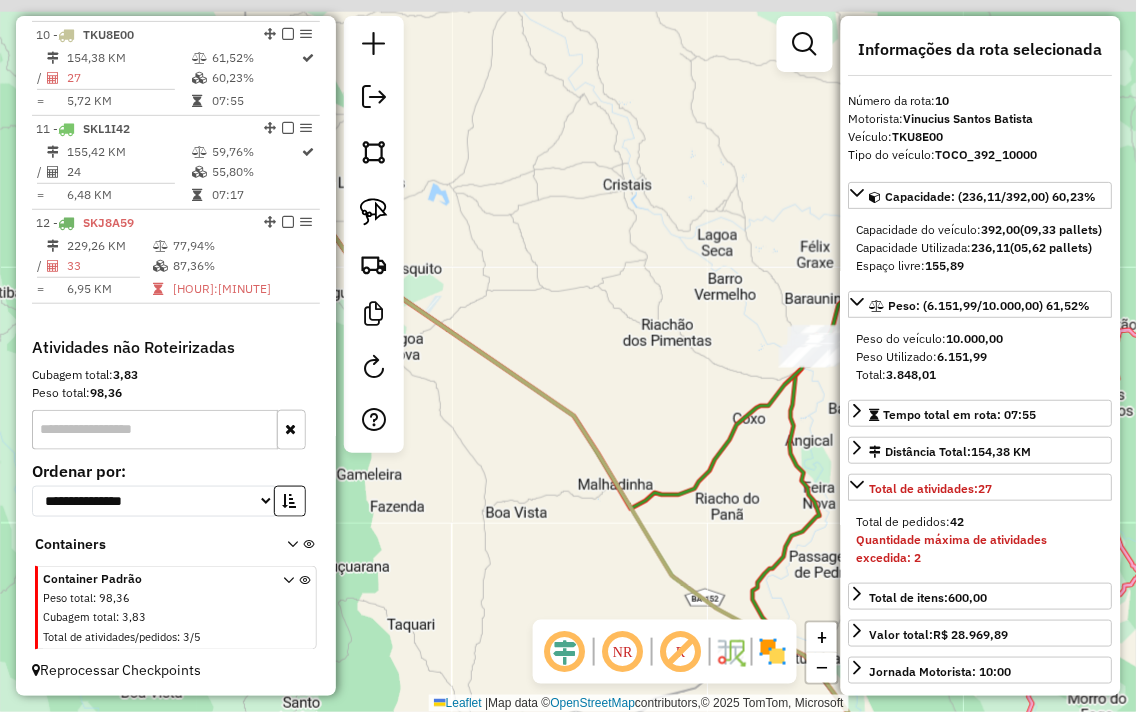 drag, startPoint x: 696, startPoint y: 188, endPoint x: 708, endPoint y: 431, distance: 243.29611 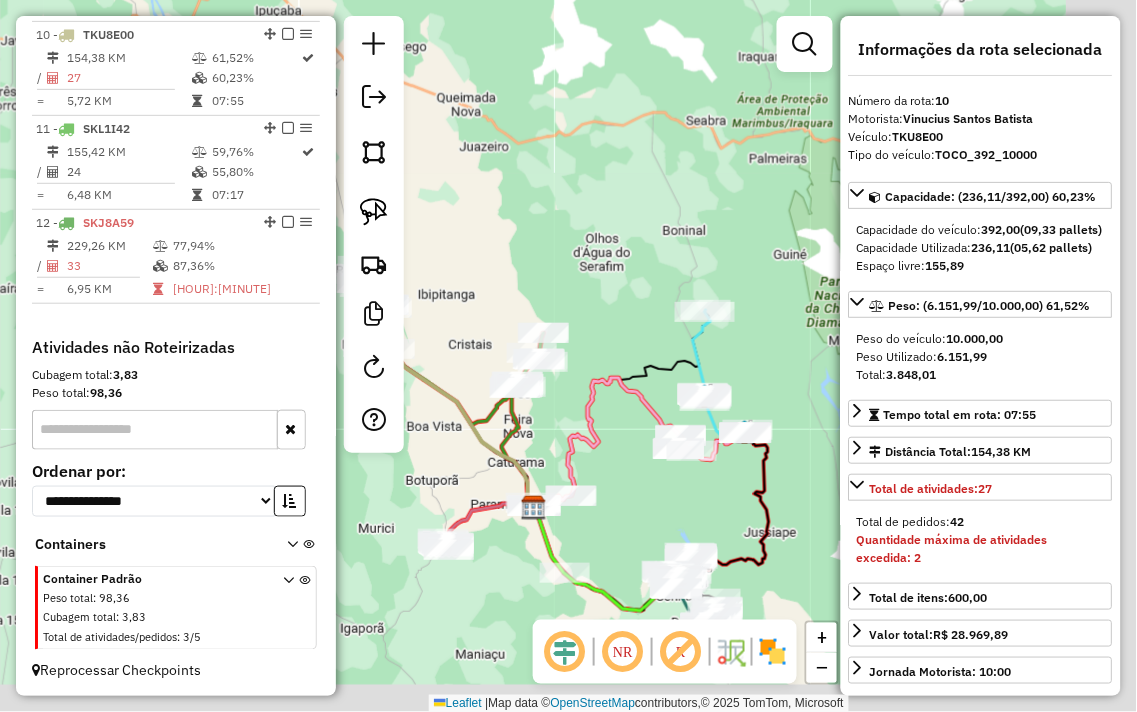 drag, startPoint x: 728, startPoint y: 322, endPoint x: 580, endPoint y: 274, distance: 155.5892 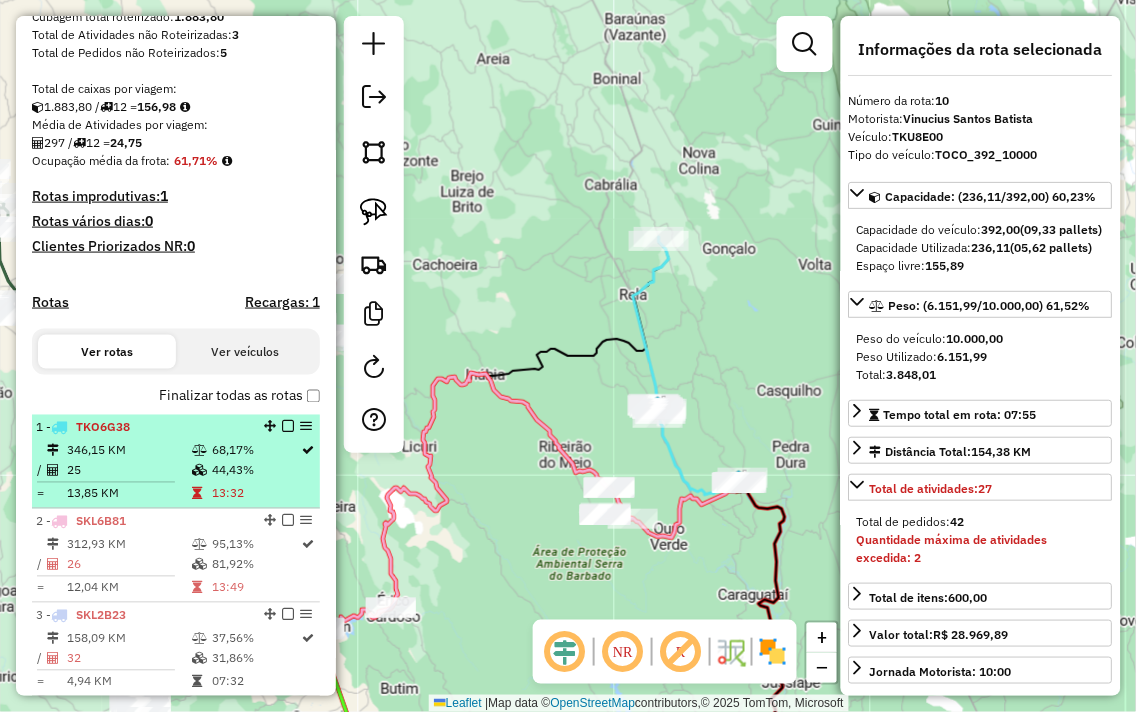 scroll, scrollTop: 392, scrollLeft: 0, axis: vertical 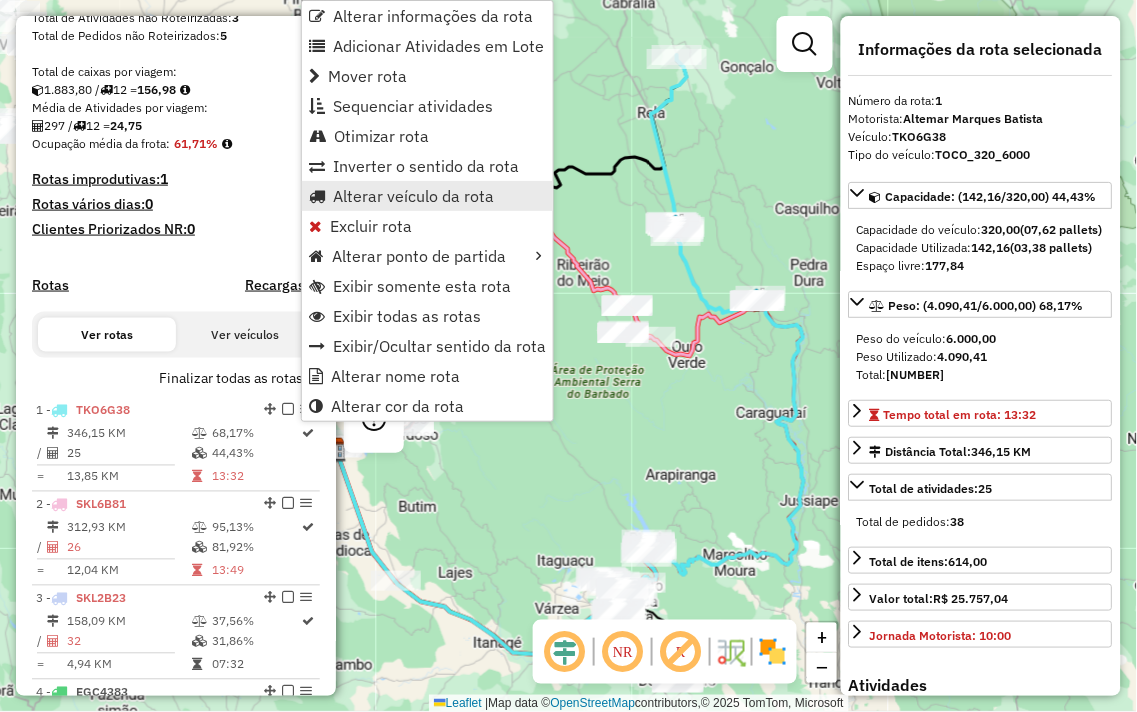 click on "Alterar veículo da rota" at bounding box center (413, 196) 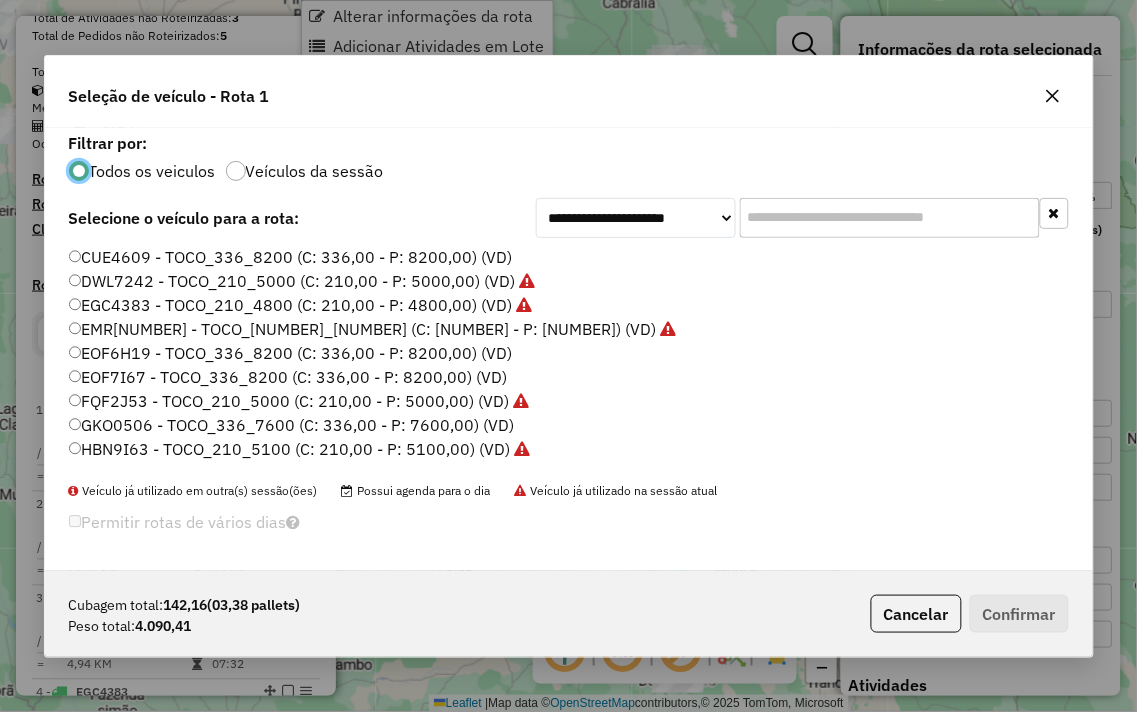 scroll, scrollTop: 11, scrollLeft: 5, axis: both 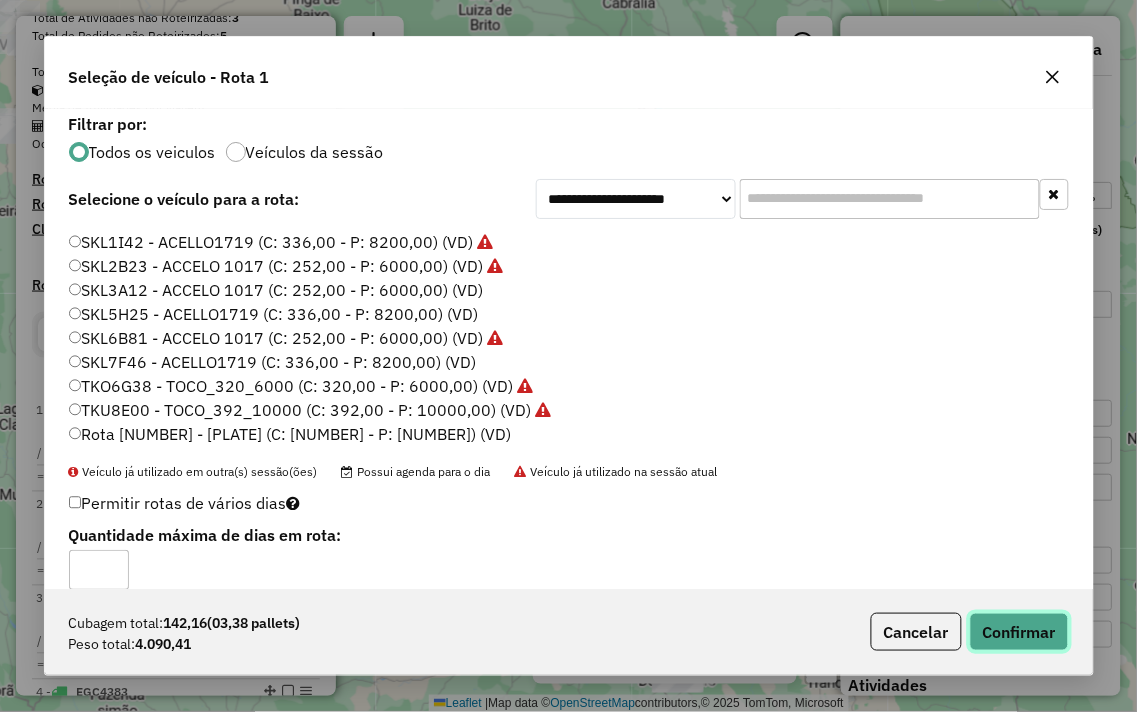 click on "Confirmar" 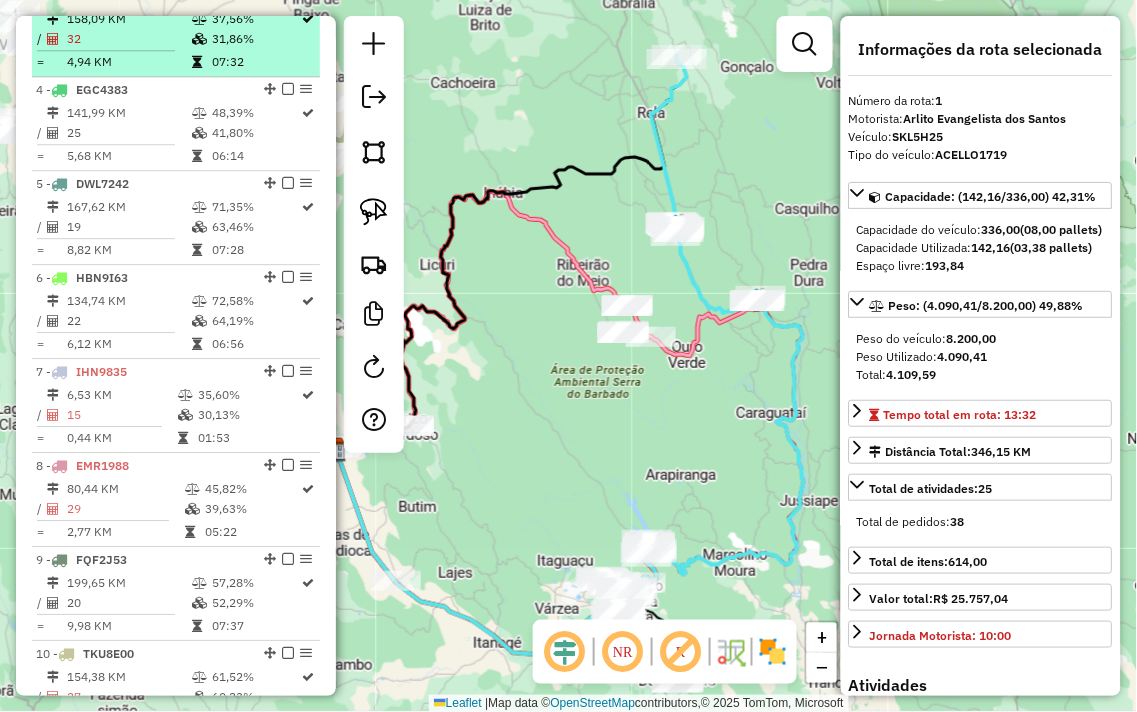 scroll, scrollTop: 884, scrollLeft: 0, axis: vertical 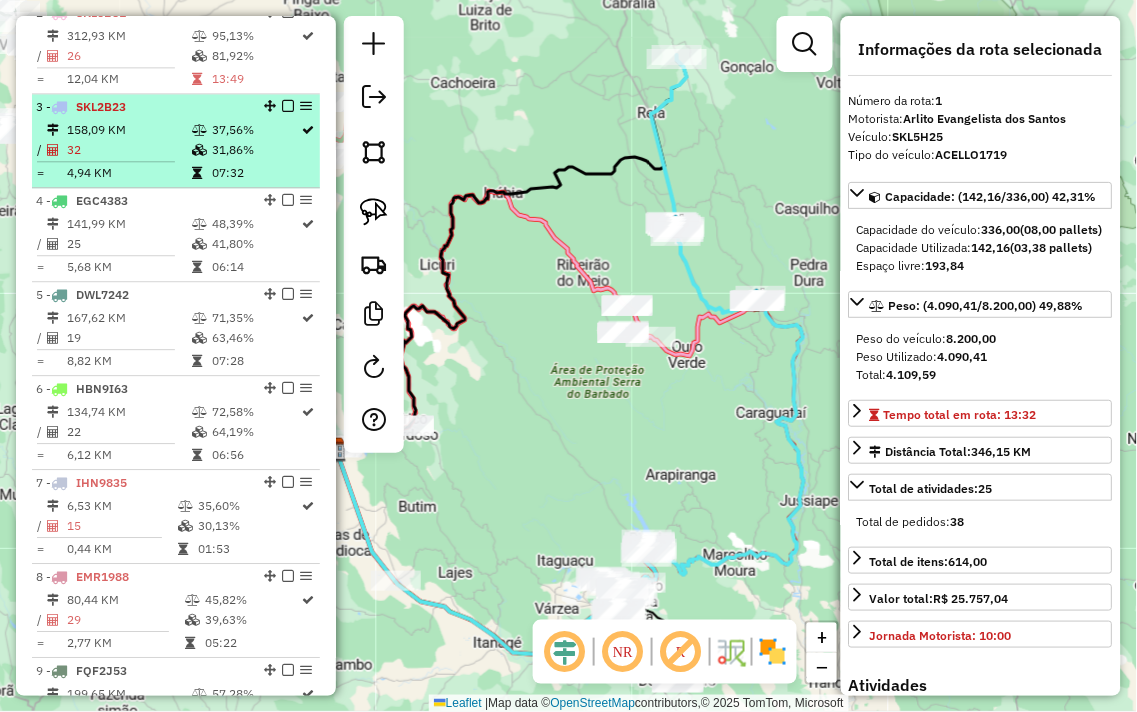 click on "32" at bounding box center (128, 150) 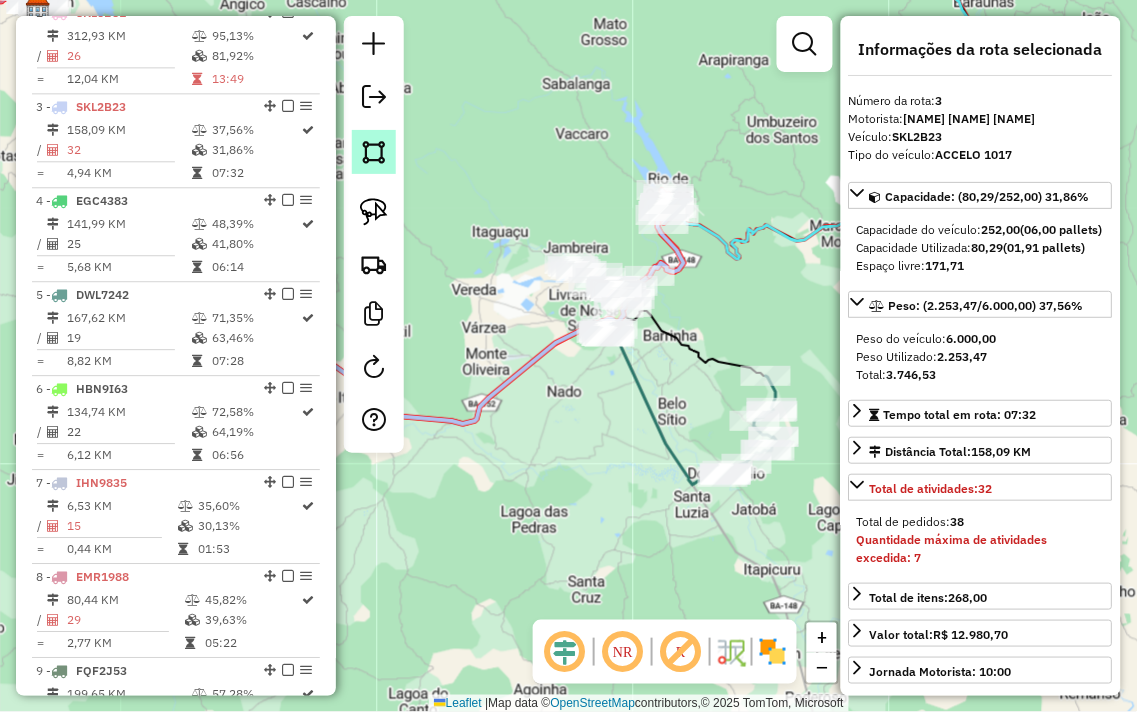 drag, startPoint x: 582, startPoint y: 306, endPoint x: 373, endPoint y: 168, distance: 250.4496 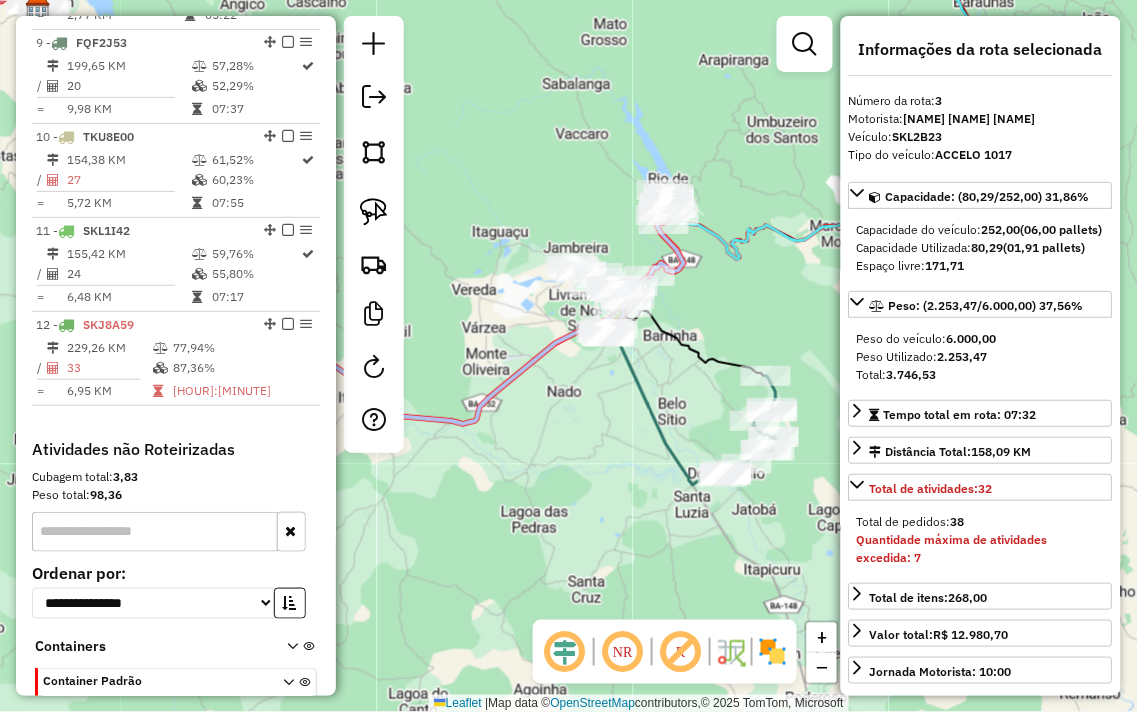 scroll, scrollTop: 1551, scrollLeft: 0, axis: vertical 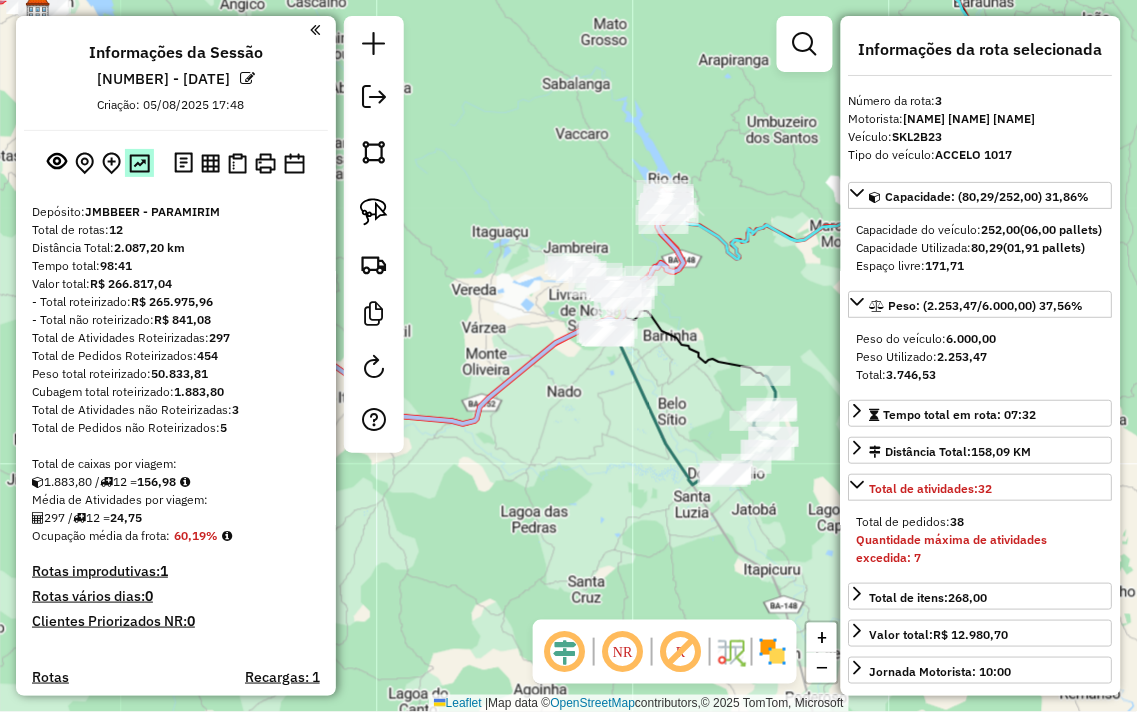 click at bounding box center [139, 163] 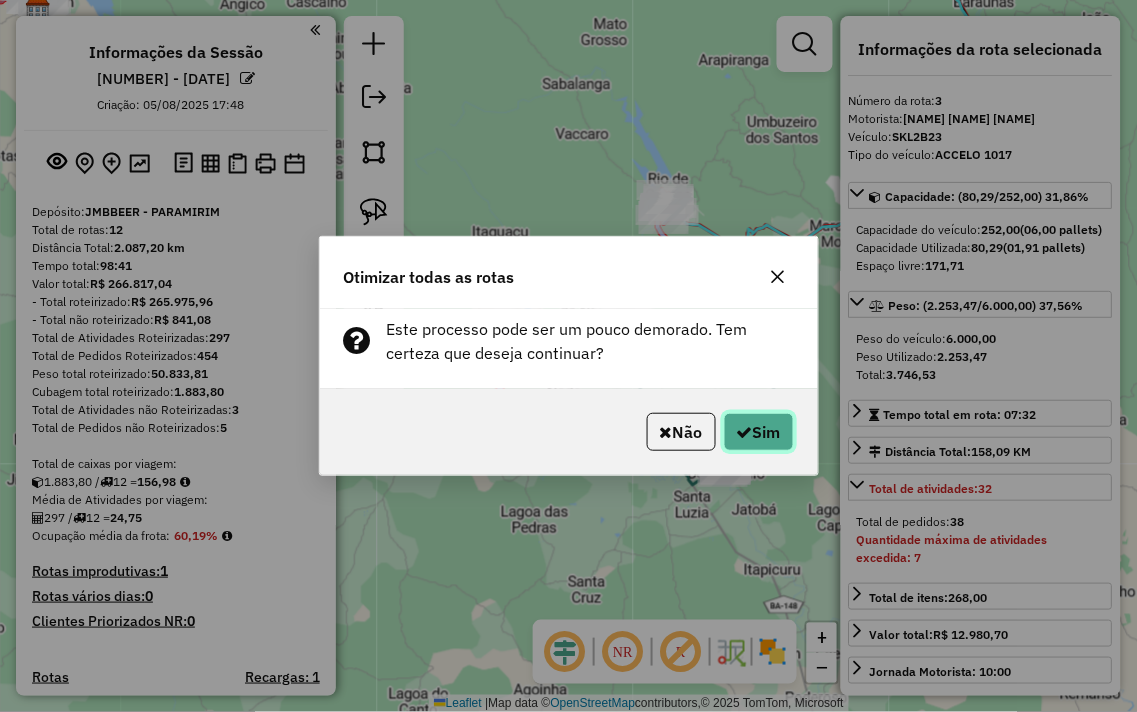 click on "Sim" 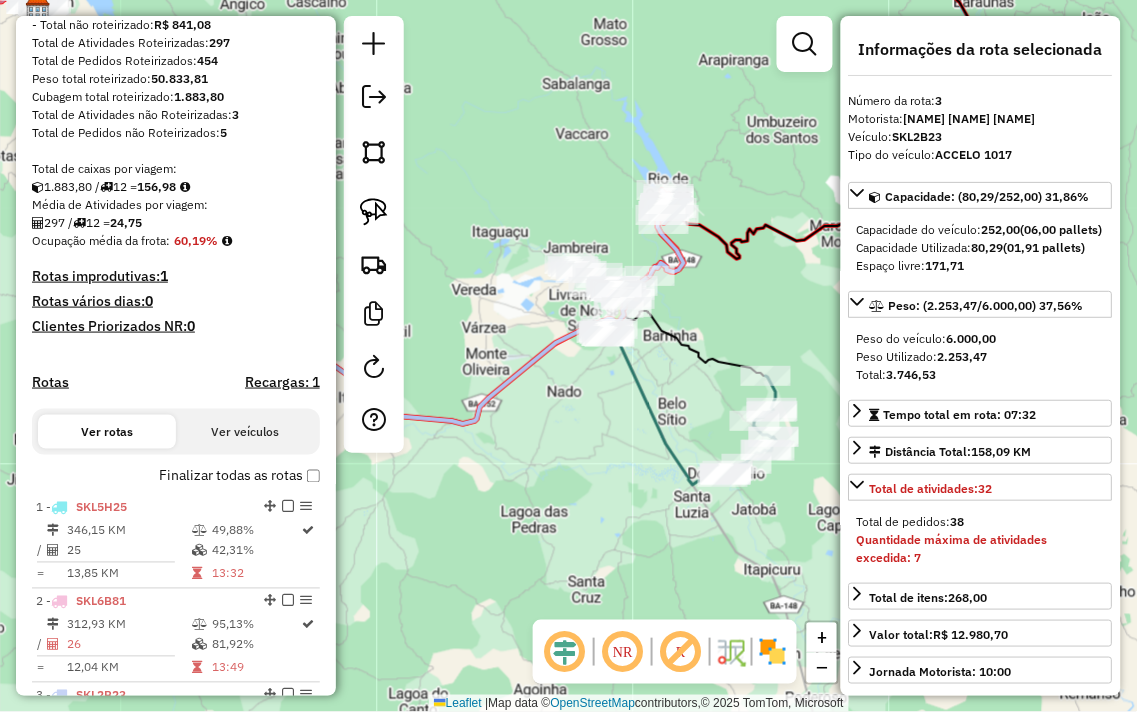 scroll, scrollTop: 0, scrollLeft: 0, axis: both 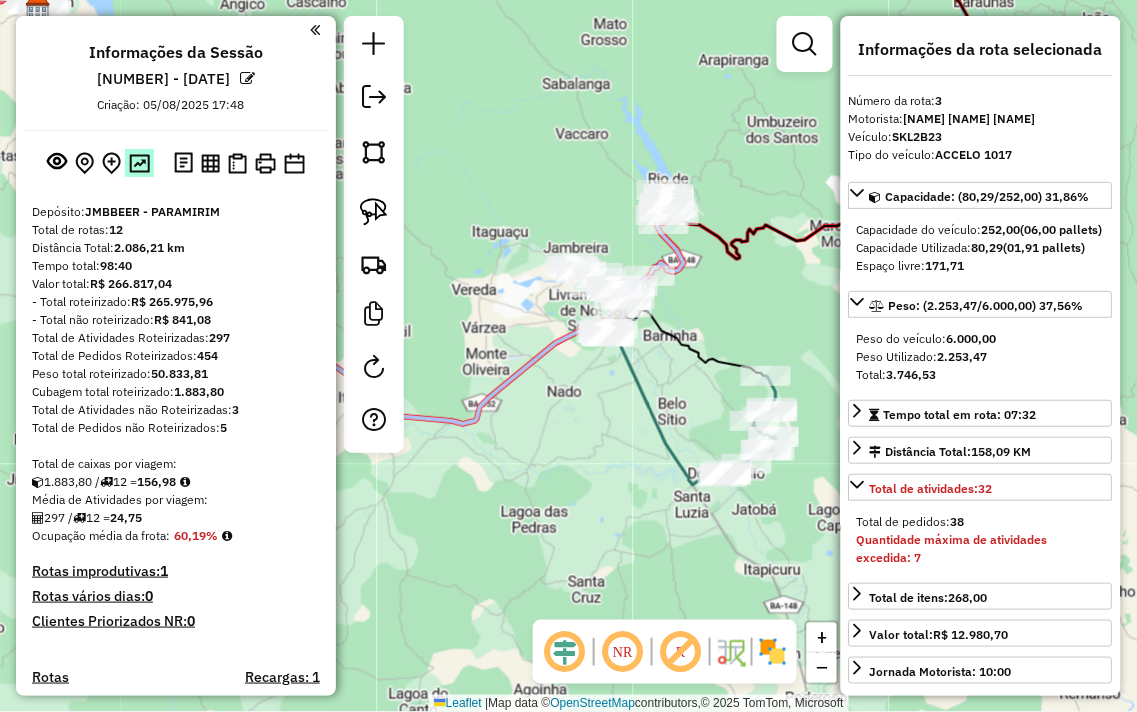 click at bounding box center [139, 163] 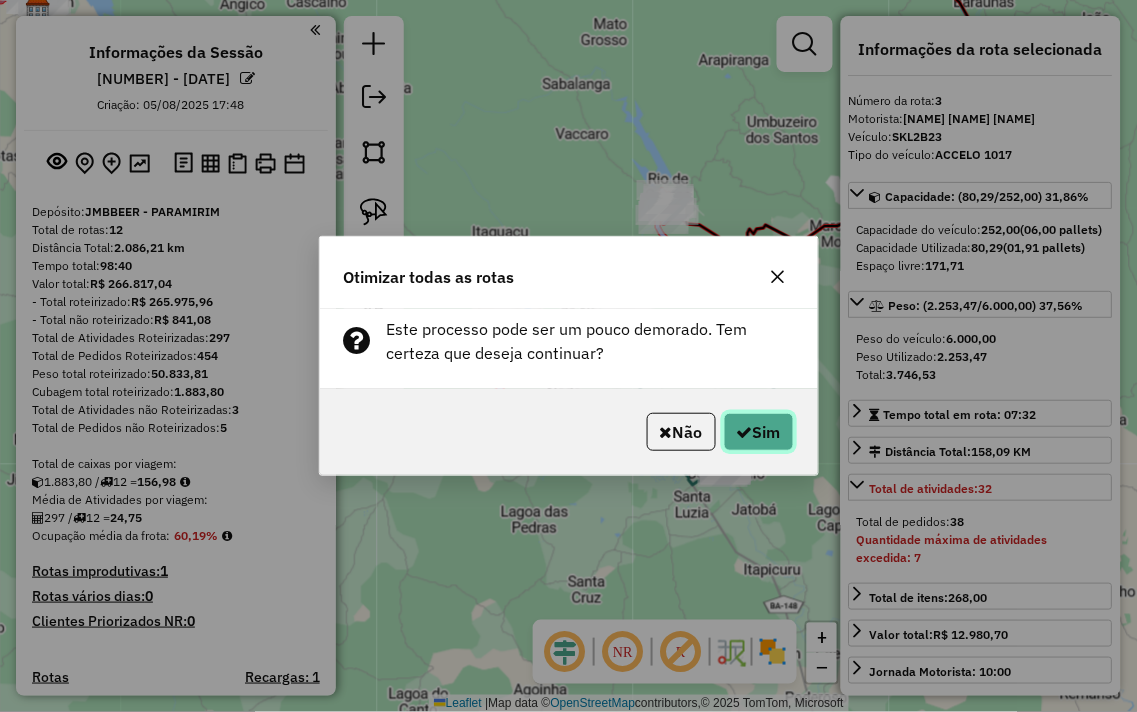 click on "Sim" 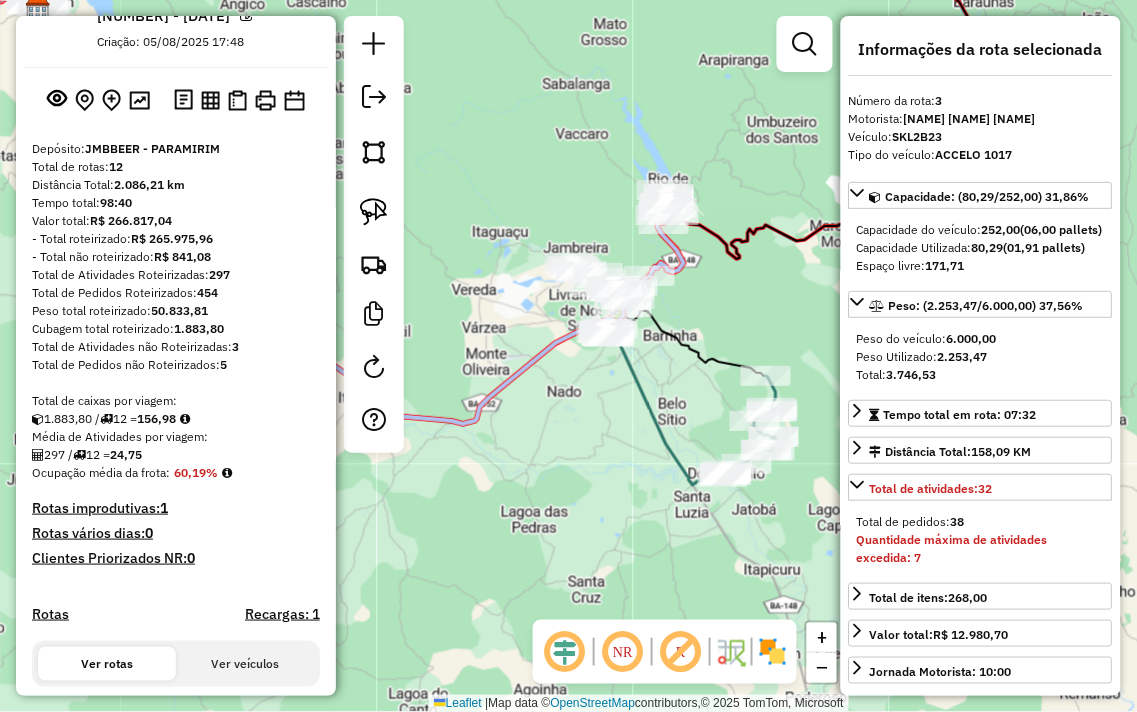 scroll, scrollTop: 0, scrollLeft: 0, axis: both 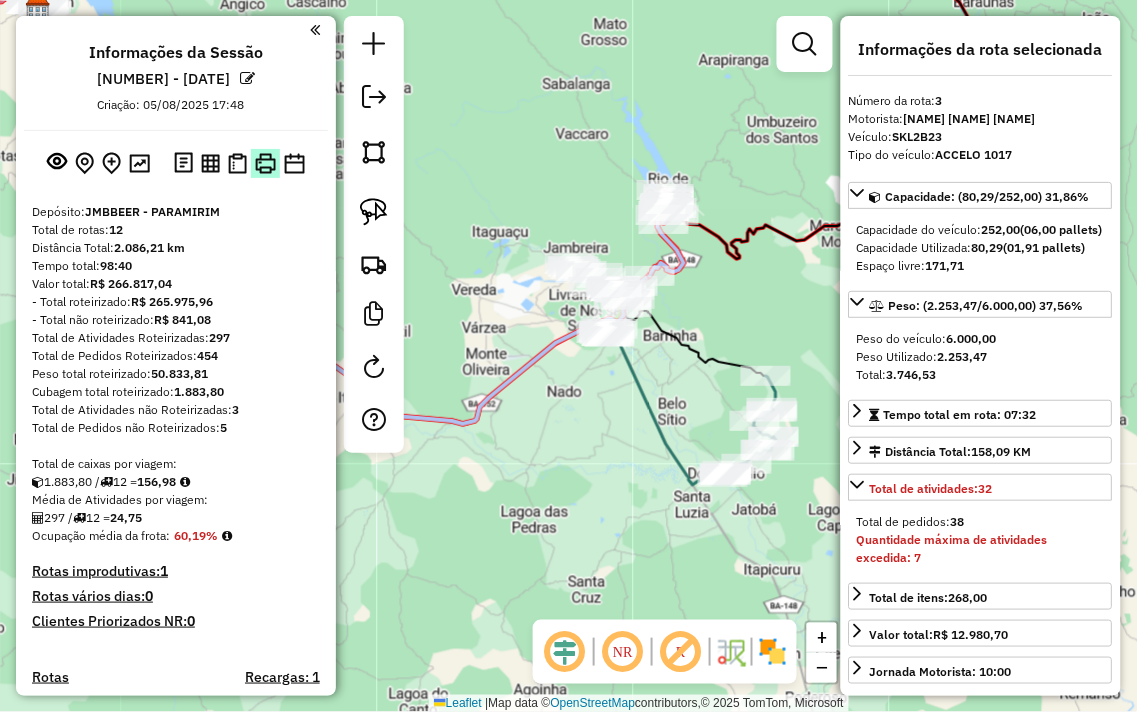 click at bounding box center [265, 163] 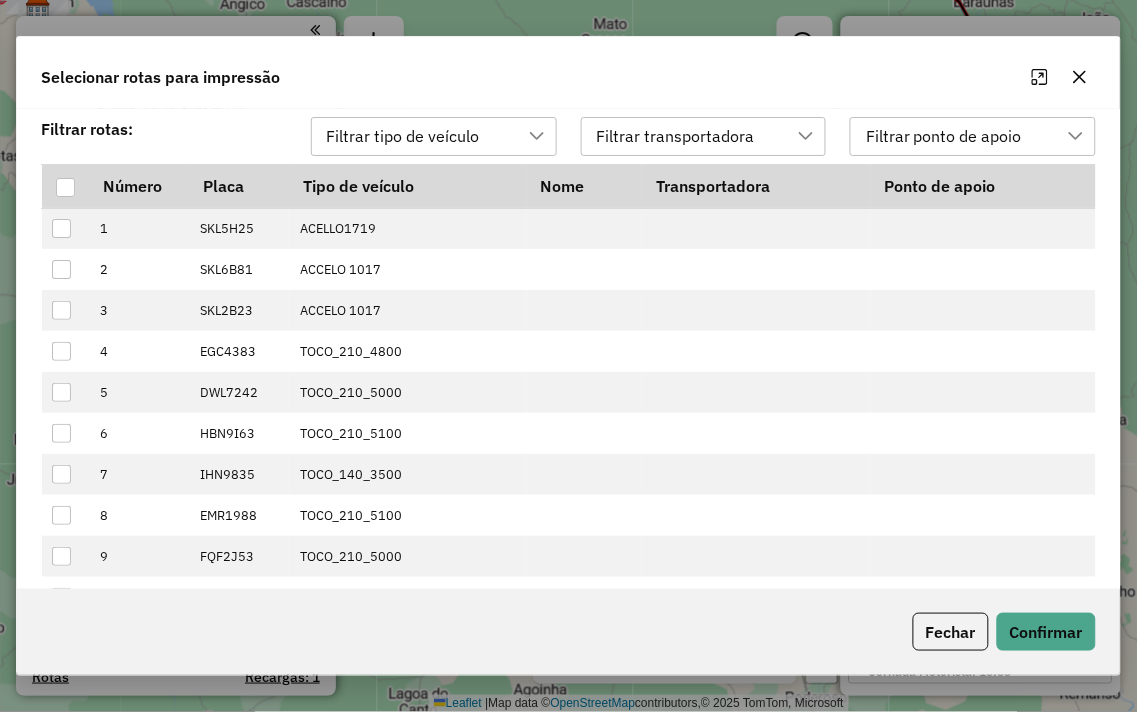scroll, scrollTop: 13, scrollLeft: 88, axis: both 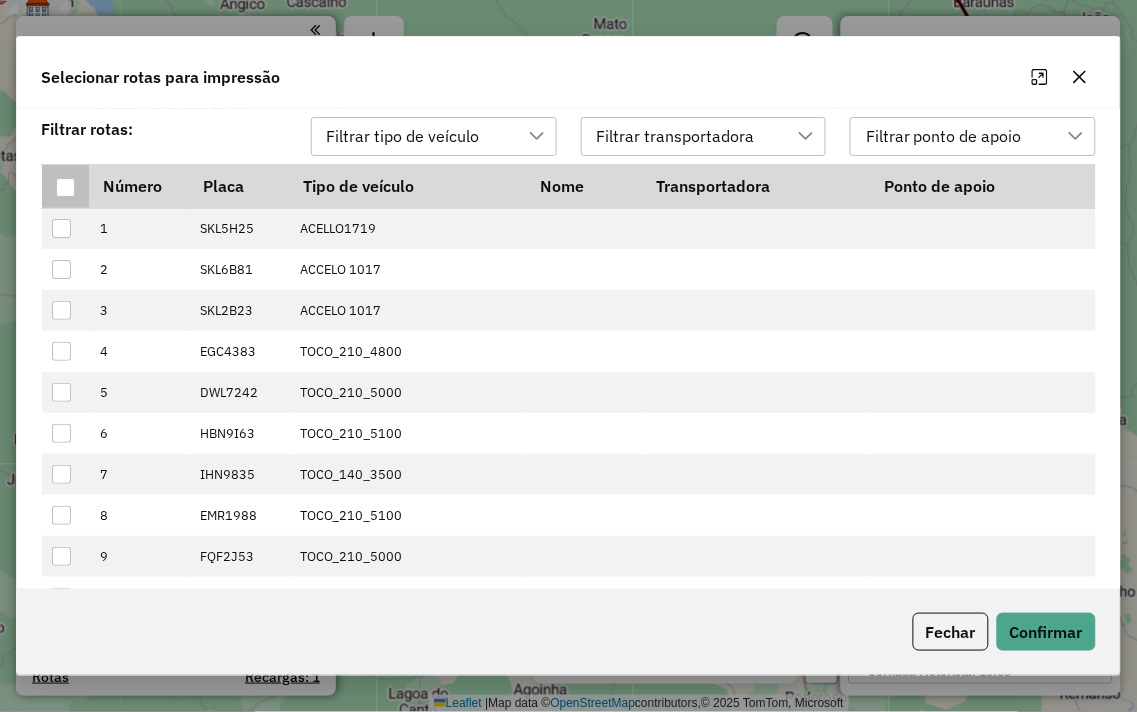 click at bounding box center [65, 187] 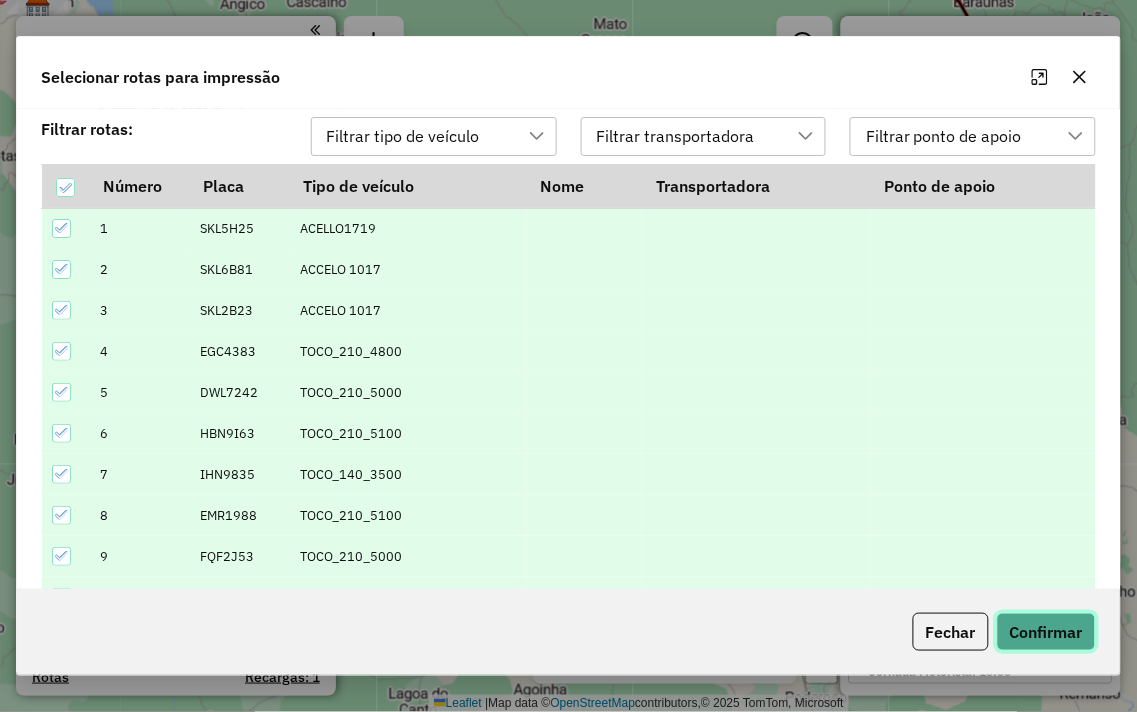 click on "Confirmar" 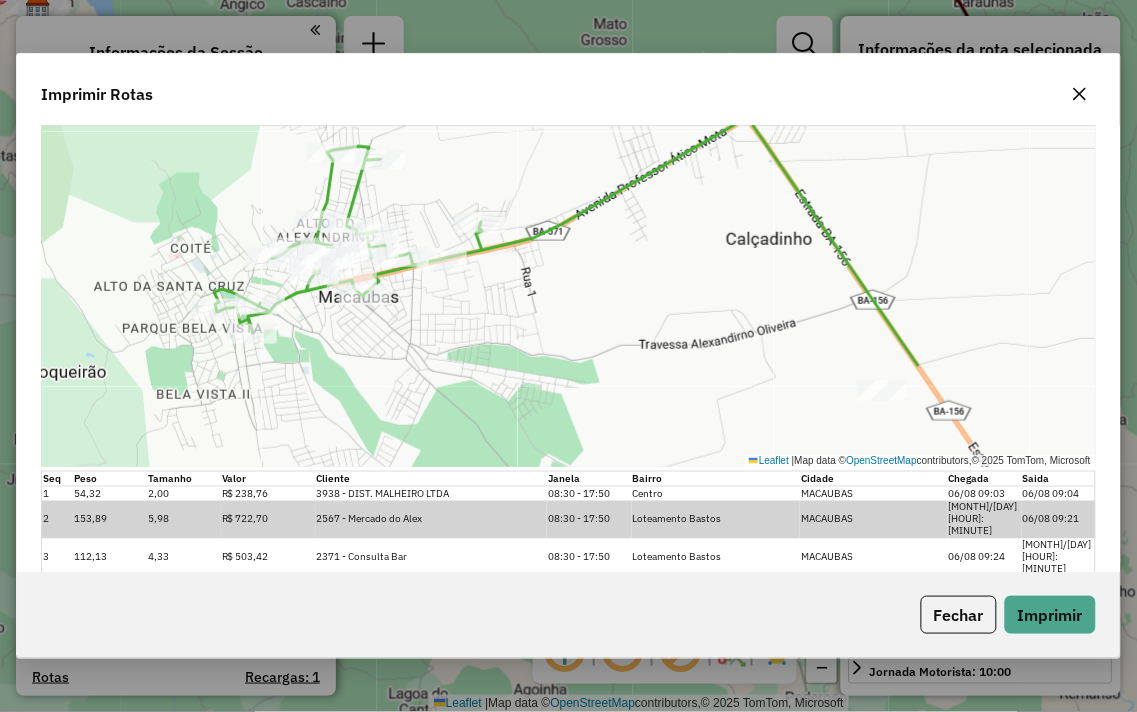 scroll, scrollTop: 10620, scrollLeft: 0, axis: vertical 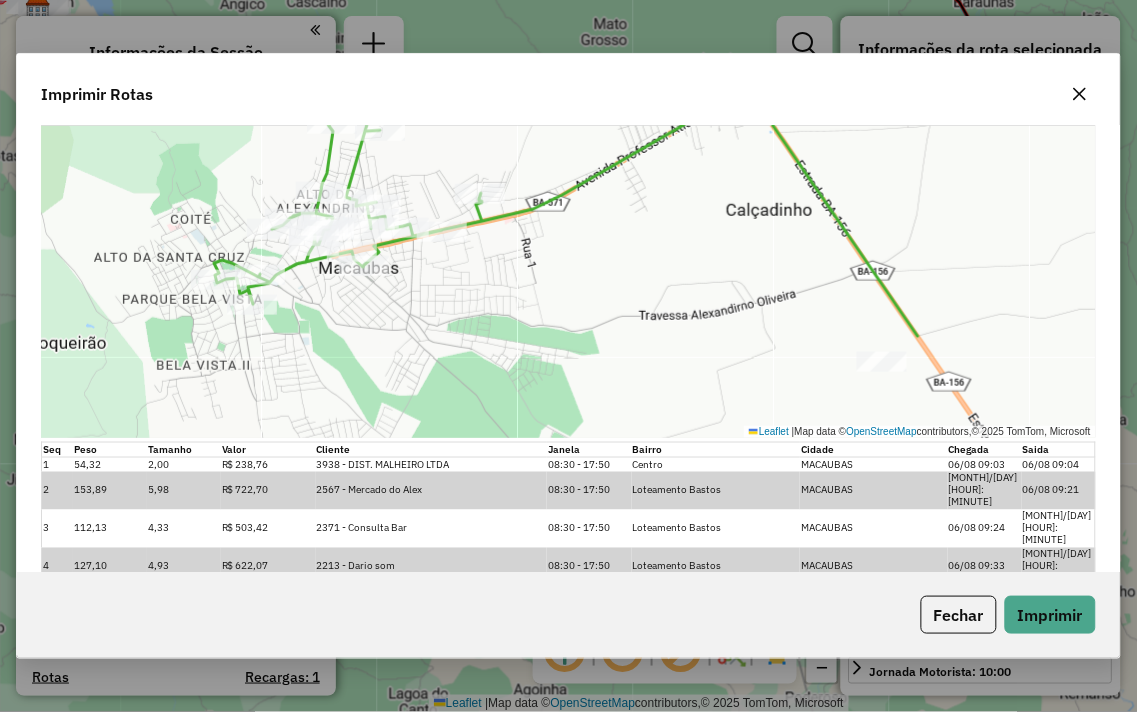 click 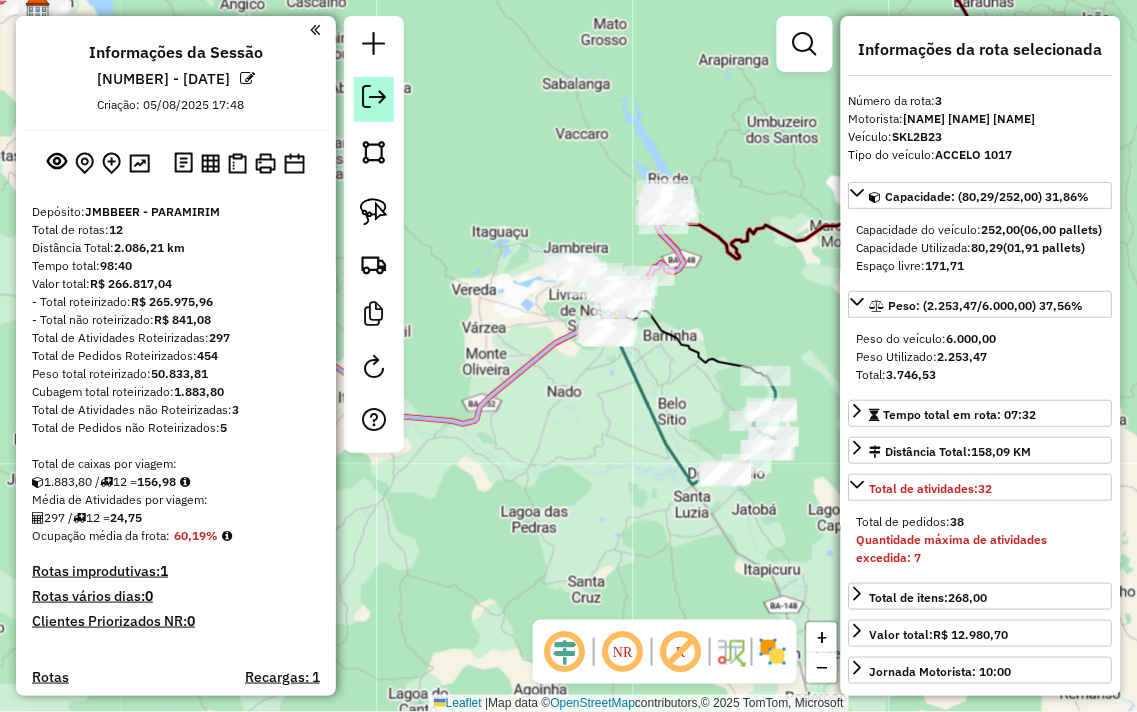 click 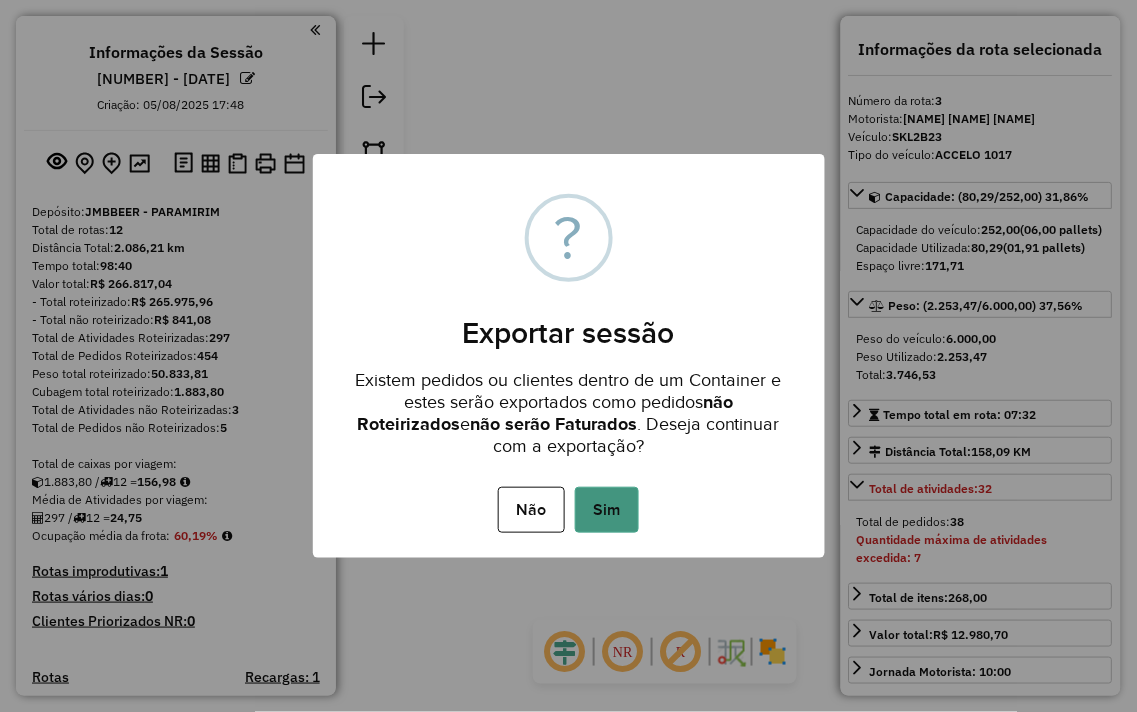 click on "Sim" at bounding box center [607, 510] 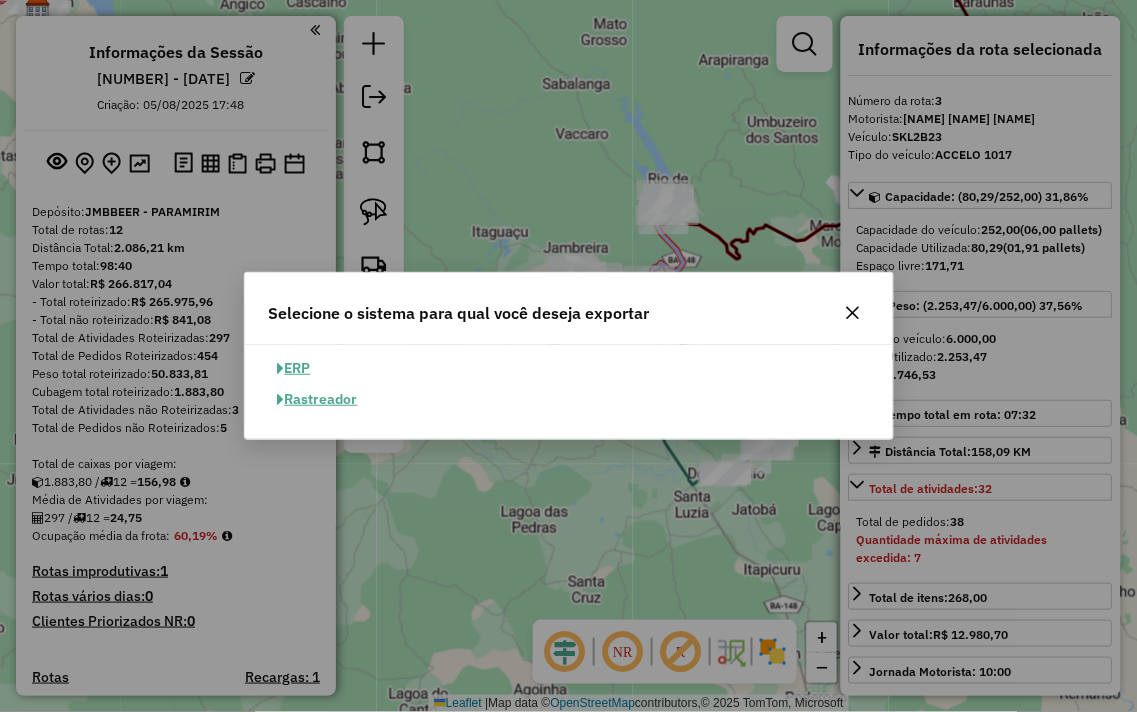 click on "ERP" 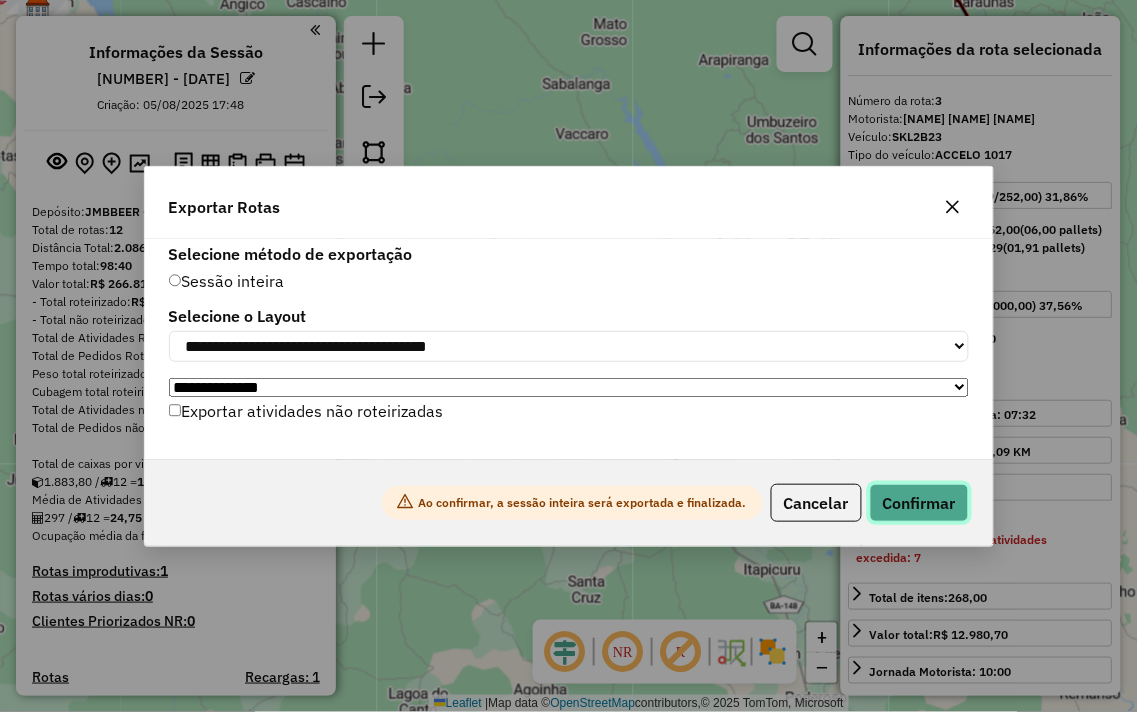 click on "Confirmar" 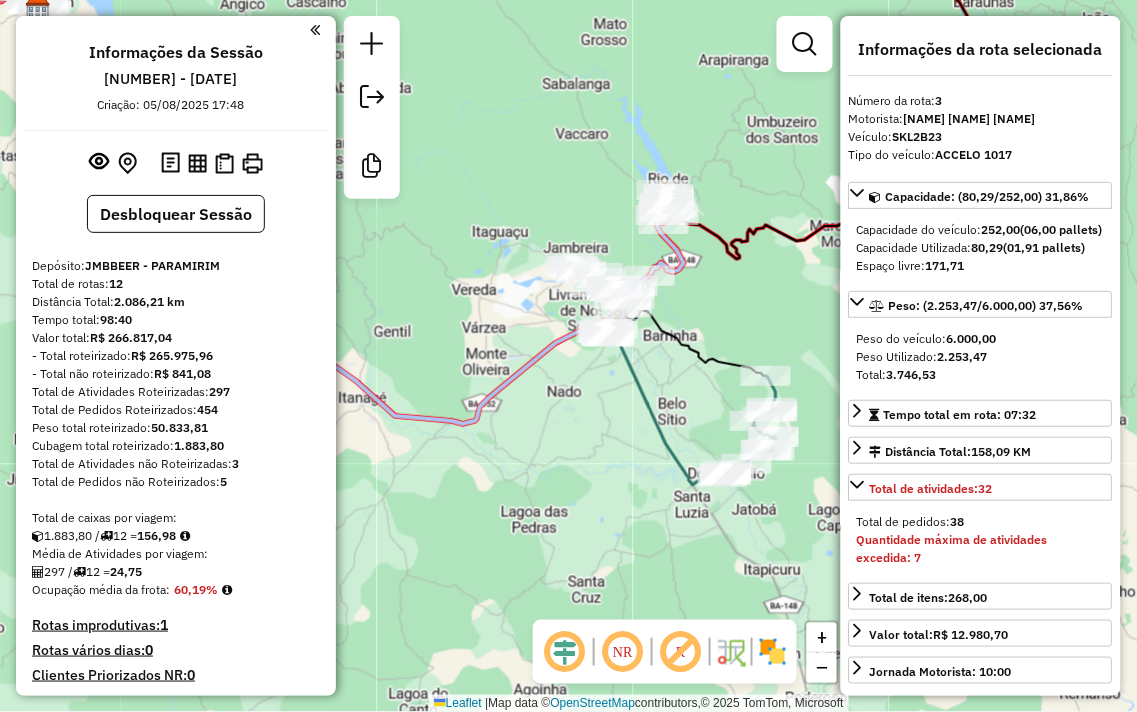 scroll, scrollTop: 975, scrollLeft: 0, axis: vertical 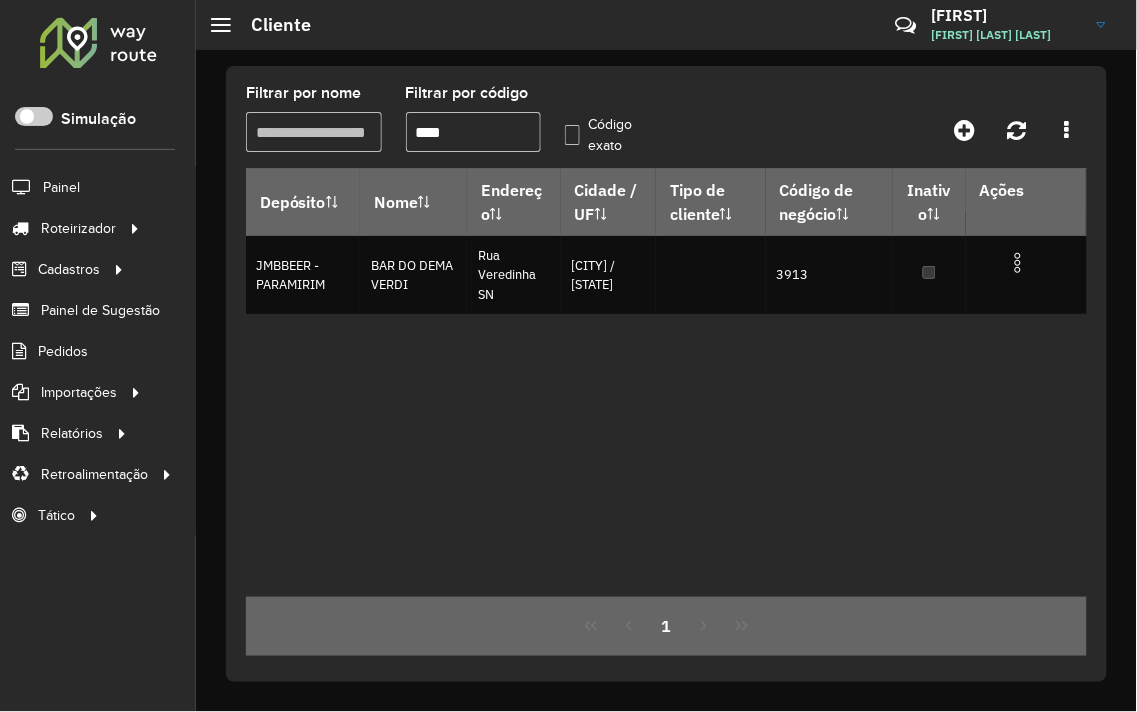 type on "****" 